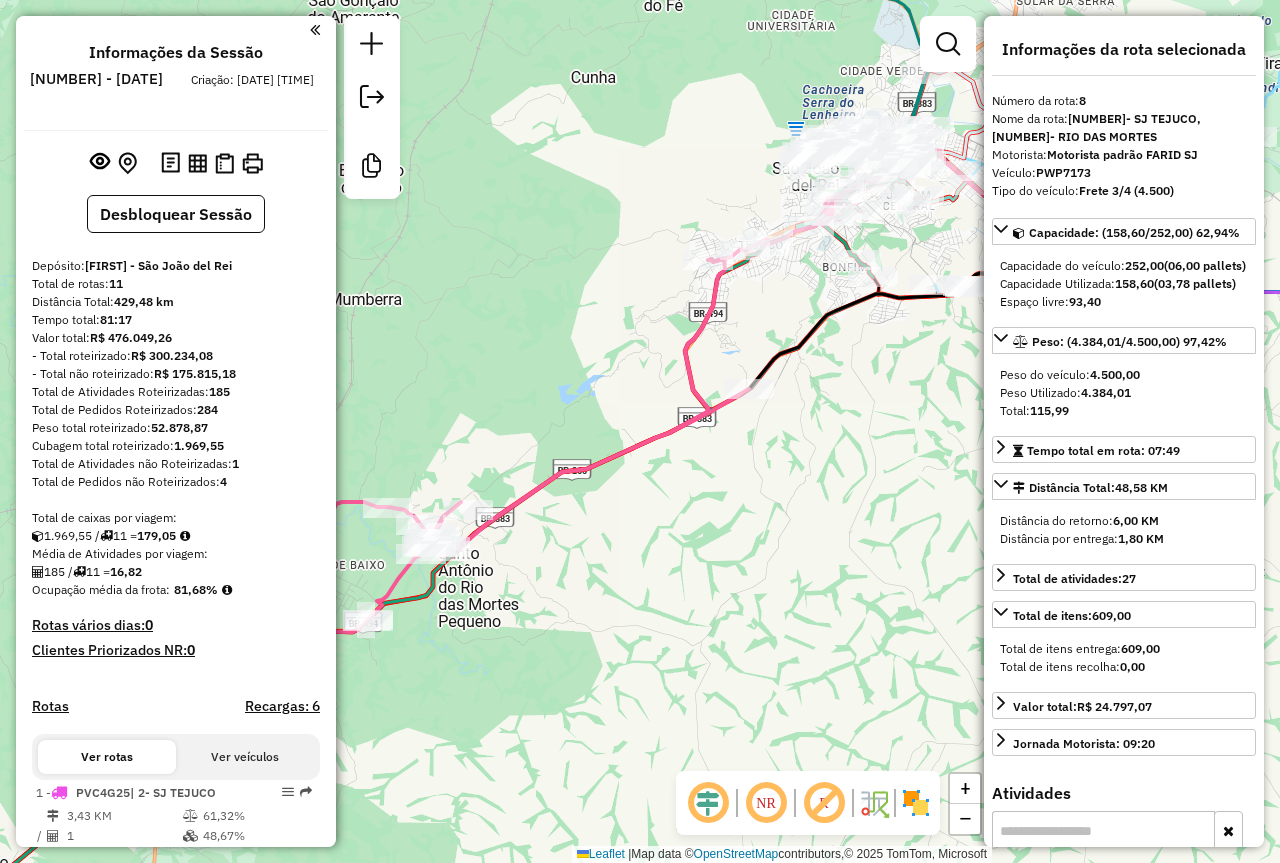 select on "**********" 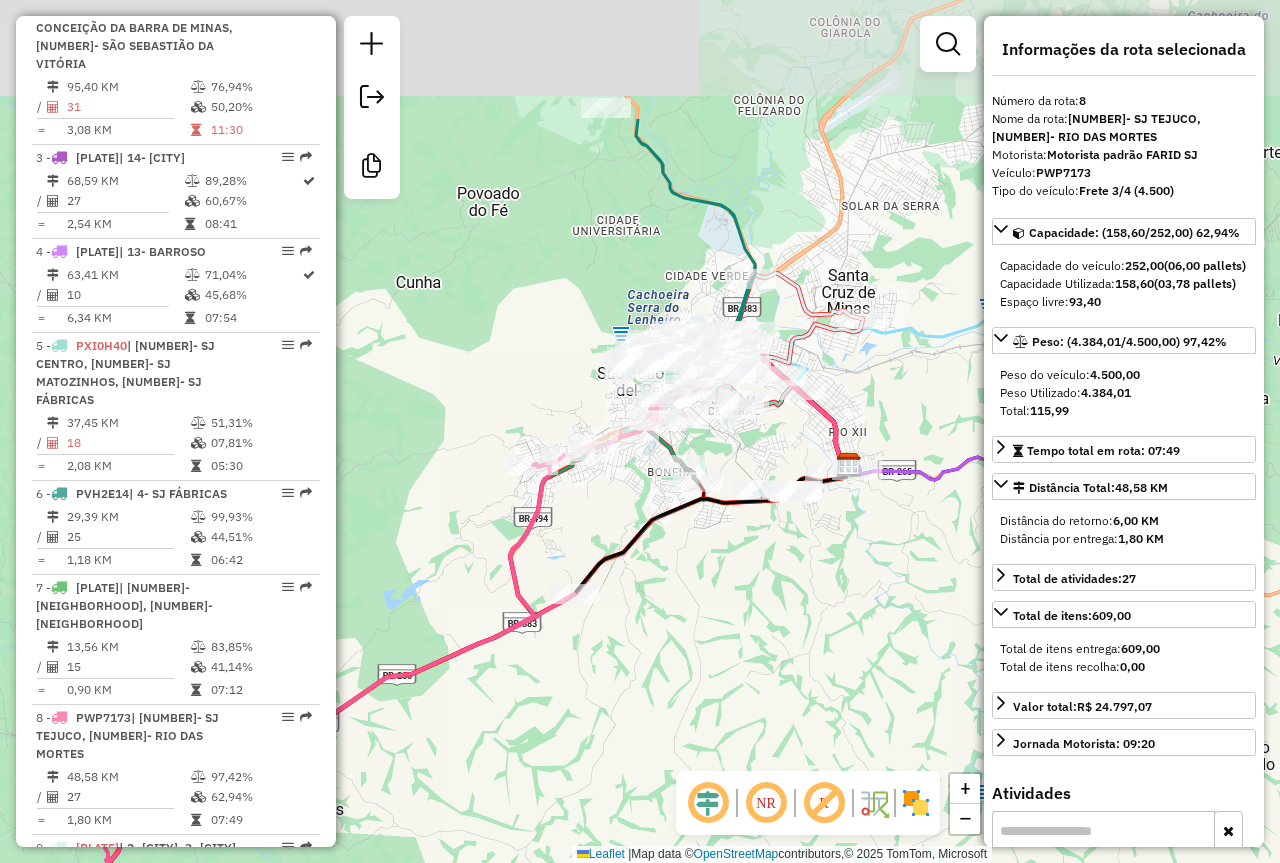 drag, startPoint x: 929, startPoint y: 244, endPoint x: 765, endPoint y: 532, distance: 331.42117 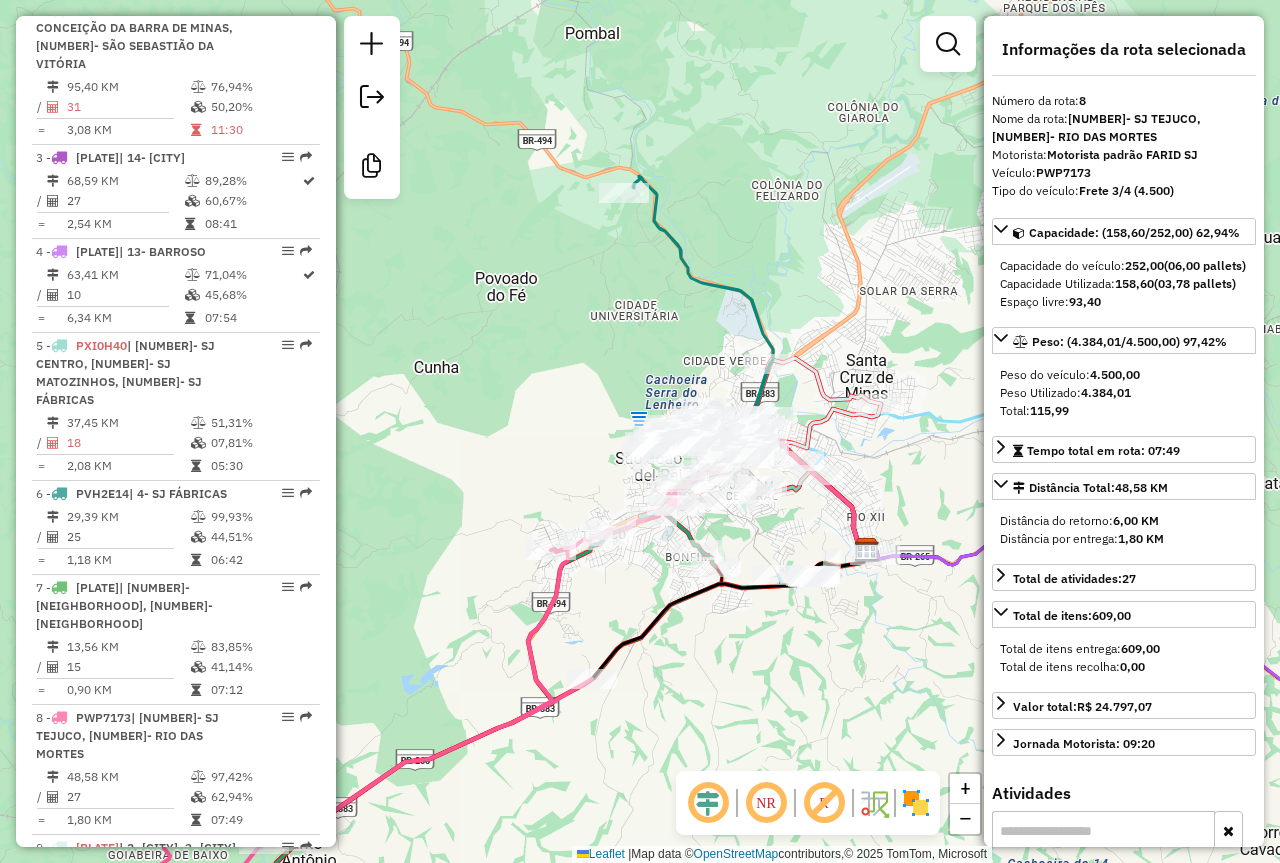 drag, startPoint x: 595, startPoint y: 251, endPoint x: 739, endPoint y: 359, distance: 180 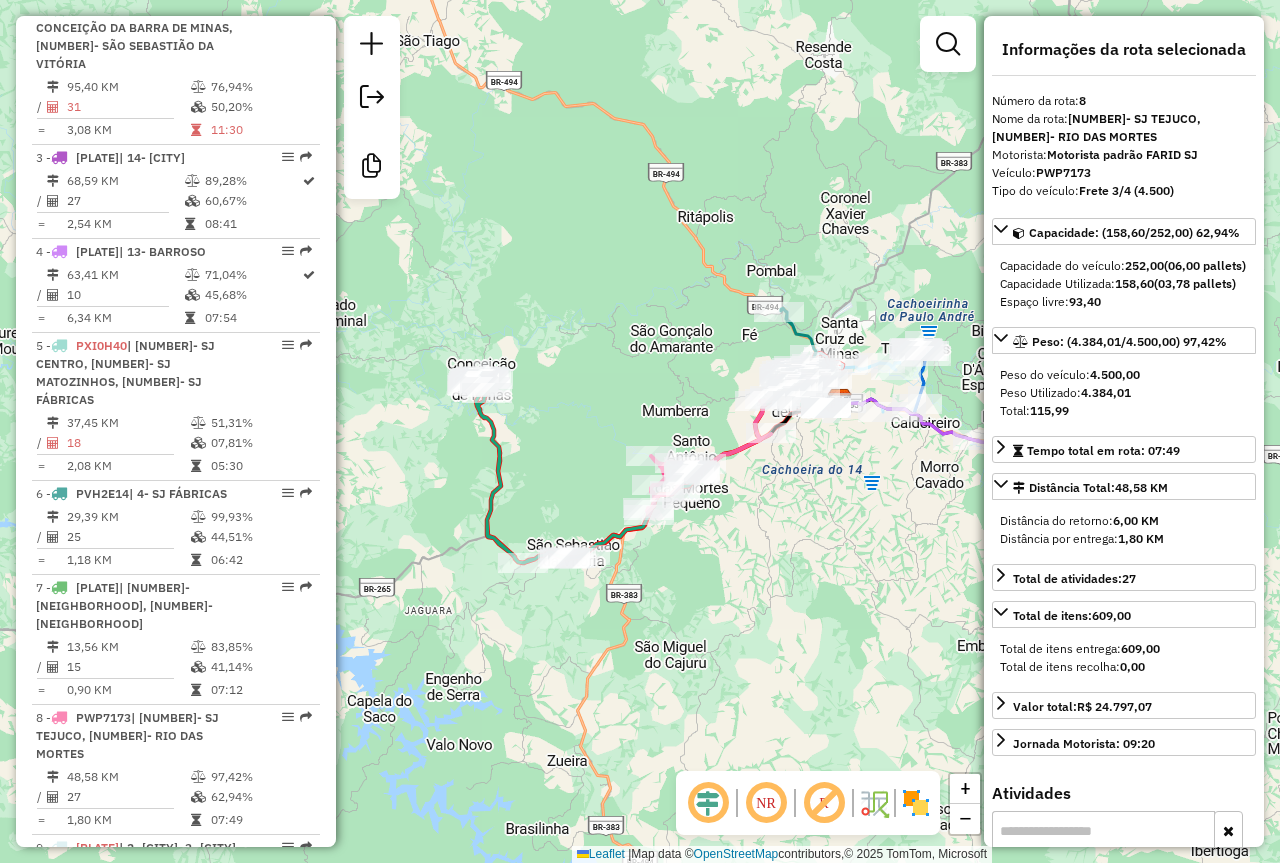 drag, startPoint x: 626, startPoint y: 385, endPoint x: 665, endPoint y: 353, distance: 50.447994 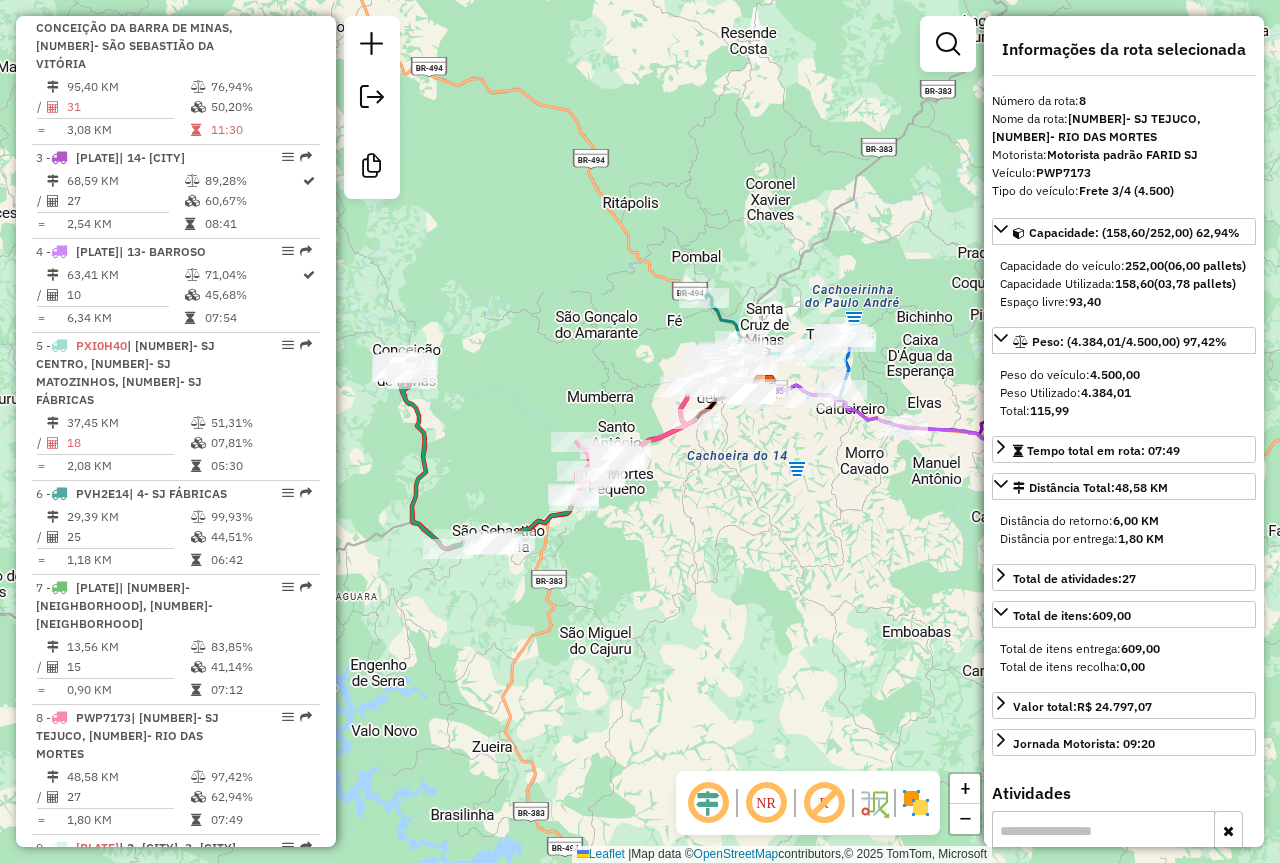 drag, startPoint x: 877, startPoint y: 256, endPoint x: 780, endPoint y: 234, distance: 99.46356 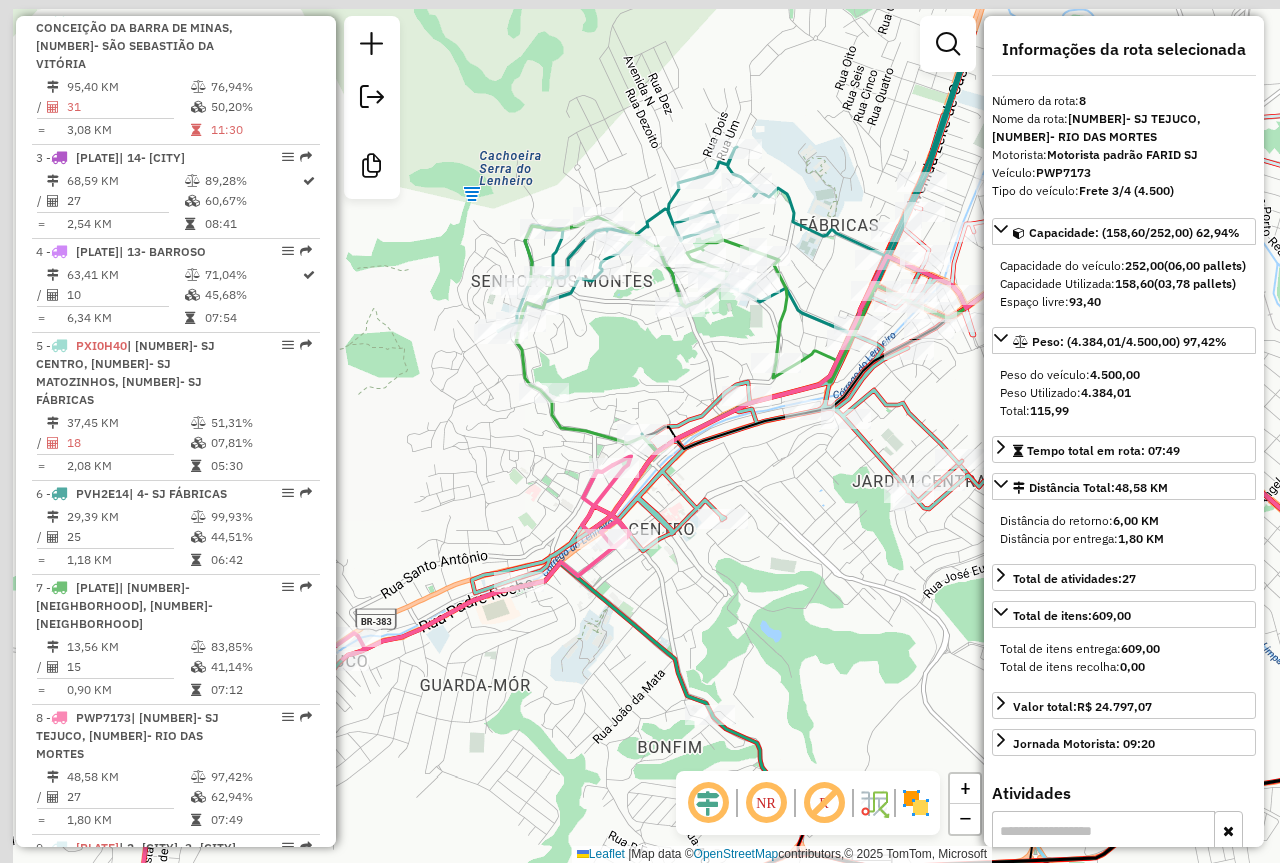 drag, startPoint x: 503, startPoint y: 237, endPoint x: 708, endPoint y: 396, distance: 259.434 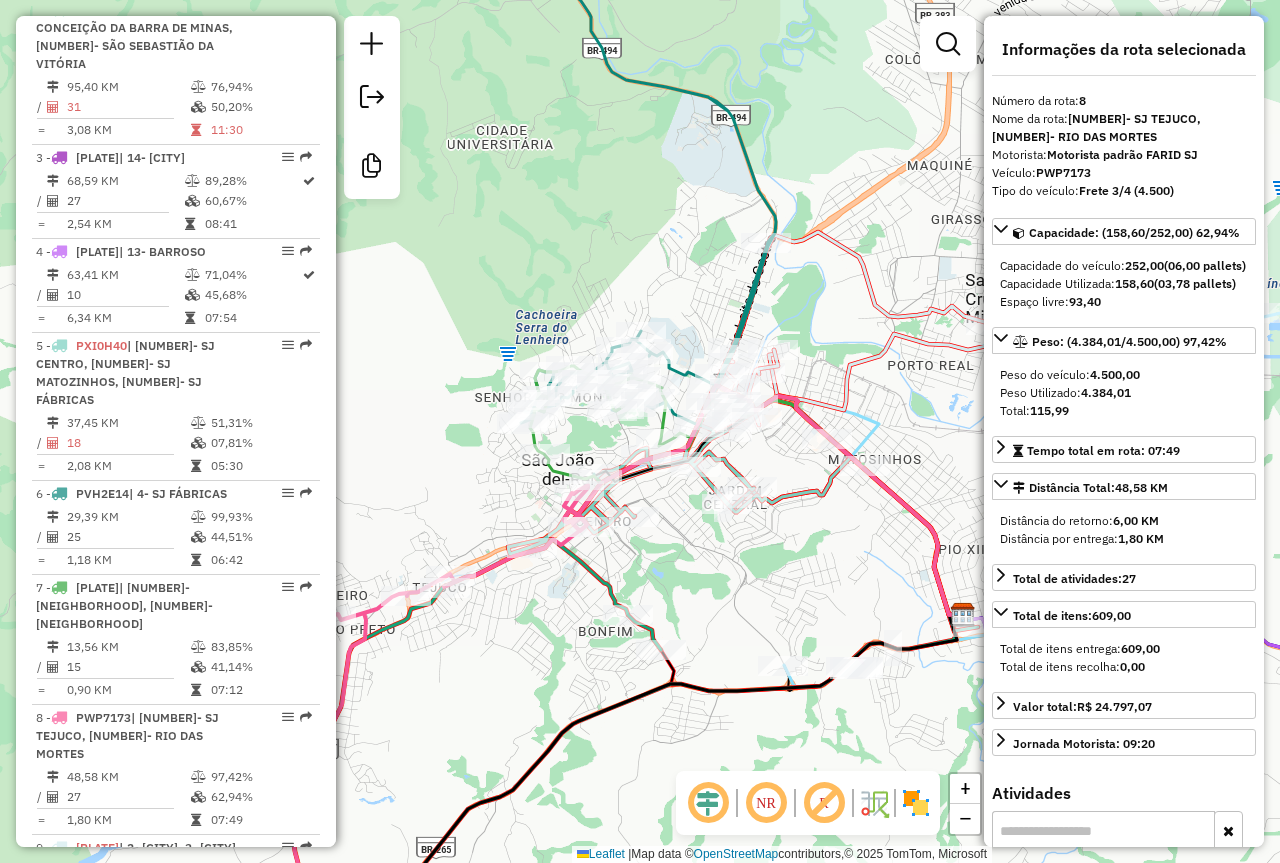 drag, startPoint x: 662, startPoint y: 357, endPoint x: 593, endPoint y: 433, distance: 102.64989 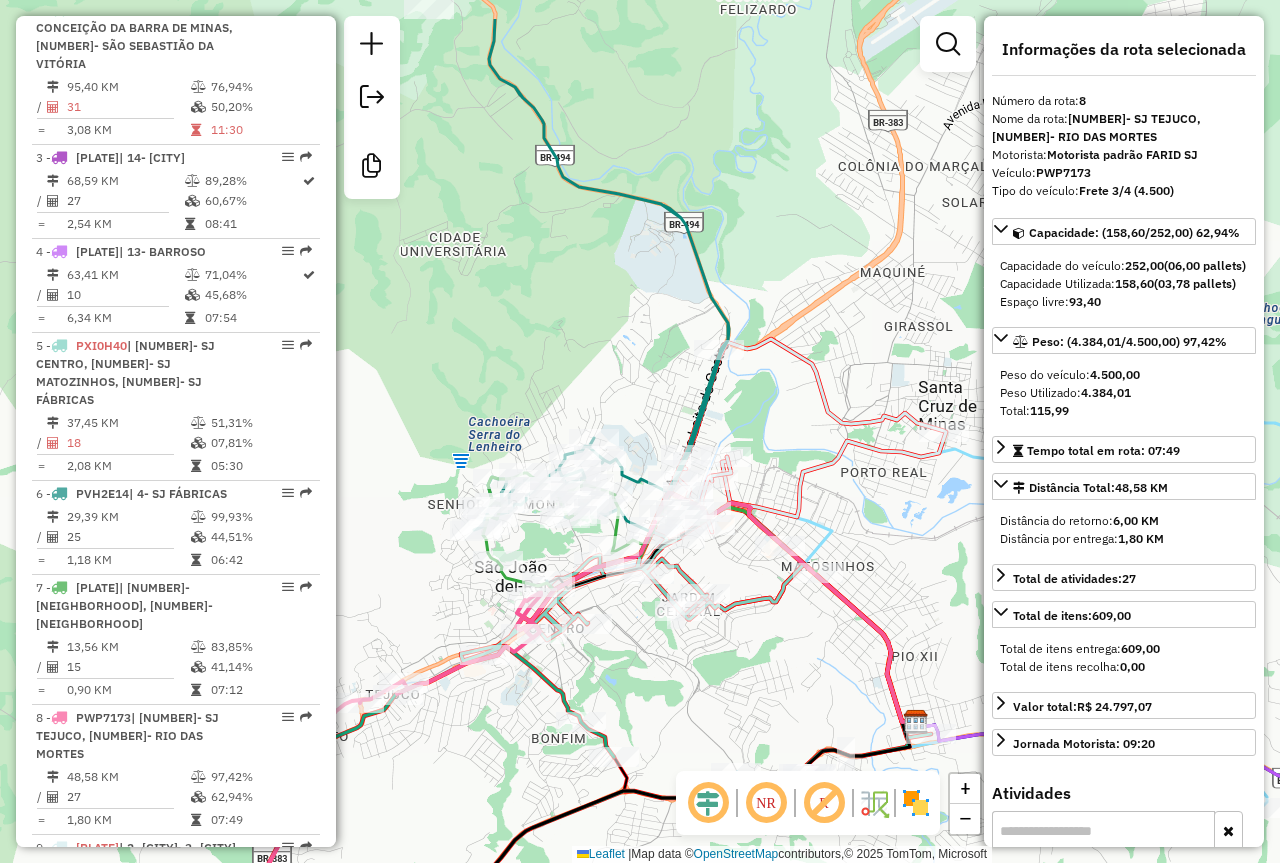 drag, startPoint x: 982, startPoint y: 359, endPoint x: 936, endPoint y: 464, distance: 114.6342 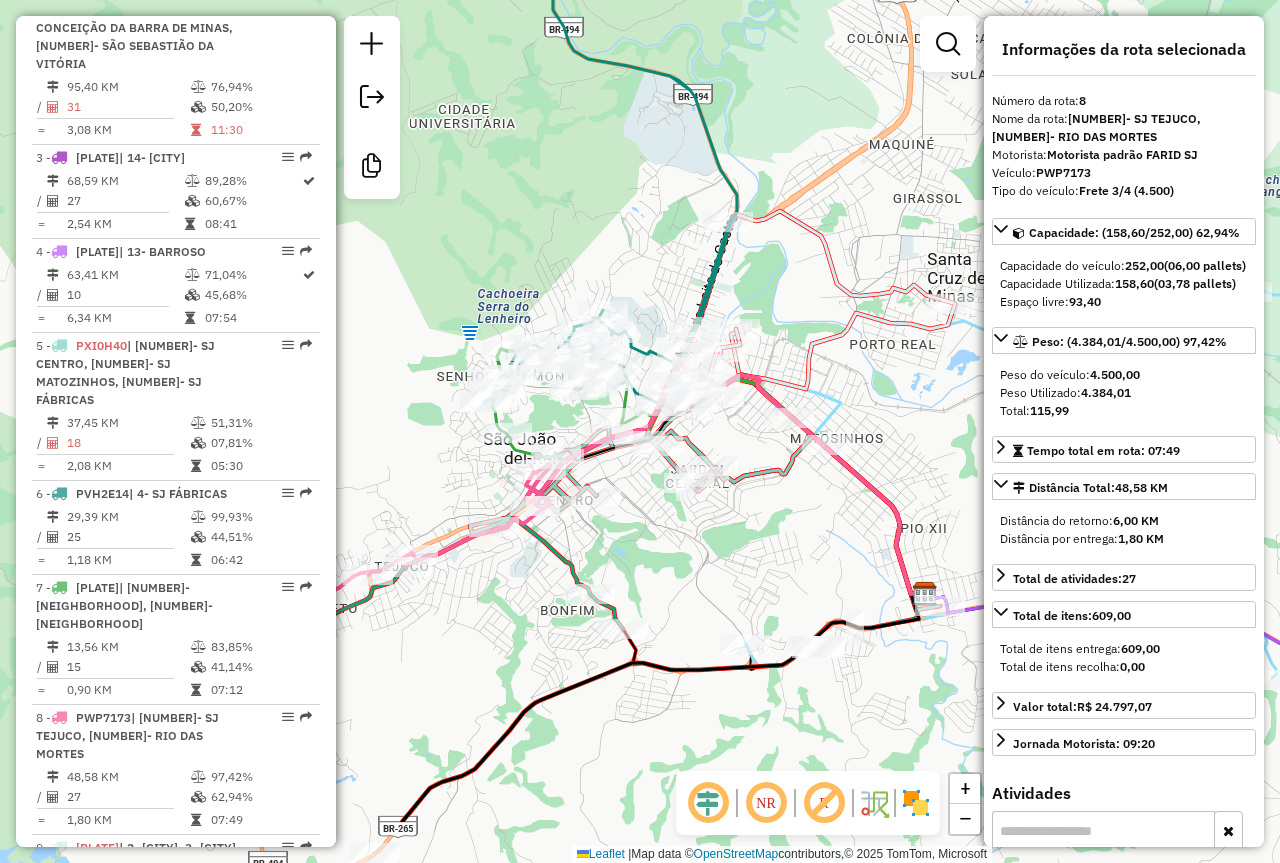 drag, startPoint x: 522, startPoint y: 298, endPoint x: 548, endPoint y: 220, distance: 82.219215 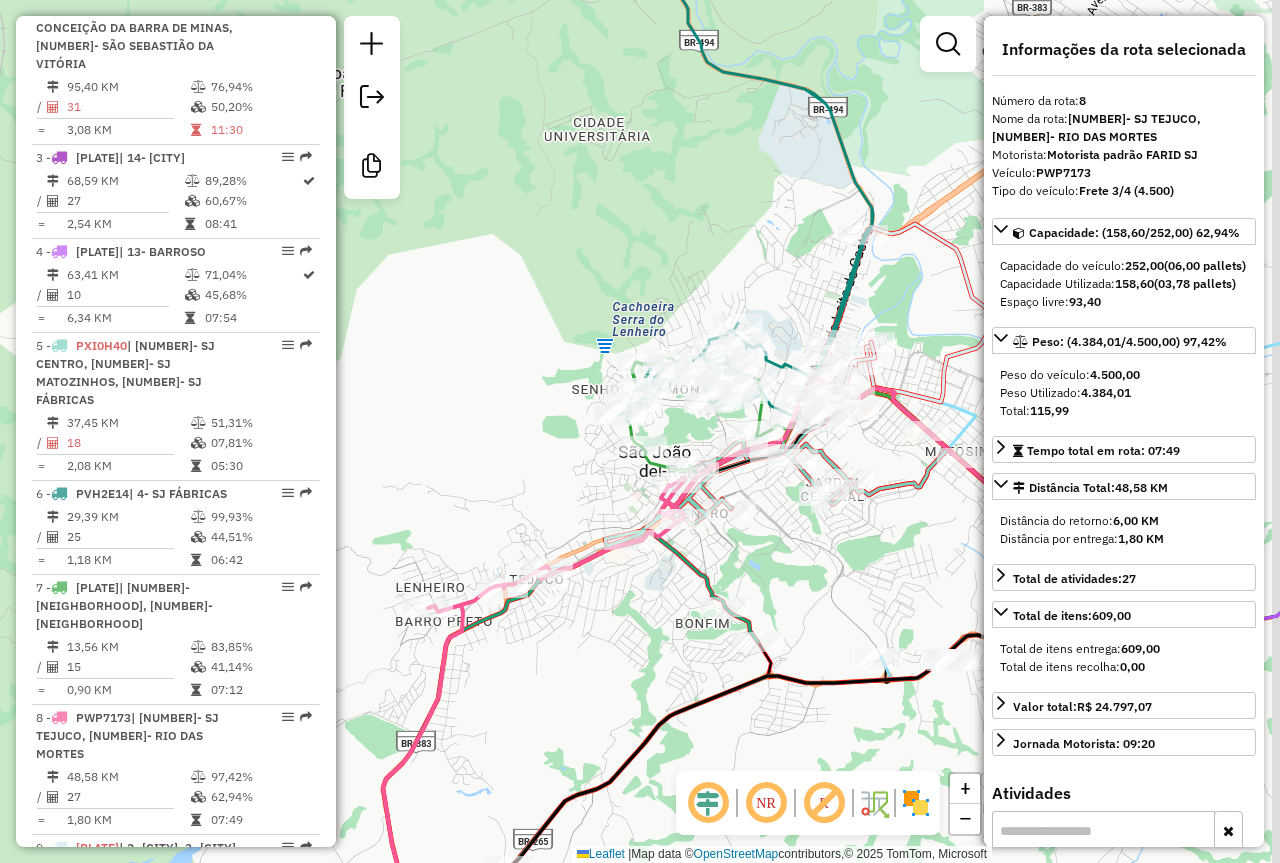 drag, startPoint x: 851, startPoint y: 533, endPoint x: 747, endPoint y: 542, distance: 104.388695 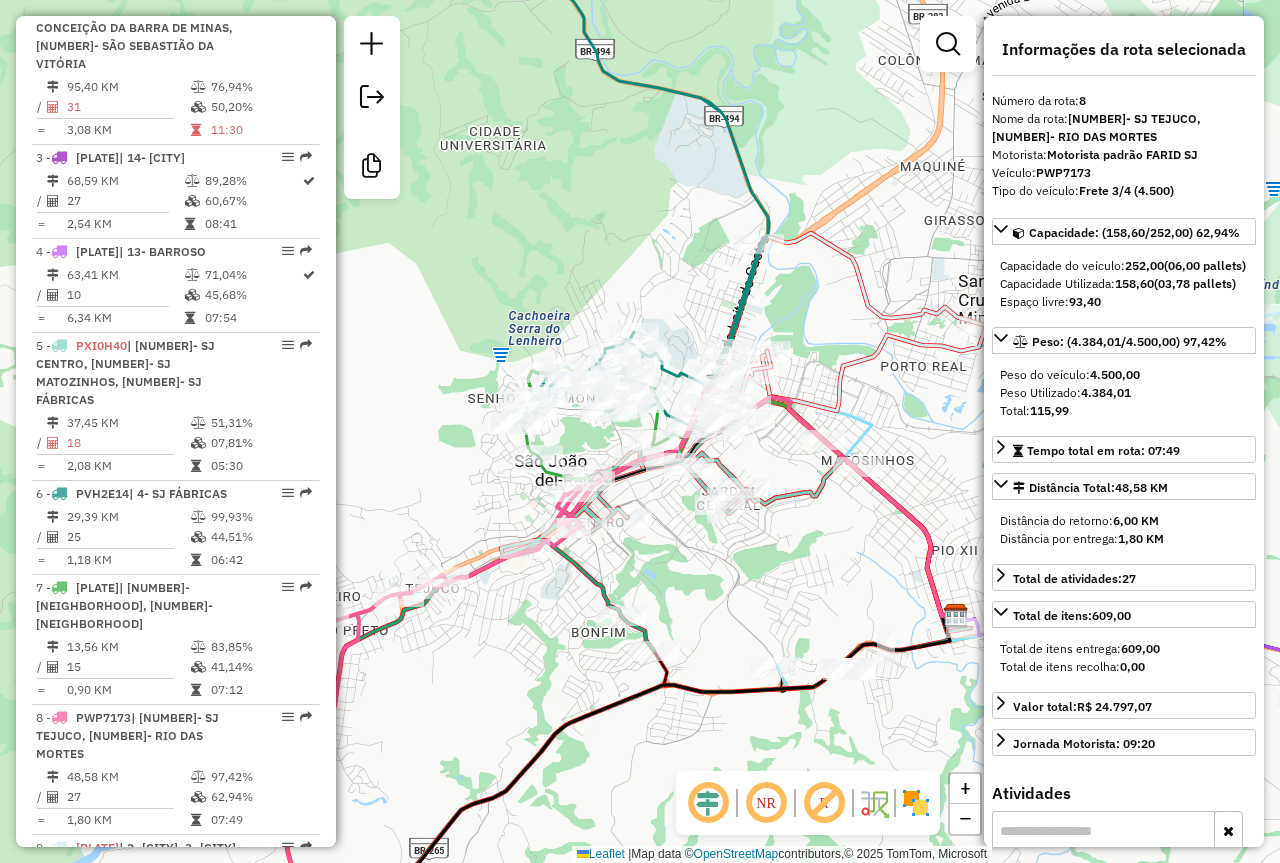 drag, startPoint x: 884, startPoint y: 207, endPoint x: 652, endPoint y: 290, distance: 246.40009 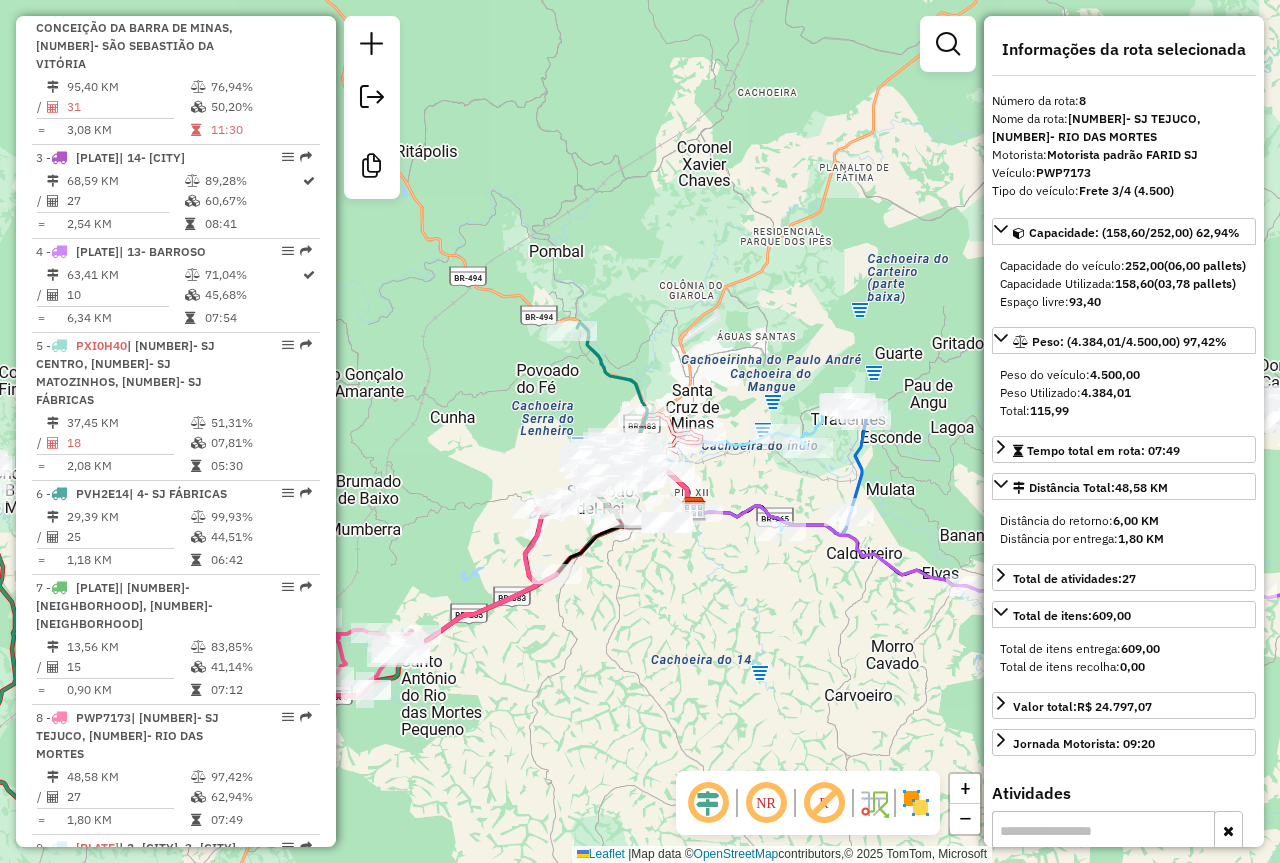 drag, startPoint x: 852, startPoint y: 546, endPoint x: 884, endPoint y: 661, distance: 119.36918 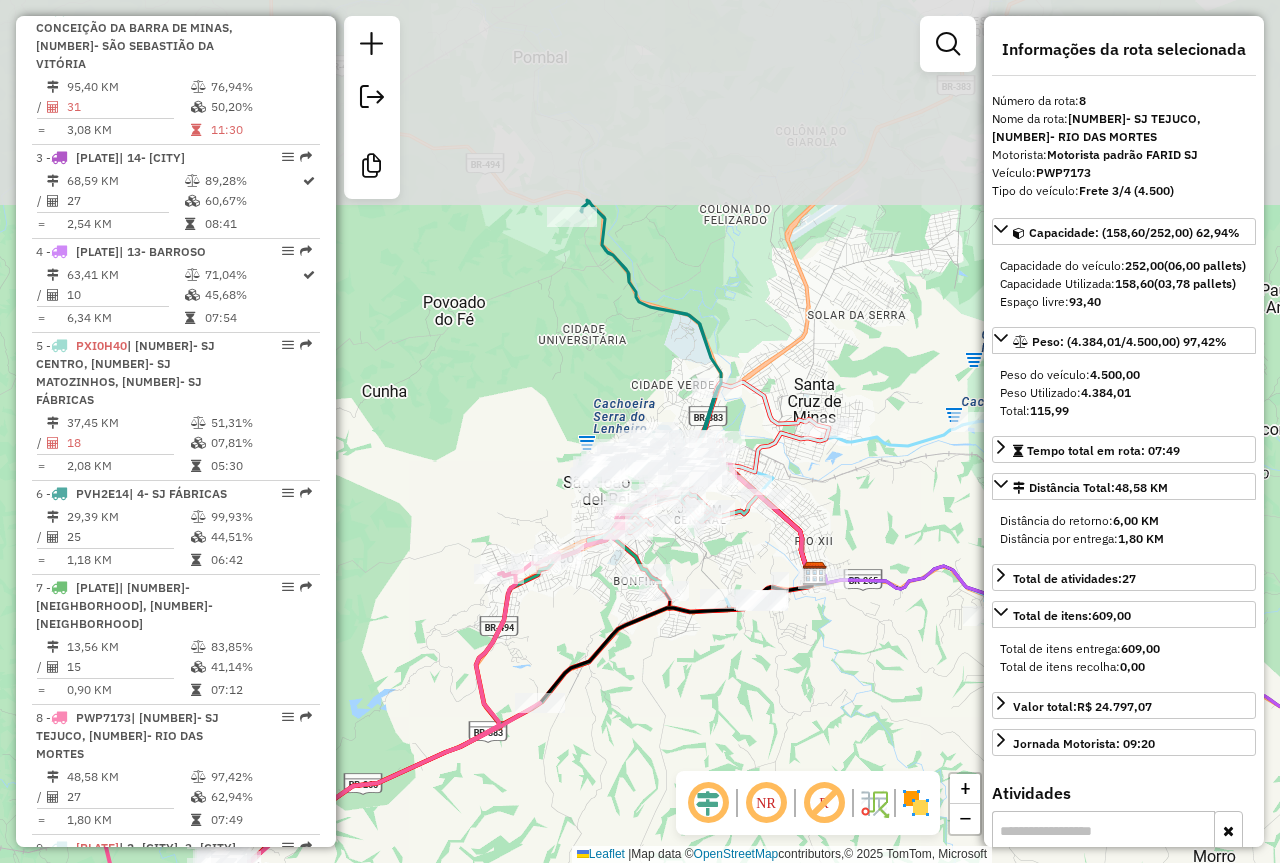 drag, startPoint x: 760, startPoint y: 316, endPoint x: 723, endPoint y: 636, distance: 322.13196 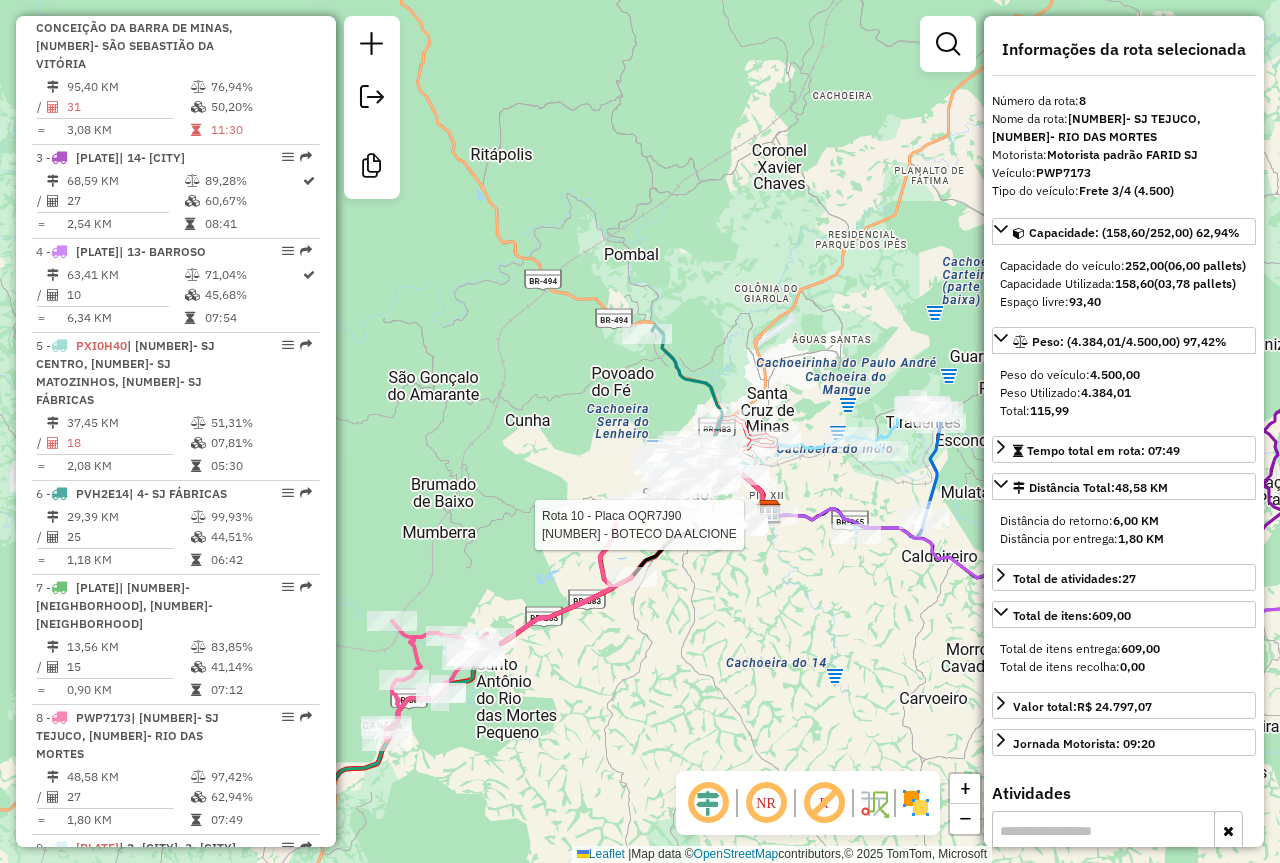 drag, startPoint x: 709, startPoint y: 357, endPoint x: 685, endPoint y: 284, distance: 76.843994 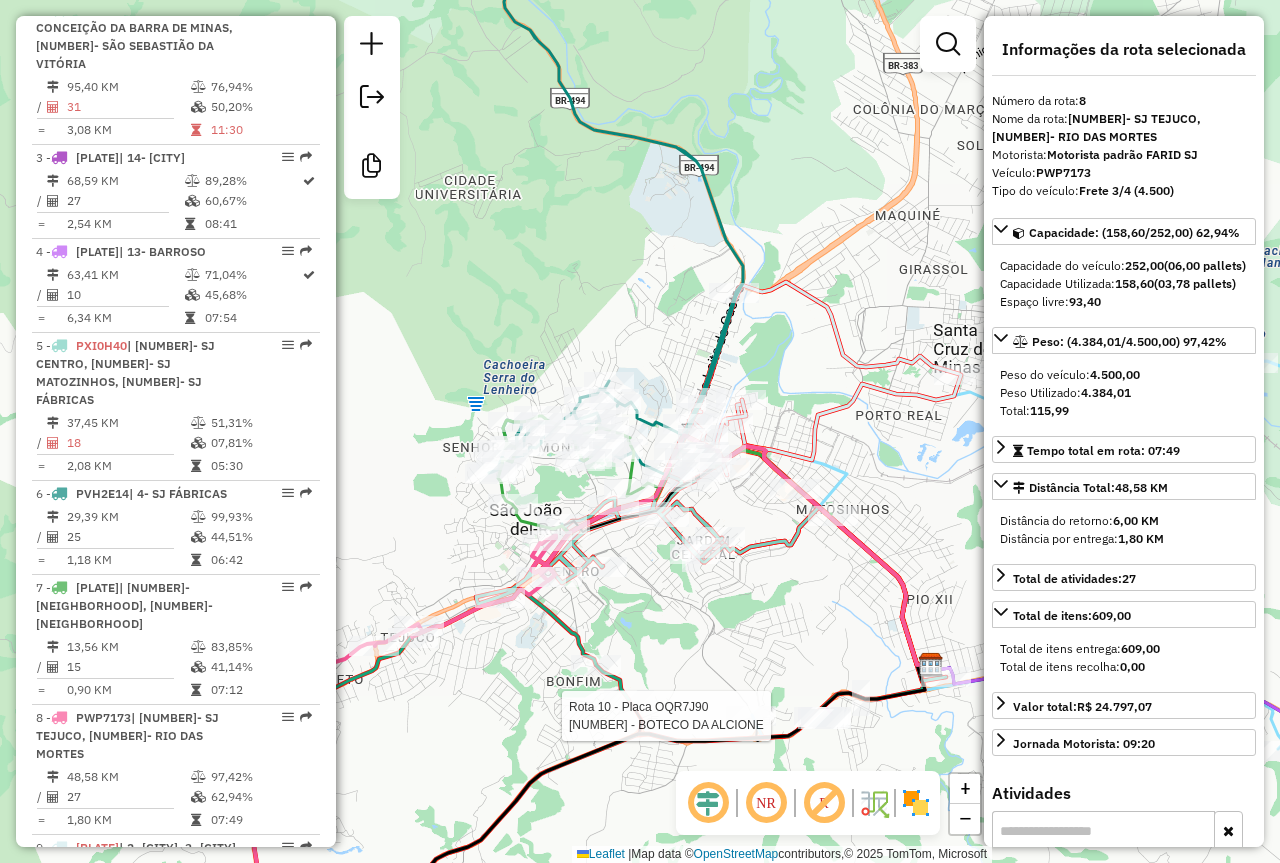 click on "Rota 10 - Placa OQR7J90  73172 - BOTECO DA ALCIONE Janela de atendimento Grade de atendimento Capacidade Transportadoras Veículos Cliente Pedidos  Rotas Selecione os dias de semana para filtrar as janelas de atendimento  Seg   Ter   Qua   Qui   Sex   Sáb   Dom  Informe o período da janela de atendimento: De: Até:  Filtrar exatamente a janela do cliente  Considerar janela de atendimento padrão  Selecione os dias de semana para filtrar as grades de atendimento  Seg   Ter   Qua   Qui   Sex   Sáb   Dom   Considerar clientes sem dia de atendimento cadastrado  Clientes fora do dia de atendimento selecionado Filtrar as atividades entre os valores definidos abaixo:  Peso mínimo:   Peso máximo:   Cubagem mínima:   Cubagem máxima:   De:   Até:  Filtrar as atividades entre o tempo de atendimento definido abaixo:  De:   Até:   Considerar capacidade total dos clientes não roteirizados Transportadora: Selecione um ou mais itens Tipo de veículo: Selecione um ou mais itens Veículo: Selecione um ou mais itens +" 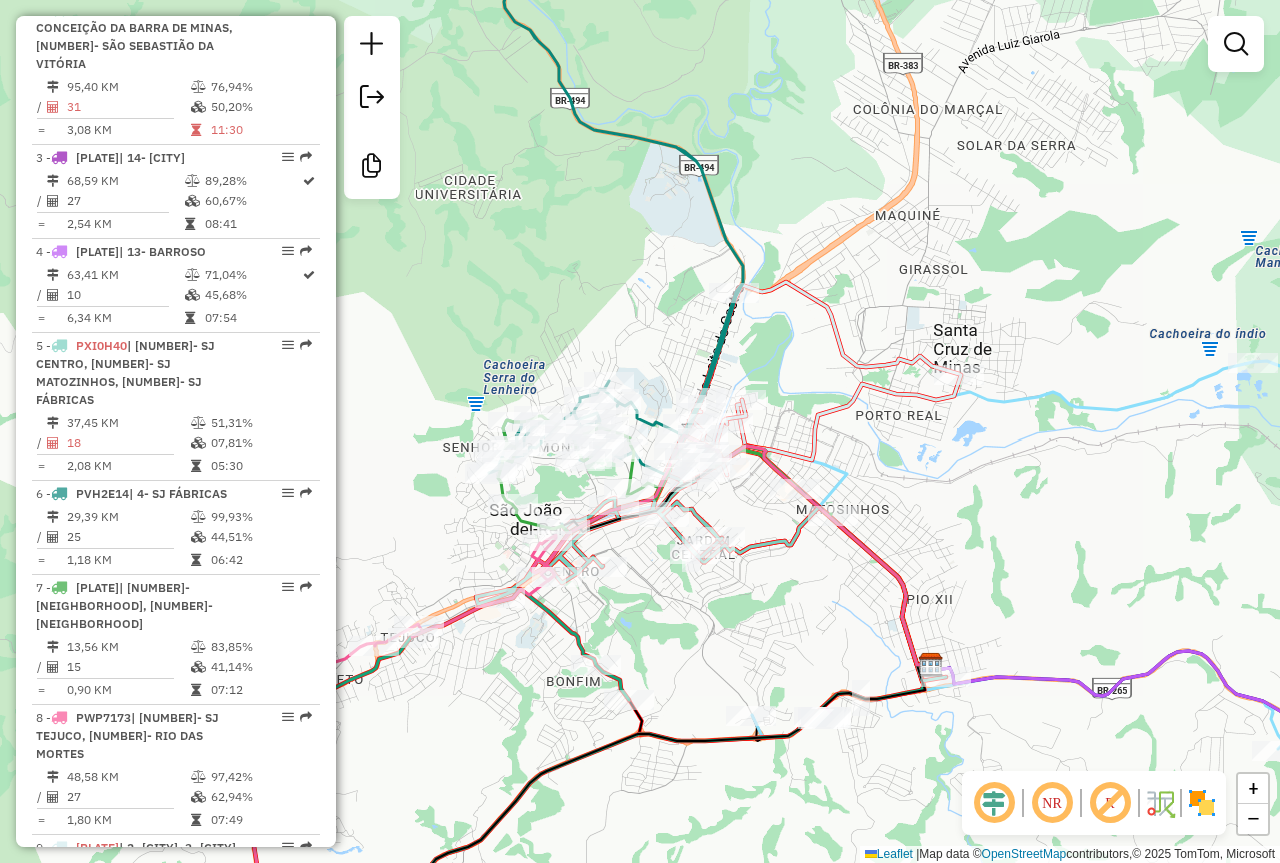 click on "Janela de atendimento Grade de atendimento Capacidade Transportadoras Veículos Cliente Pedidos  Rotas Selecione os dias de semana para filtrar as janelas de atendimento  Seg   Ter   Qua   Qui   Sex   Sáb   Dom  Informe o período da janela de atendimento: De: Até:  Filtrar exatamente a janela do cliente  Considerar janela de atendimento padrão  Selecione os dias de semana para filtrar as grades de atendimento  Seg   Ter   Qua   Qui   Sex   Sáb   Dom   Considerar clientes sem dia de atendimento cadastrado  Clientes fora do dia de atendimento selecionado Filtrar as atividades entre os valores definidos abaixo:  Peso mínimo:   Peso máximo:   Cubagem mínima:   Cubagem máxima:   De:   Até:  Filtrar as atividades entre o tempo de atendimento definido abaixo:  De:   Até:   Considerar capacidade total dos clientes não roteirizados Transportadora: Selecione um ou mais itens Tipo de veículo: Selecione um ou mais itens Veículo: Selecione um ou mais itens Motorista: Selecione um ou mais itens Nome: Rótulo:" 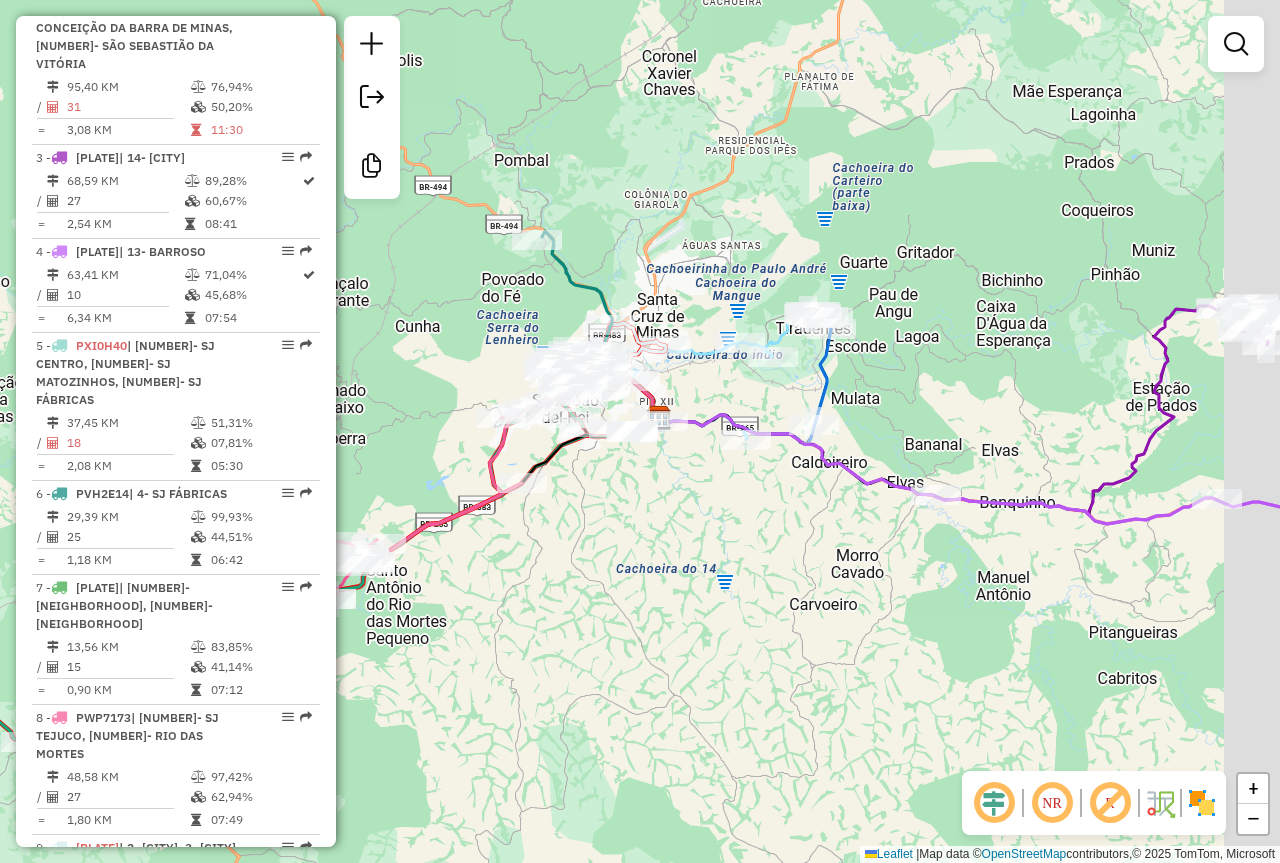 drag, startPoint x: 1032, startPoint y: 296, endPoint x: 831, endPoint y: 399, distance: 225.85393 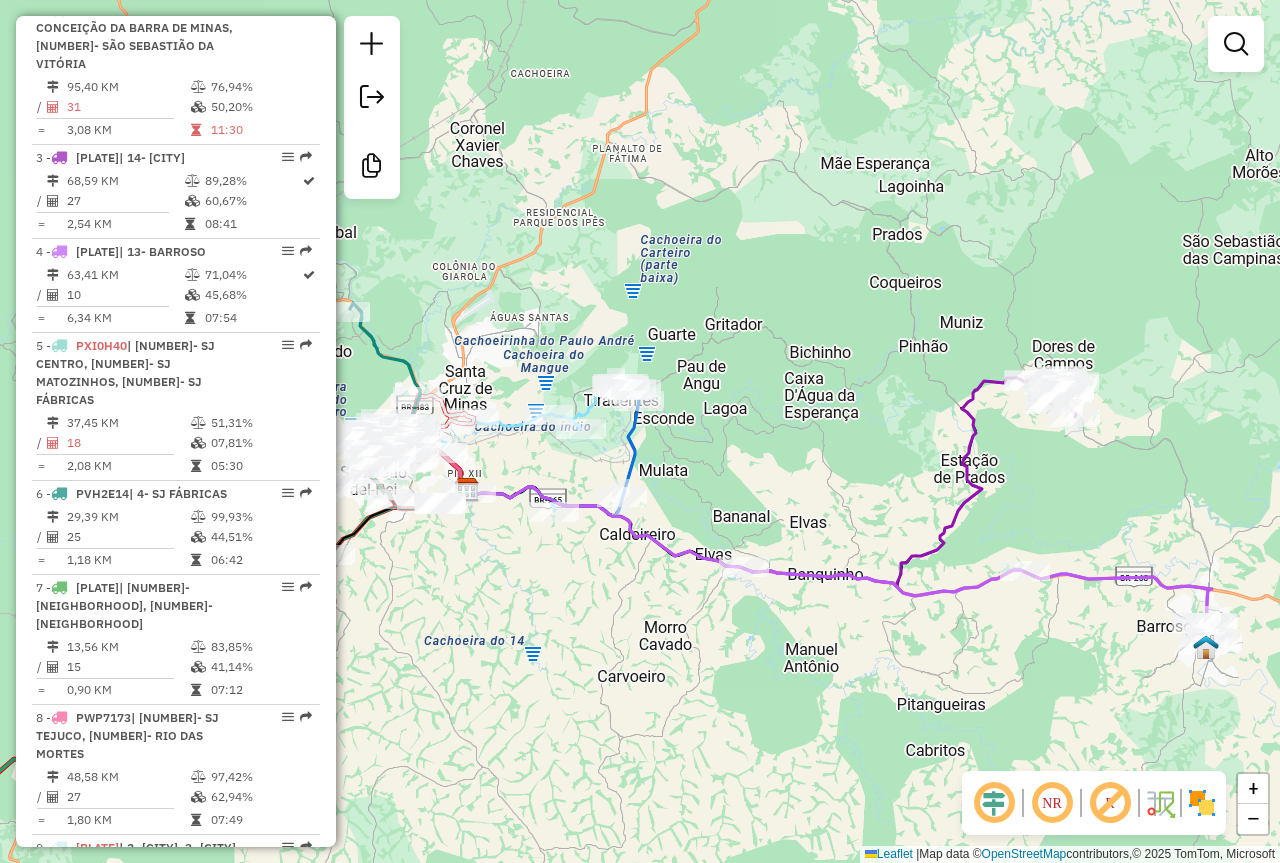 drag, startPoint x: 811, startPoint y: 428, endPoint x: 700, endPoint y: 424, distance: 111.07205 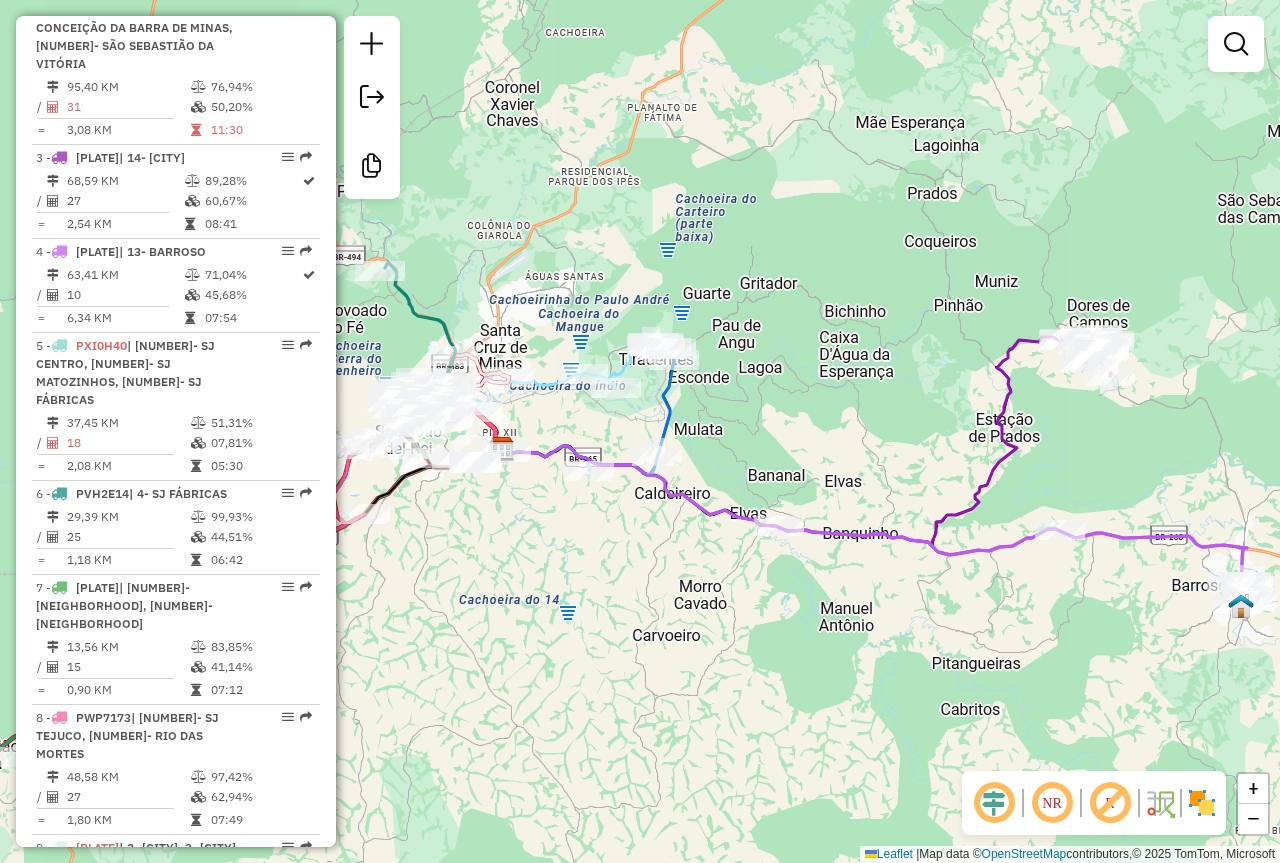 drag, startPoint x: 732, startPoint y: 484, endPoint x: 936, endPoint y: 451, distance: 206.65189 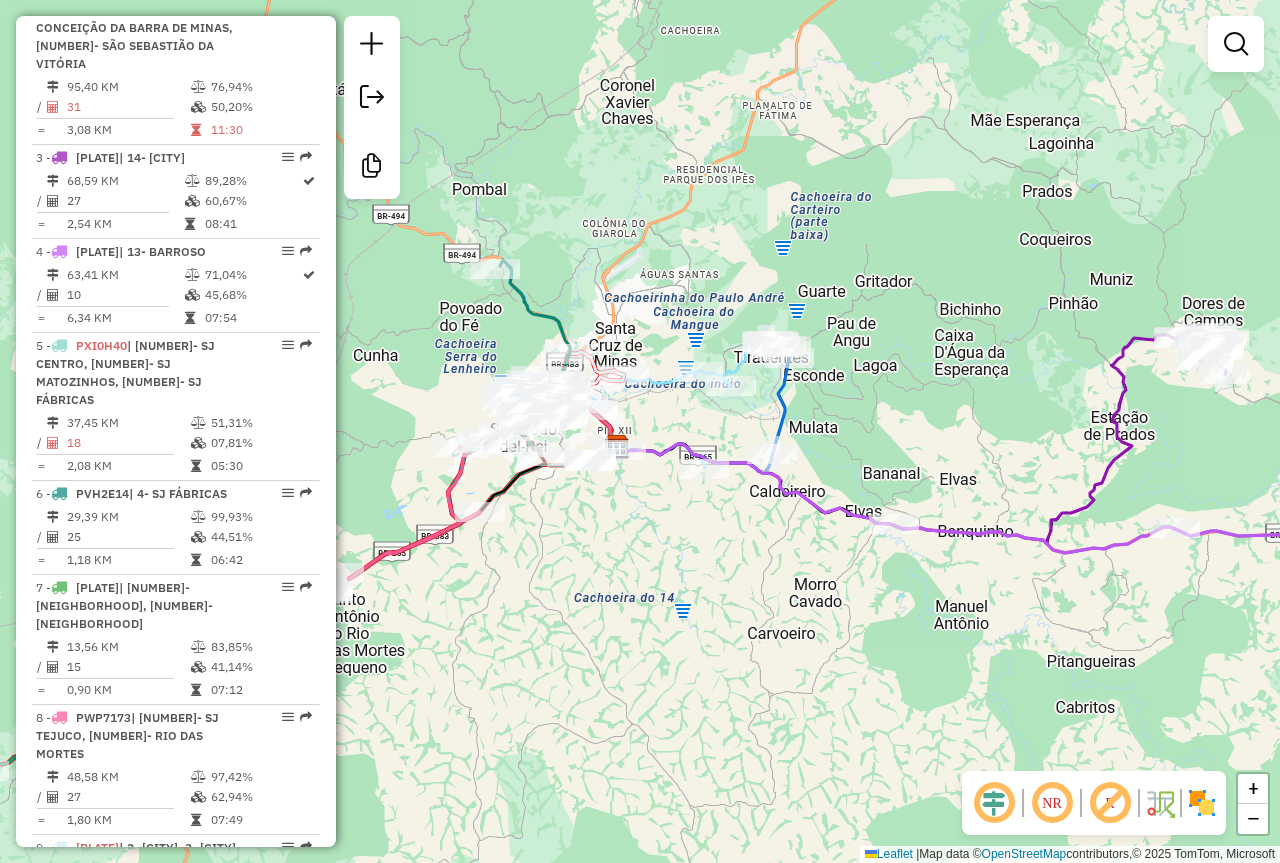 drag, startPoint x: 869, startPoint y: 451, endPoint x: 942, endPoint y: 439, distance: 73.97973 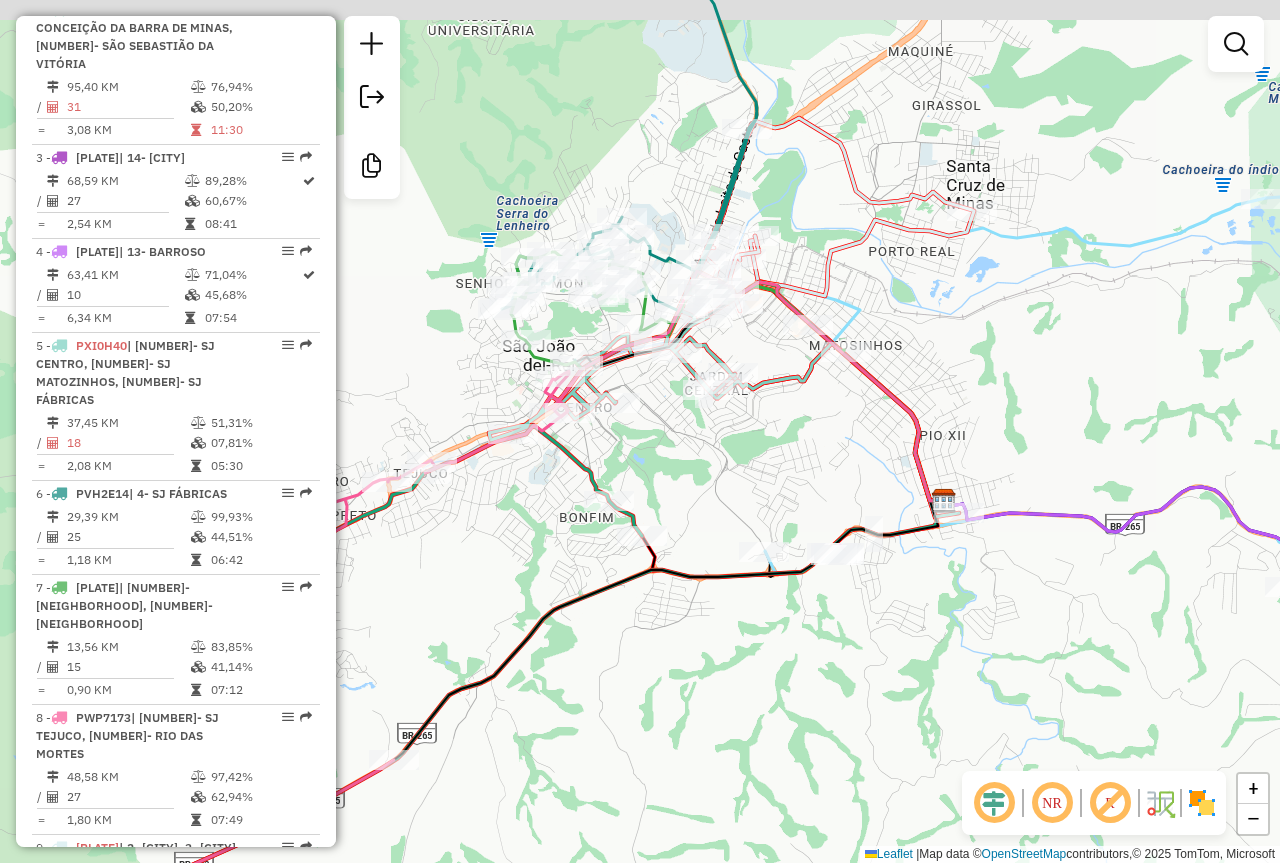 drag, startPoint x: 590, startPoint y: 374, endPoint x: 647, endPoint y: 434, distance: 82.75868 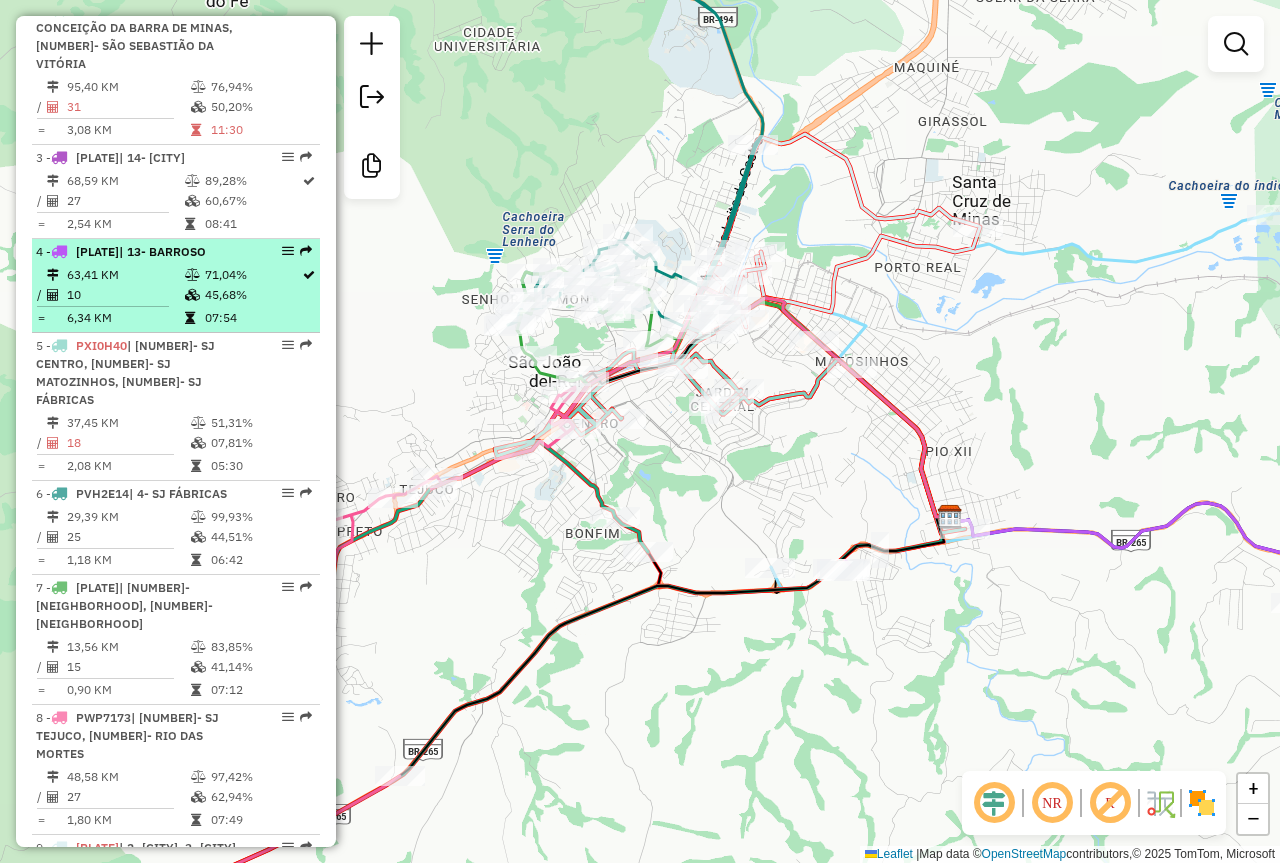 click on "1 -       PVC4G25   | 2- SJ TEJUCO  3,43 KM   61,32%  /  1   48,67%     =  3,43 KM   05:10   2 -       PVC4F73   | 20- CONCEIÇÃO DA BARRA DE MINAS, 21- SÃO SEBASTIÃO DA VITÓRIA  95,40 KM   76,94%  /  31   50,20%     =  3,08 KM   11:30   3 -       PVC4F26   | 14- DORES DOS CAMPOS  68,59 KM   89,28%  /  27   60,67%     =  2,54 KM   08:41   4 -       OQO3750   | 13- BARROSO  63,41 KM   71,04%  /  10   45,68%     =  6,34 KM   07:54   5 -       PXI0H40   | 1- SJ CENTRO, 3- SJ MATOZINHOS, 4- SJ FÁBRICAS  37,45 KM   51,31%  /  18   07,81%     =  2,08 KM   05:30   6 -       PVH2E14   | 4- SJ FÁBRICAS  29,39 KM   99,93%  /  25   44,51%     =  1,18 KM   06:42   7 -       TET4H42   | 1- SJ CENTRO, 4- SJ FÁBRICAS  13,56 KM   83,85%  /  15   41,14%     =  0,90 KM   07:12   8 -       PWP7173   | 2- SJ TEJUCO, 25- RIO DAS MORTES  48,58 KM   97,42%  /  27   62,94%     =  1,80 KM   07:49   9 -       PVC4F86   | 2- COLONIA, 3- SJ MATOZINHOS, 4- SJ FÁBRICAS  17,67 KM   84,38%  /  14   58,29%     =  1,26 KM  /" at bounding box center [176, 519] 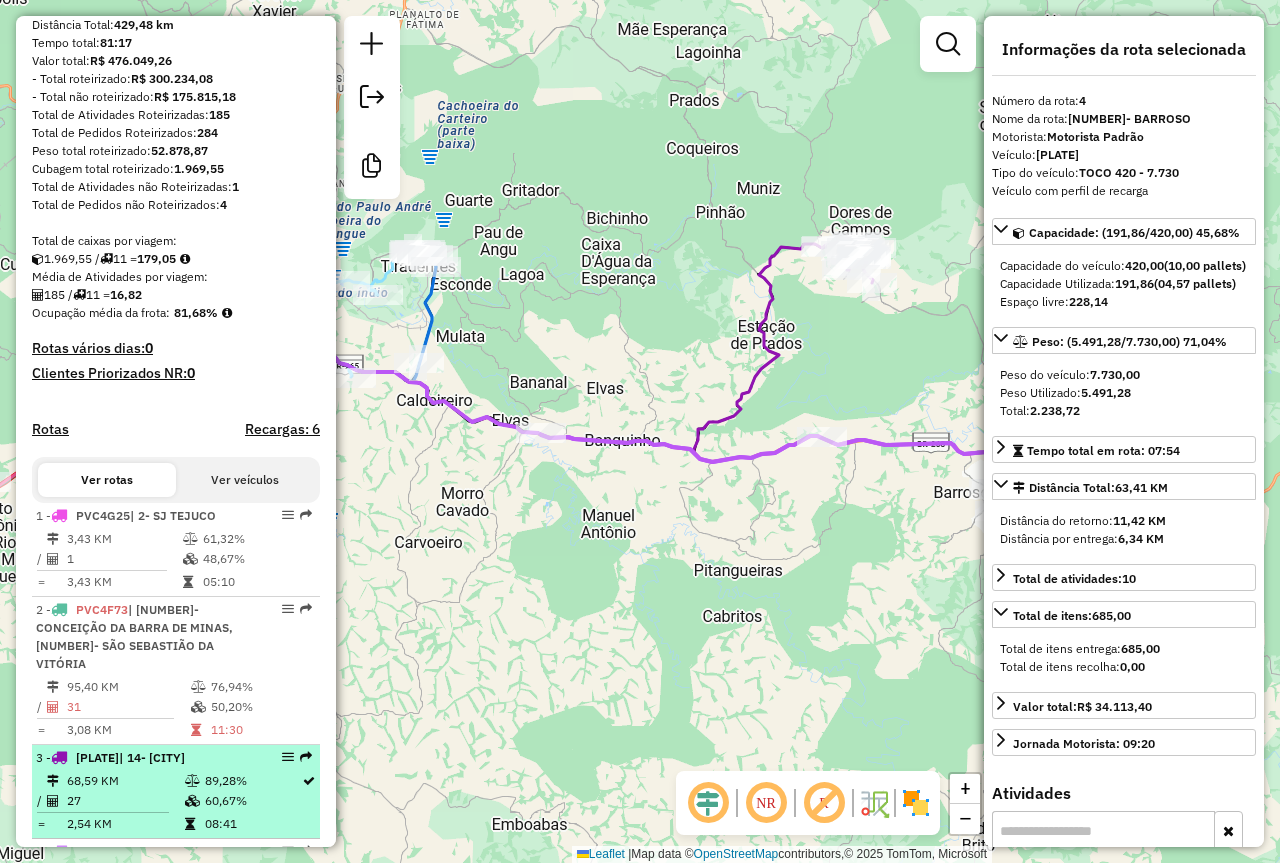 scroll, scrollTop: 0, scrollLeft: 0, axis: both 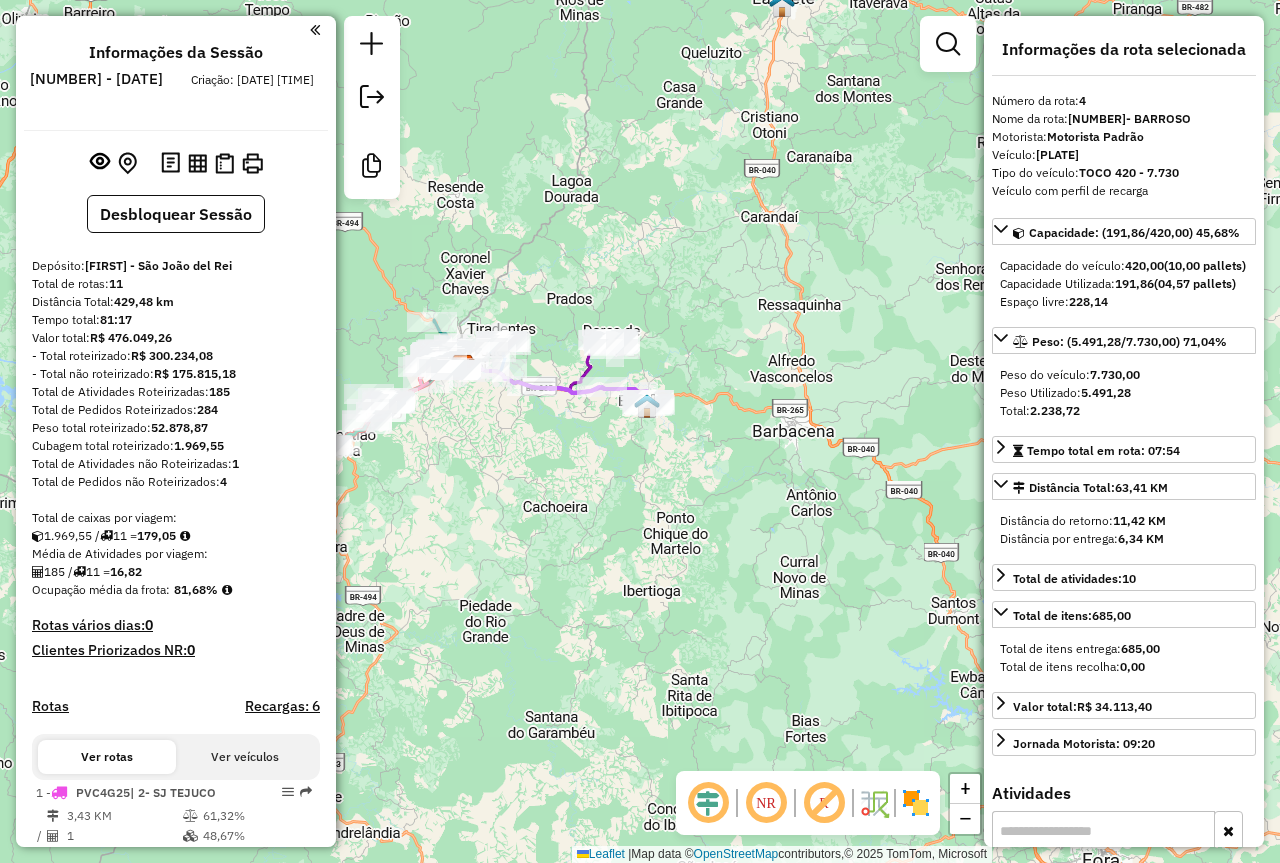 drag, startPoint x: 457, startPoint y: 460, endPoint x: 539, endPoint y: 470, distance: 82.607506 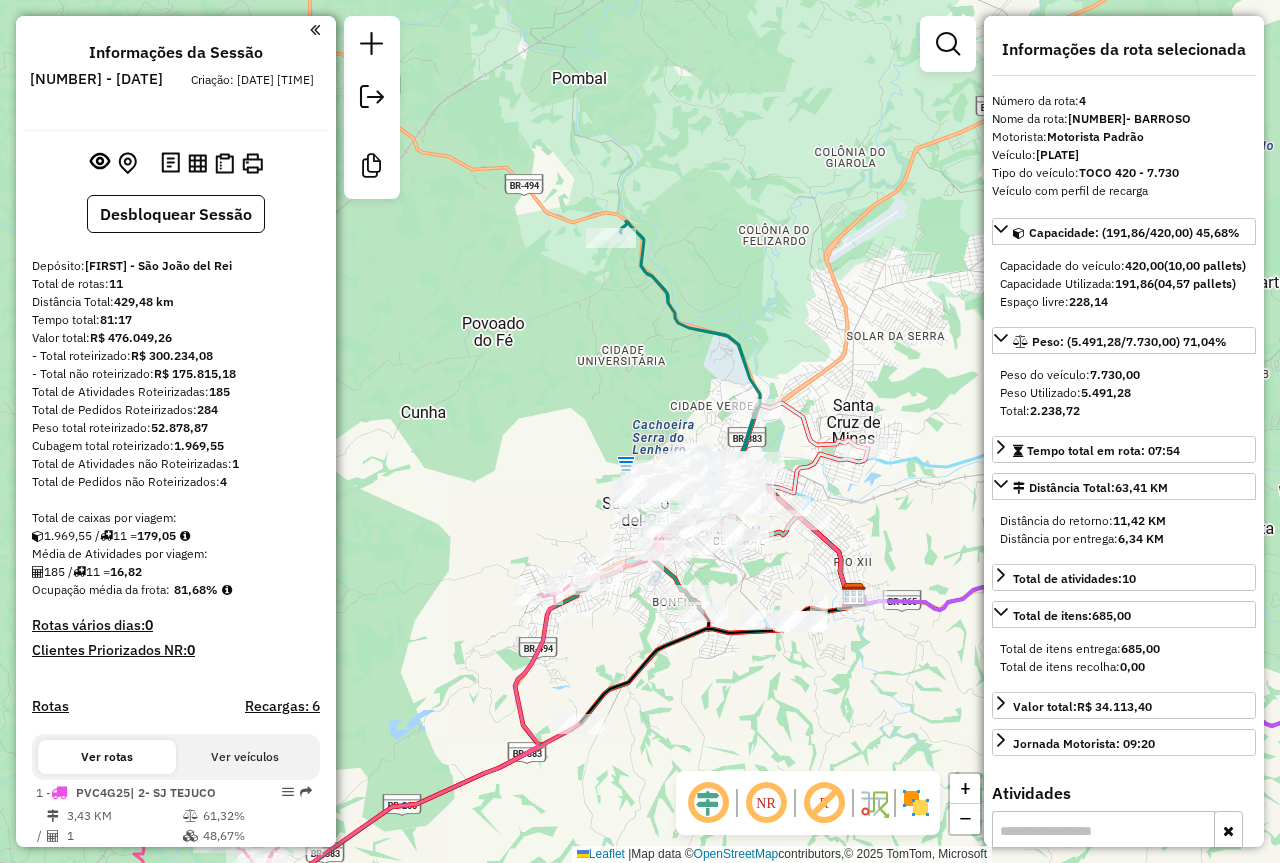 drag, startPoint x: 818, startPoint y: 117, endPoint x: 820, endPoint y: 312, distance: 195.01025 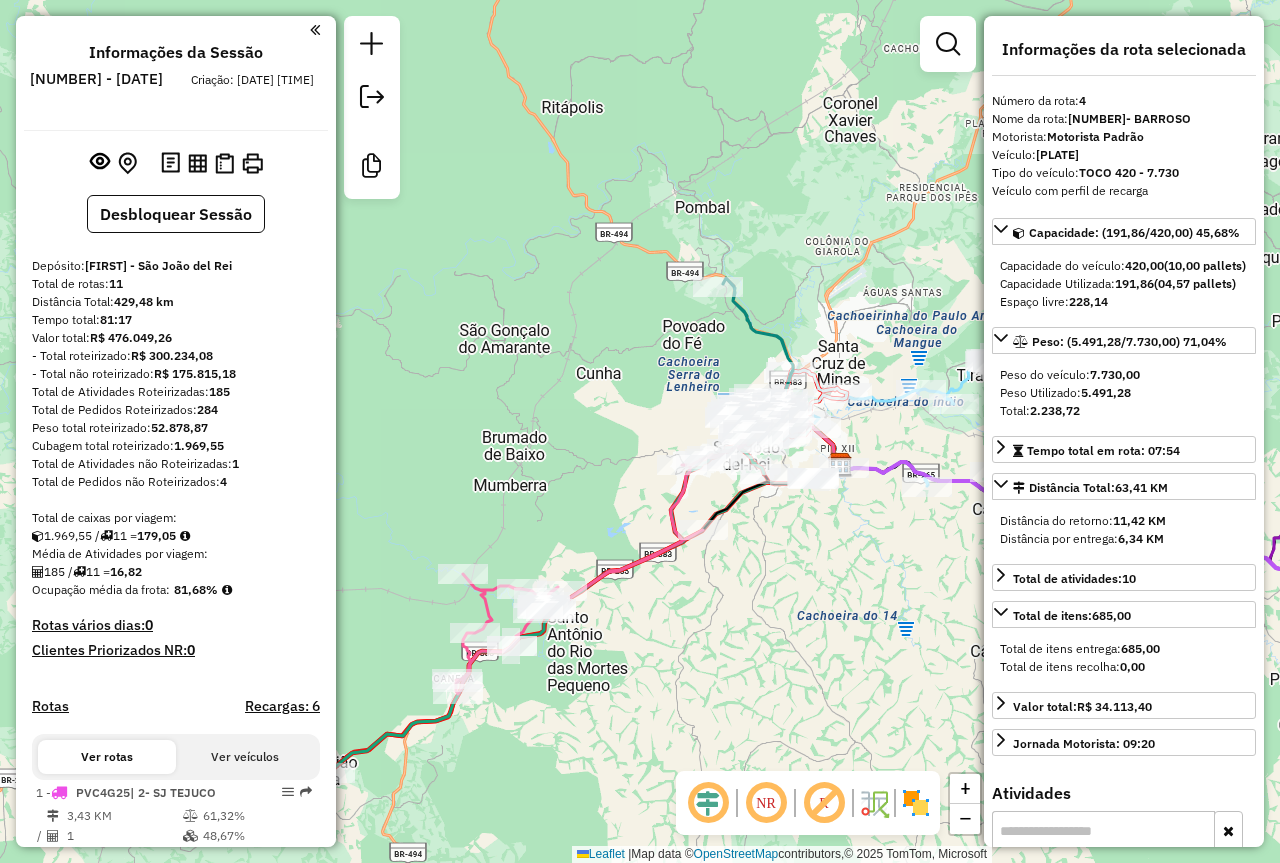 drag, startPoint x: 800, startPoint y: 211, endPoint x: 808, endPoint y: 248, distance: 37.85499 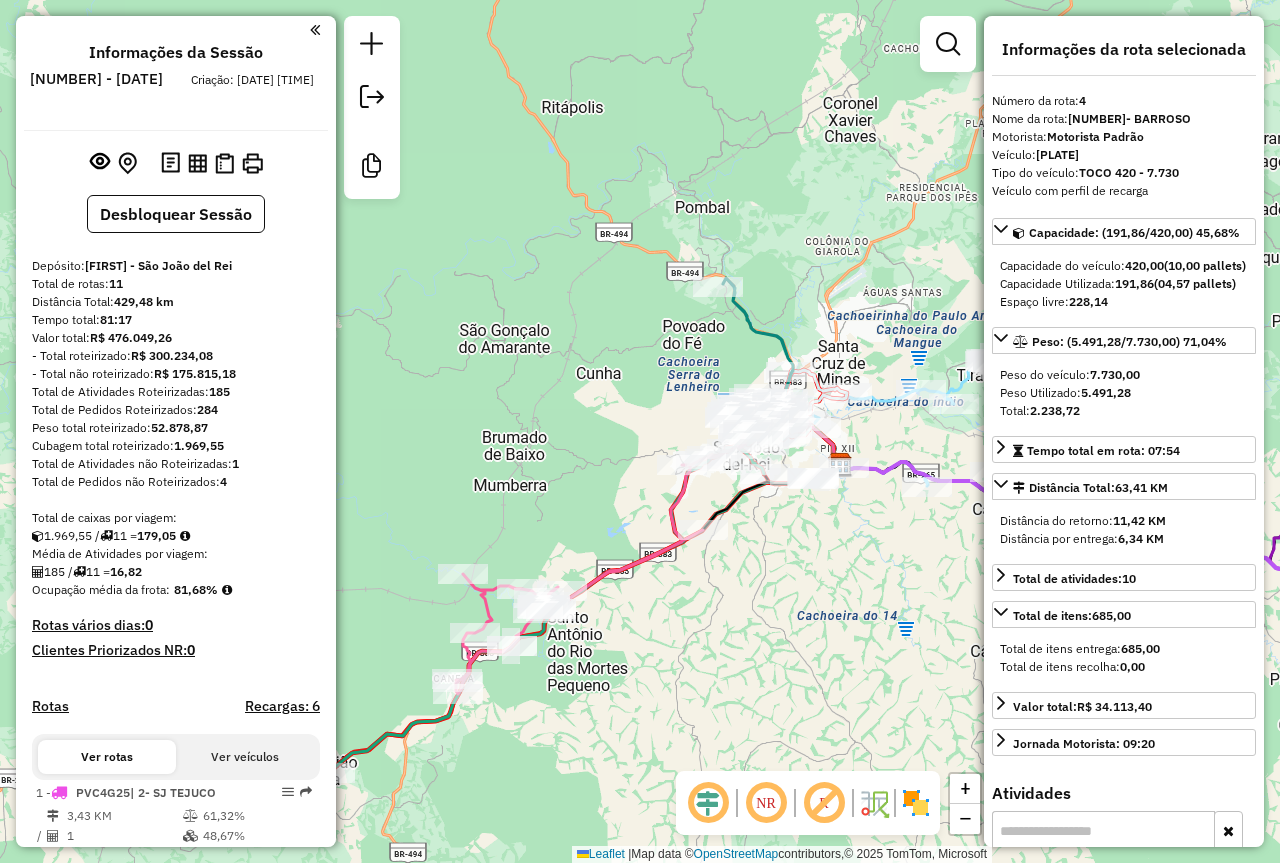 drag, startPoint x: 408, startPoint y: 723, endPoint x: 206, endPoint y: 709, distance: 202.48457 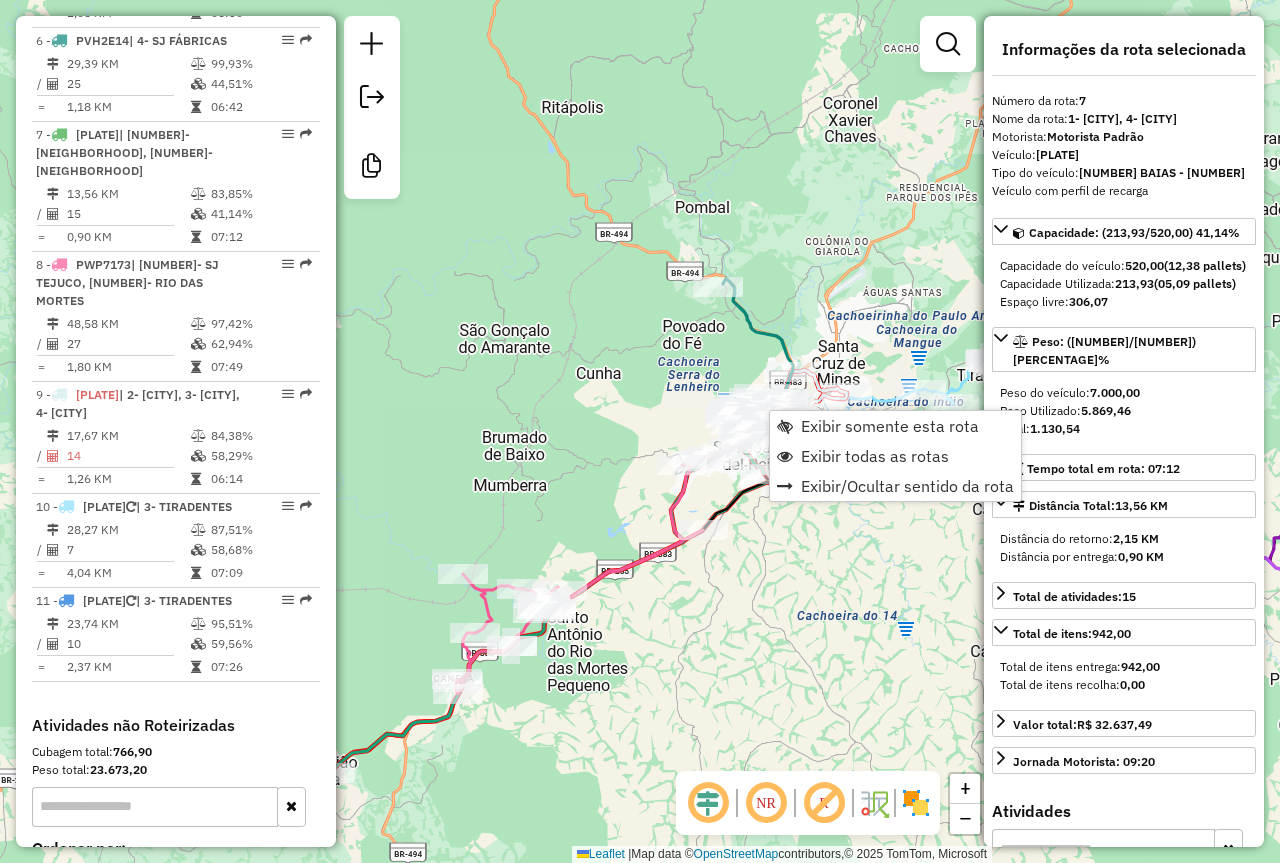 scroll, scrollTop: 1400, scrollLeft: 0, axis: vertical 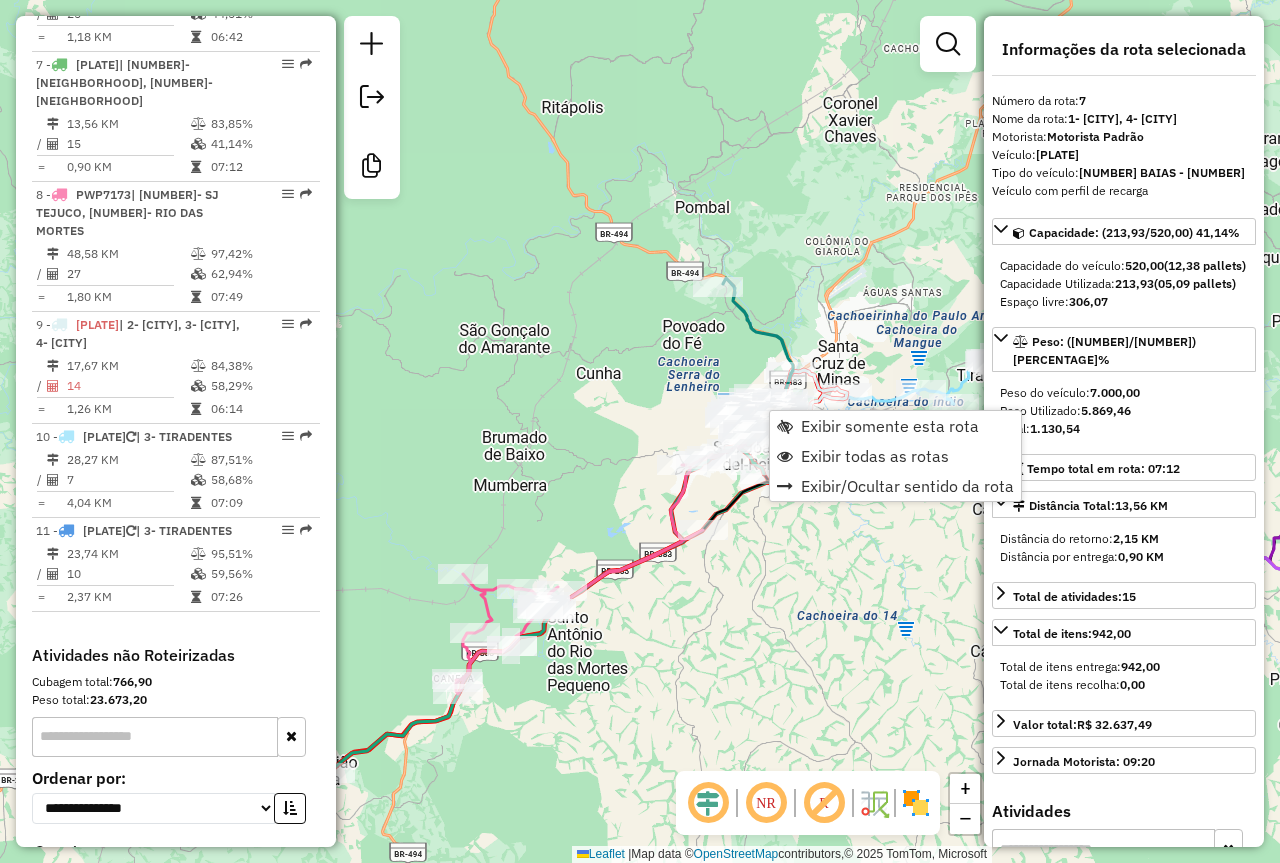 click on "Janela de atendimento Grade de atendimento Capacidade Transportadoras Veículos Cliente Pedidos  Rotas Selecione os dias de semana para filtrar as janelas de atendimento  Seg   Ter   Qua   Qui   Sex   Sáb   Dom  Informe o período da janela de atendimento: De: Até:  Filtrar exatamente a janela do cliente  Considerar janela de atendimento padrão  Selecione os dias de semana para filtrar as grades de atendimento  Seg   Ter   Qua   Qui   Sex   Sáb   Dom   Considerar clientes sem dia de atendimento cadastrado  Clientes fora do dia de atendimento selecionado Filtrar as atividades entre os valores definidos abaixo:  Peso mínimo:   Peso máximo:   Cubagem mínima:   Cubagem máxima:   De:   Até:  Filtrar as atividades entre o tempo de atendimento definido abaixo:  De:   Até:   Considerar capacidade total dos clientes não roteirizados Transportadora: Selecione um ou mais itens Tipo de veículo: Selecione um ou mais itens Veículo: Selecione um ou mais itens Motorista: Selecione um ou mais itens Nome: Rótulo:" 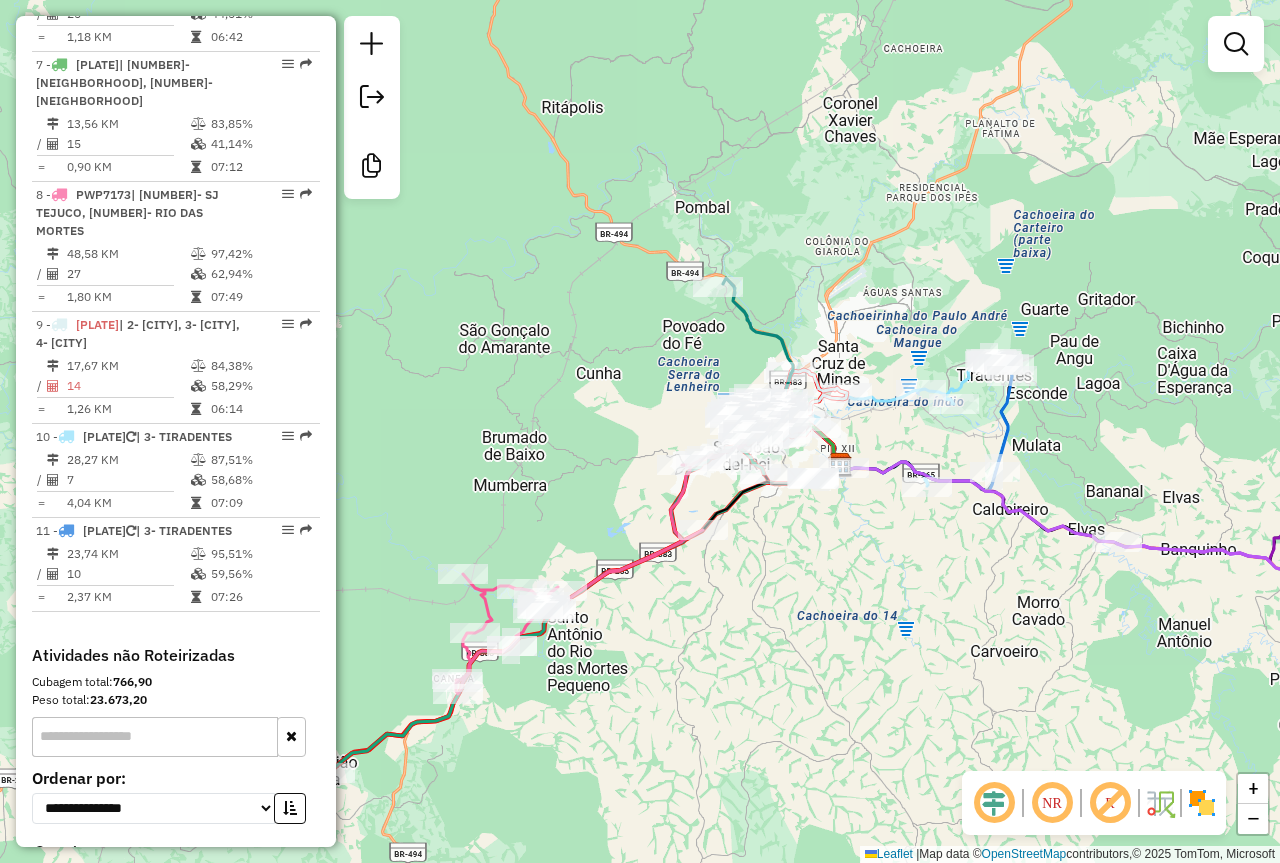 click on "Janela de atendimento Grade de atendimento Capacidade Transportadoras Veículos Cliente Pedidos  Rotas Selecione os dias de semana para filtrar as janelas de atendimento  Seg   Ter   Qua   Qui   Sex   Sáb   Dom  Informe o período da janela de atendimento: De: Até:  Filtrar exatamente a janela do cliente  Considerar janela de atendimento padrão  Selecione os dias de semana para filtrar as grades de atendimento  Seg   Ter   Qua   Qui   Sex   Sáb   Dom   Considerar clientes sem dia de atendimento cadastrado  Clientes fora do dia de atendimento selecionado Filtrar as atividades entre os valores definidos abaixo:  Peso mínimo:   Peso máximo:   Cubagem mínima:   Cubagem máxima:   De:   Até:  Filtrar as atividades entre o tempo de atendimento definido abaixo:  De:   Até:   Considerar capacidade total dos clientes não roteirizados Transportadora: Selecione um ou mais itens Tipo de veículo: Selecione um ou mais itens Veículo: Selecione um ou mais itens Motorista: Selecione um ou mais itens Nome: Rótulo:" 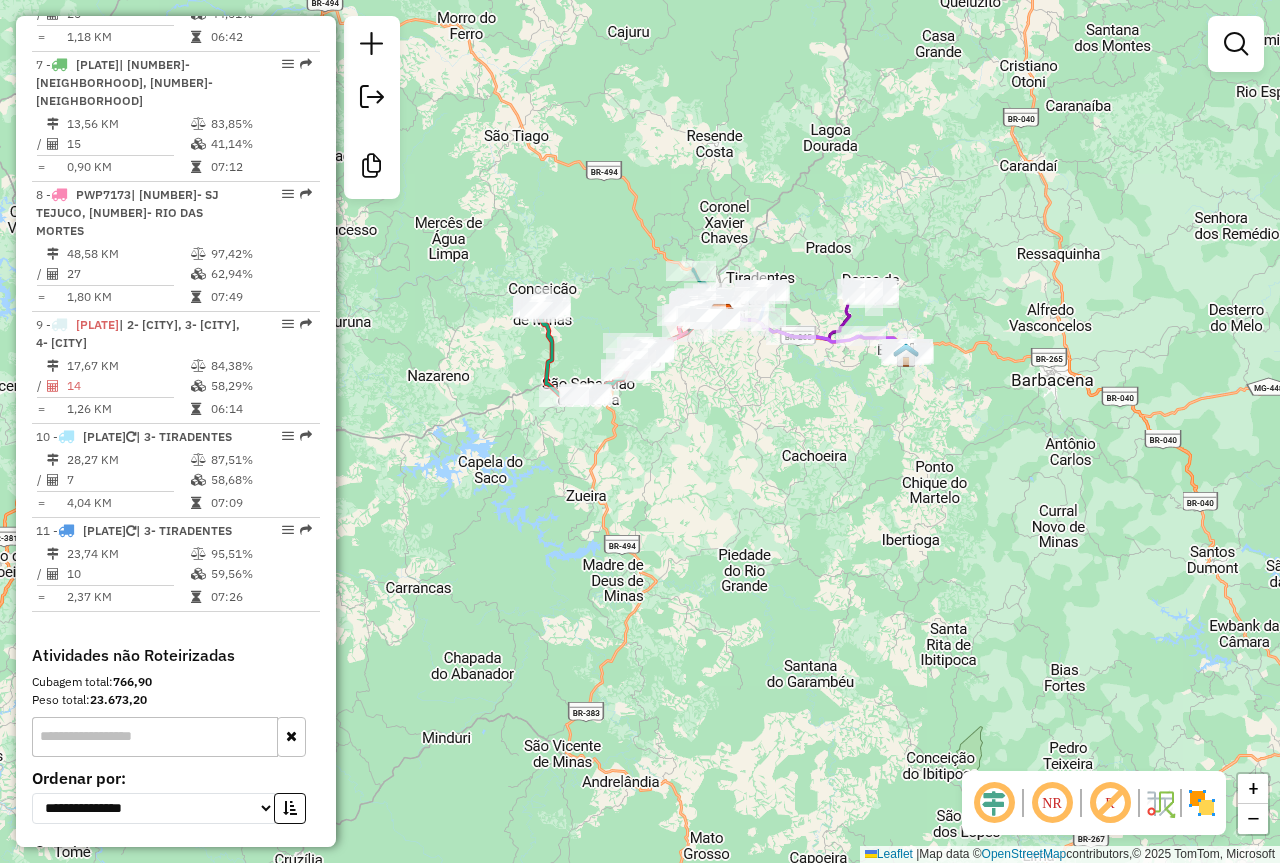 click on "Janela de atendimento Grade de atendimento Capacidade Transportadoras Veículos Cliente Pedidos  Rotas Selecione os dias de semana para filtrar as janelas de atendimento  Seg   Ter   Qua   Qui   Sex   Sáb   Dom  Informe o período da janela de atendimento: De: Até:  Filtrar exatamente a janela do cliente  Considerar janela de atendimento padrão  Selecione os dias de semana para filtrar as grades de atendimento  Seg   Ter   Qua   Qui   Sex   Sáb   Dom   Considerar clientes sem dia de atendimento cadastrado  Clientes fora do dia de atendimento selecionado Filtrar as atividades entre os valores definidos abaixo:  Peso mínimo:   Peso máximo:   Cubagem mínima:   Cubagem máxima:   De:   Até:  Filtrar as atividades entre o tempo de atendimento definido abaixo:  De:   Até:   Considerar capacidade total dos clientes não roteirizados Transportadora: Selecione um ou mais itens Tipo de veículo: Selecione um ou mais itens Veículo: Selecione um ou mais itens Motorista: Selecione um ou mais itens Nome: Rótulo:" 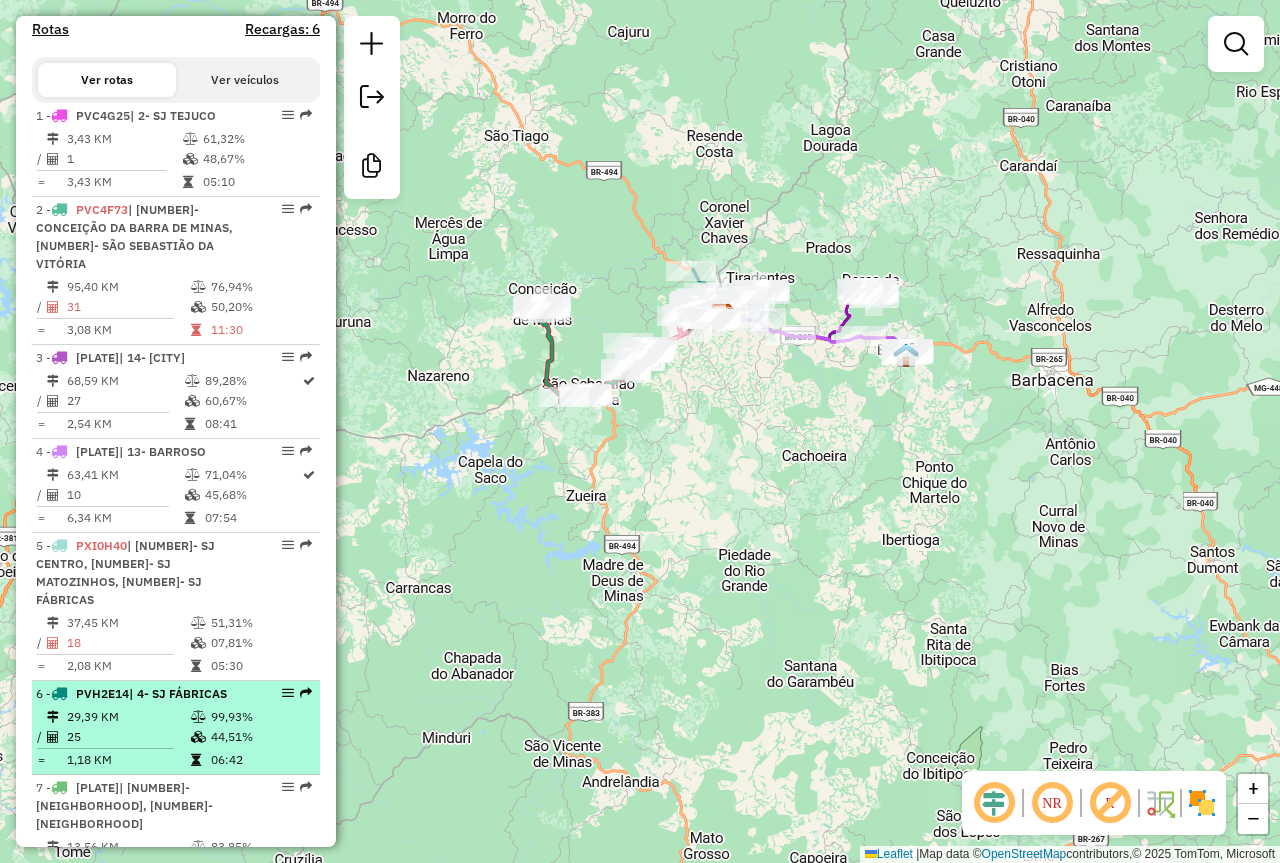 scroll, scrollTop: 777, scrollLeft: 0, axis: vertical 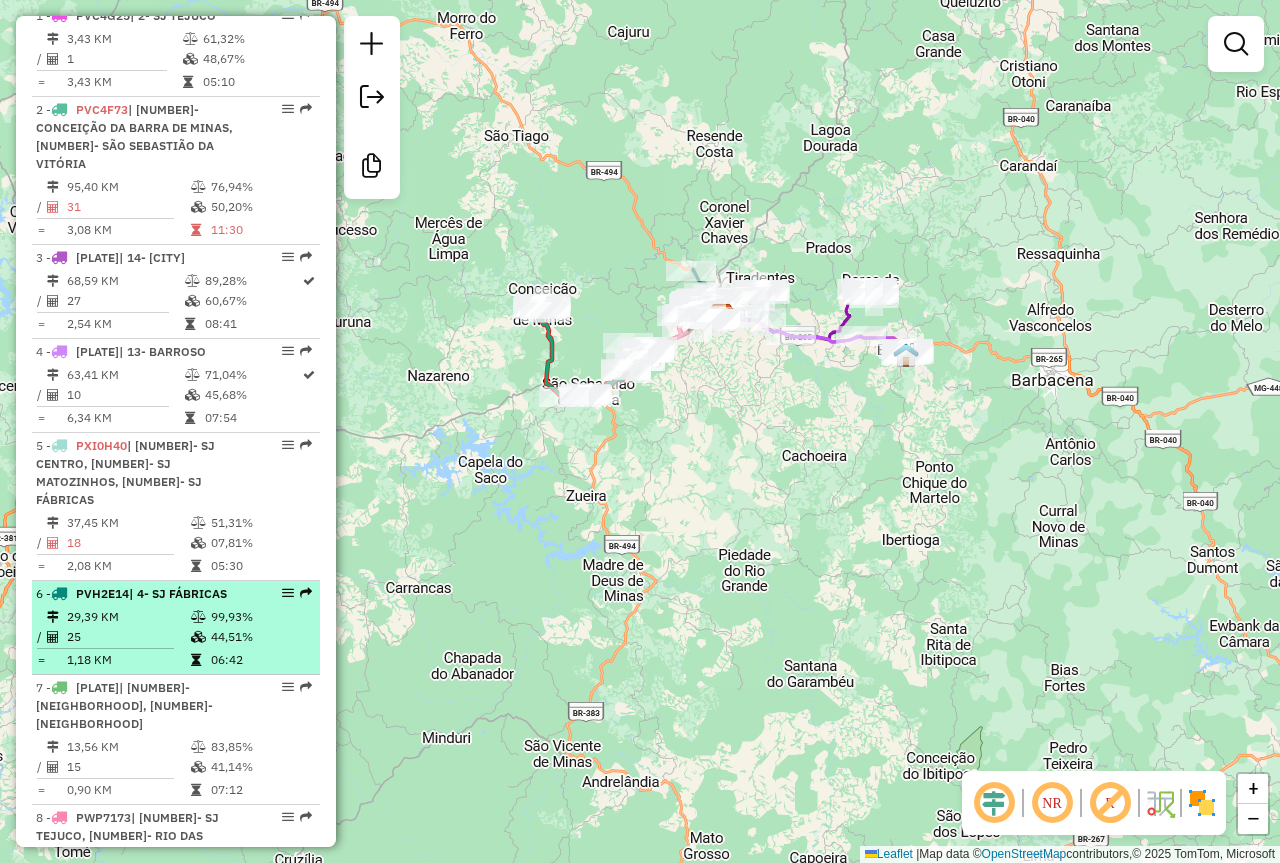 click on "25" at bounding box center (128, 637) 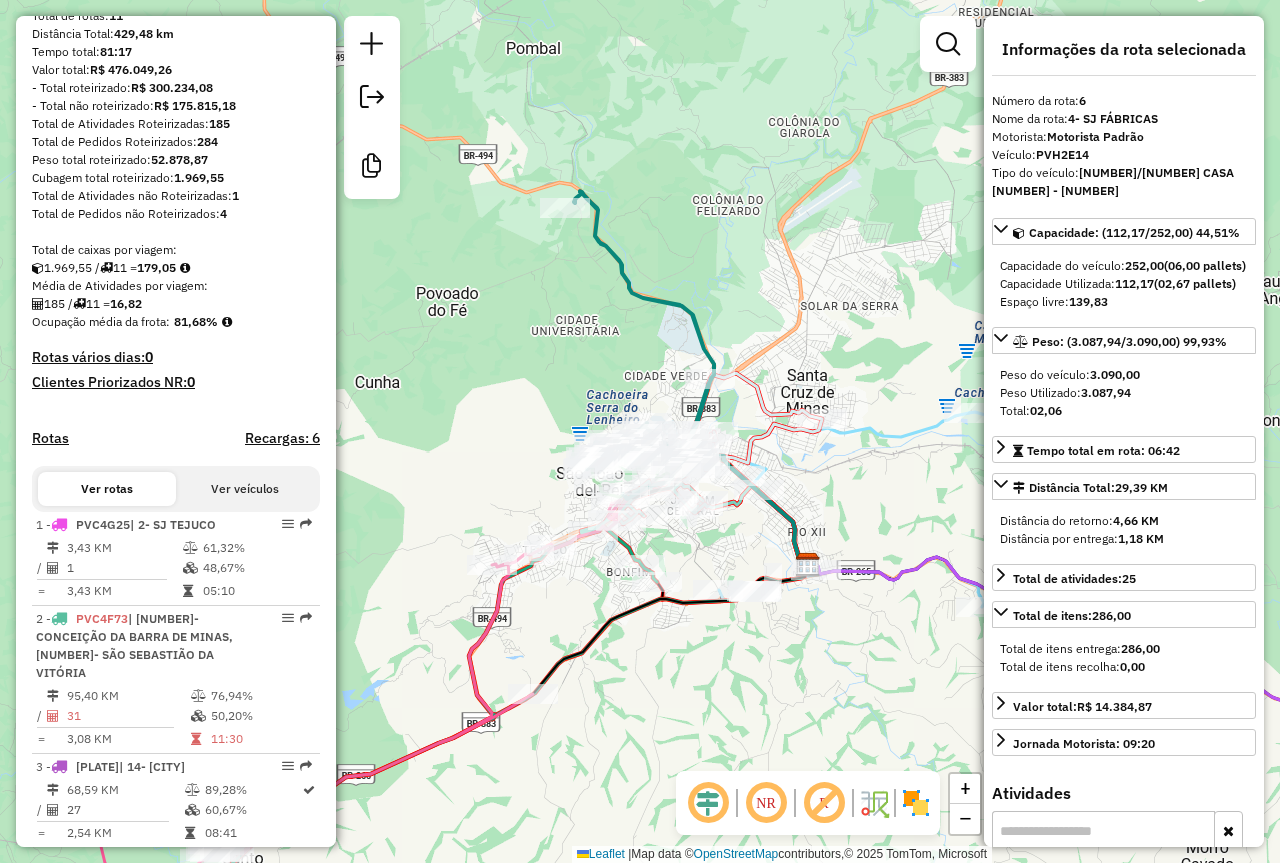 scroll, scrollTop: 177, scrollLeft: 0, axis: vertical 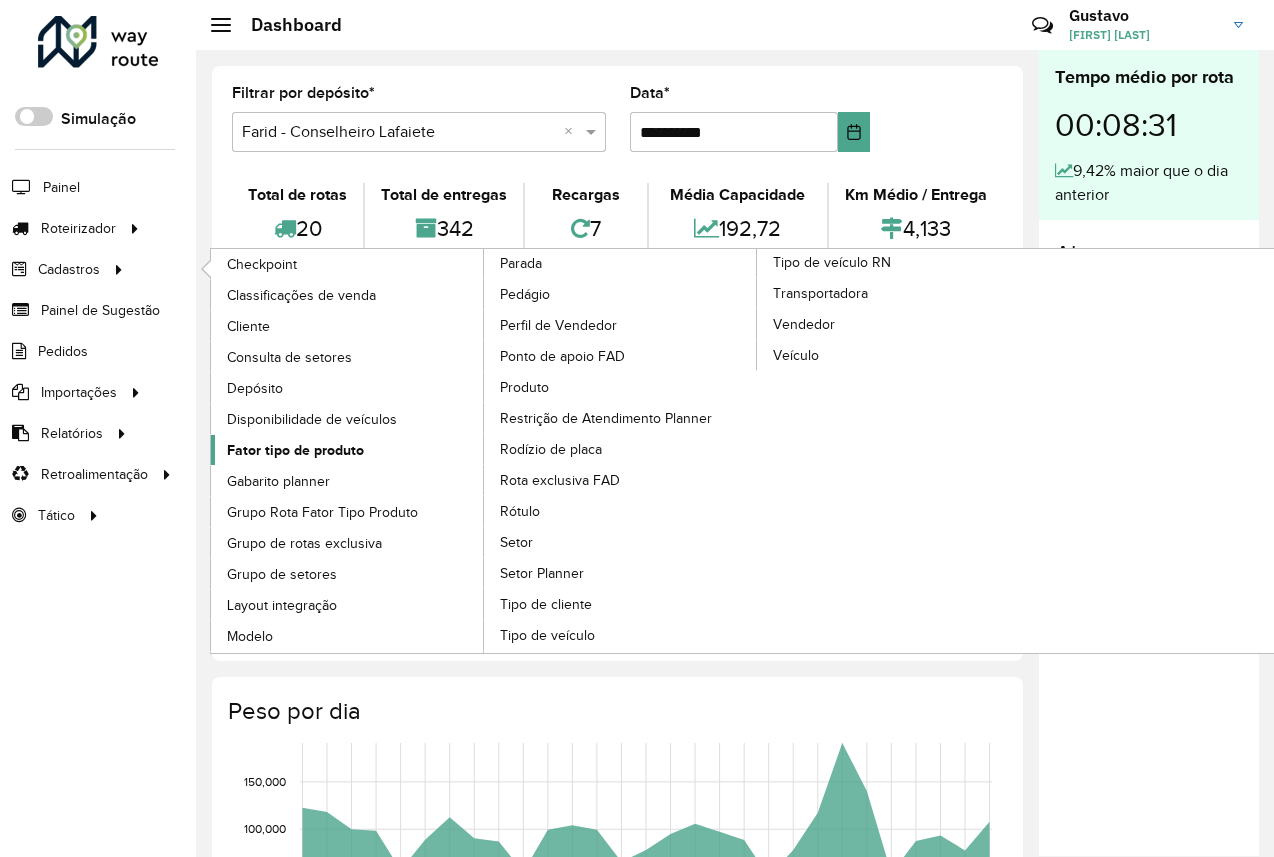 click on "Fator tipo de produto" 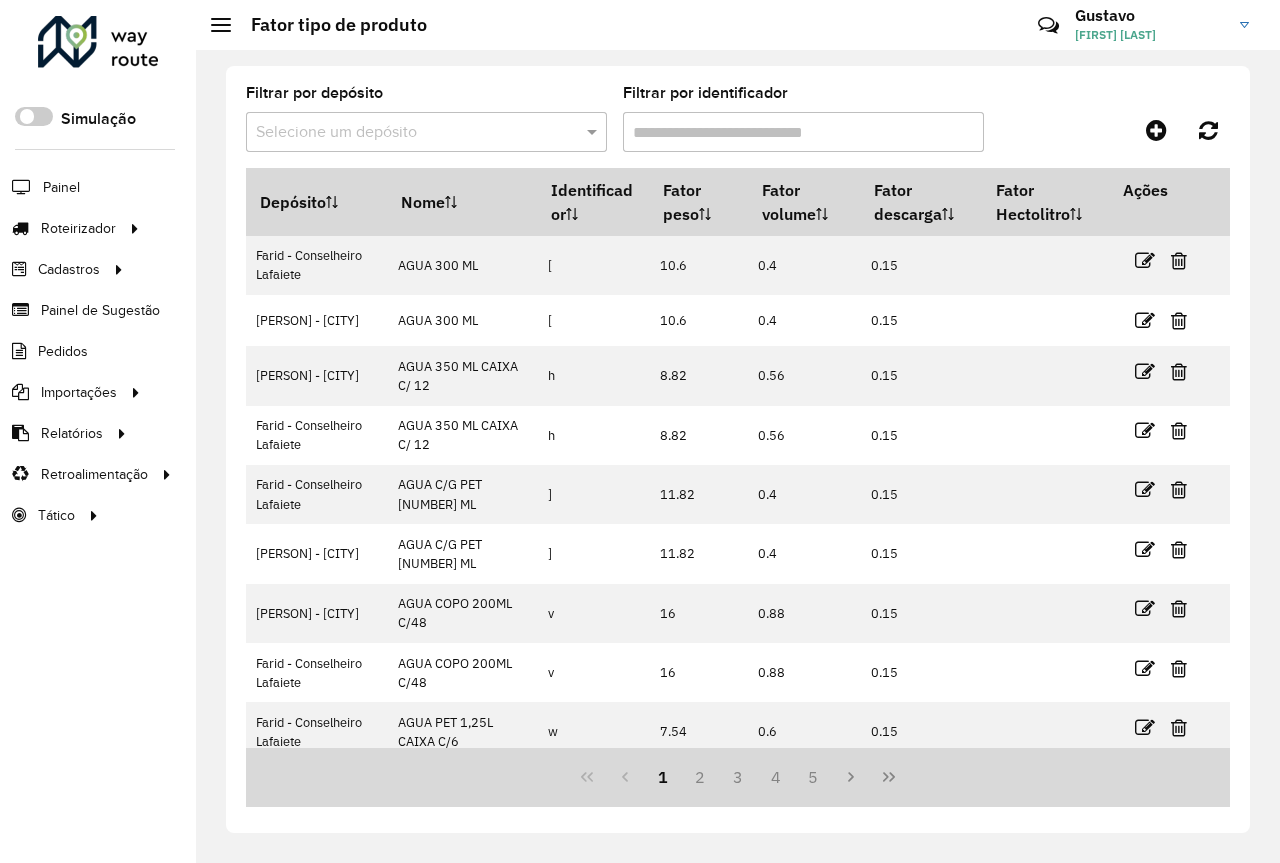 click on "Selecione um depósito" at bounding box center [426, 132] 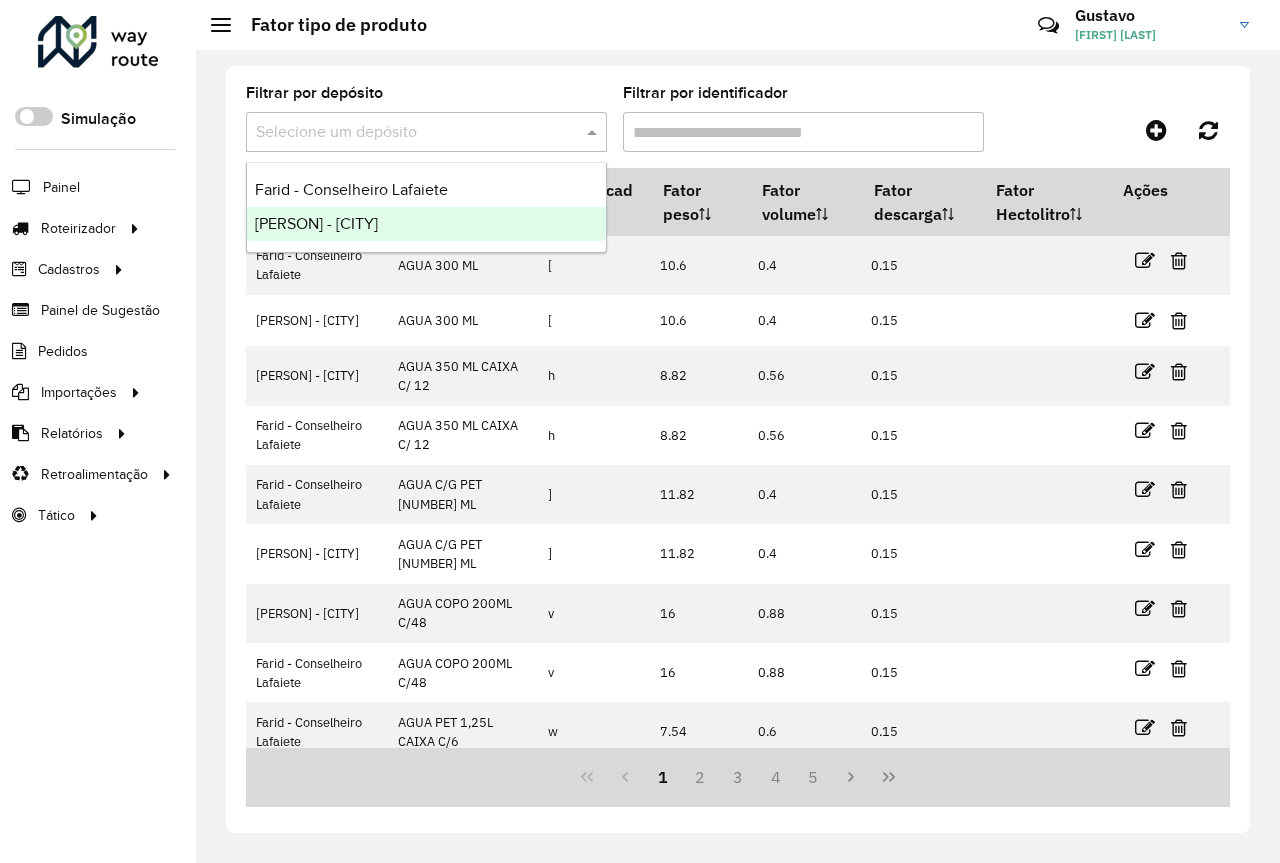 click on "[PERSON] - [CITY]" at bounding box center [426, 224] 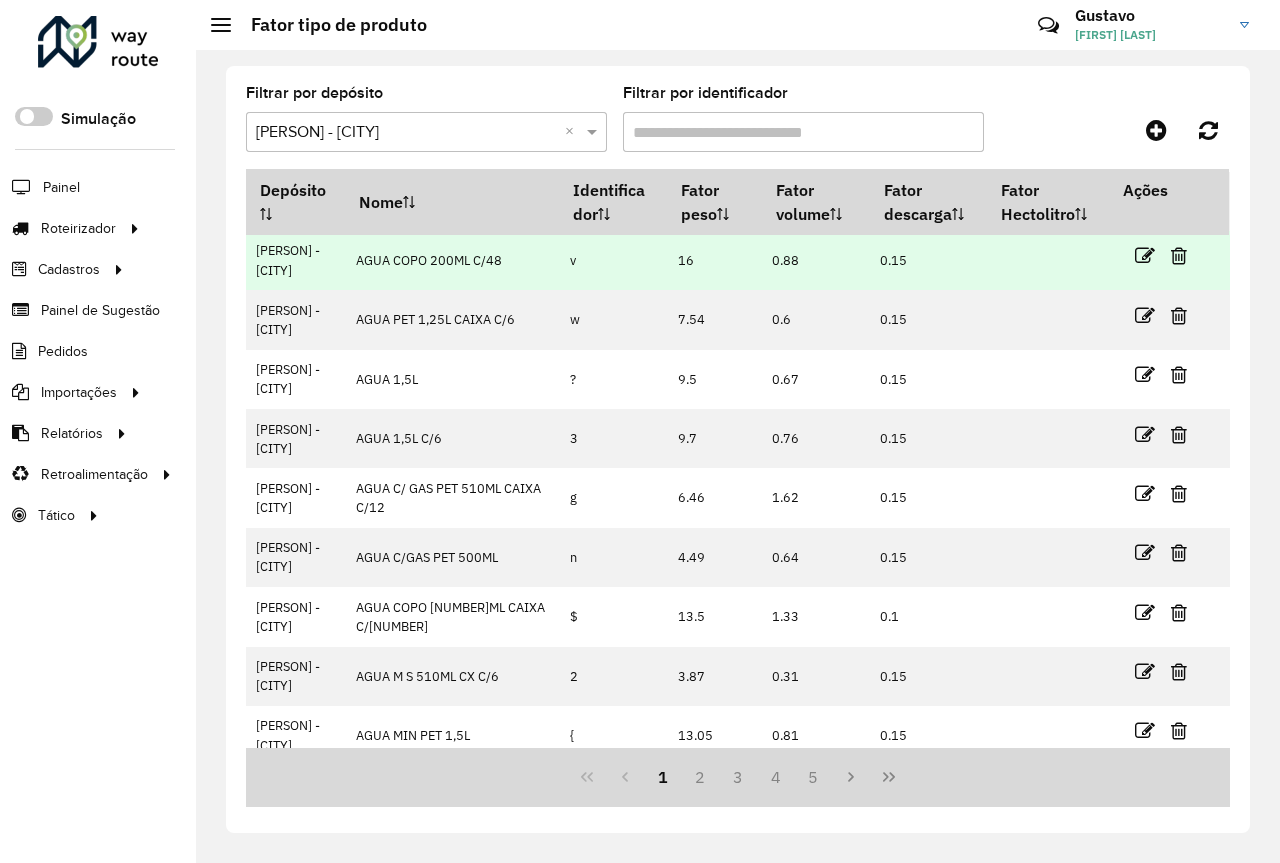 scroll, scrollTop: 201, scrollLeft: 0, axis: vertical 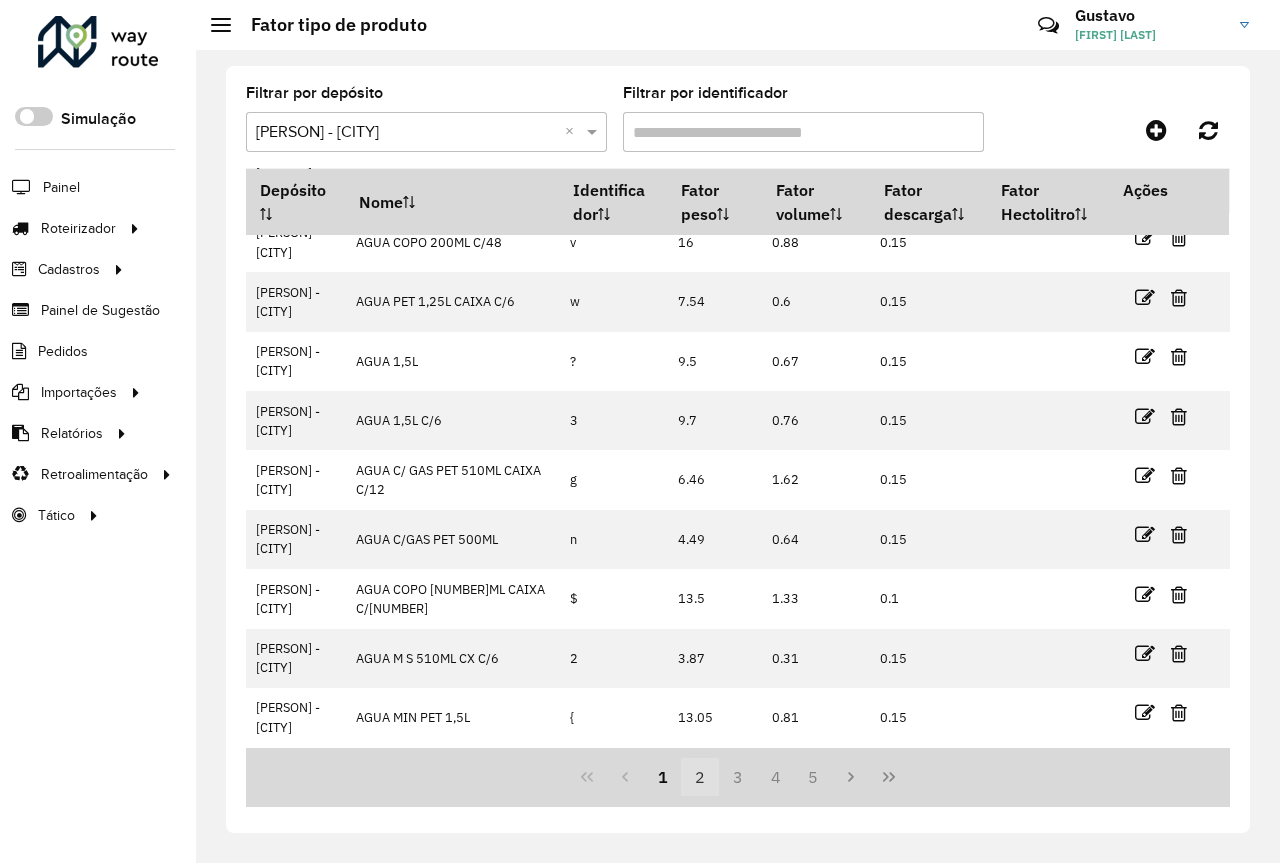 click on "2" at bounding box center [700, 777] 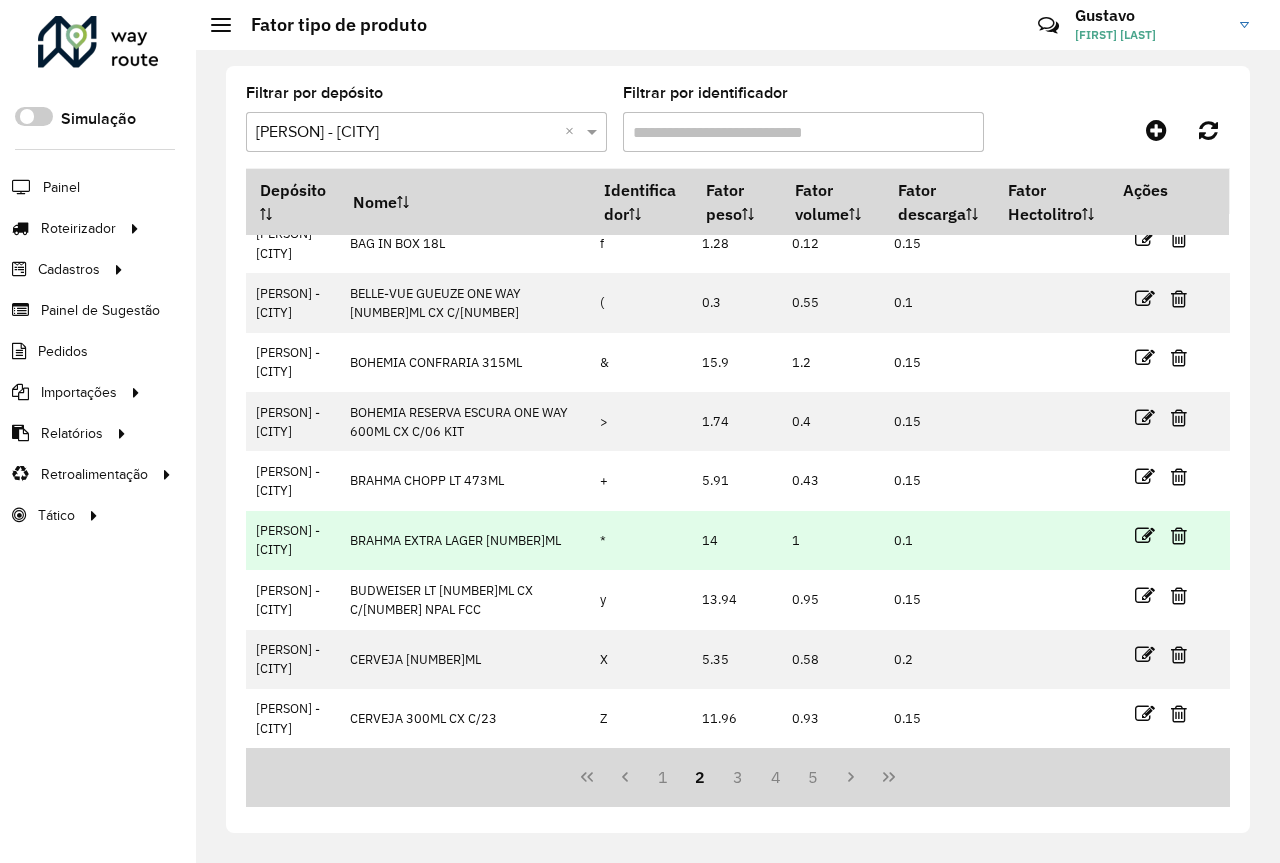 scroll, scrollTop: 225, scrollLeft: 0, axis: vertical 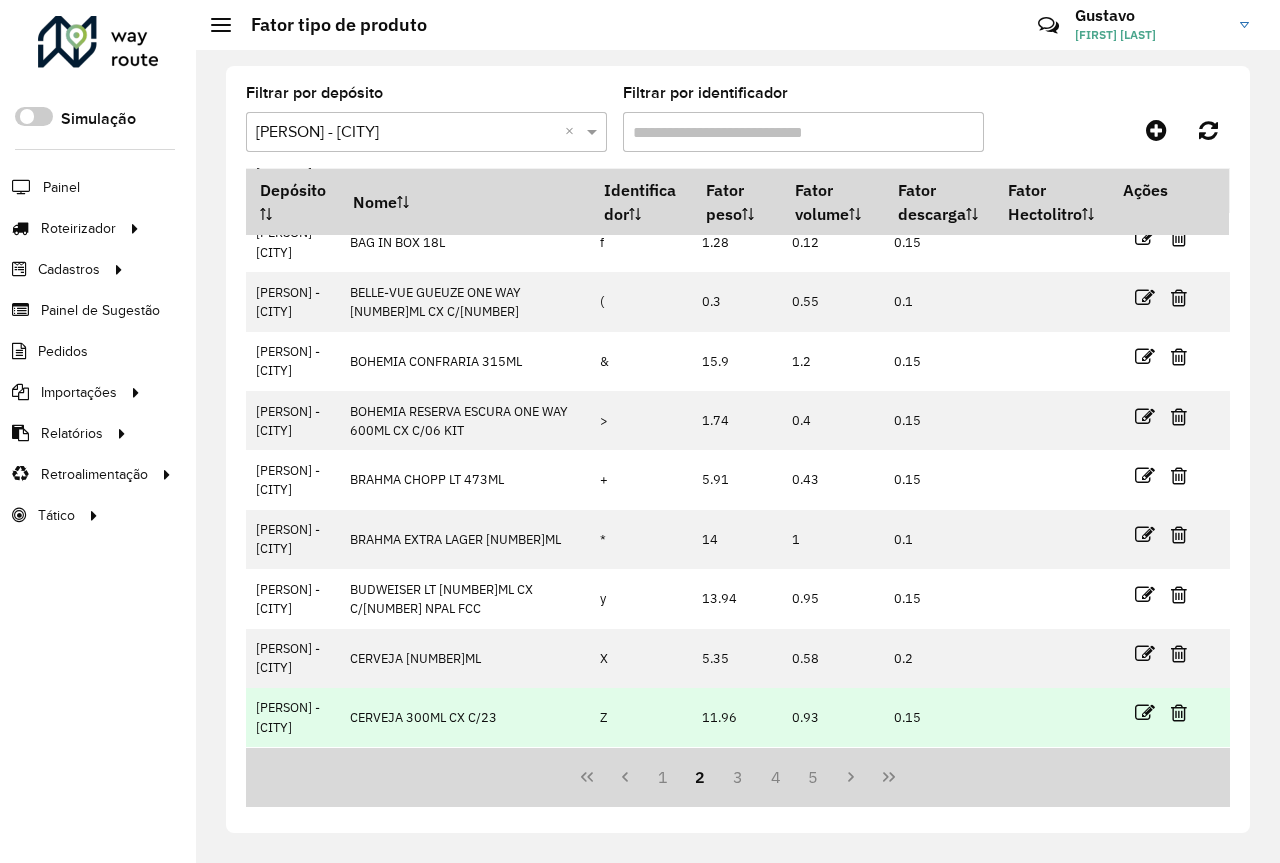 drag, startPoint x: 784, startPoint y: 304, endPoint x: 821, endPoint y: 710, distance: 407.68246 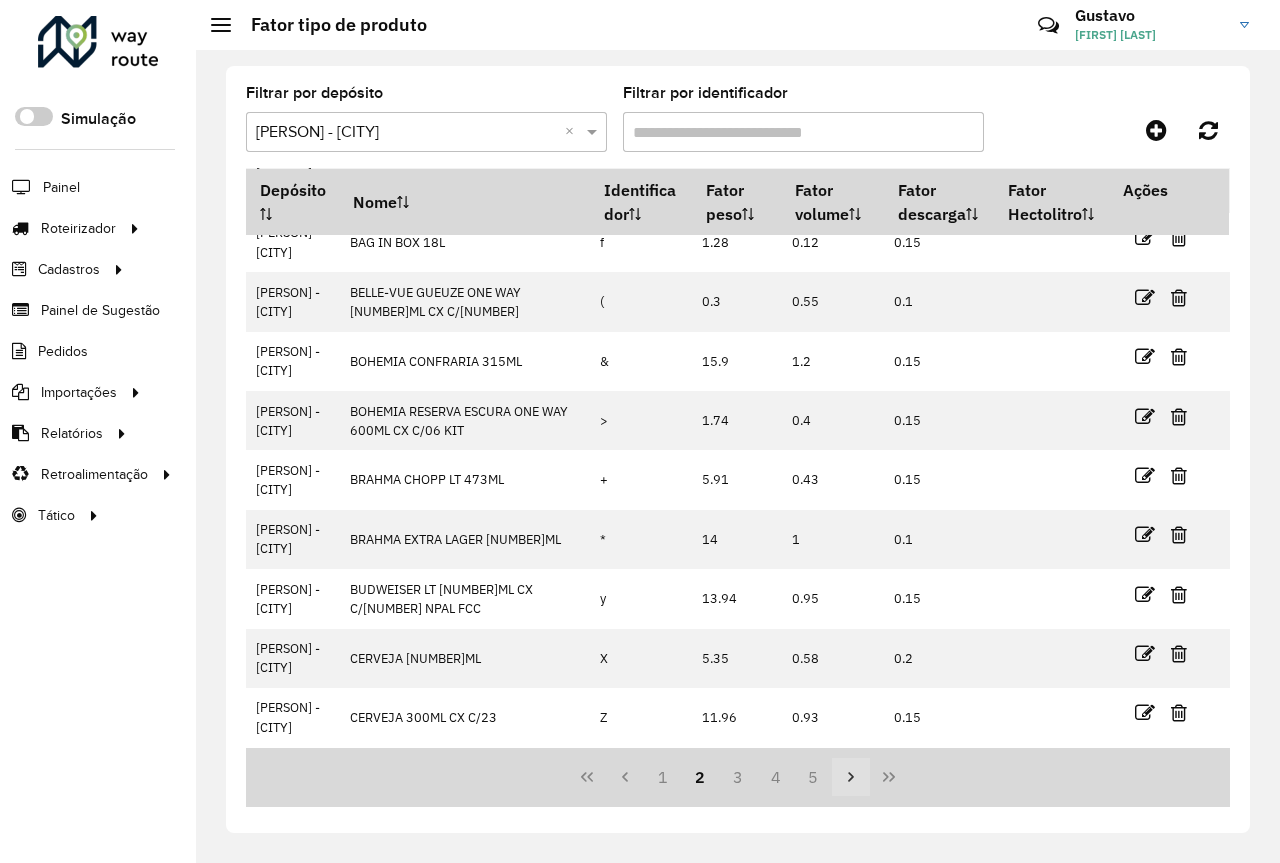 drag, startPoint x: 689, startPoint y: 287, endPoint x: 857, endPoint y: 782, distance: 522.73224 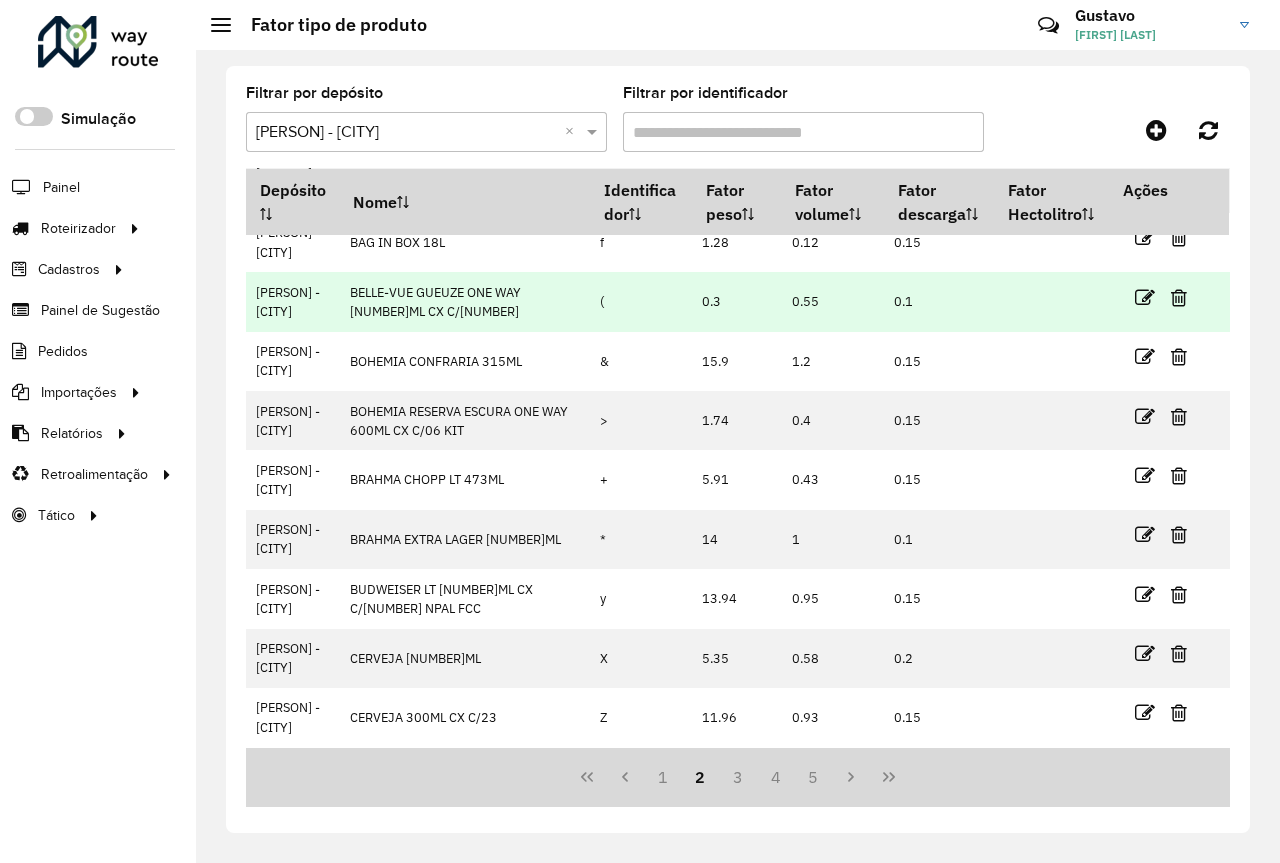 click on "0.3" at bounding box center [737, 301] 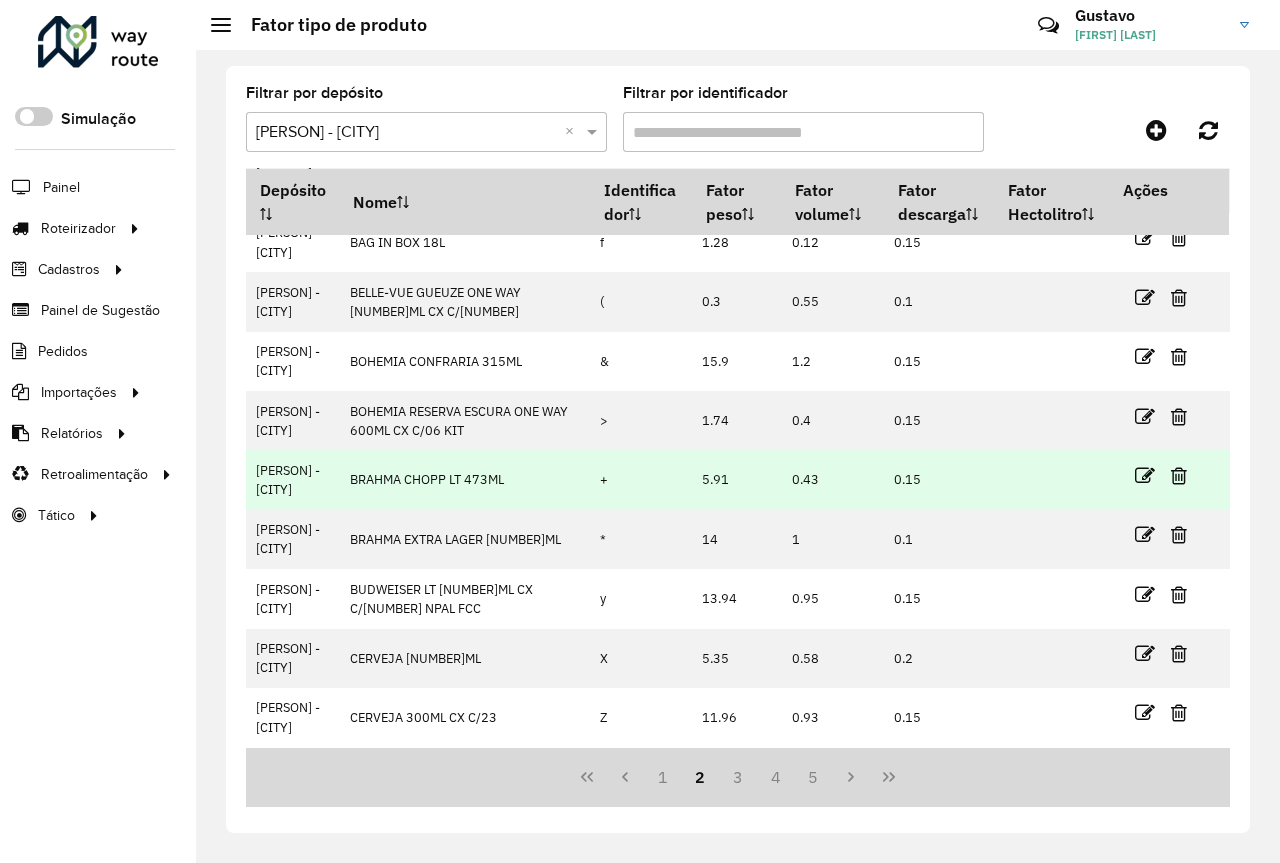scroll, scrollTop: 0, scrollLeft: 0, axis: both 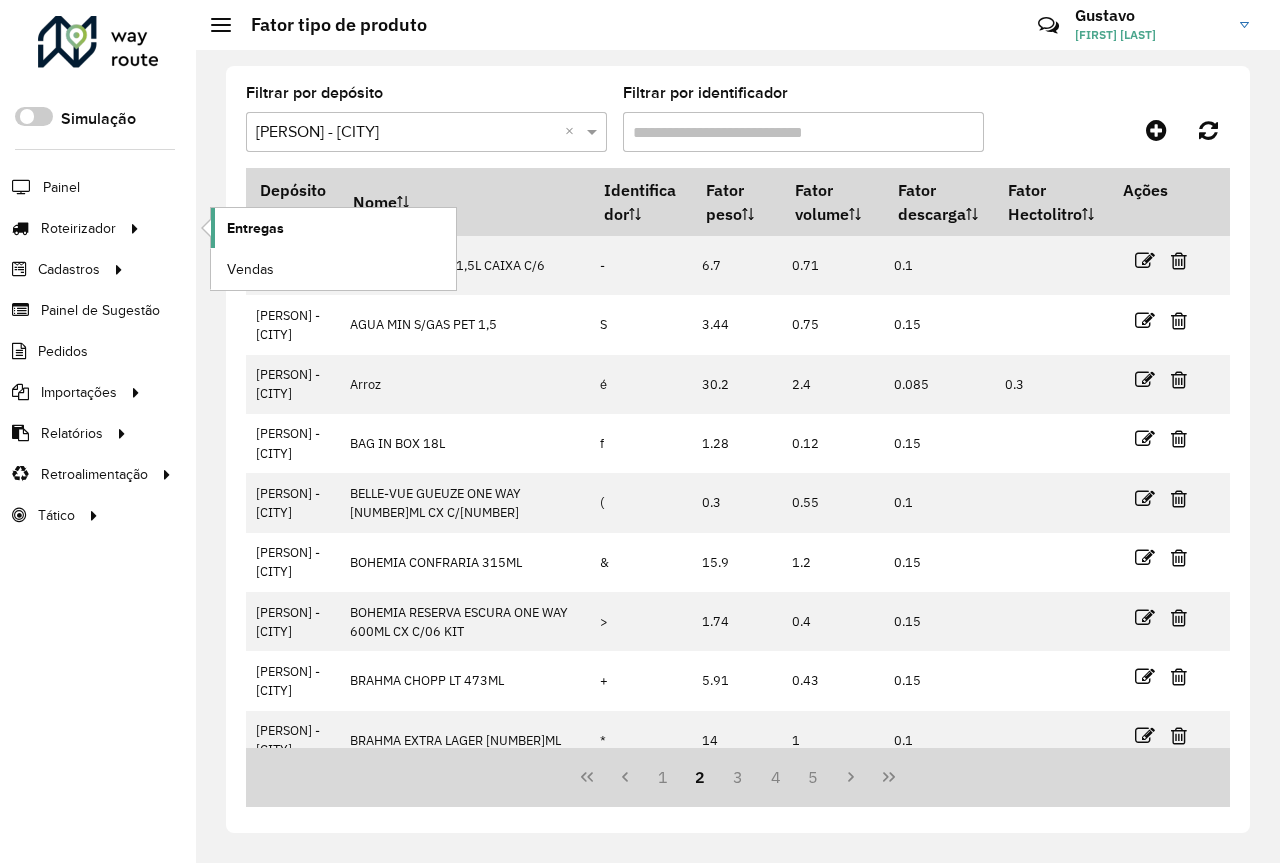 click on "Entregas" 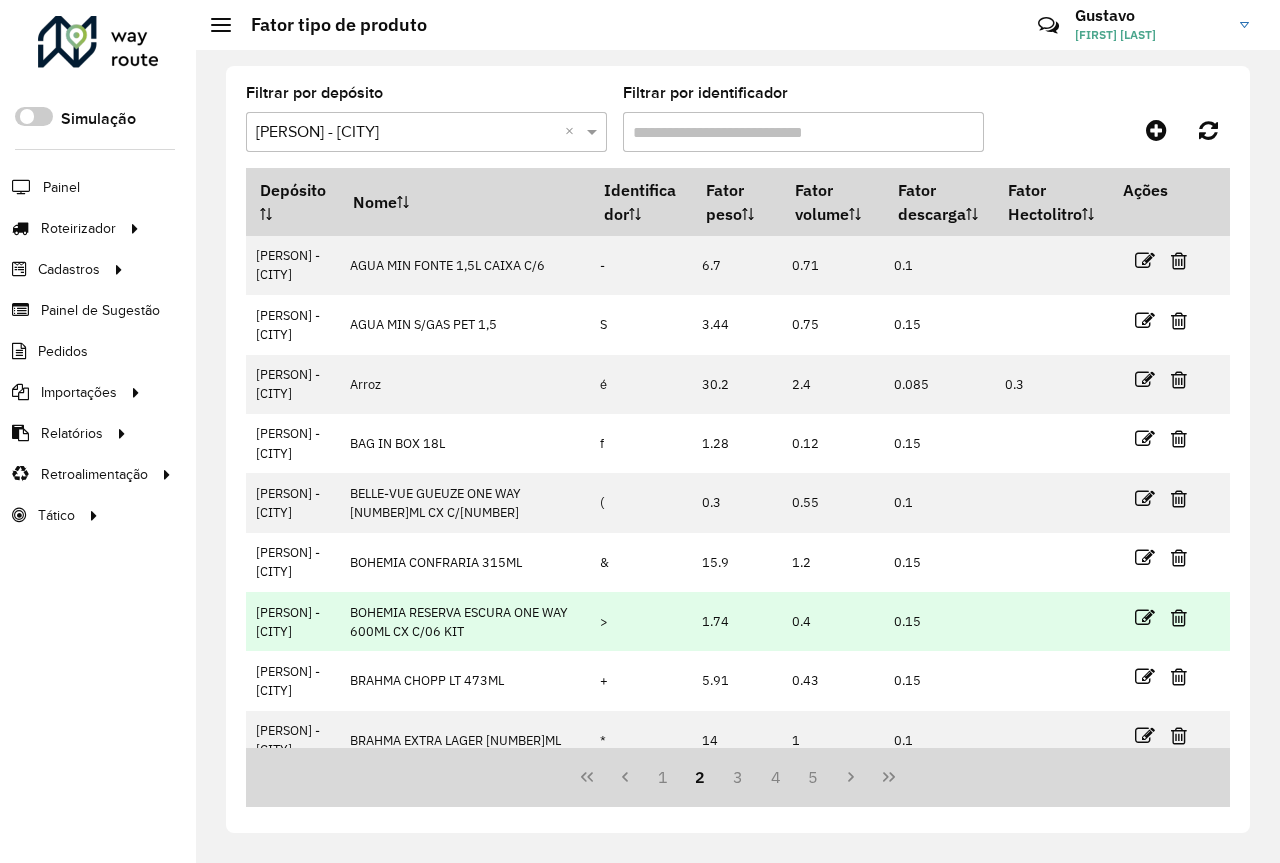 drag, startPoint x: 586, startPoint y: 638, endPoint x: 832, endPoint y: 646, distance: 246.13005 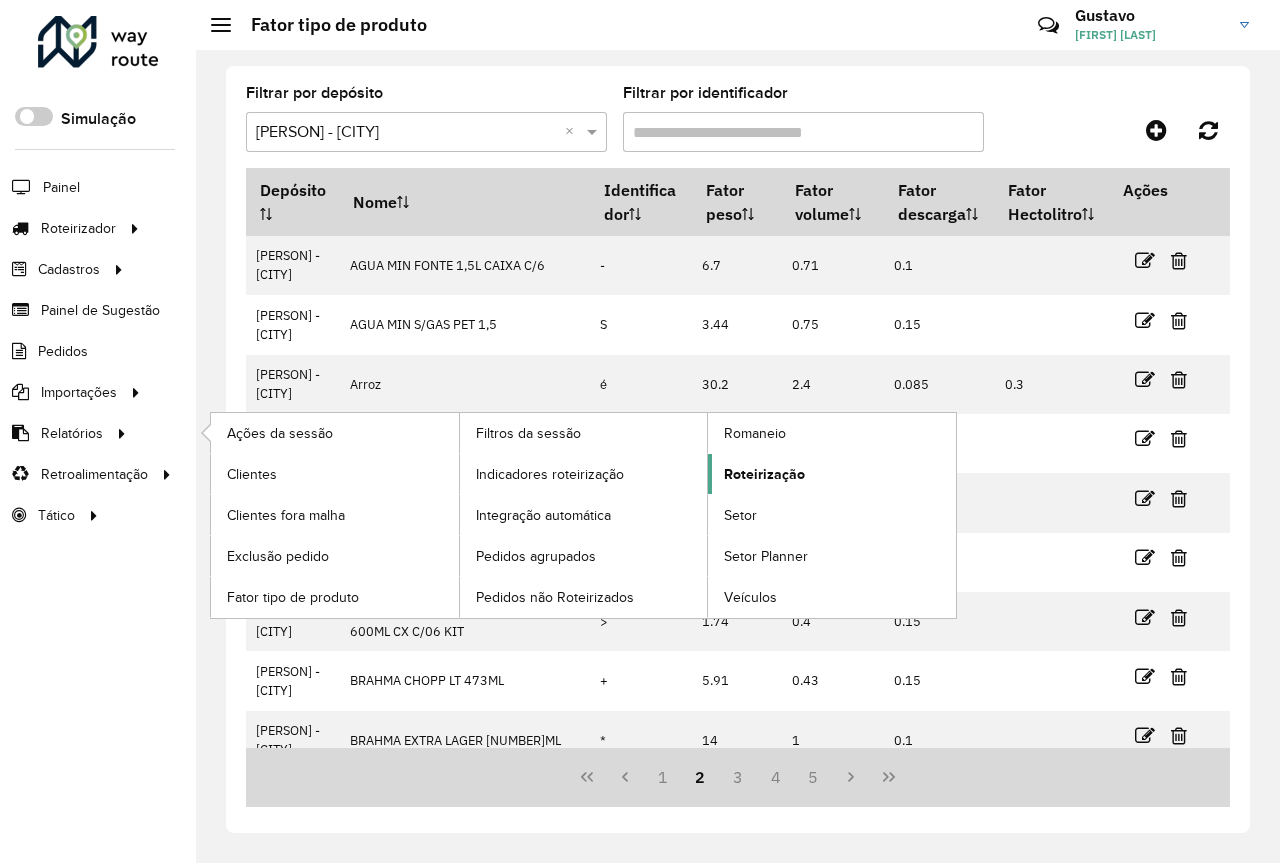 click on "Roteirização" 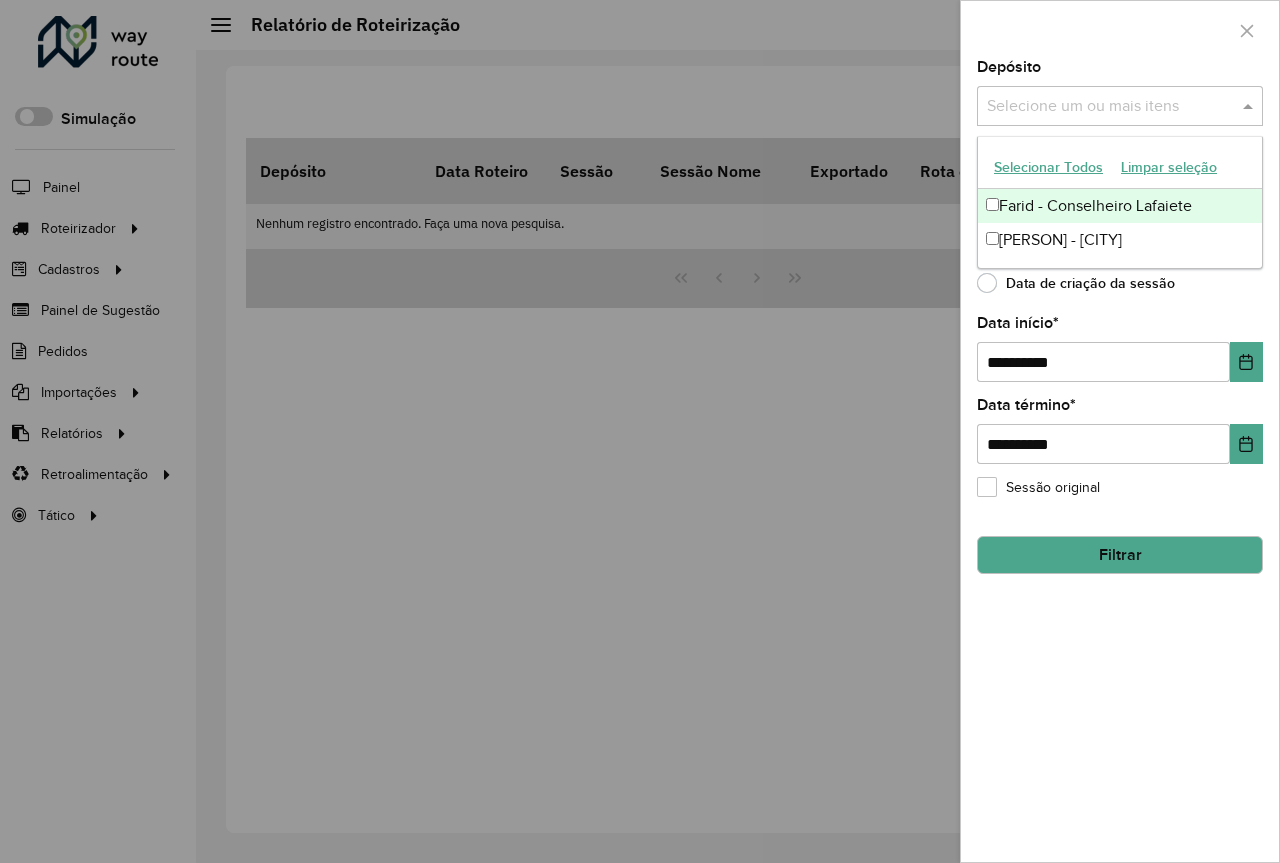 click at bounding box center [1110, 107] 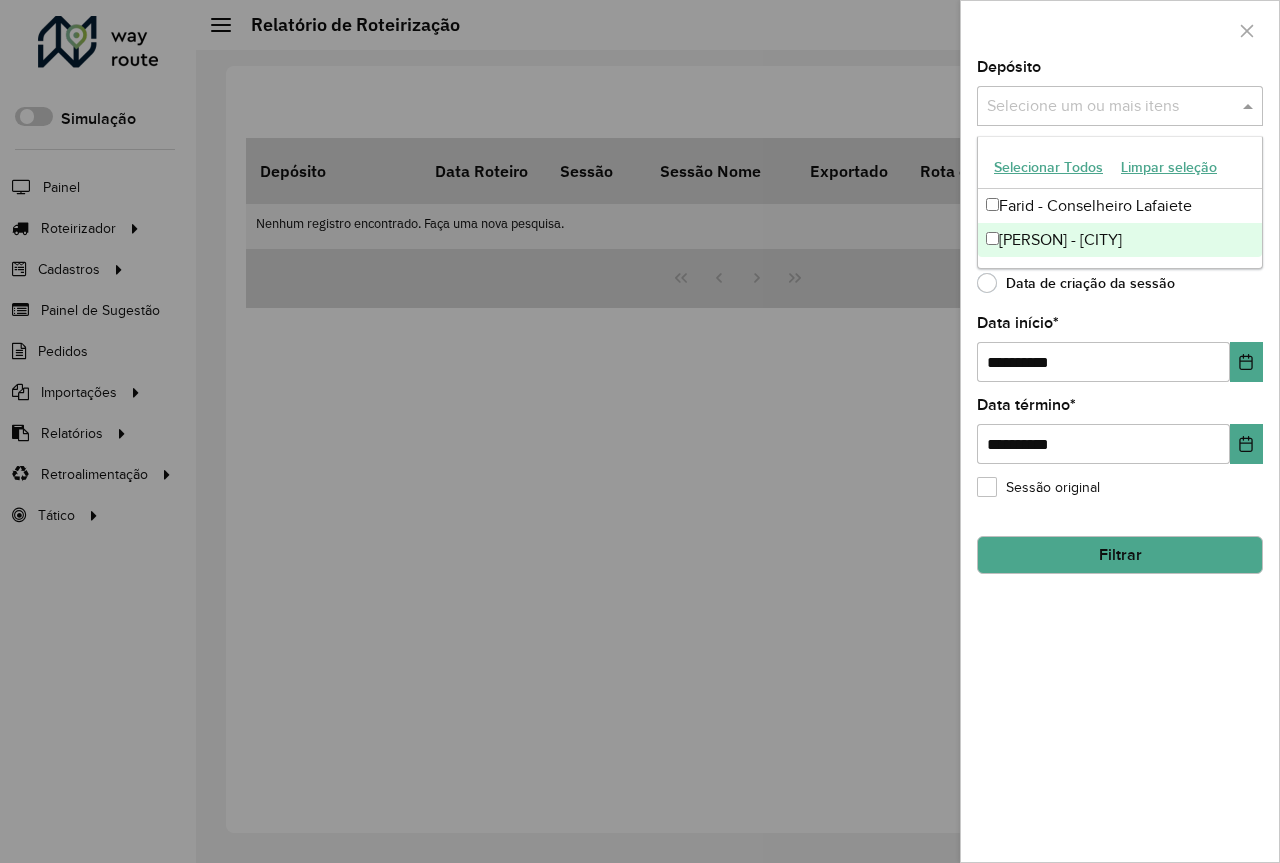 click on "[PERSON] - [CITY]" at bounding box center (1120, 240) 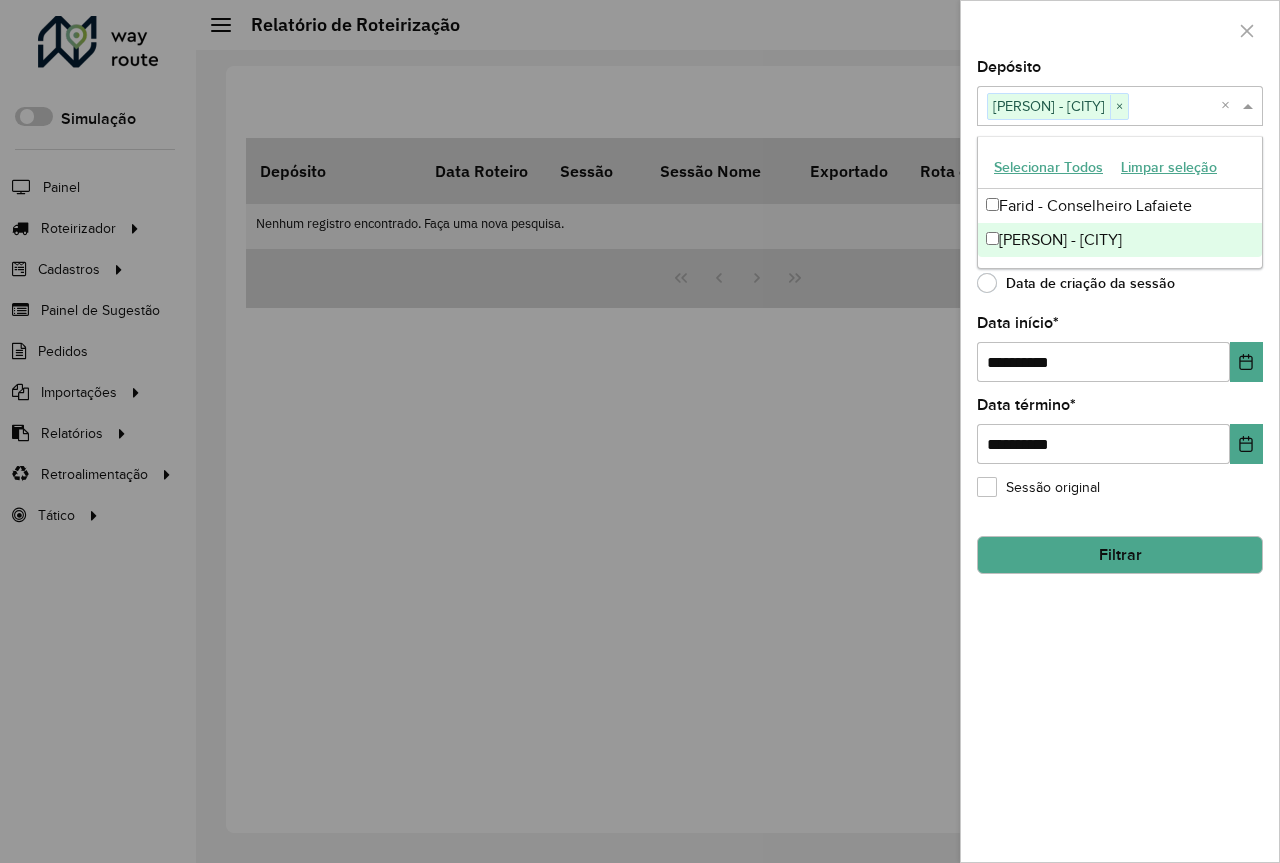 click on "**********" 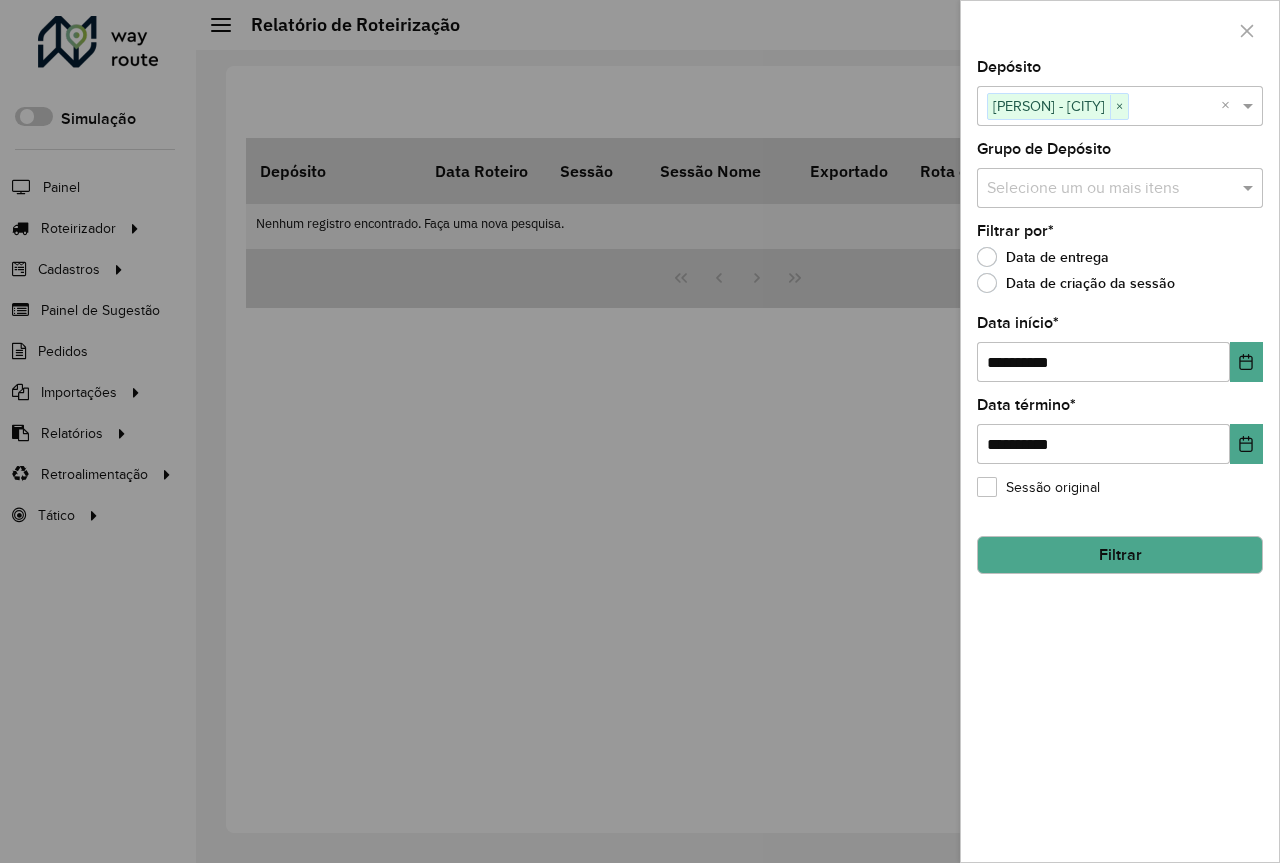 click on "Filtrar" 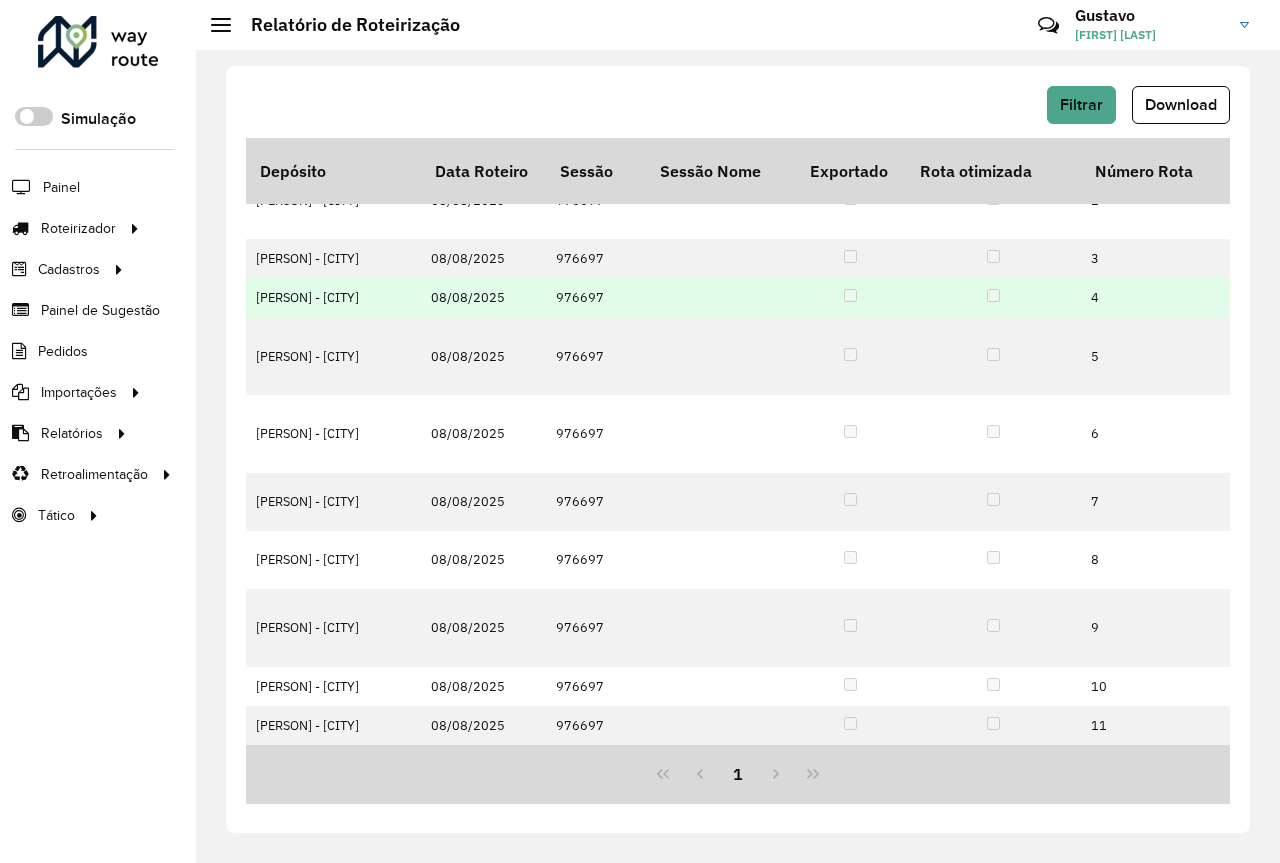 scroll, scrollTop: 165, scrollLeft: 0, axis: vertical 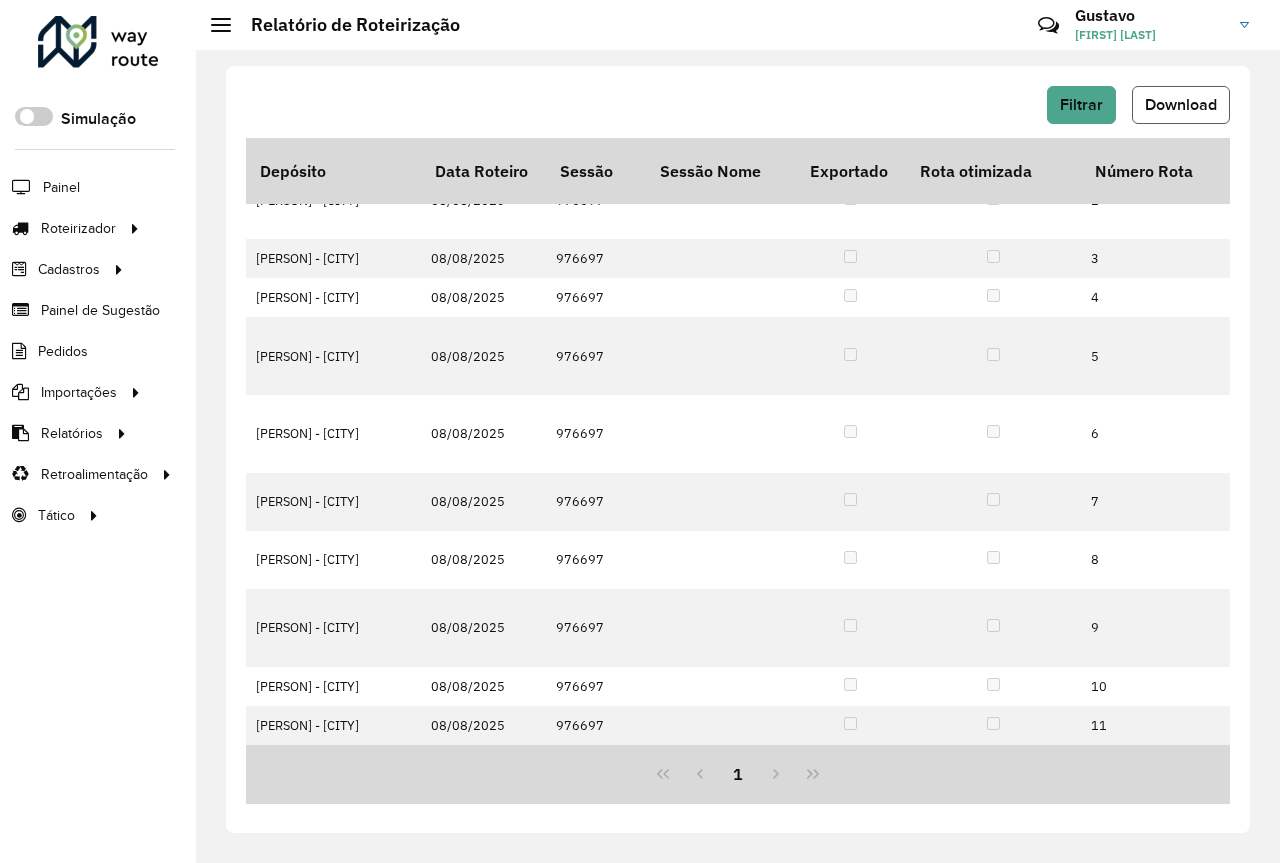 click on "Download" 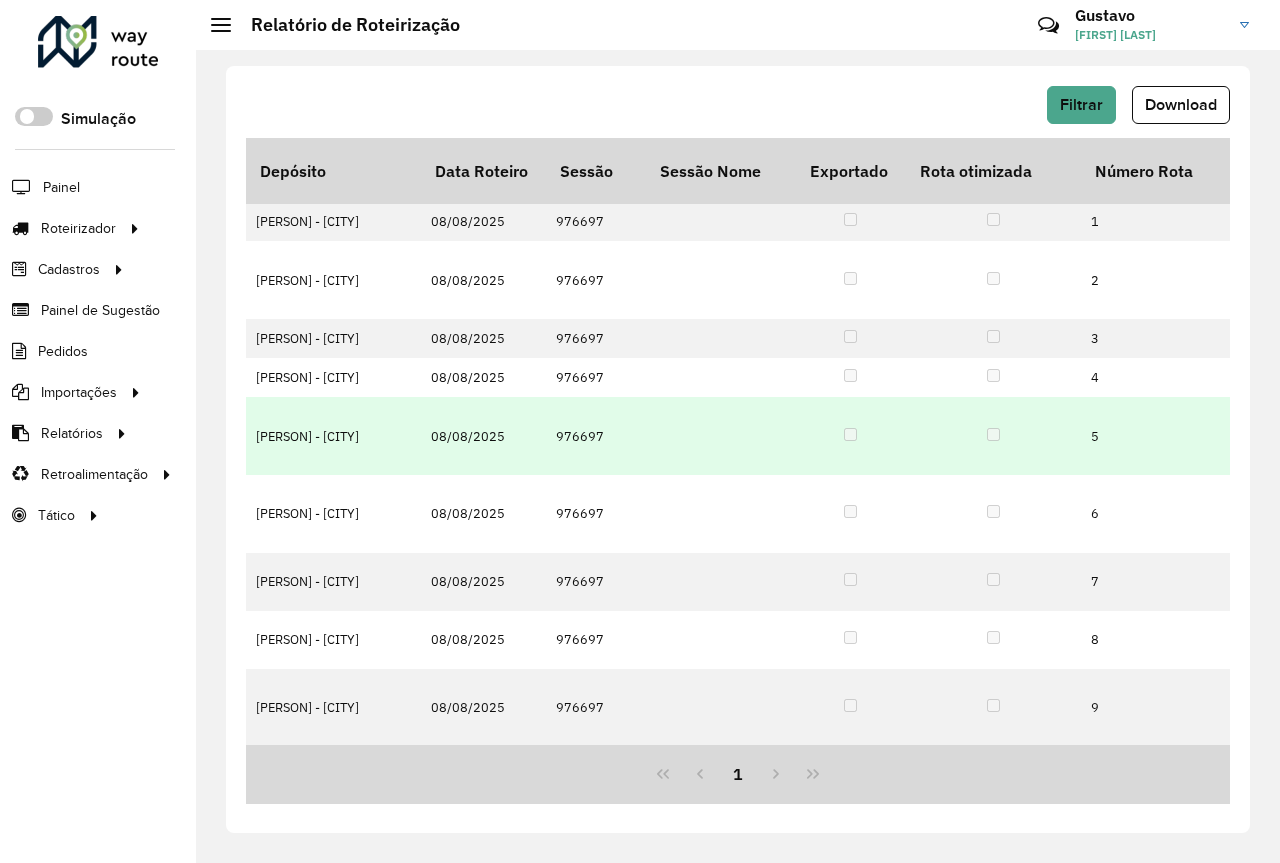 scroll, scrollTop: 0, scrollLeft: 0, axis: both 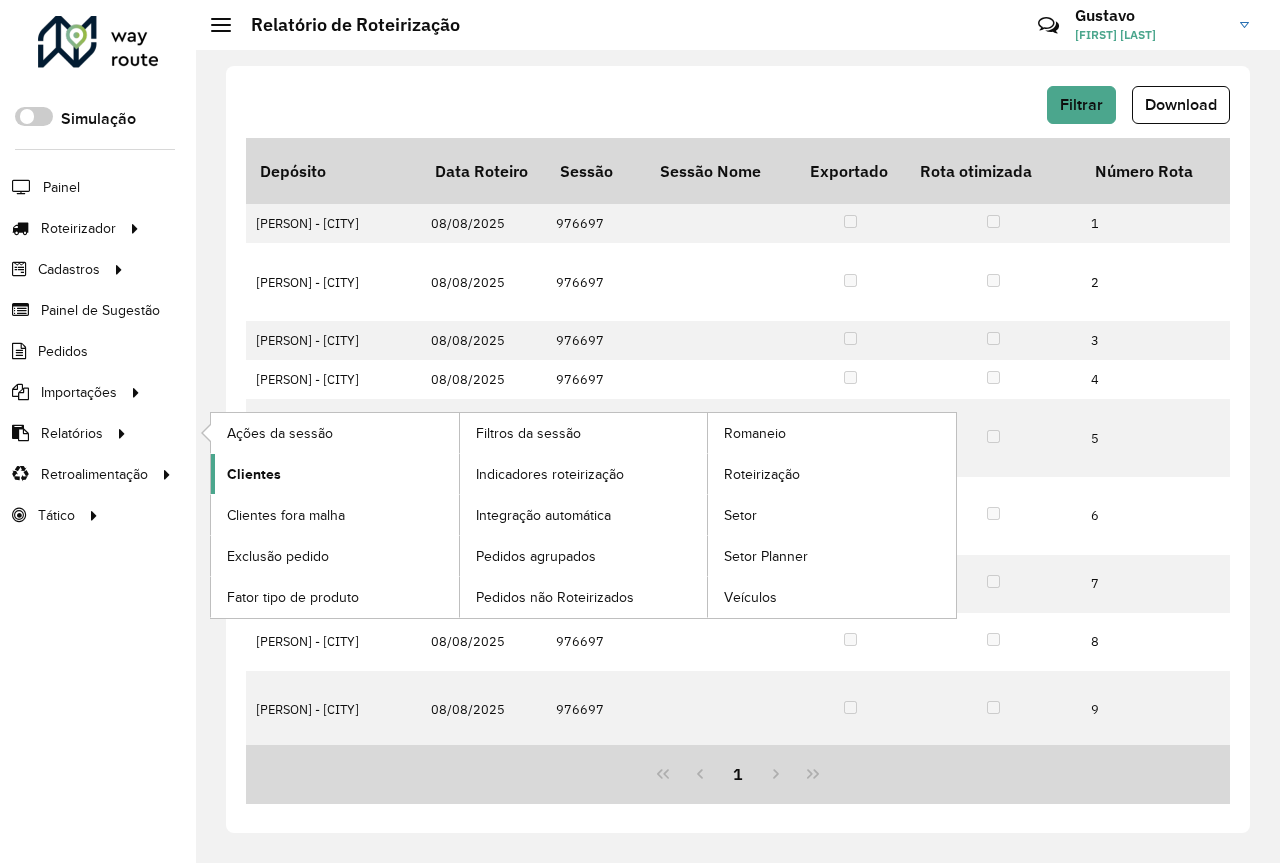 click on "Clientes" 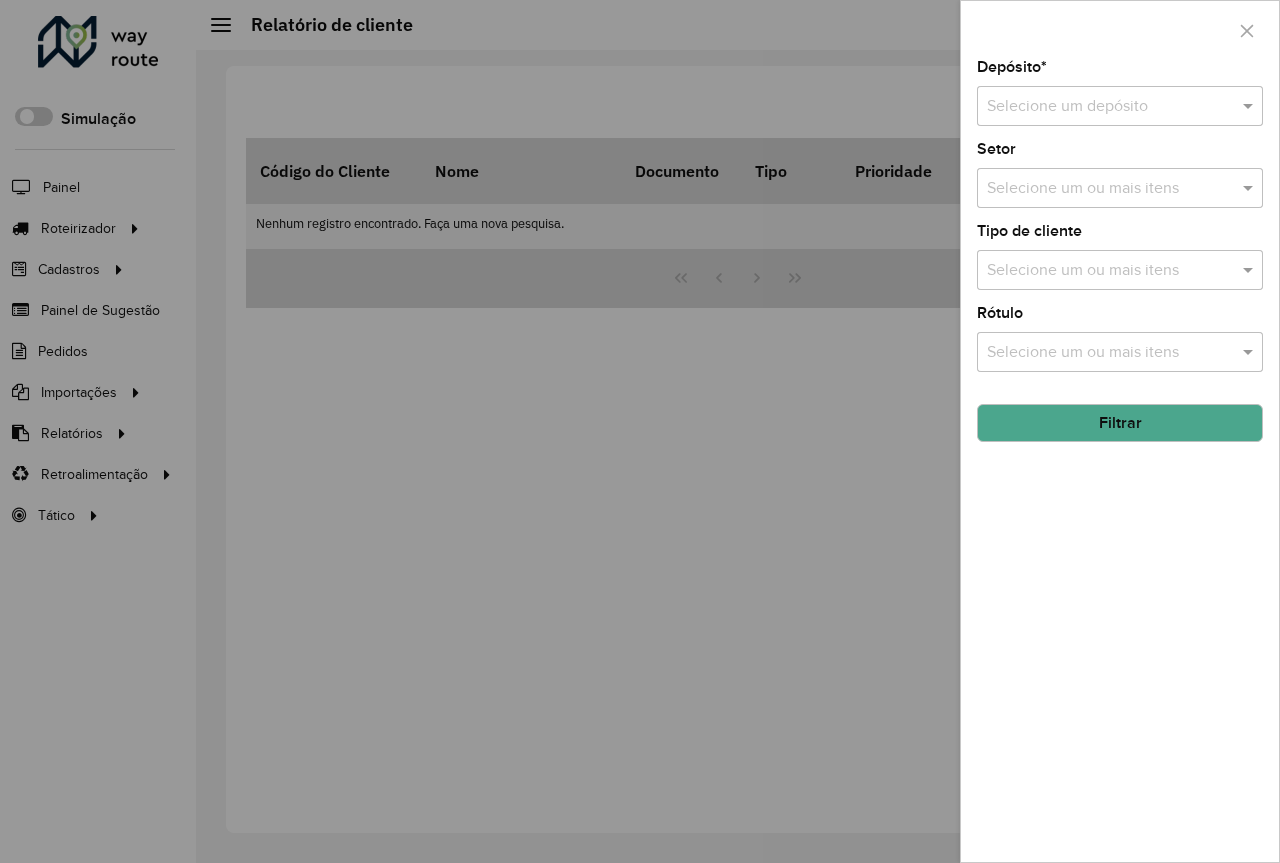 click at bounding box center (1100, 107) 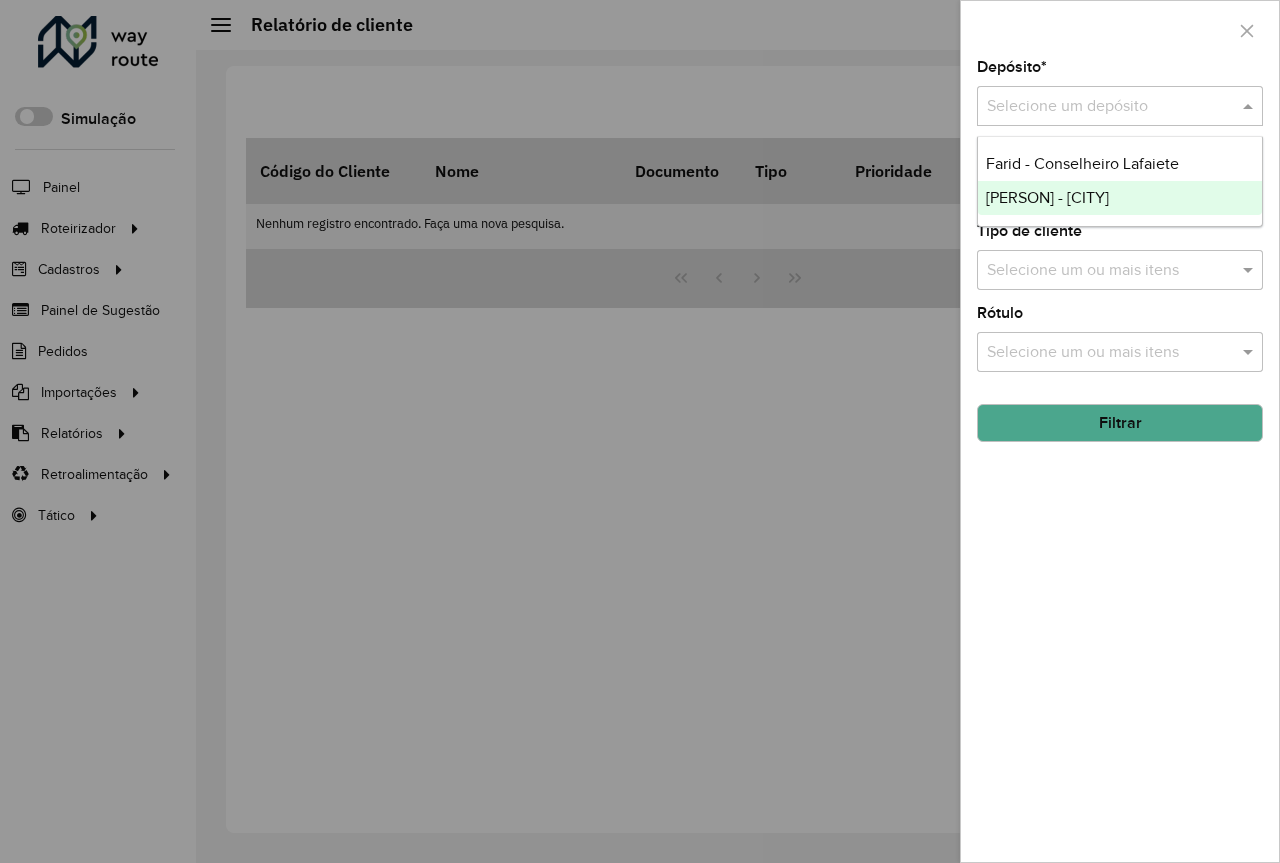 click on "[PERSON] - [CITY]" at bounding box center [1120, 198] 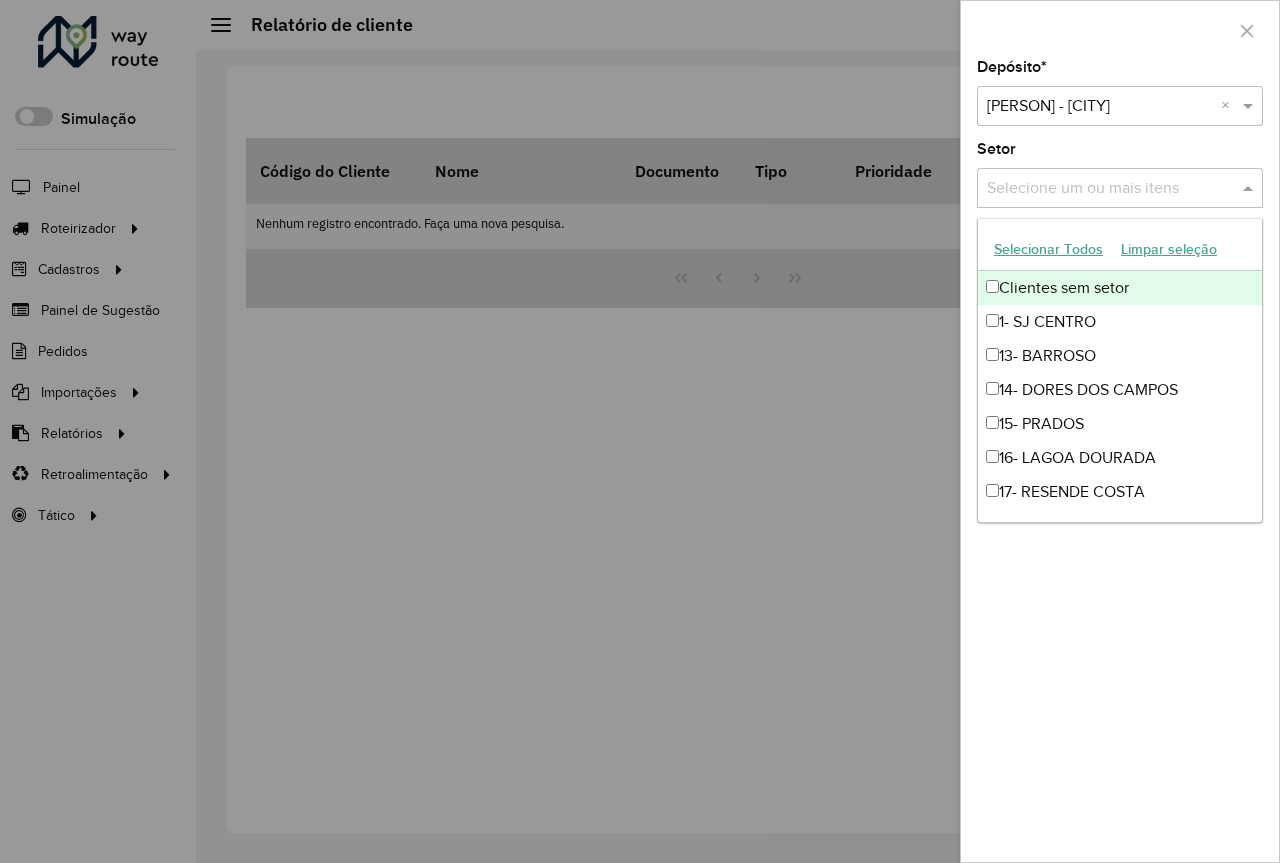 click at bounding box center (1110, 189) 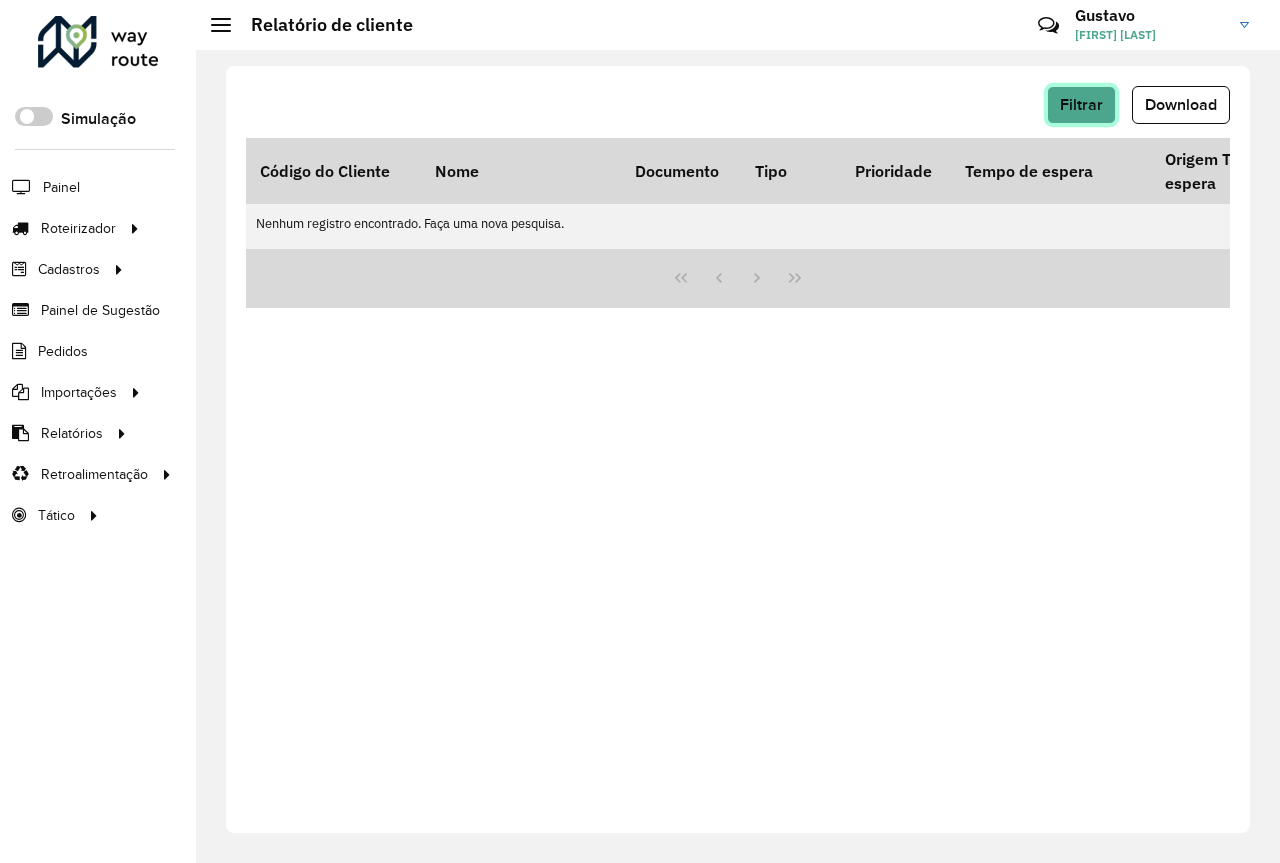 click on "Filtrar" 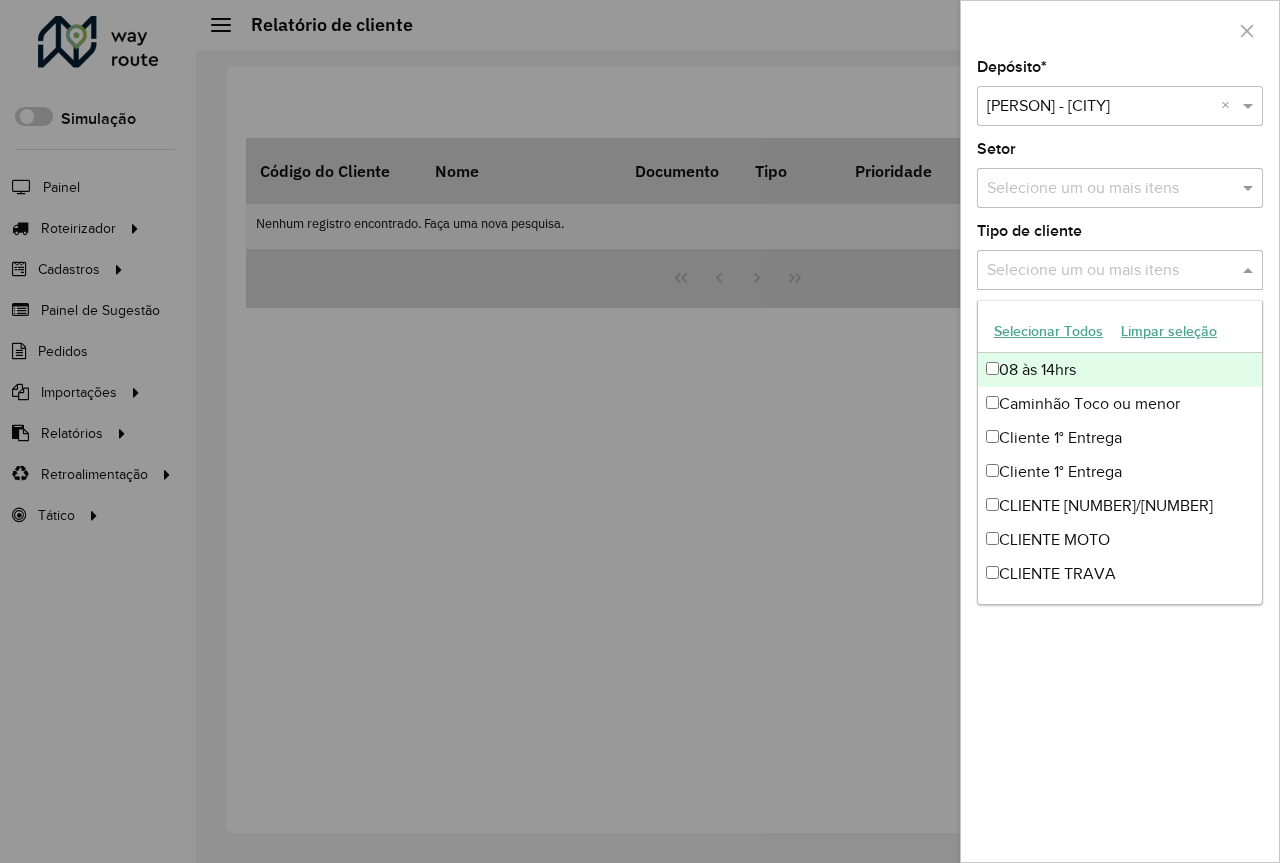 click at bounding box center (1110, 271) 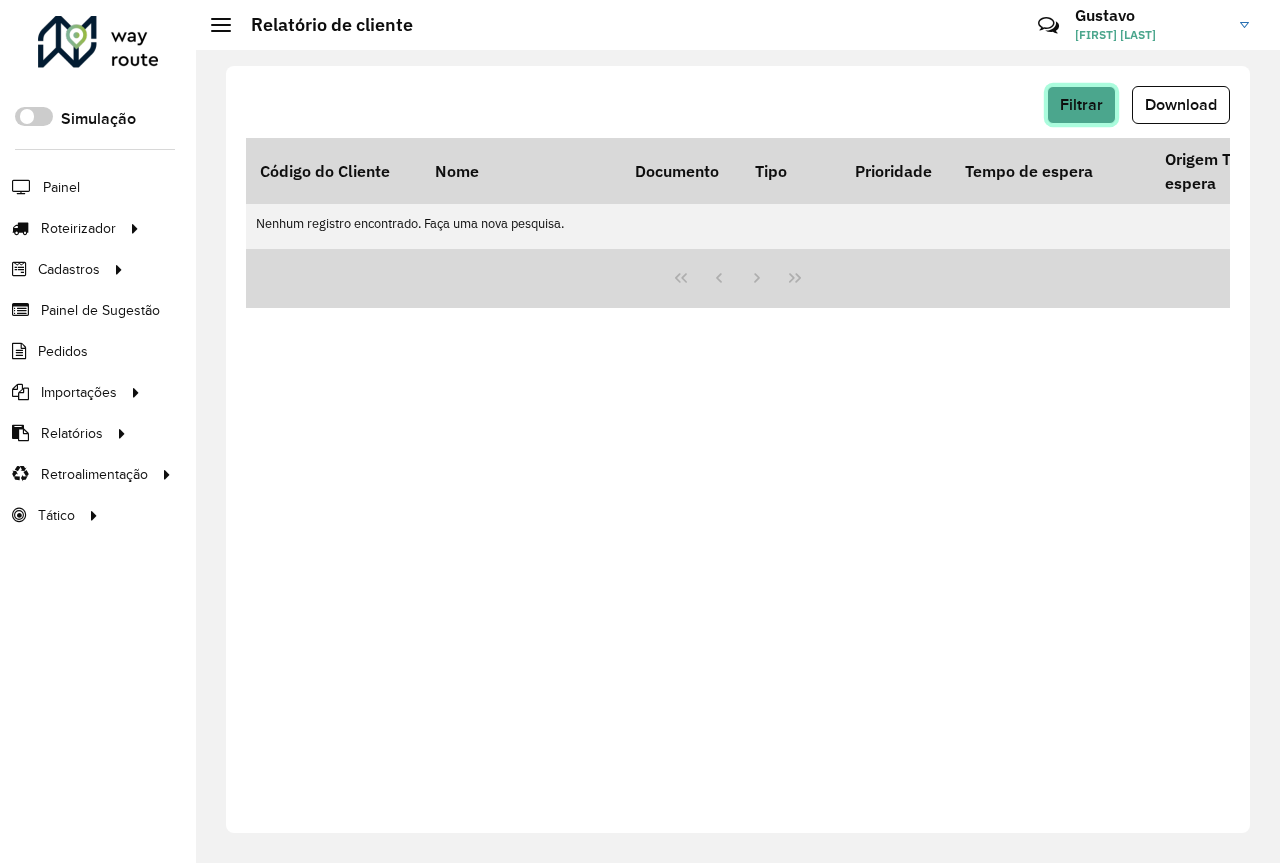 click on "Filtrar" 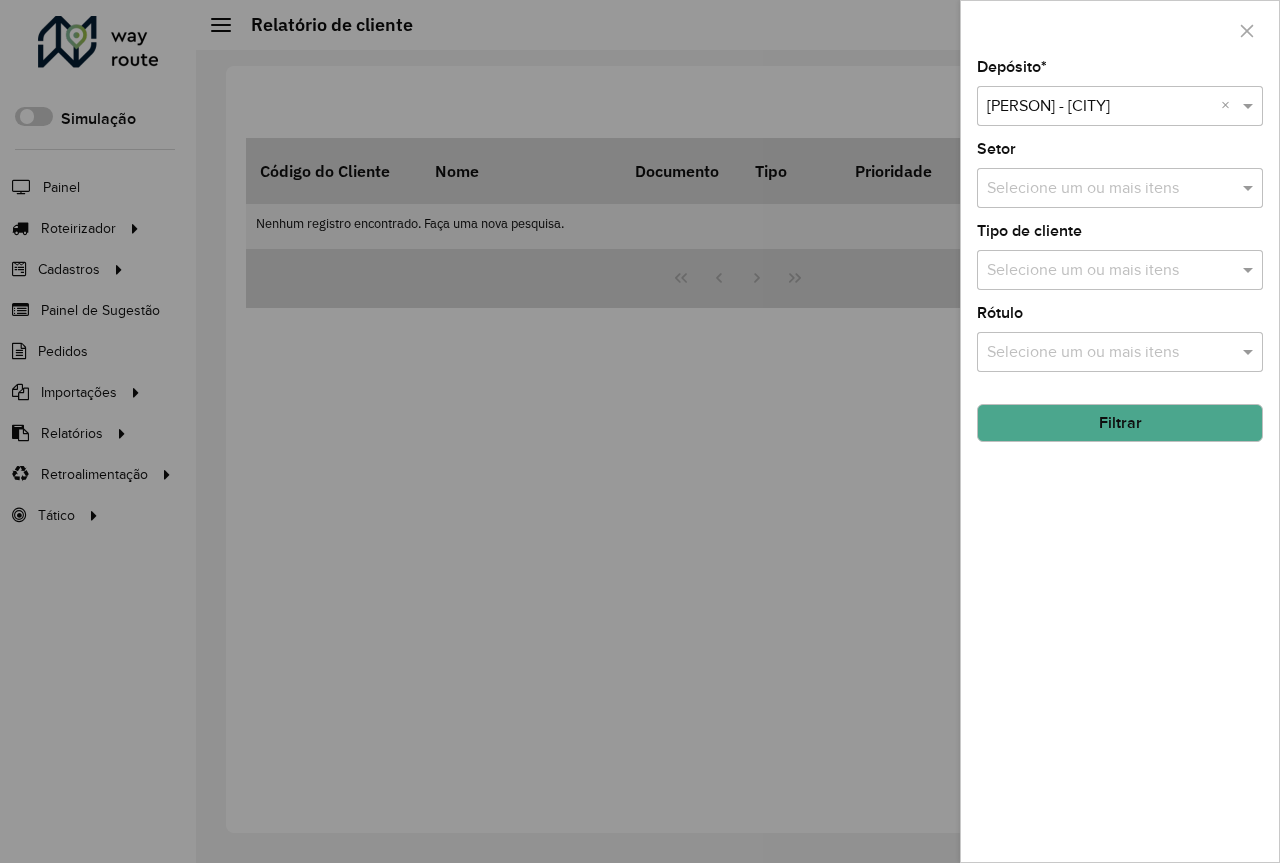 click on "Filtrar" 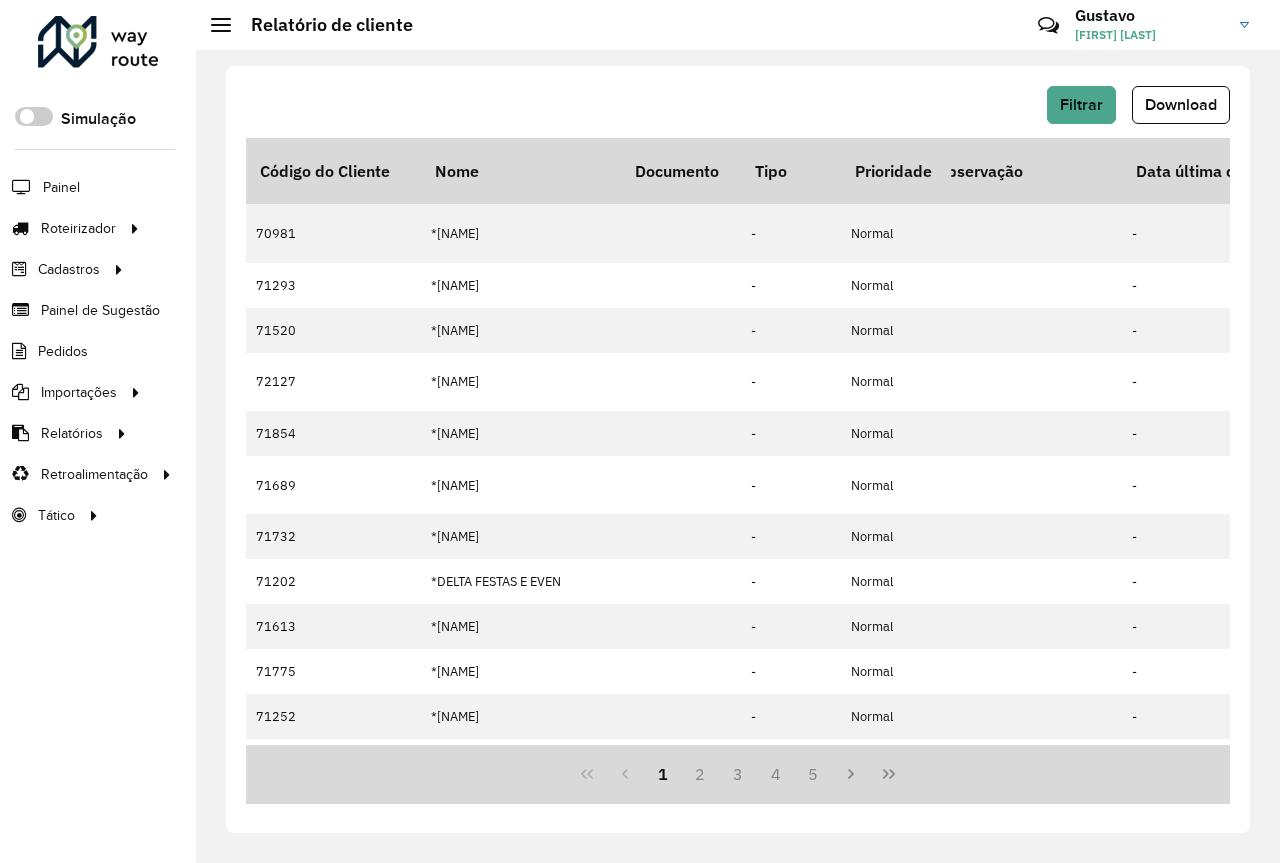 scroll, scrollTop: 0, scrollLeft: 0, axis: both 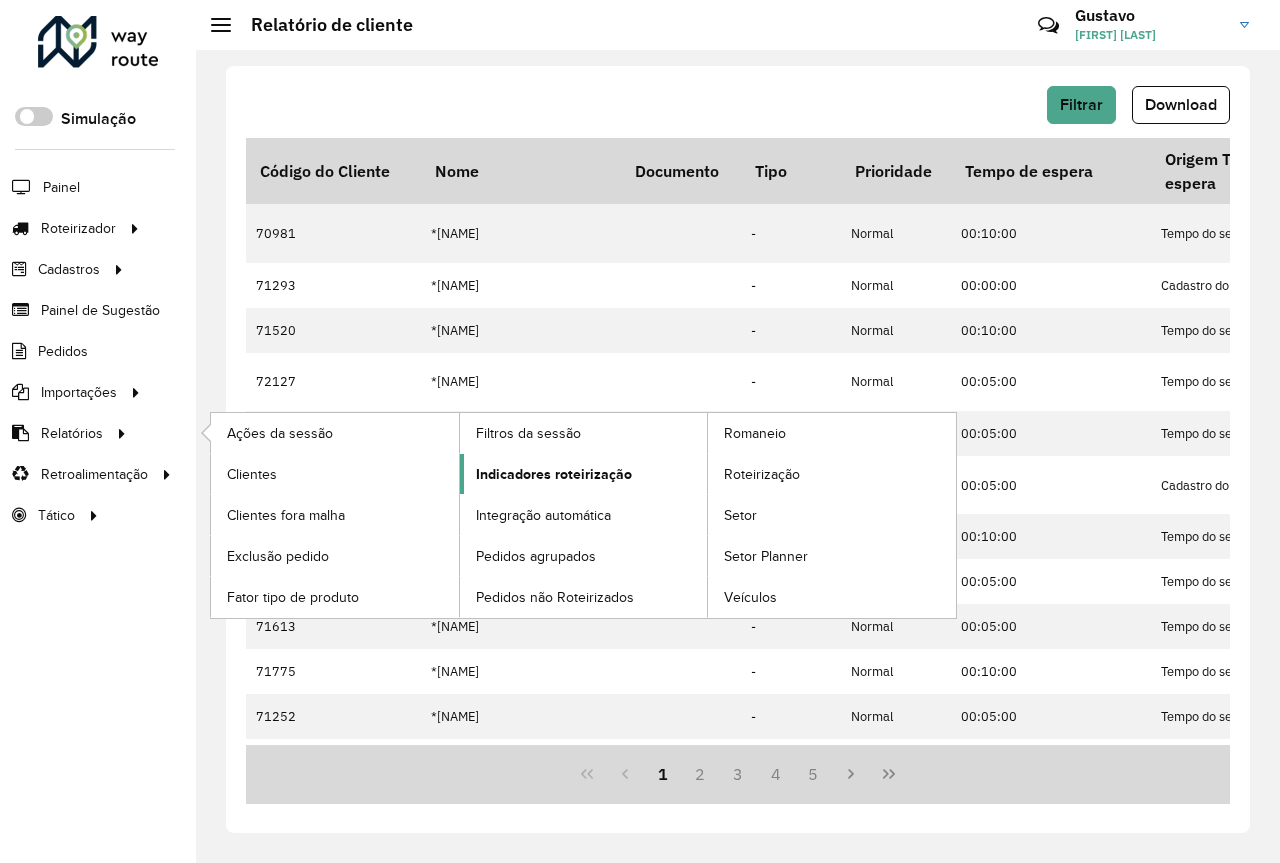 click on "Indicadores roteirização" 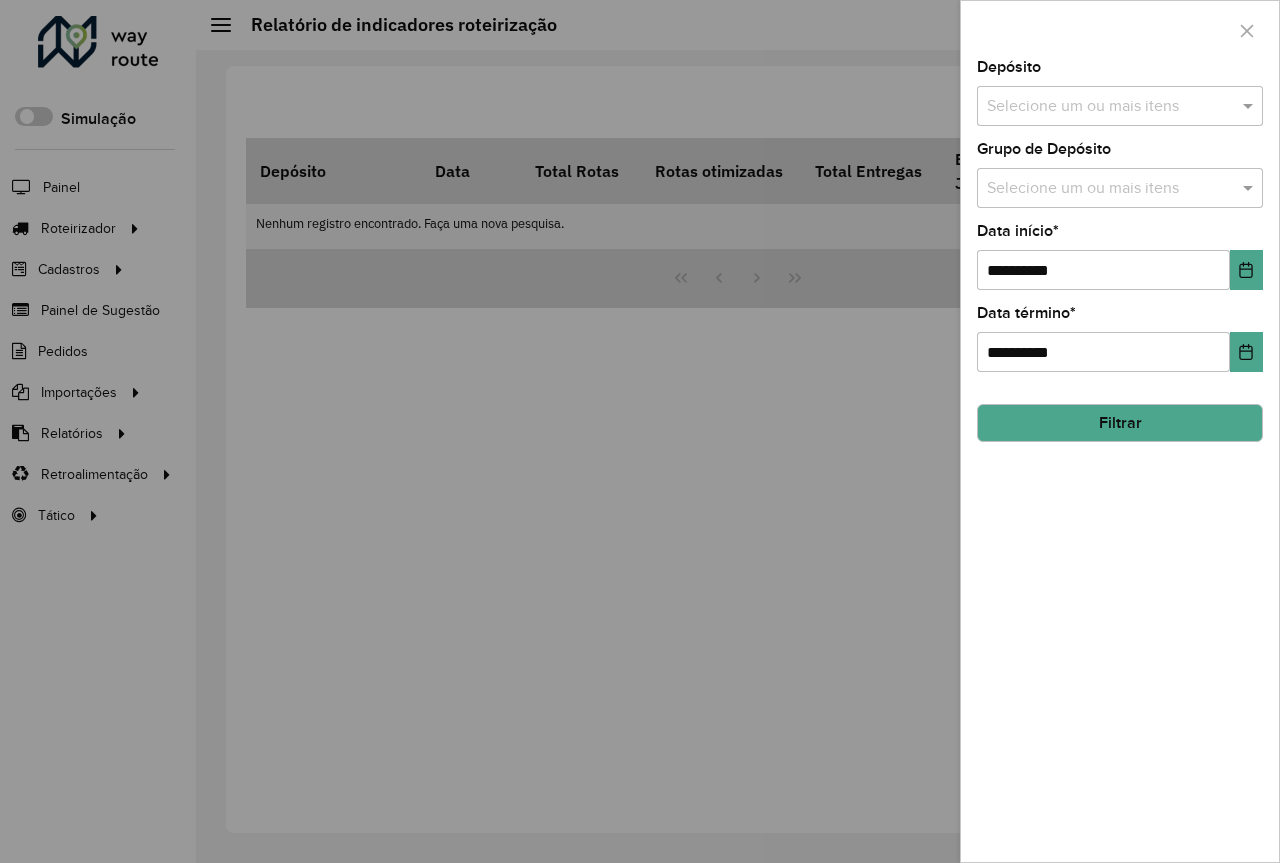 click on "Selecione um ou mais itens" at bounding box center (1120, 106) 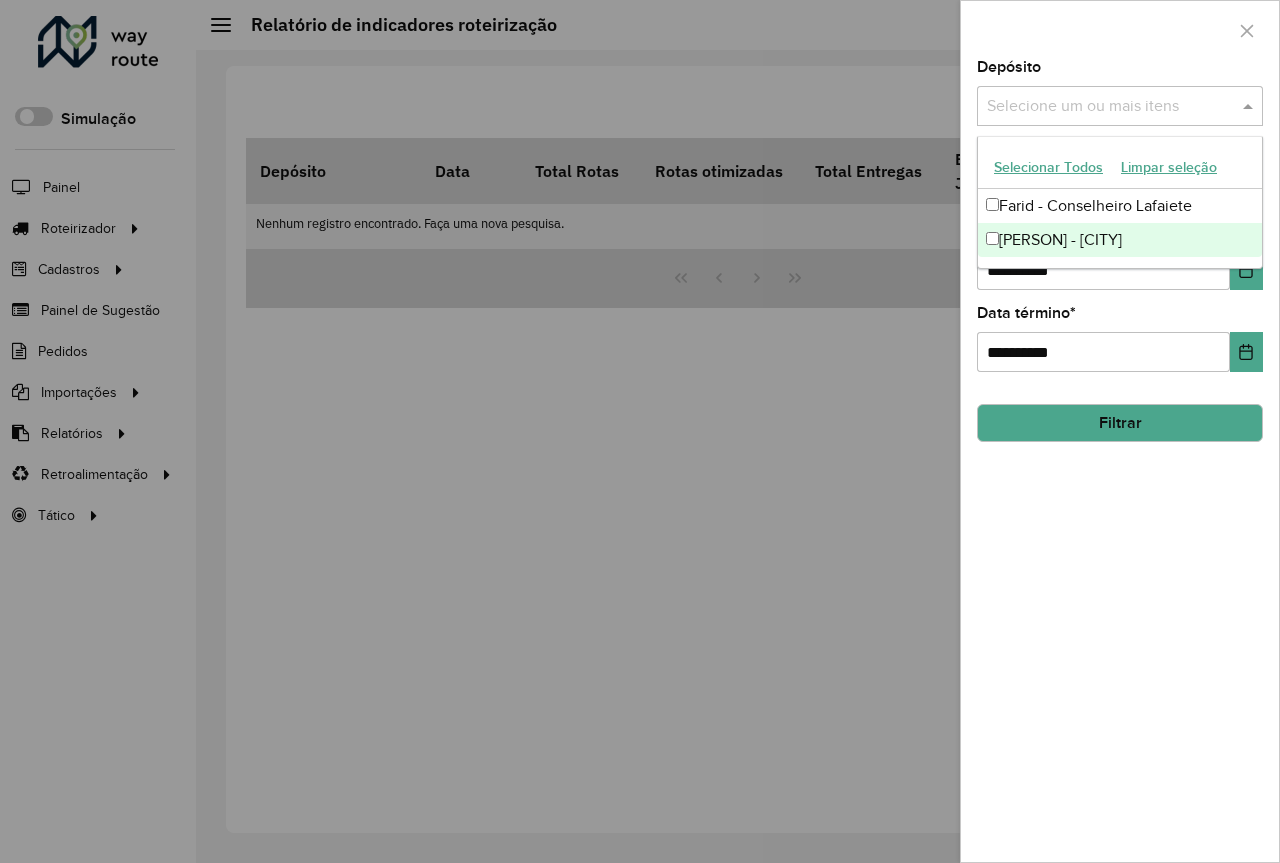 click on "Farid - São João del Rei" at bounding box center [1120, 240] 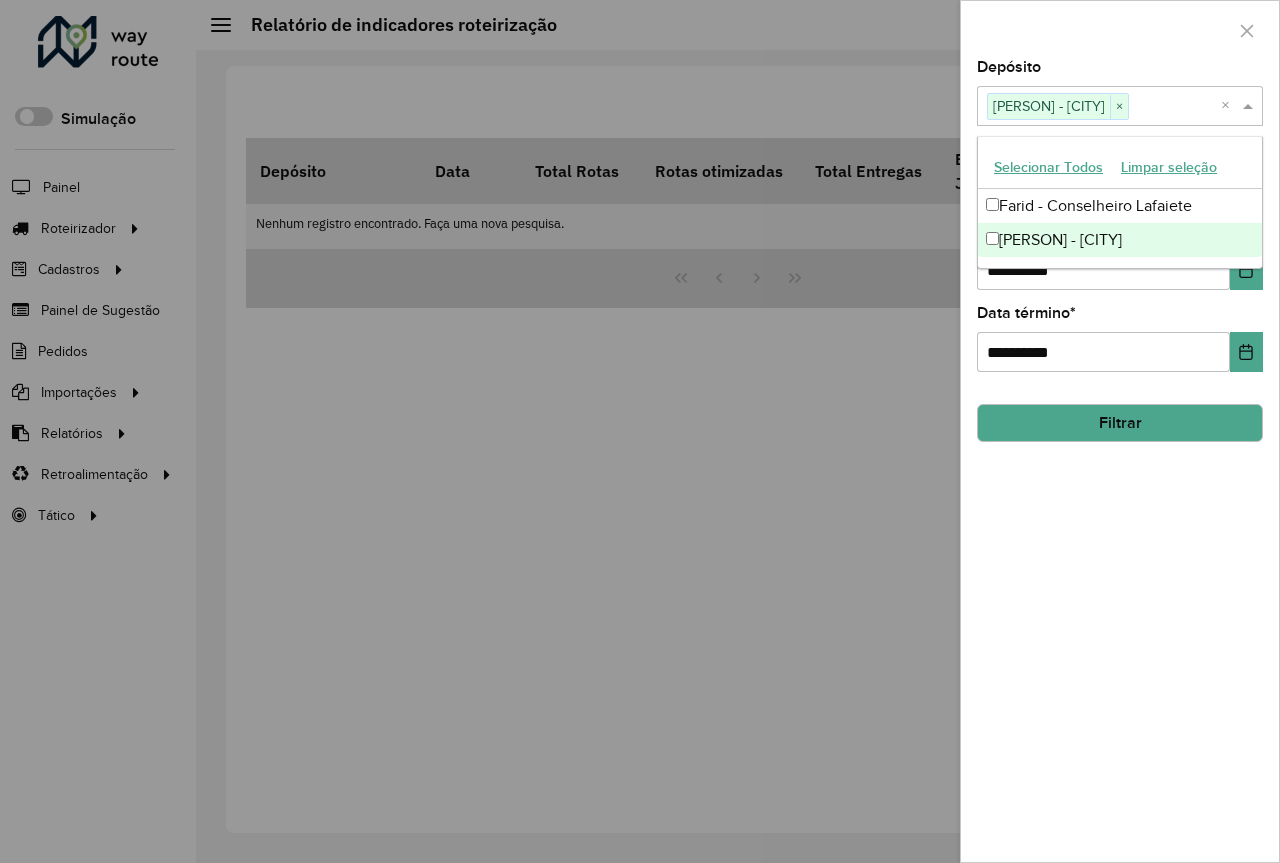 click on "**********" 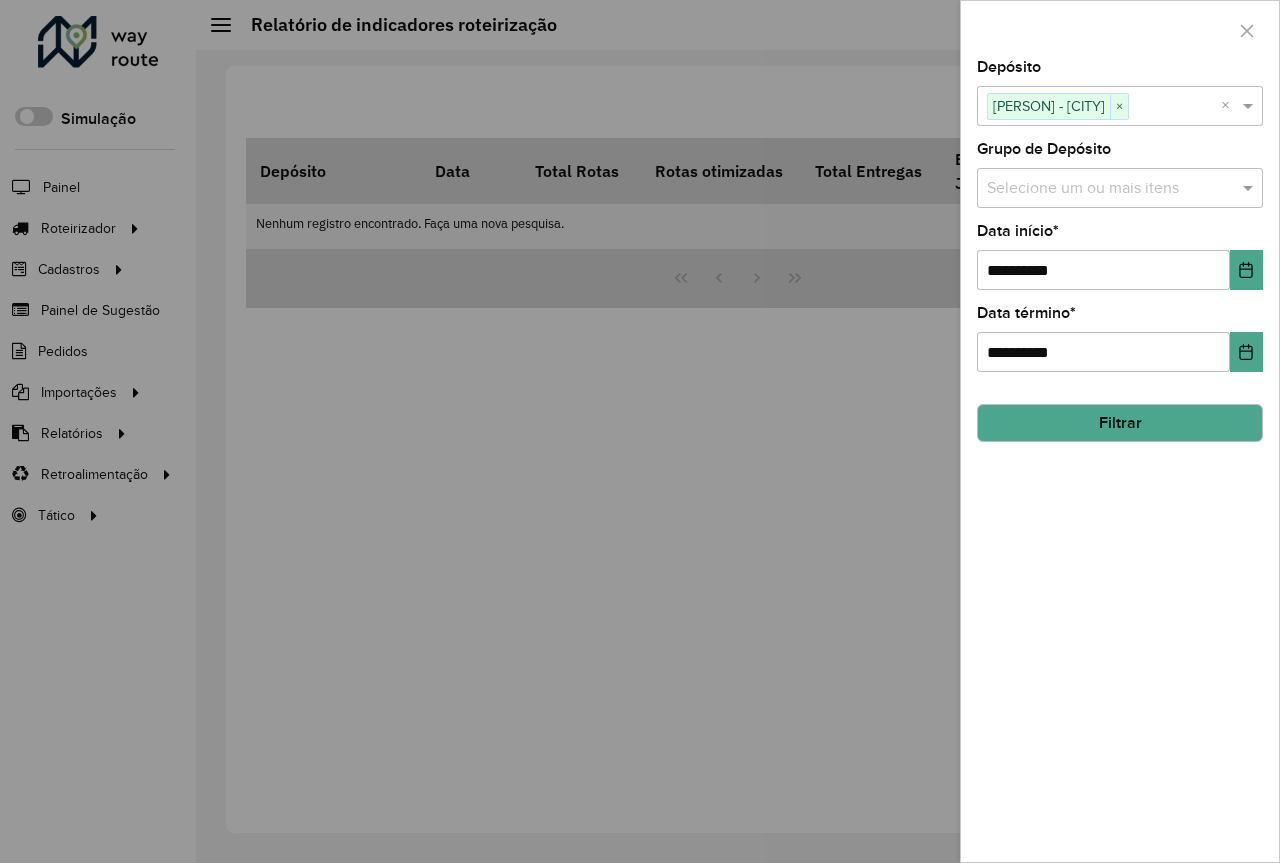 click on "Filtrar" 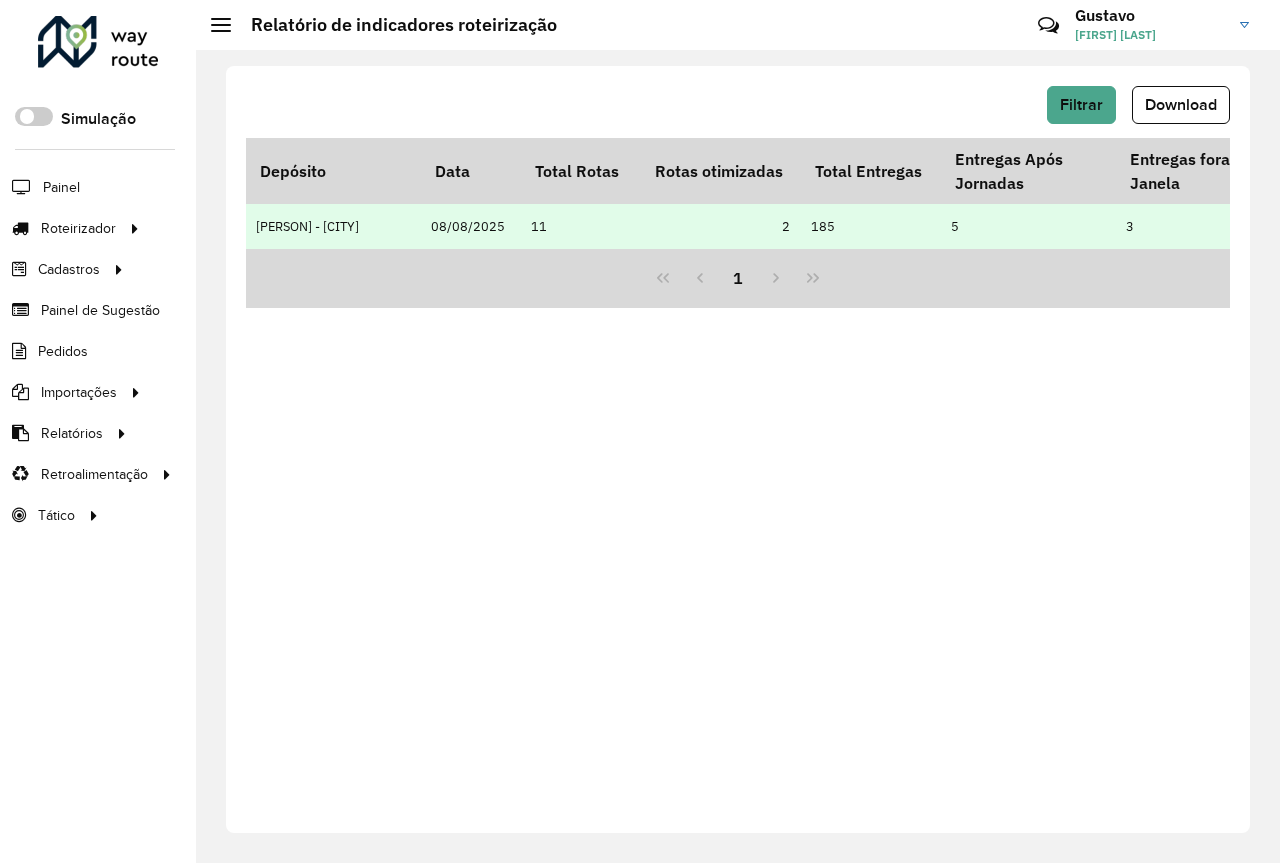drag, startPoint x: 343, startPoint y: 249, endPoint x: 357, endPoint y: 249, distance: 14 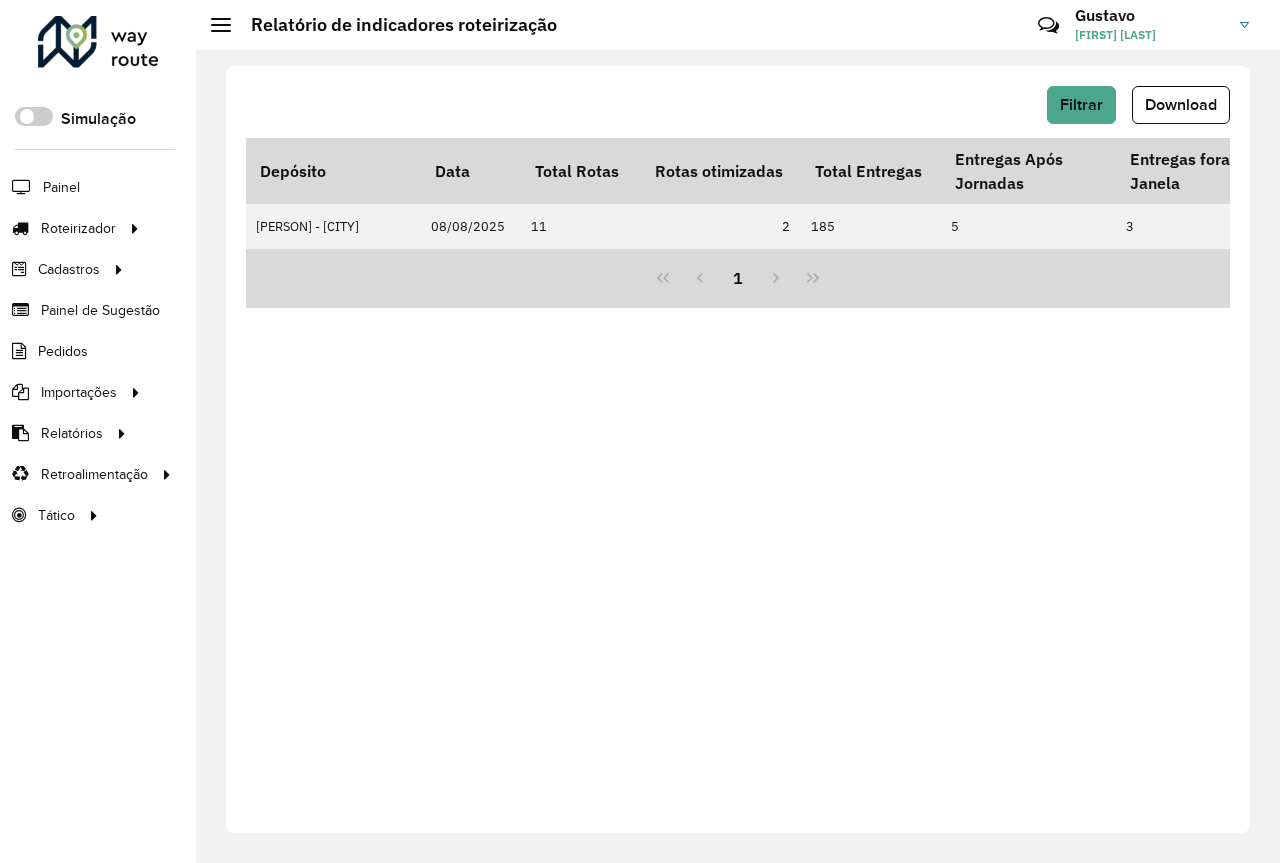 drag, startPoint x: 343, startPoint y: 259, endPoint x: 400, endPoint y: 265, distance: 57.31492 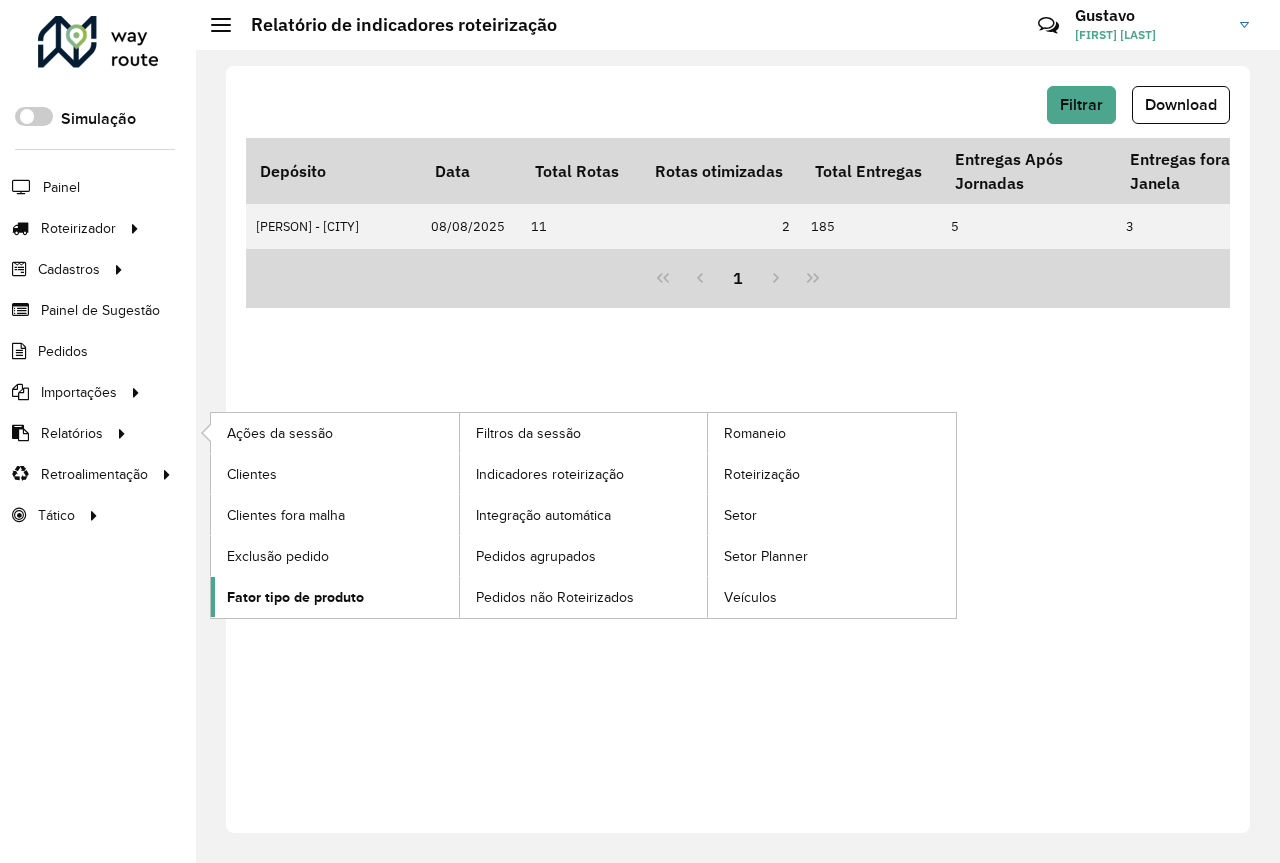 click on "Fator tipo de produto" 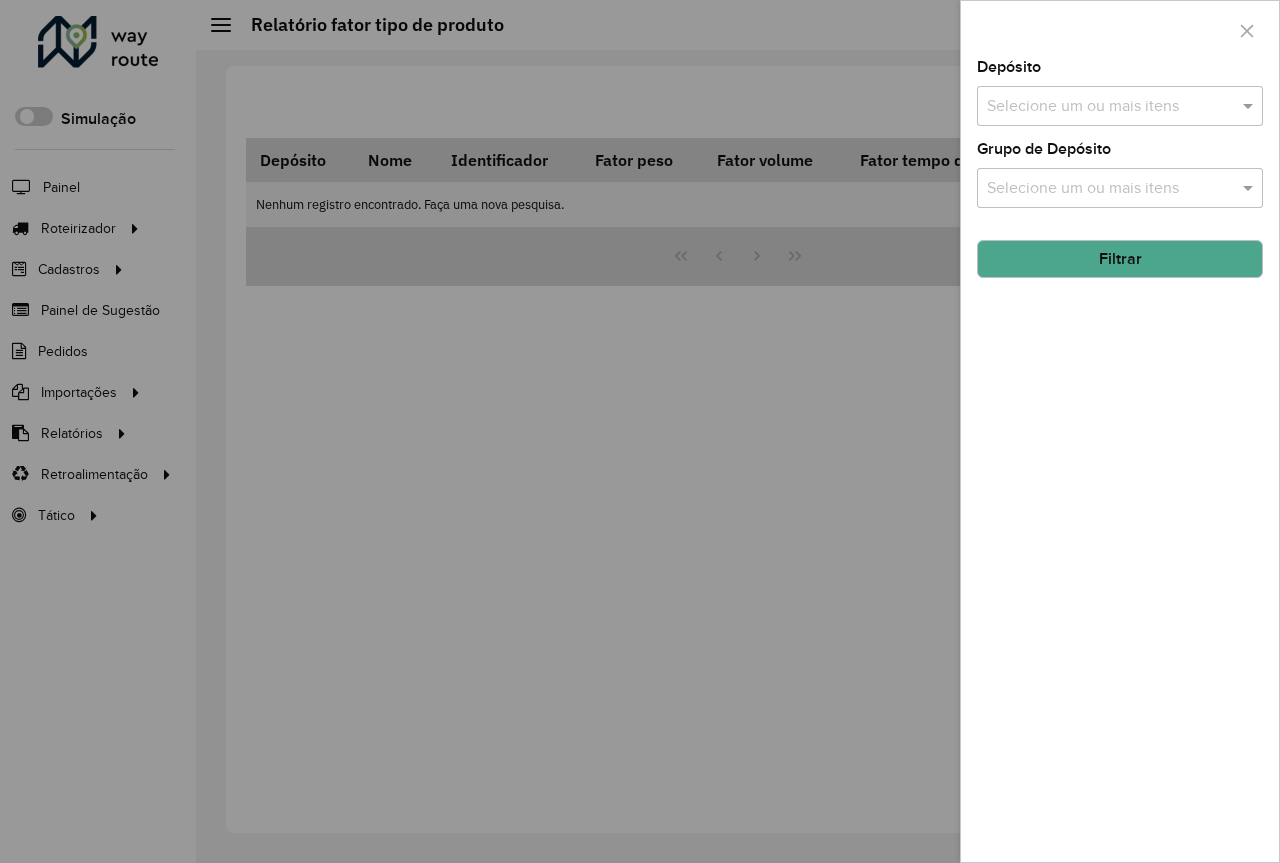 click at bounding box center [1110, 107] 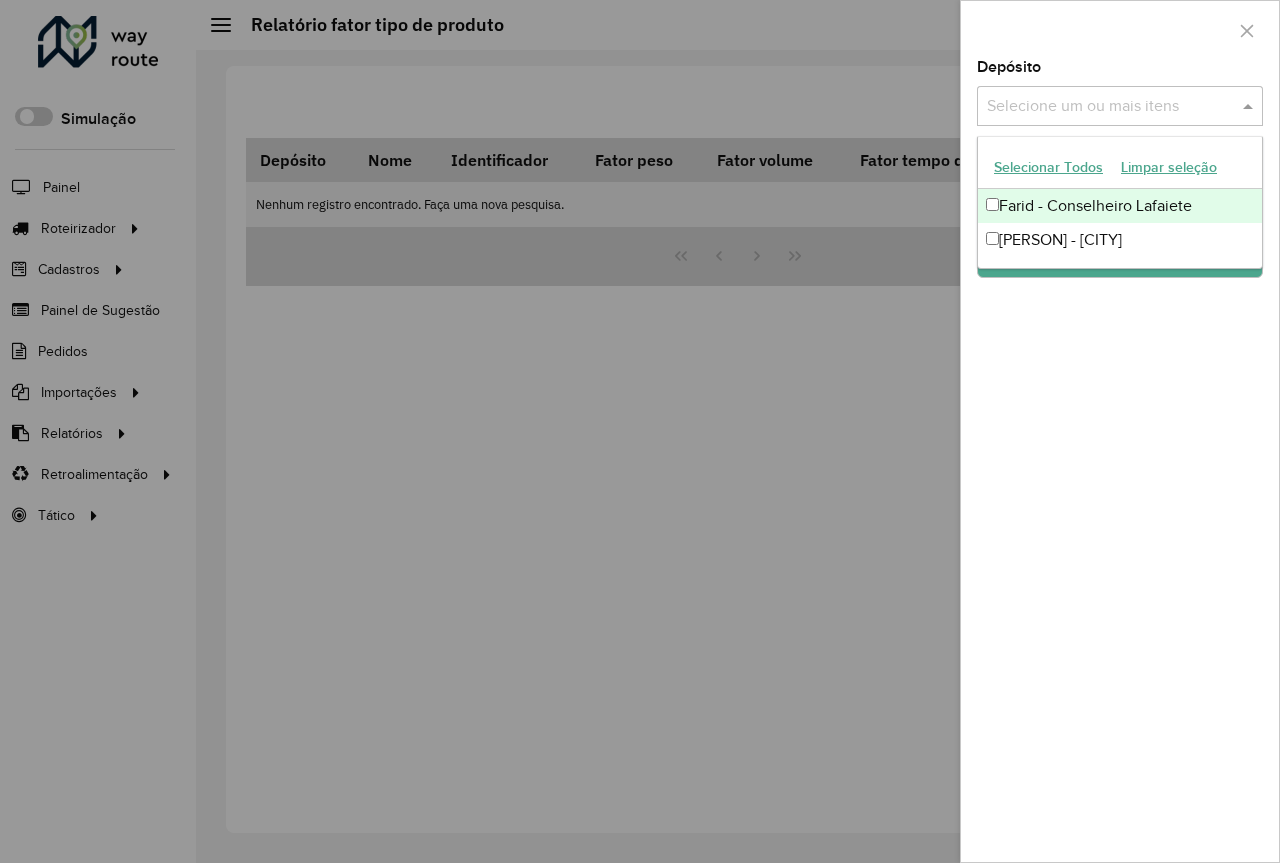 click on "Farid - São João del Rei" at bounding box center [1120, 240] 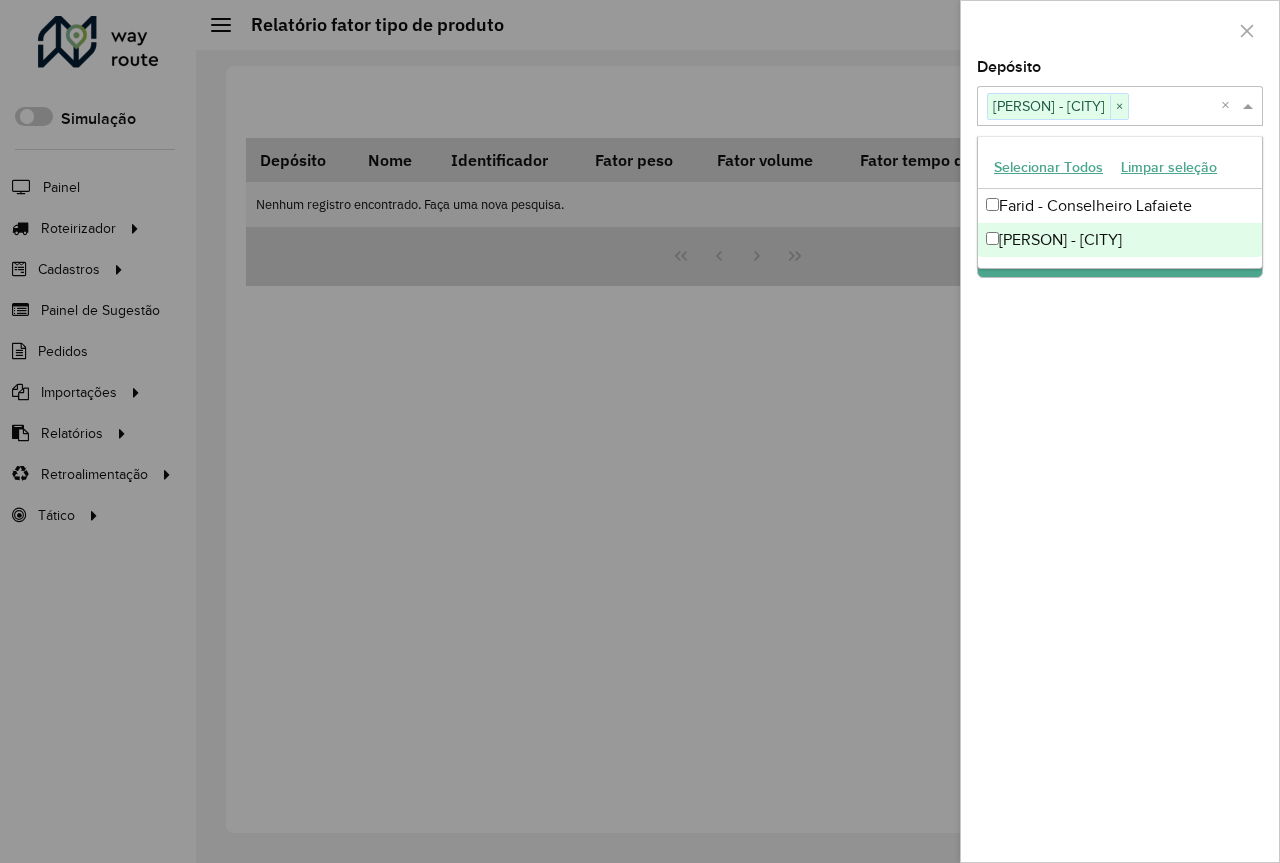 click on "Depósito  Selecione um ou mais itens Farid - São João del Rei × ×  Grupo de Depósito  Selecione um ou mais itens Filtrar" 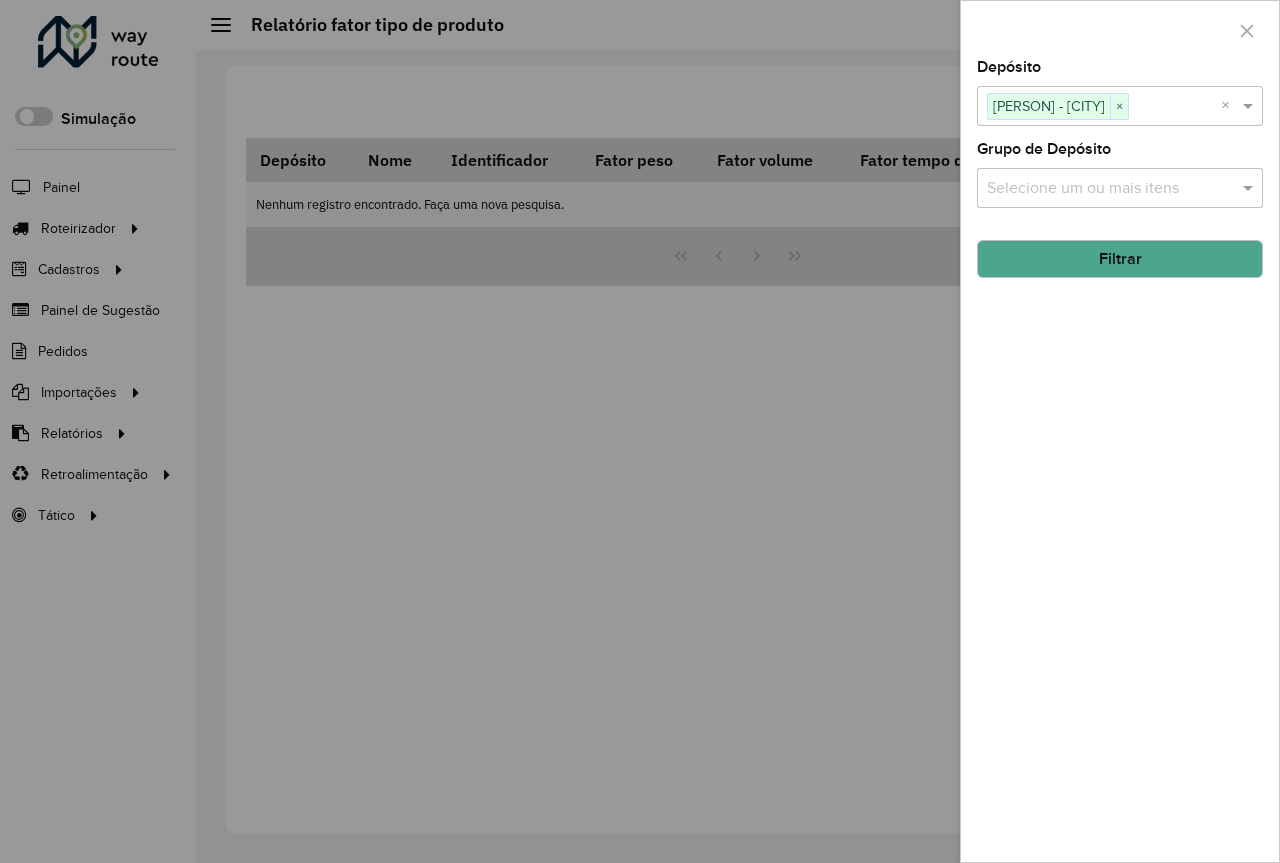 click on "Filtrar" 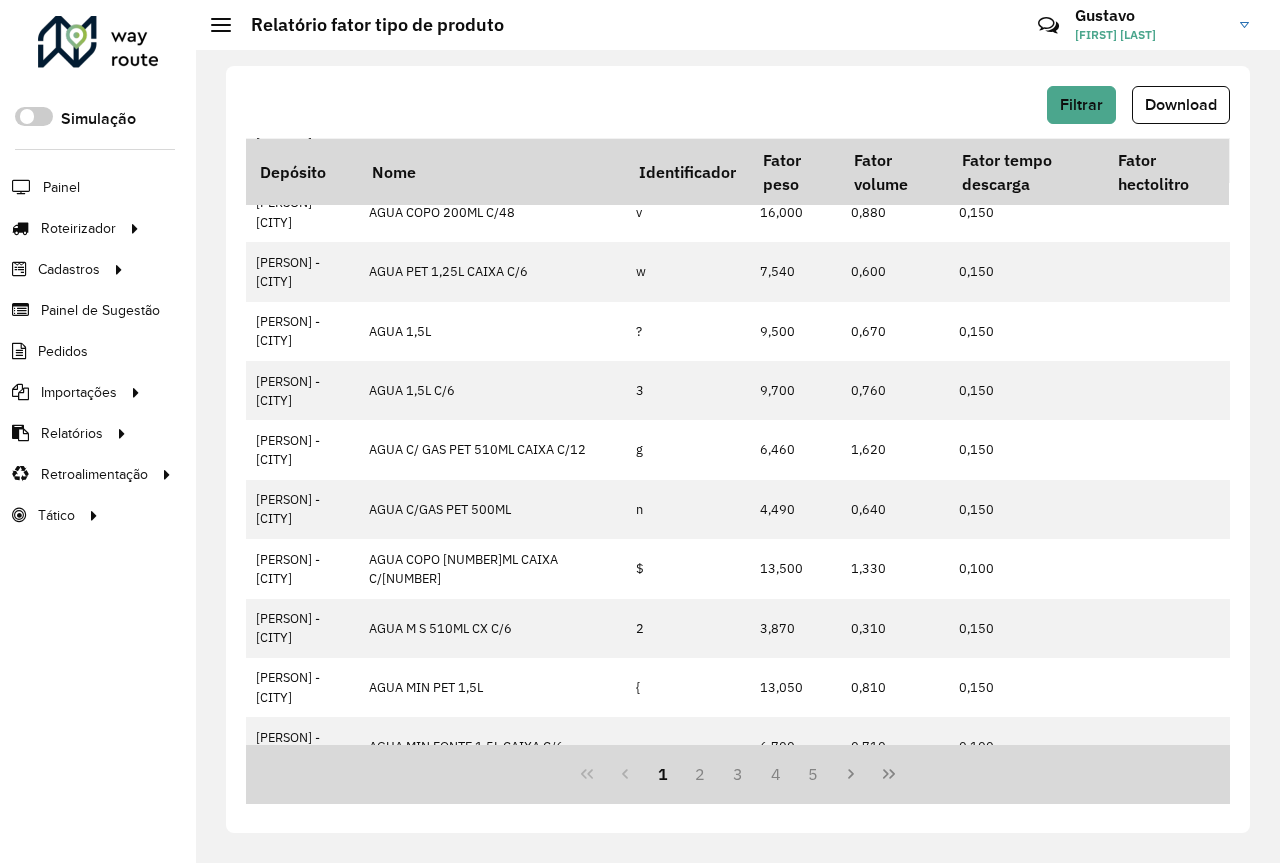 scroll, scrollTop: 300, scrollLeft: 0, axis: vertical 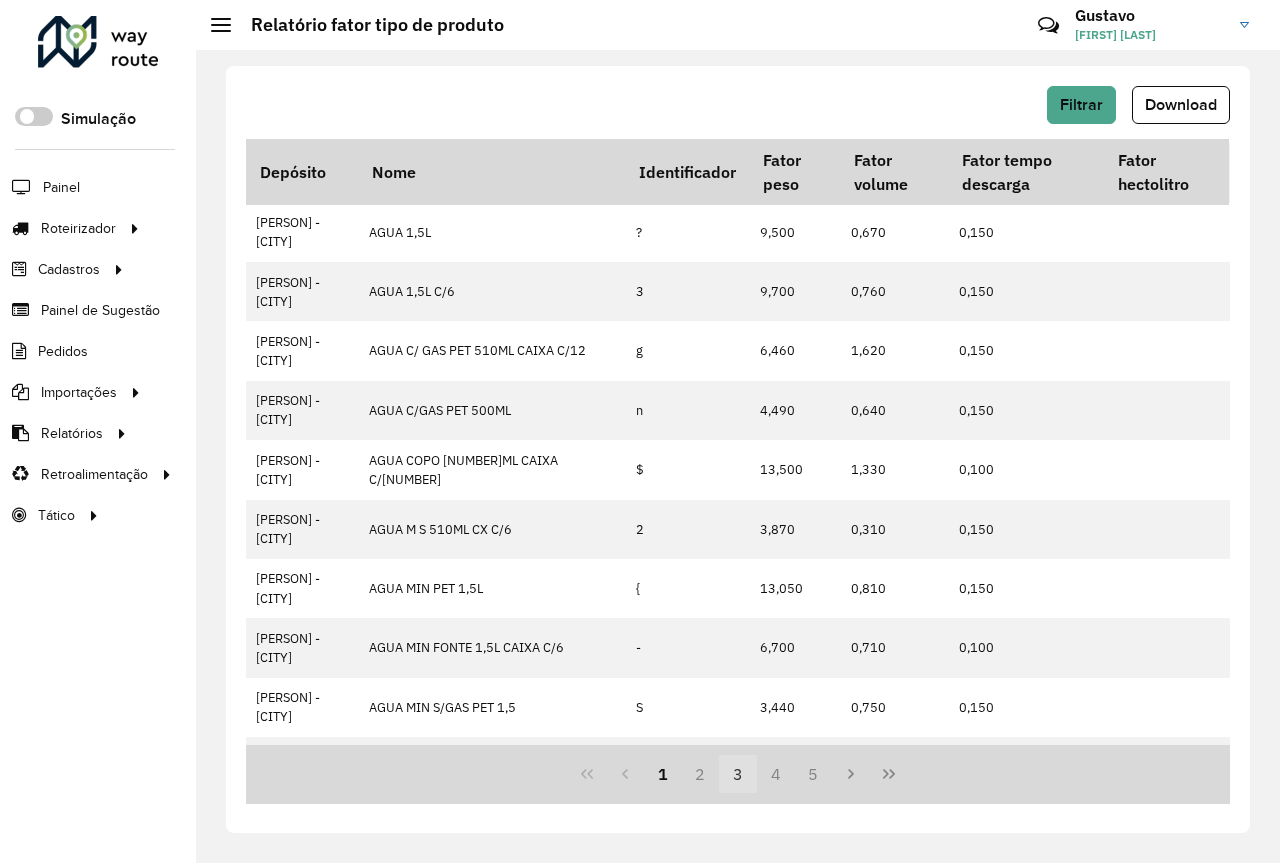 click on "3" at bounding box center (738, 774) 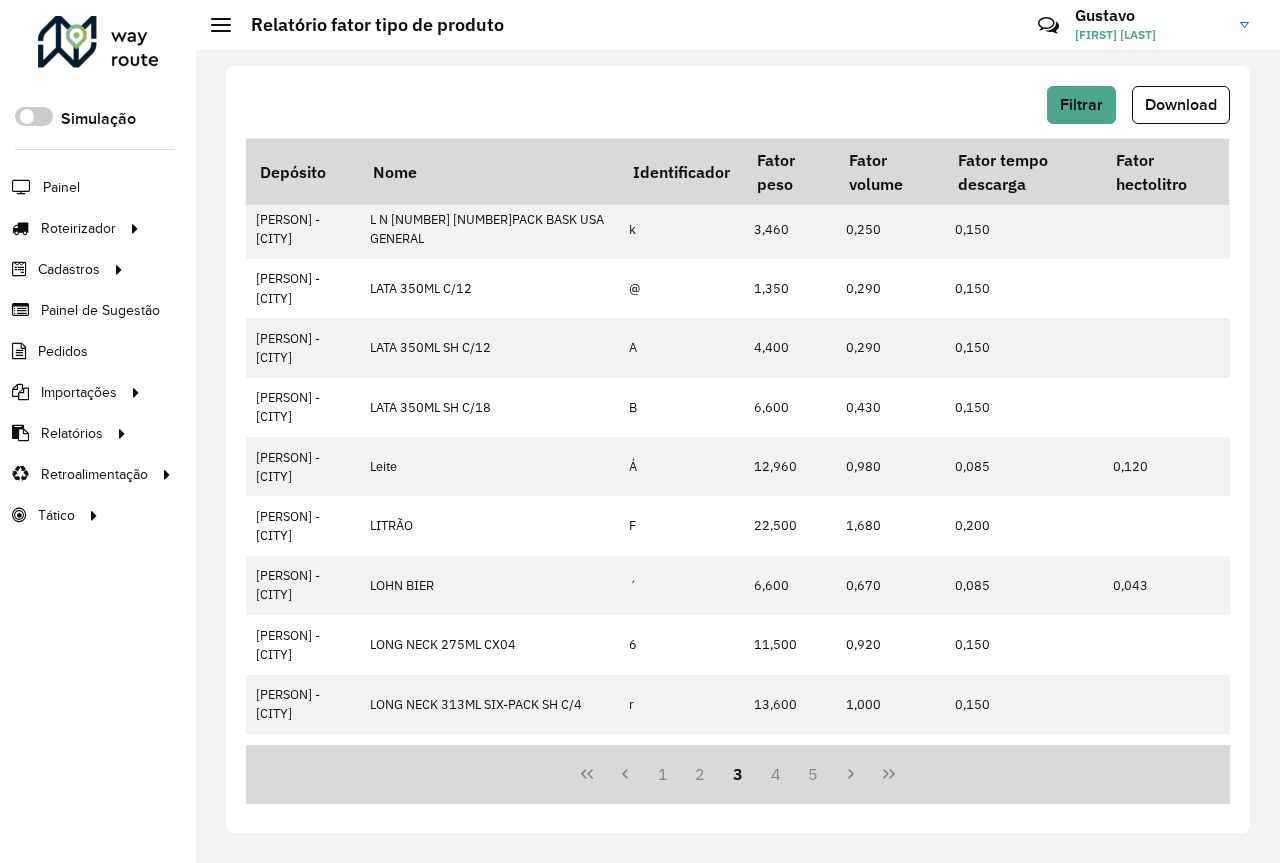 scroll, scrollTop: 649, scrollLeft: 0, axis: vertical 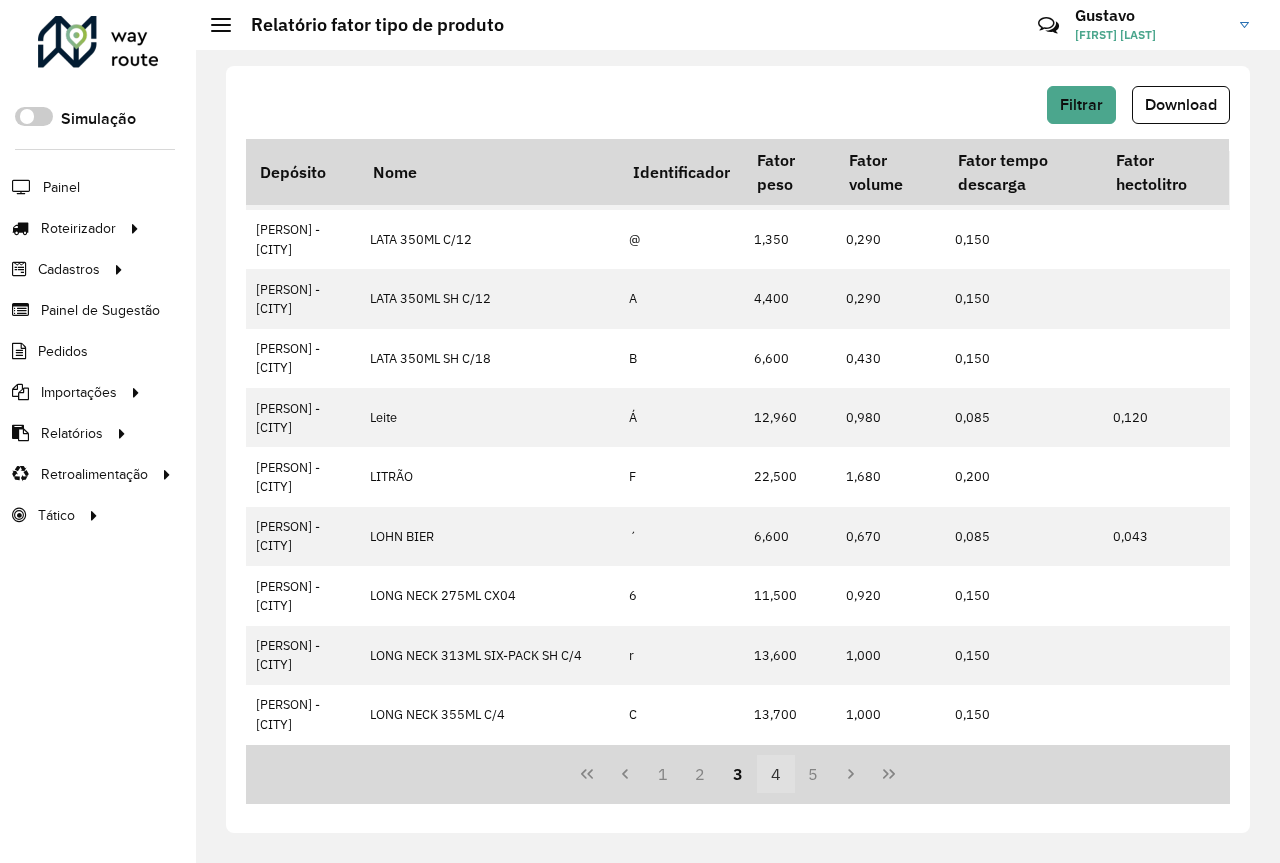 click on "4" at bounding box center (776, 774) 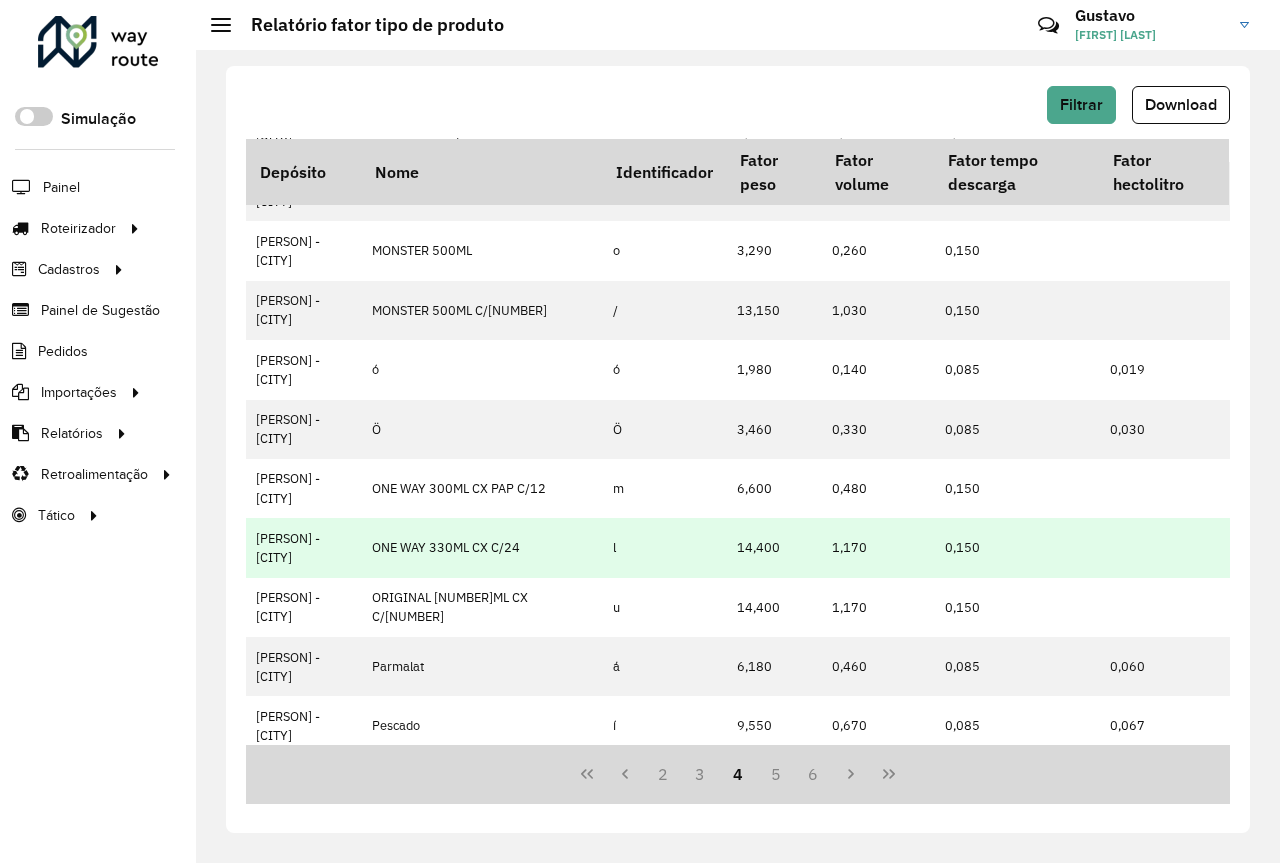 scroll, scrollTop: 649, scrollLeft: 0, axis: vertical 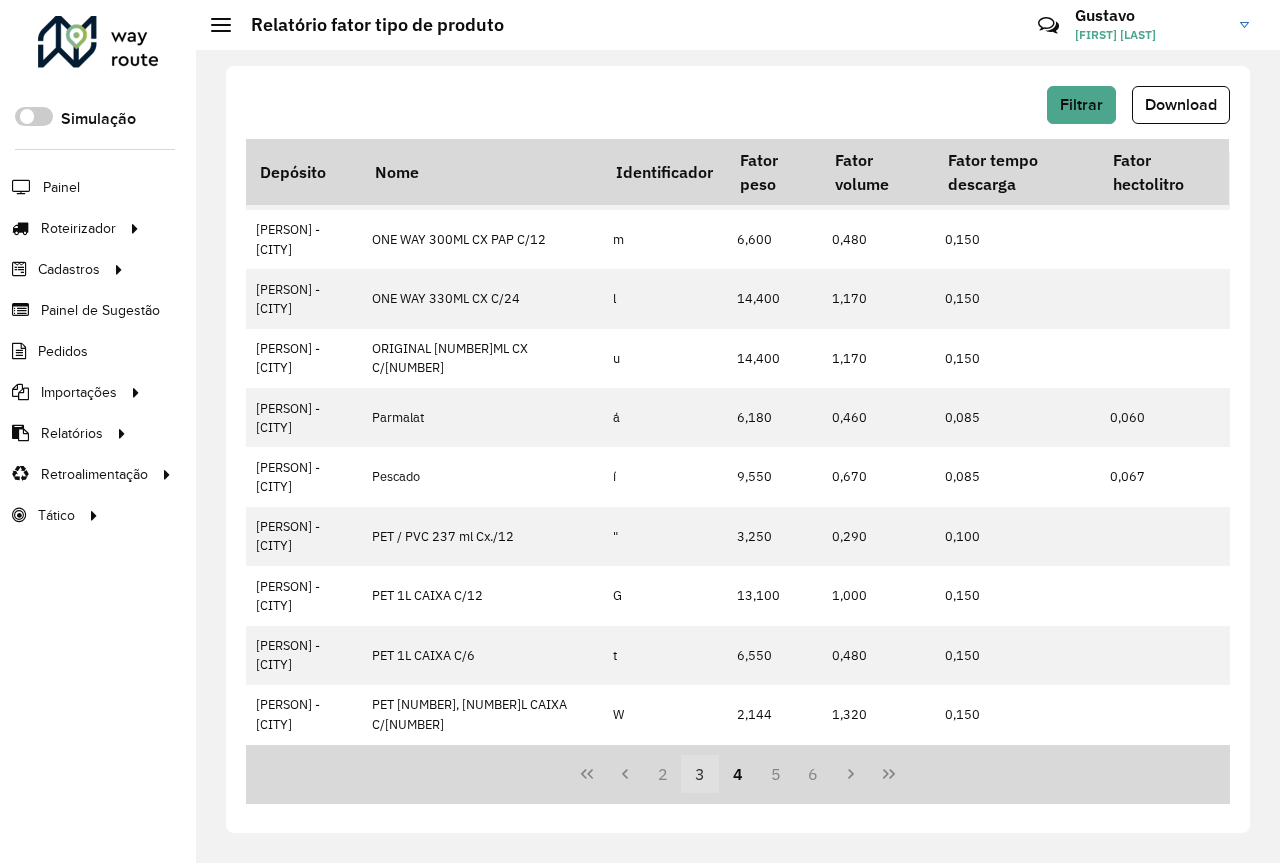 click on "3" at bounding box center [700, 774] 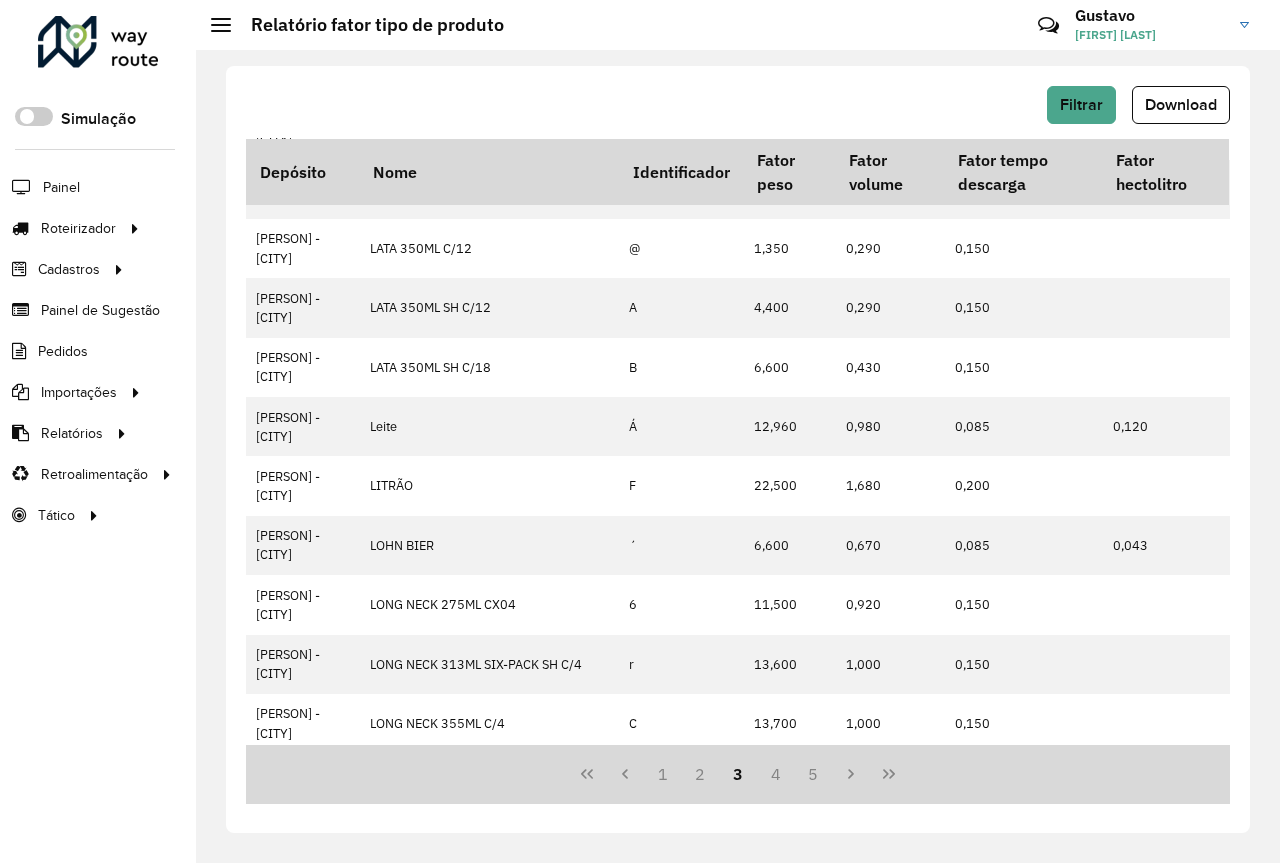 scroll, scrollTop: 649, scrollLeft: 0, axis: vertical 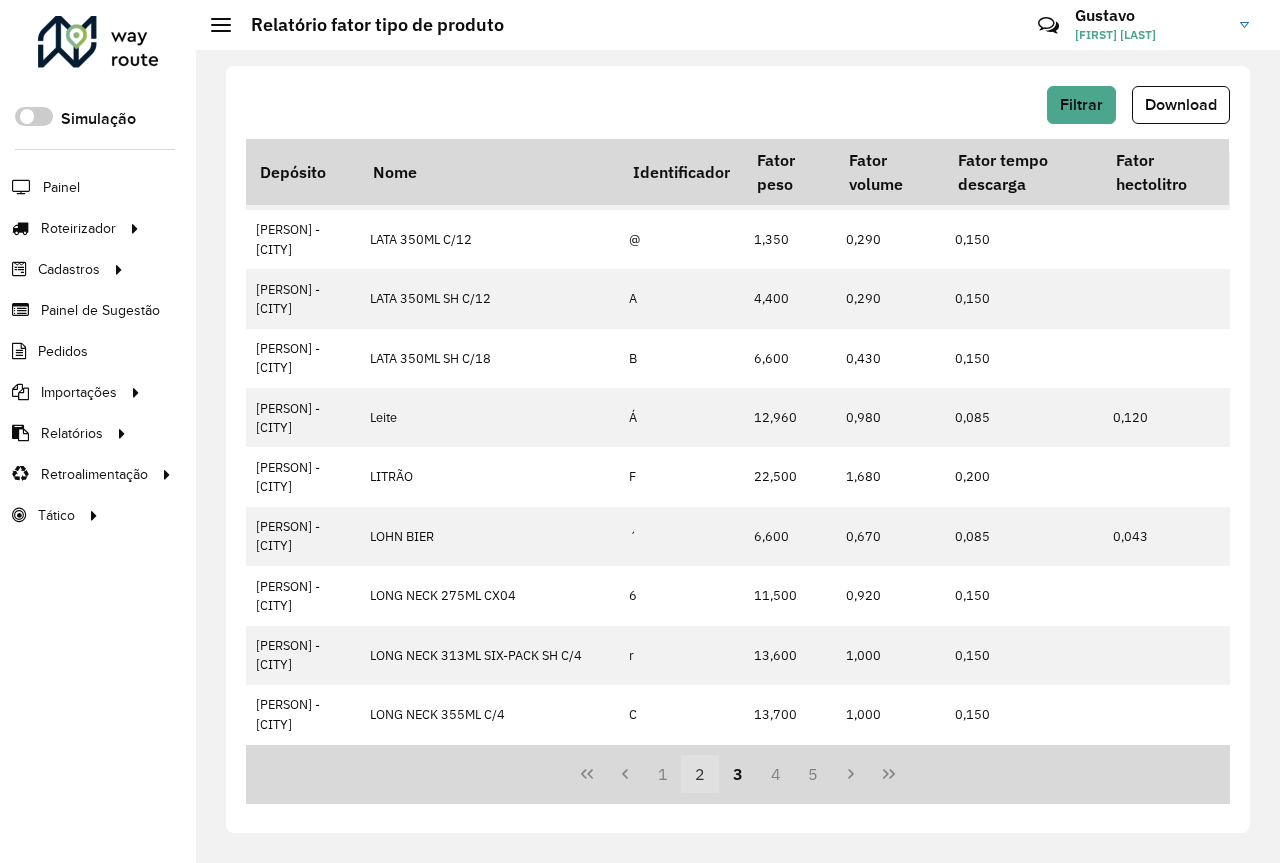 click on "2" at bounding box center (700, 774) 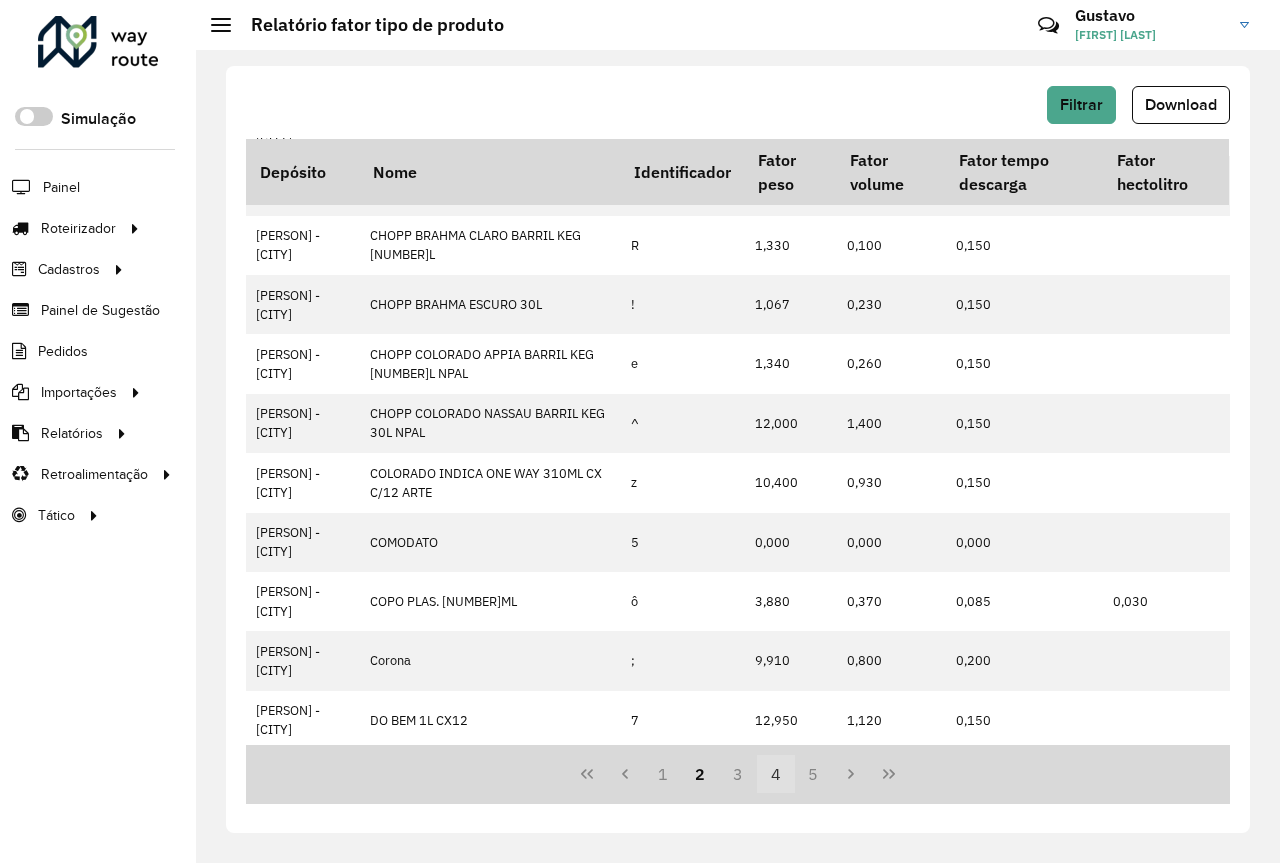 scroll, scrollTop: 349, scrollLeft: 0, axis: vertical 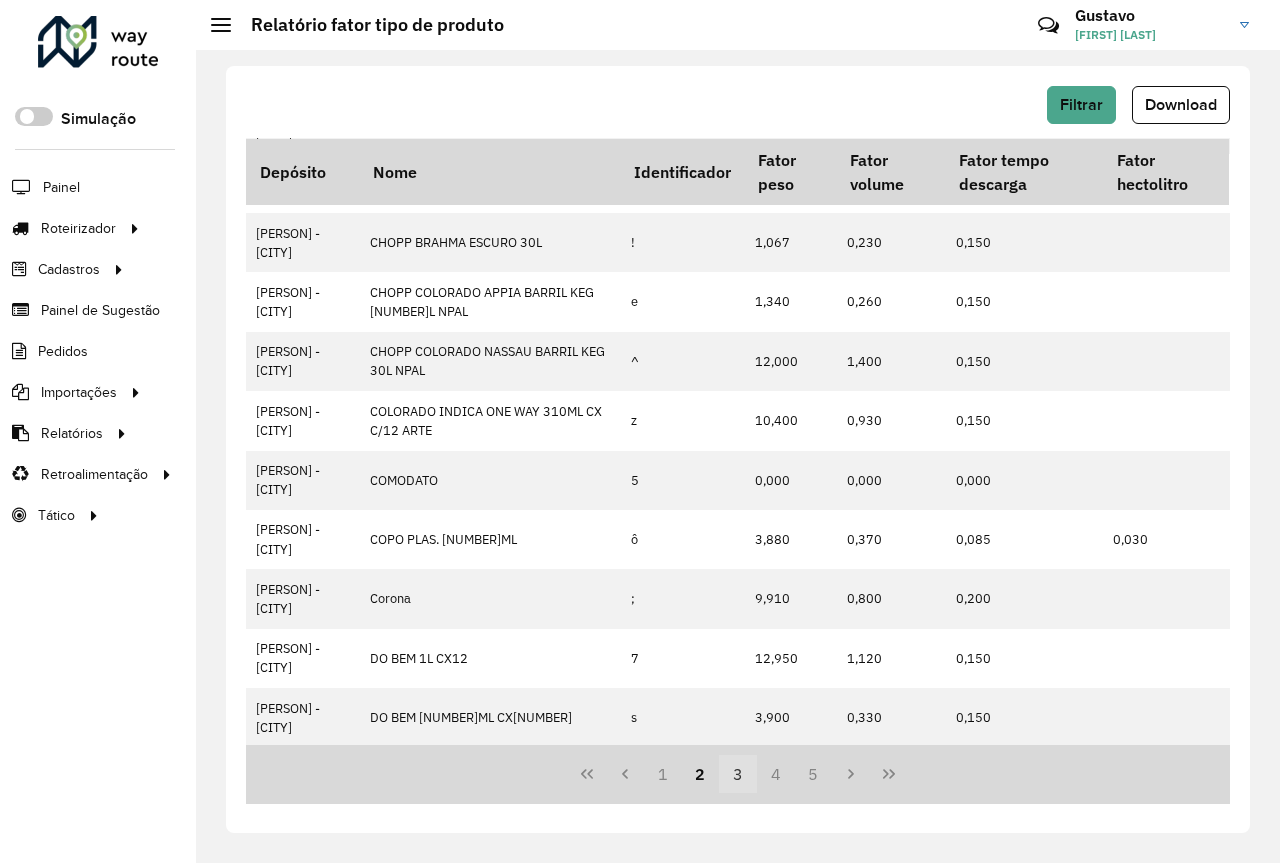 click on "3" at bounding box center (738, 774) 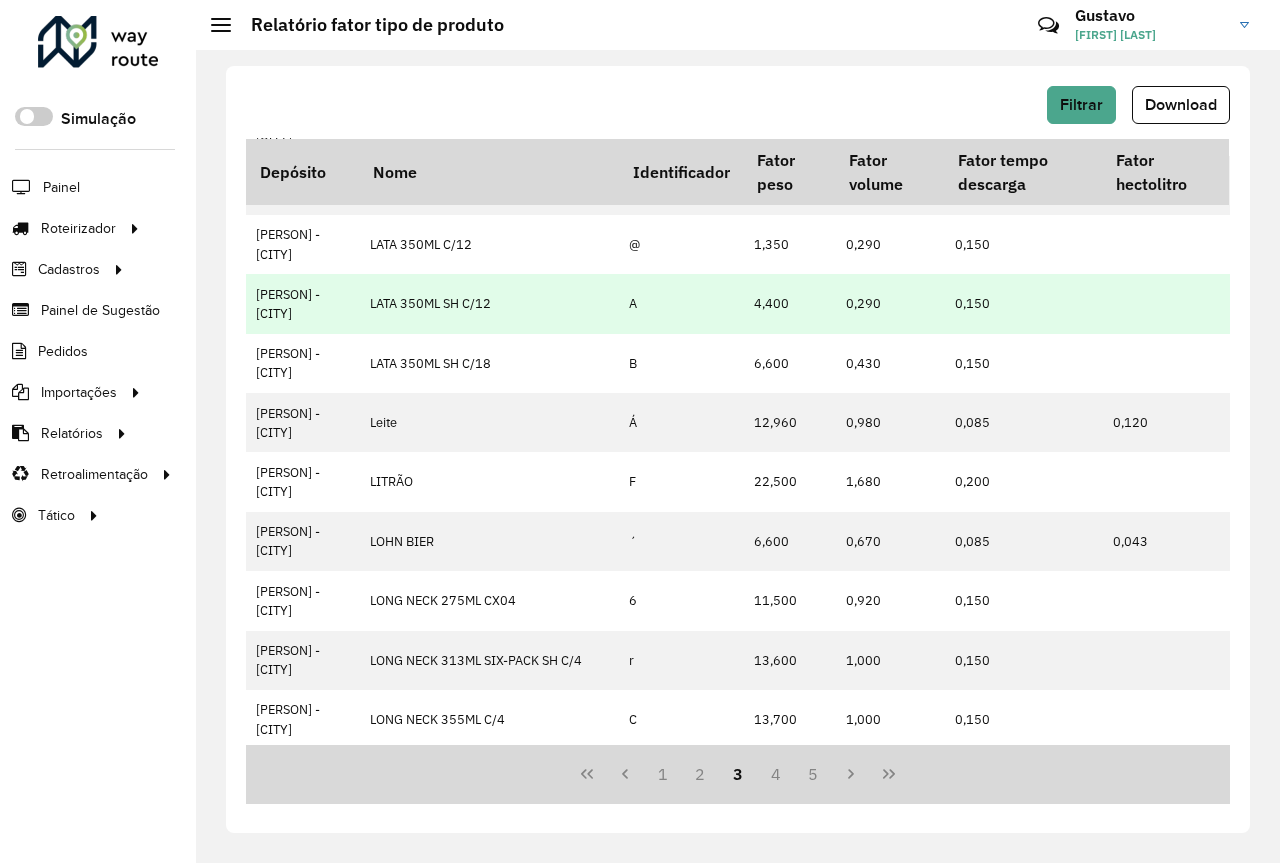 scroll, scrollTop: 649, scrollLeft: 0, axis: vertical 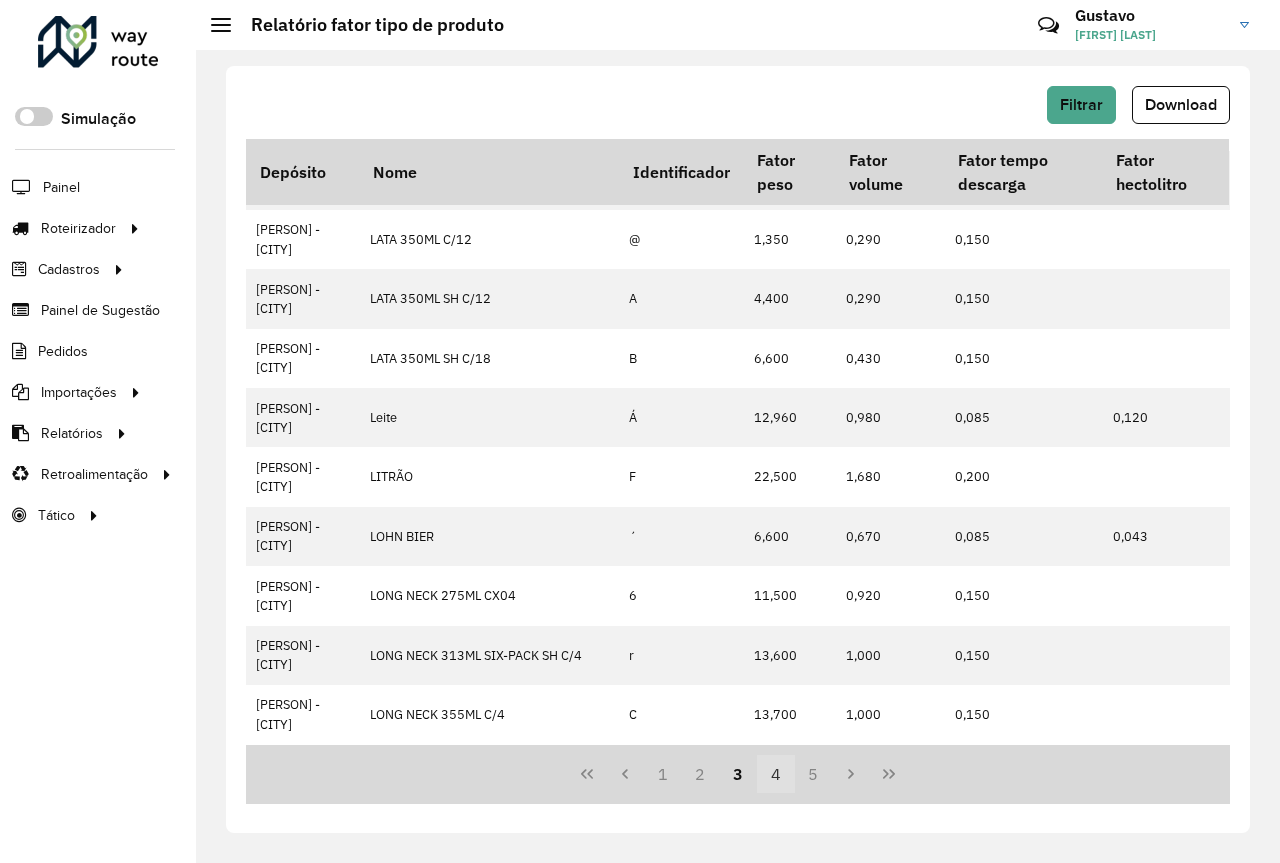 click on "4" at bounding box center (776, 774) 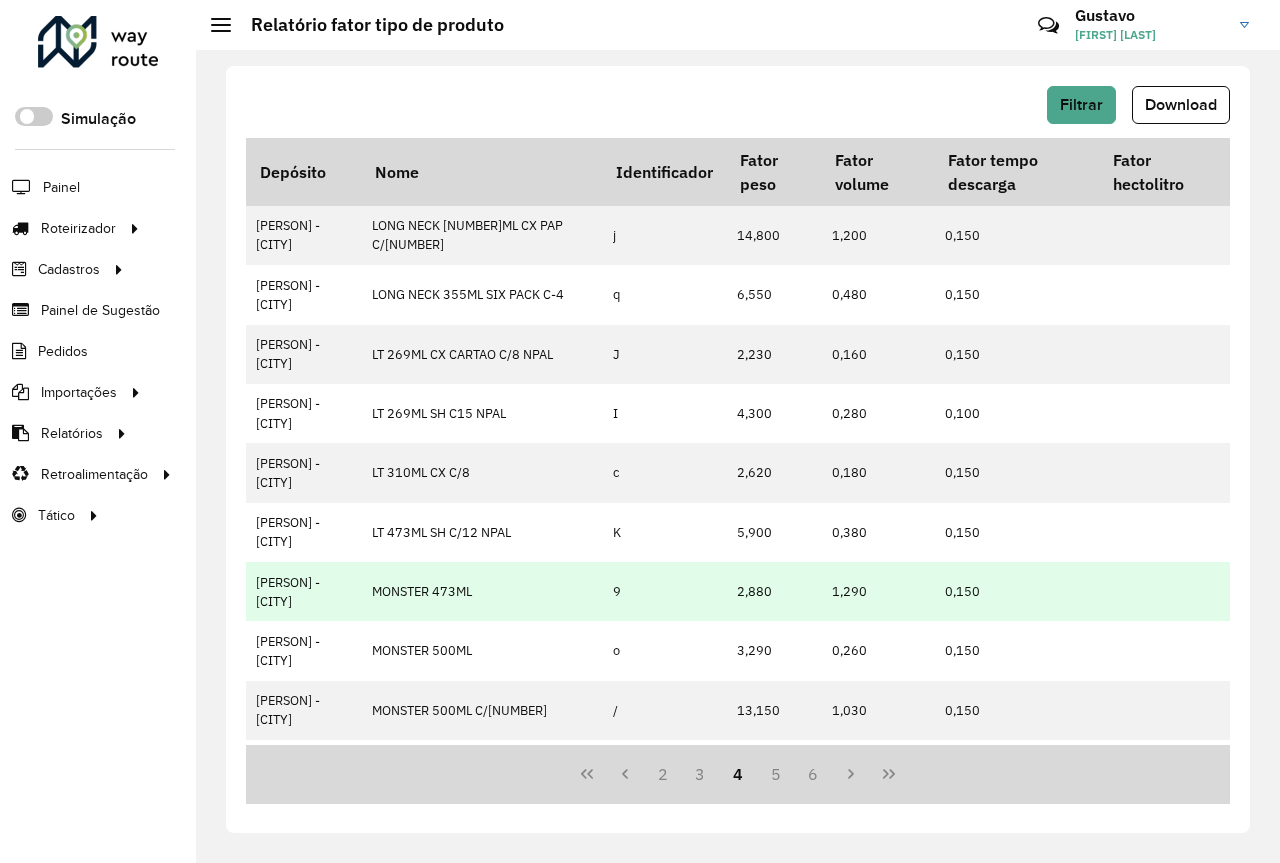 type 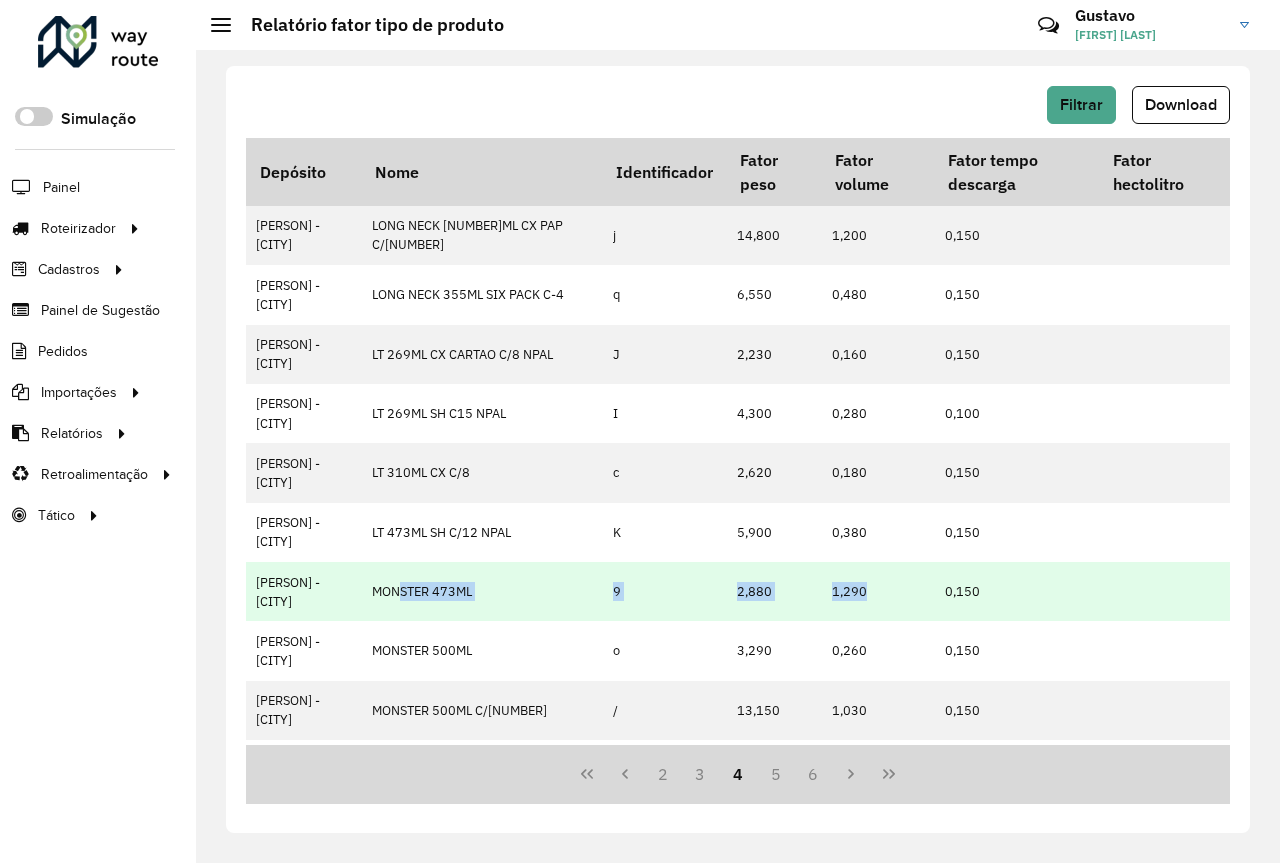 drag, startPoint x: 425, startPoint y: 593, endPoint x: 857, endPoint y: 590, distance: 432.0104 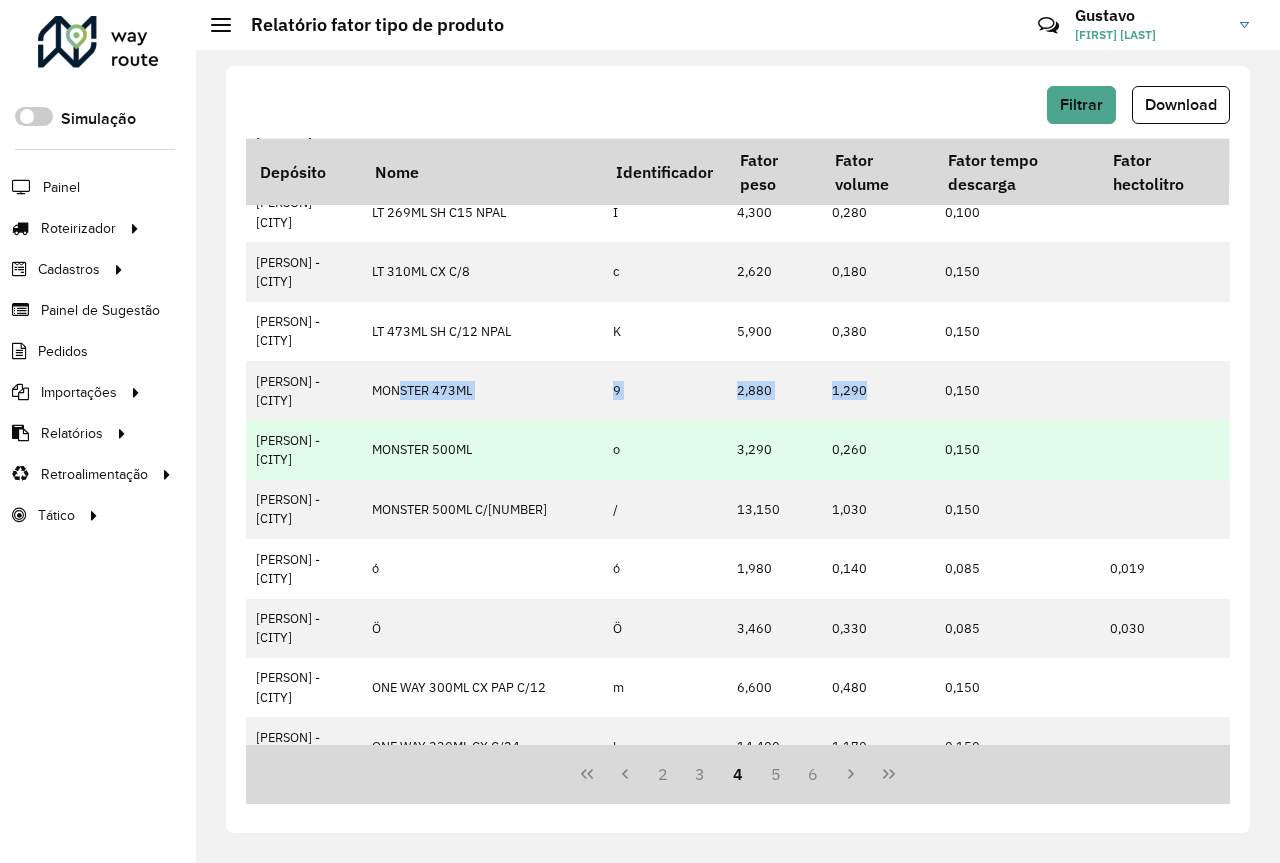 scroll, scrollTop: 200, scrollLeft: 0, axis: vertical 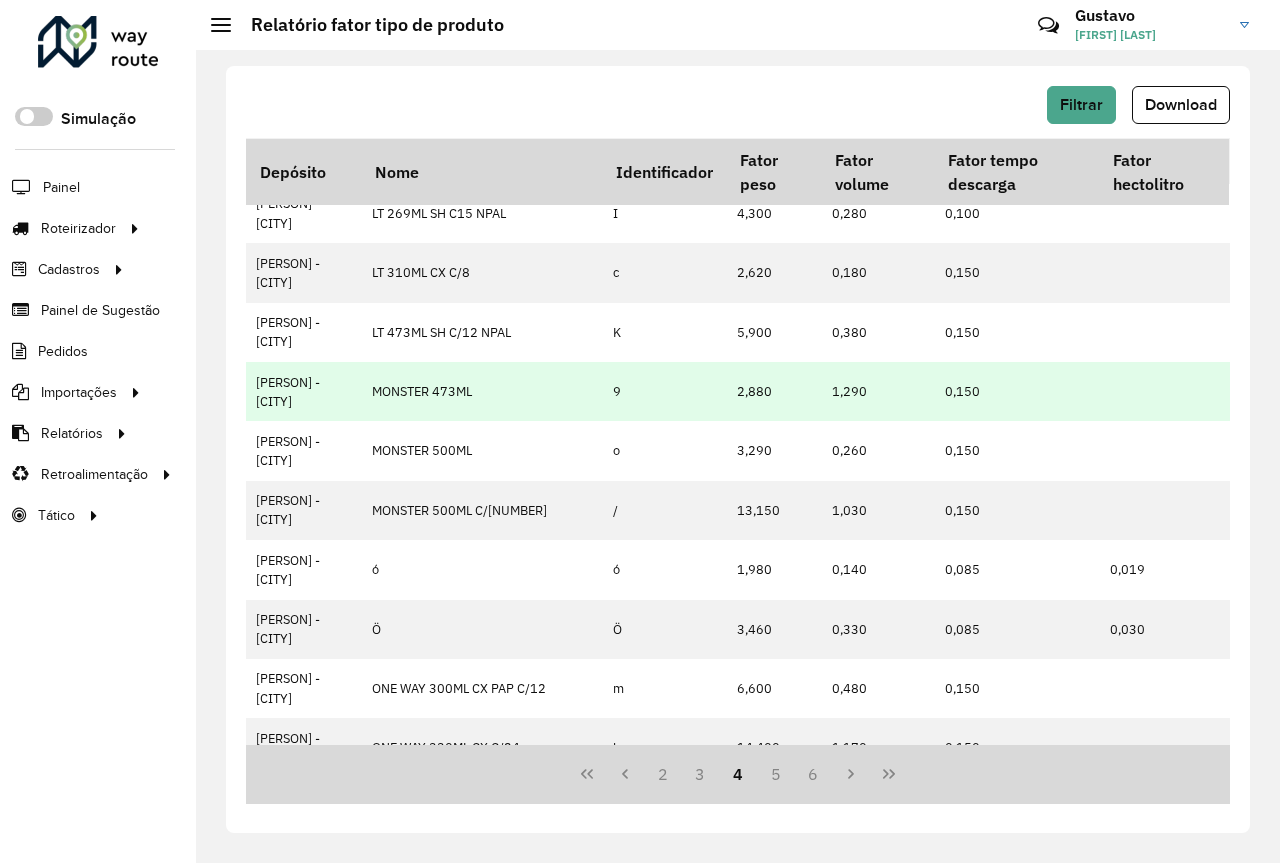 click on "Farid - São João del Rei" at bounding box center (304, 391) 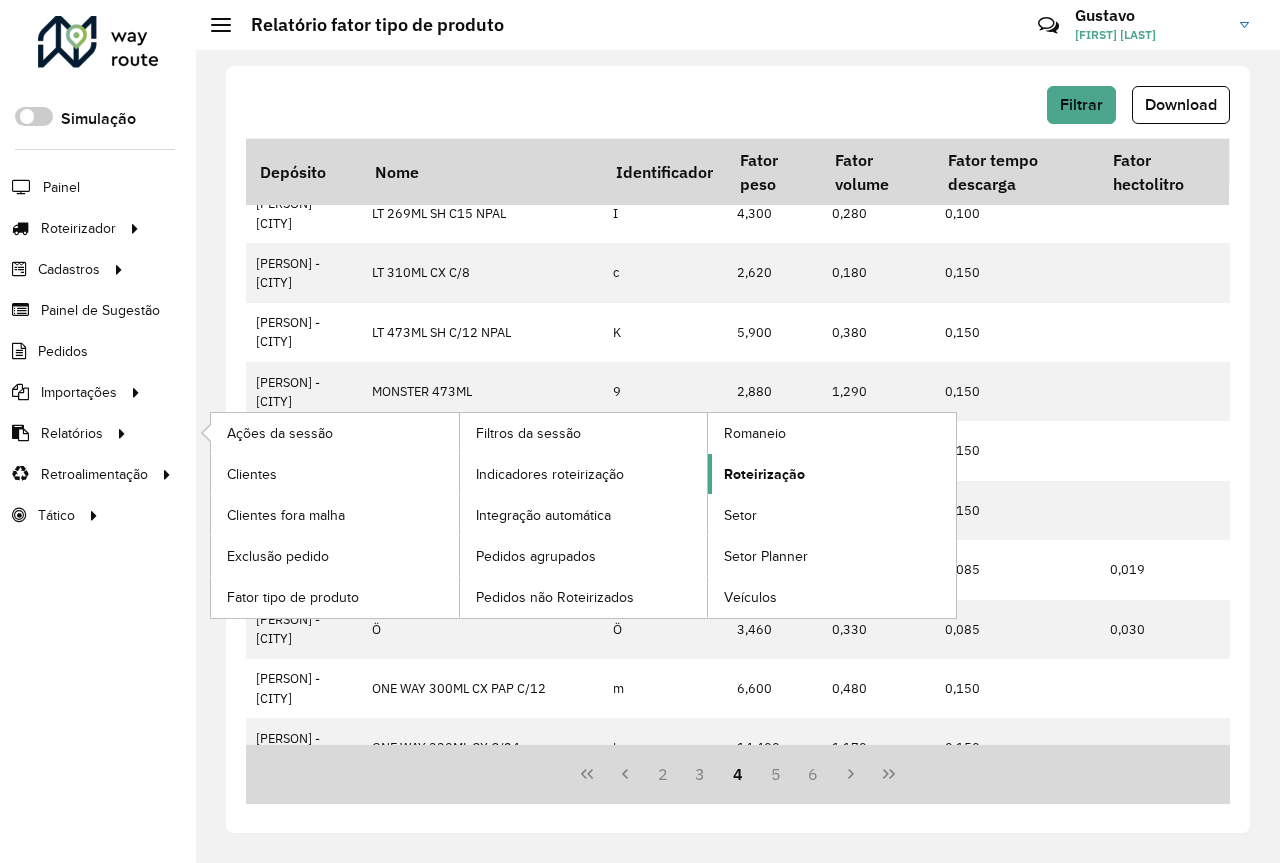 click on "Roteirização" 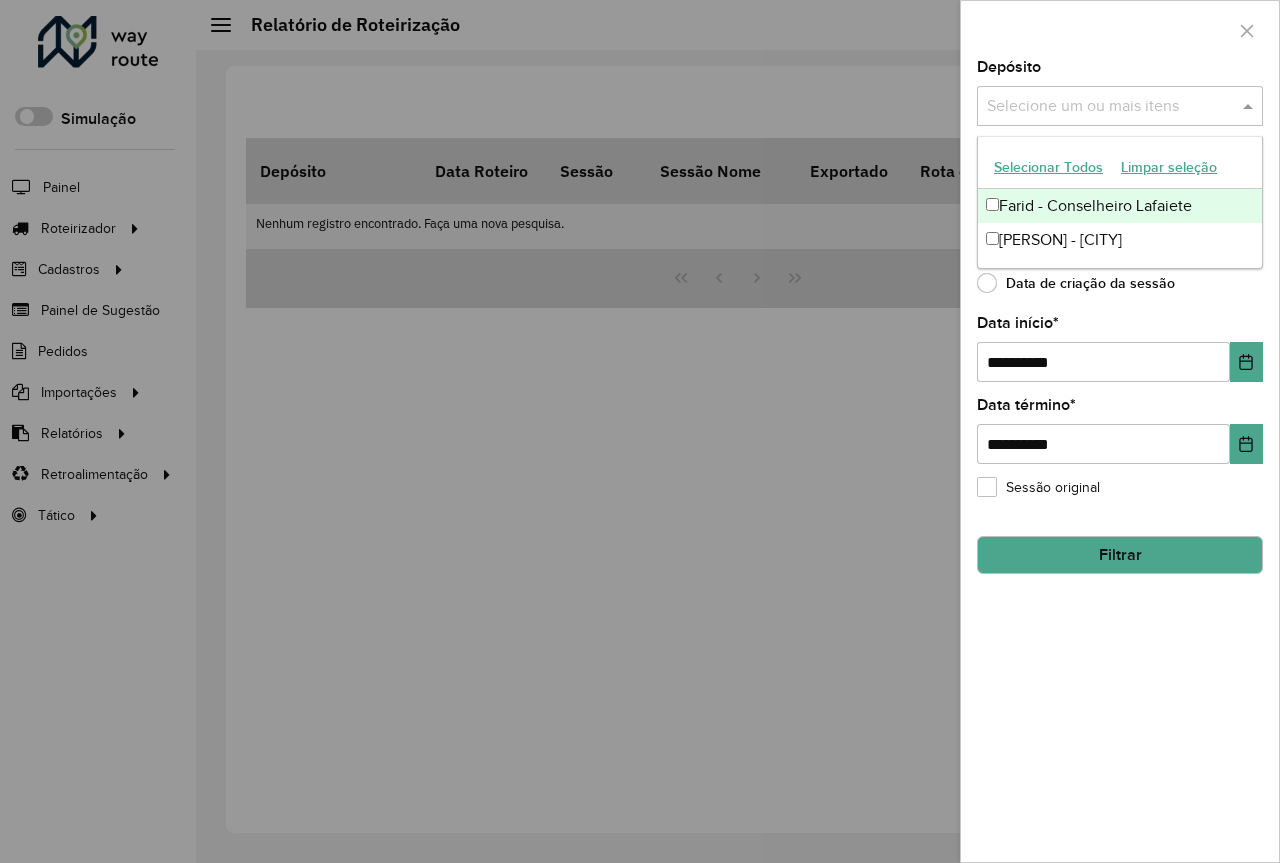 click on "Selecione um ou mais itens" at bounding box center [1120, 106] 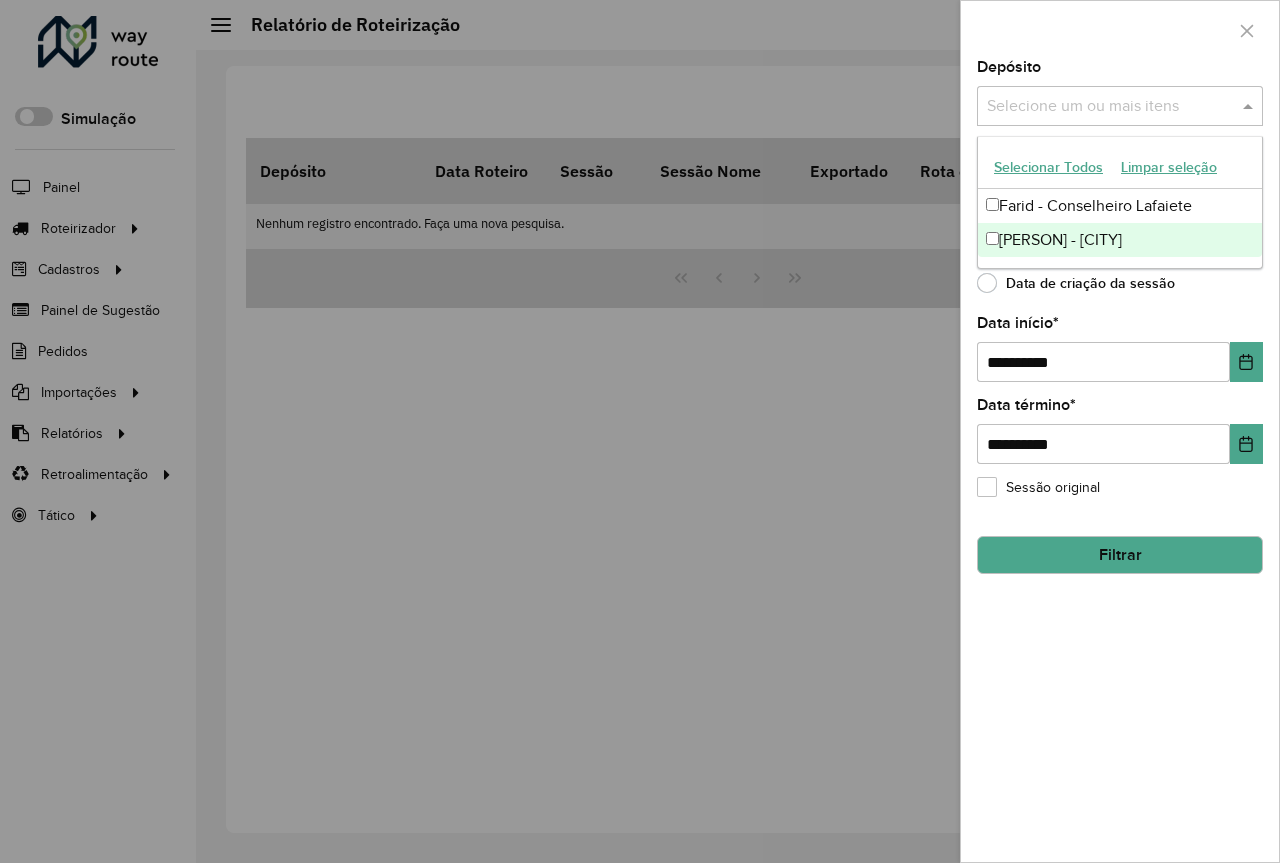 click on "Farid - São João del Rei" at bounding box center (1120, 240) 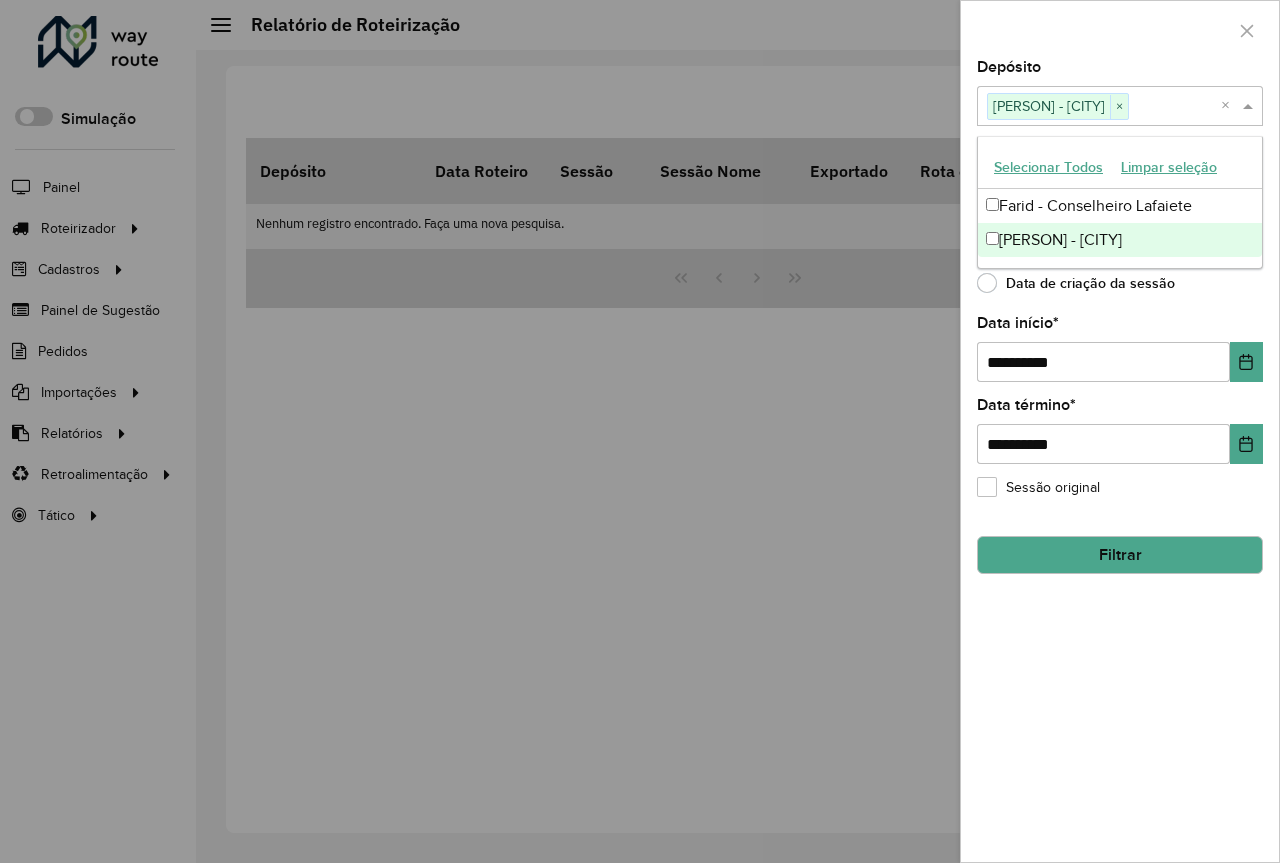 click on "Data de criação da sessão" 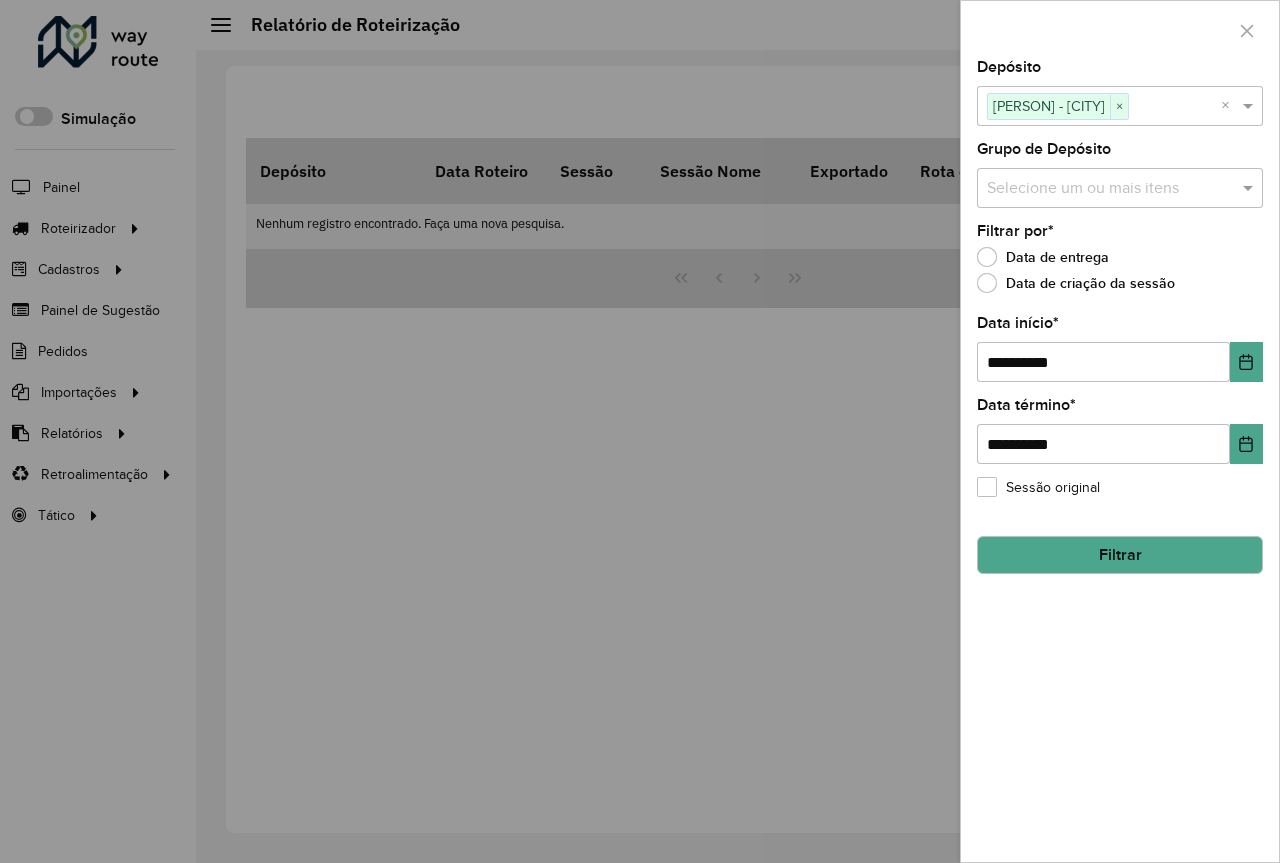 click on "Filtrar" 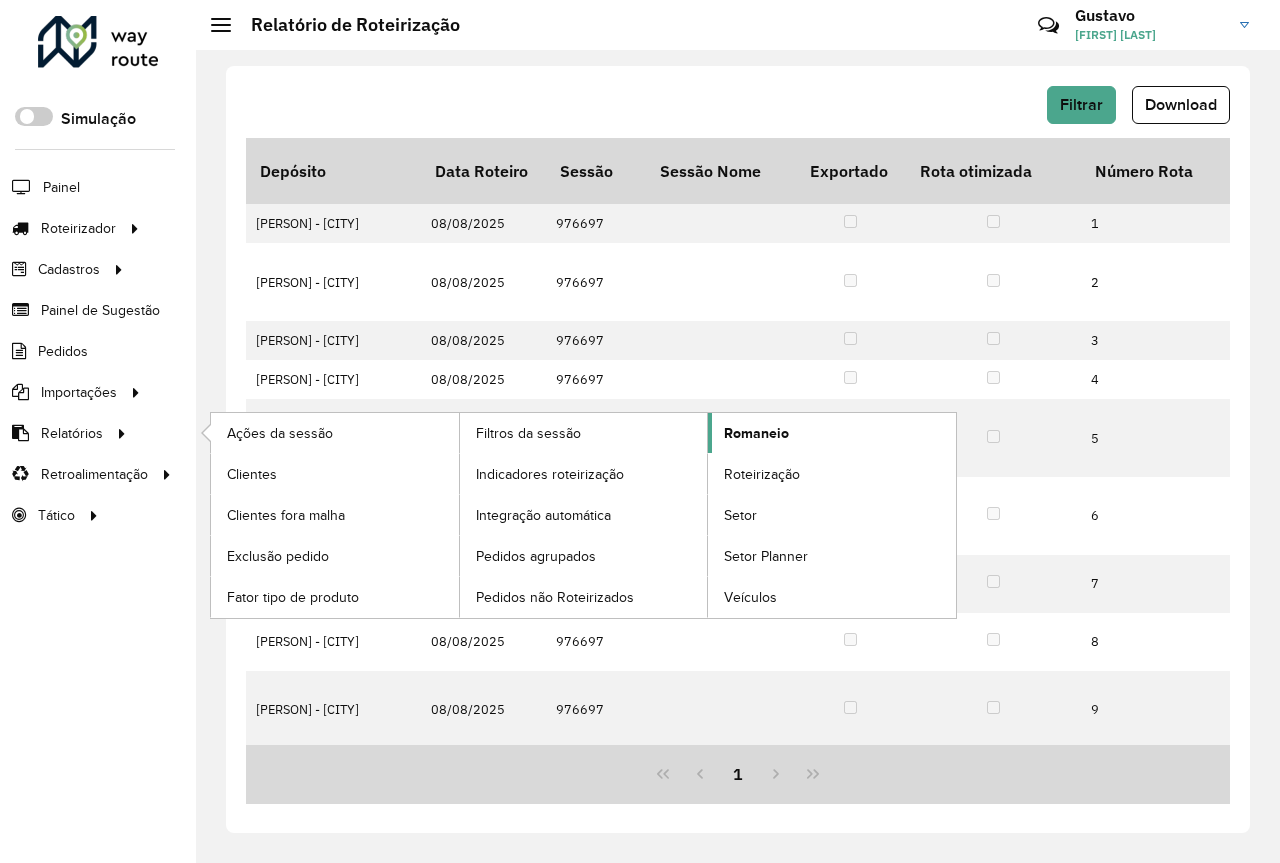 click on "Romaneio" 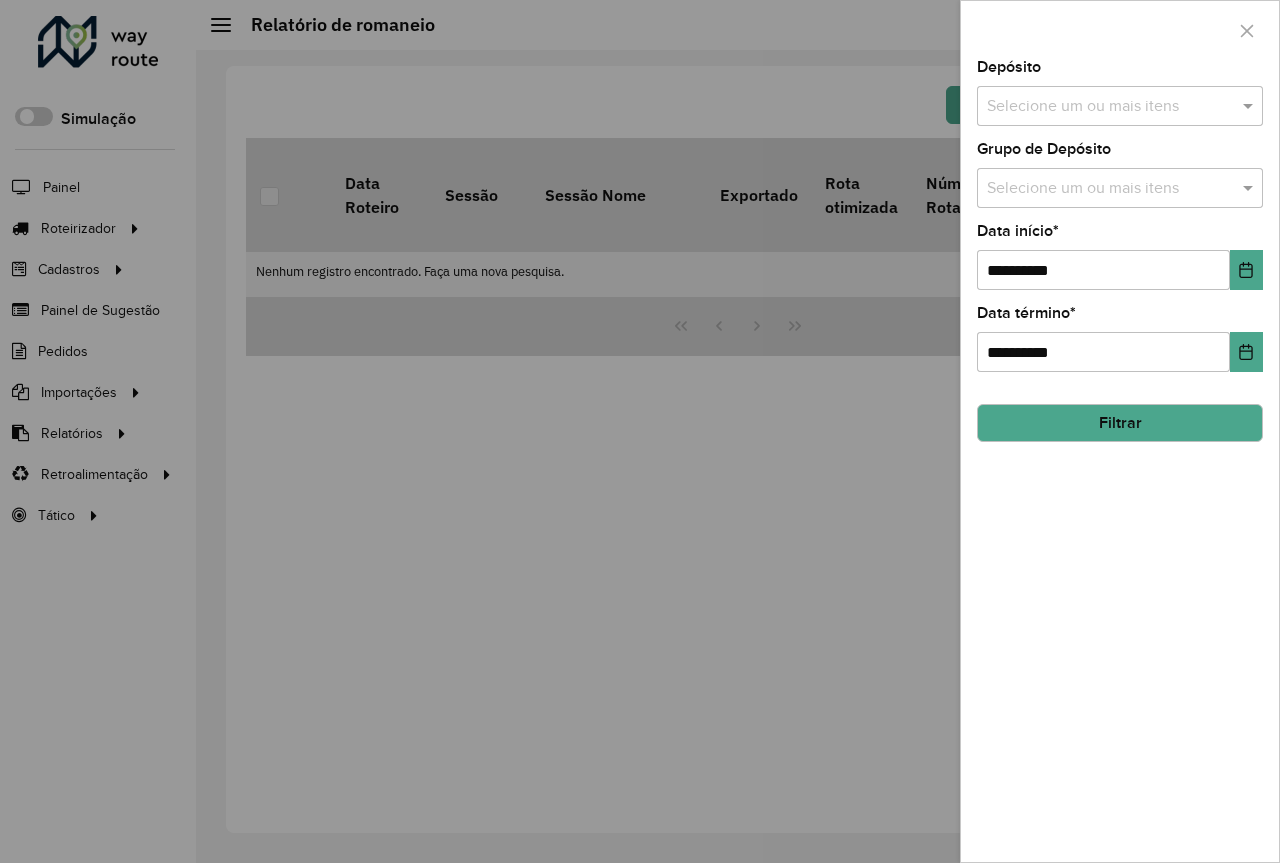 click at bounding box center [1110, 107] 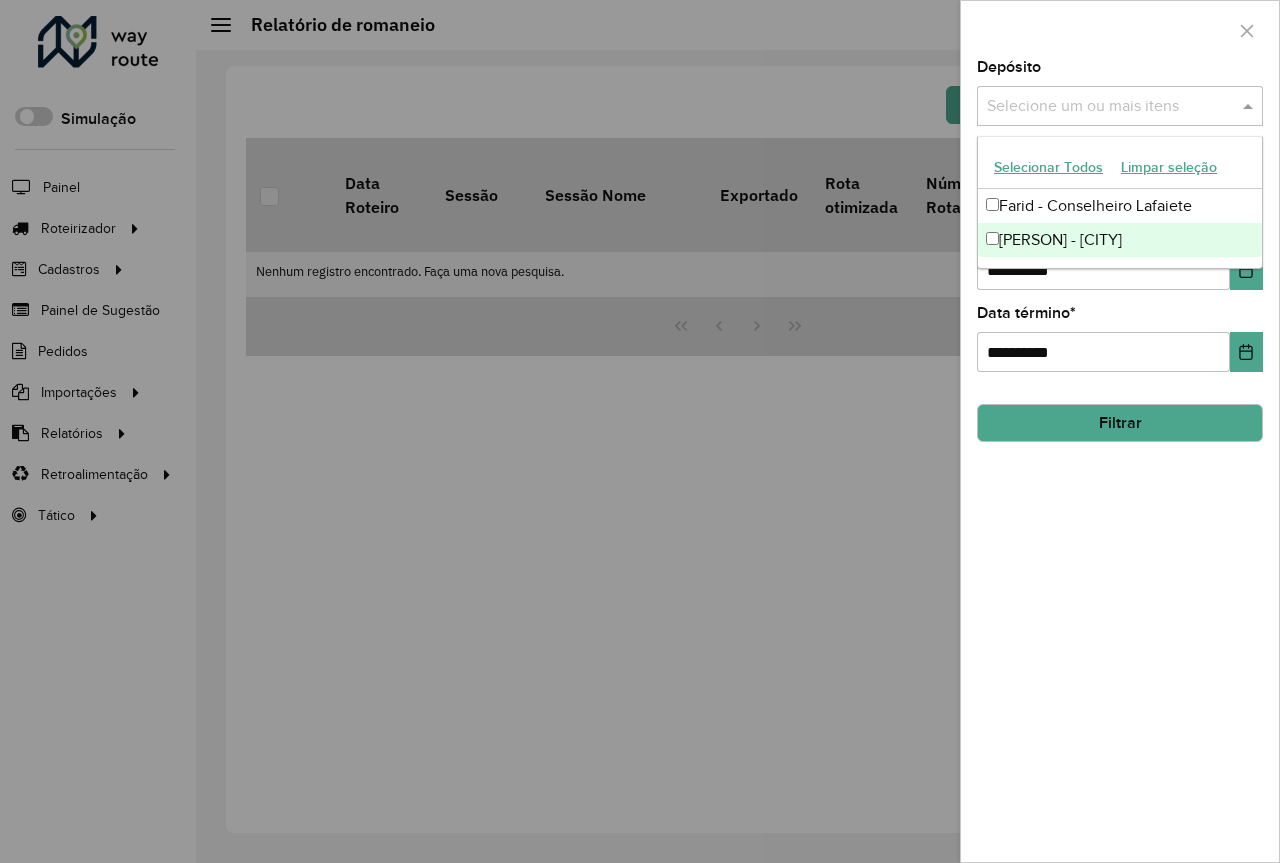 click on "Farid - São João del Rei" at bounding box center [1120, 240] 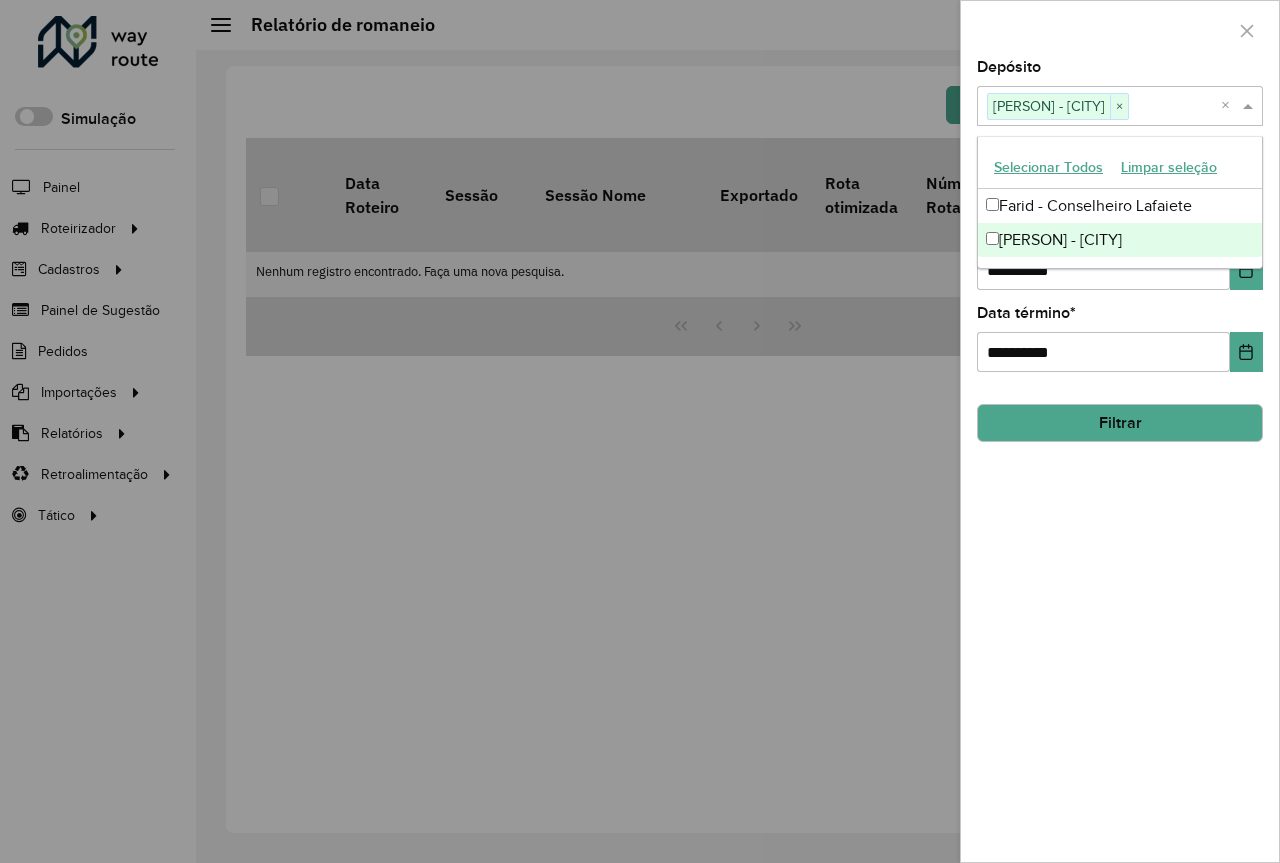 click on "Filtrar" 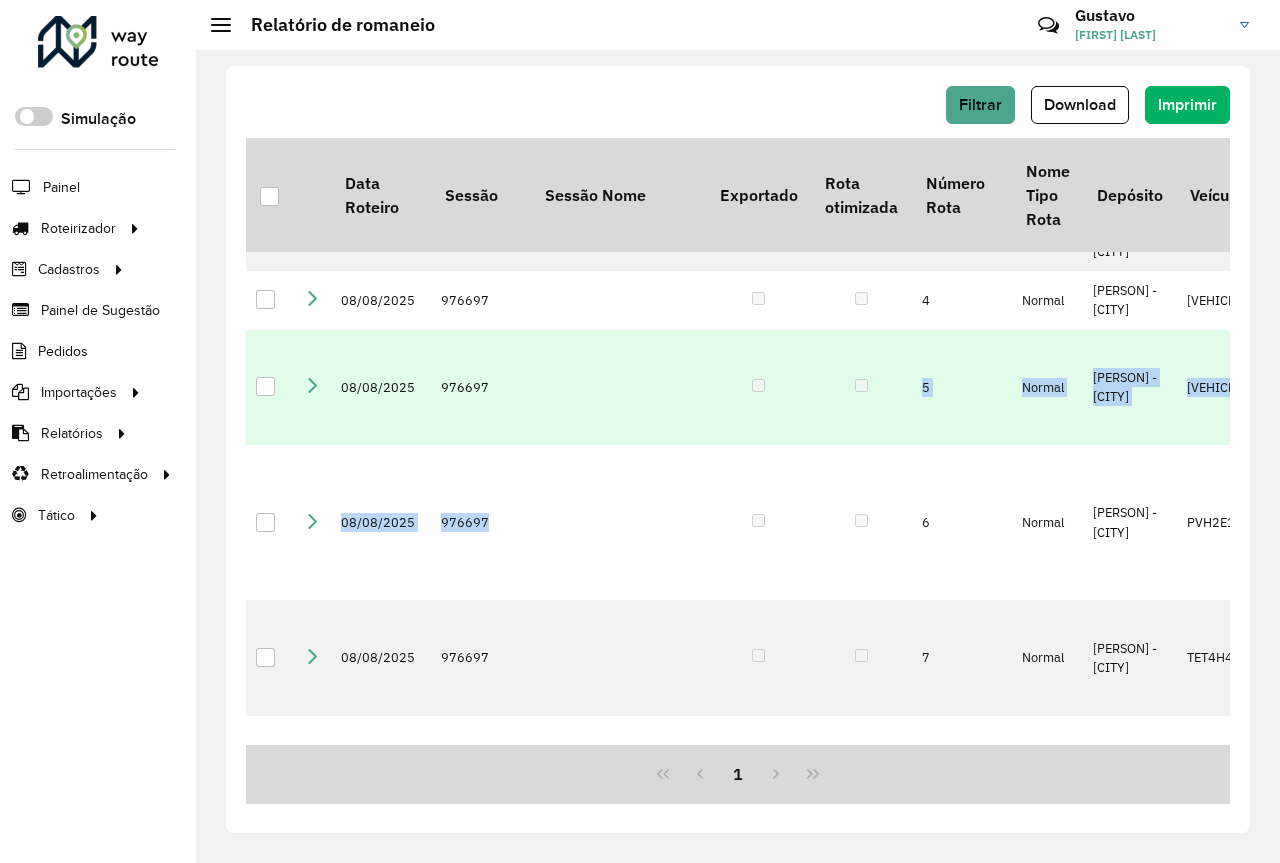 drag, startPoint x: 541, startPoint y: 738, endPoint x: 652, endPoint y: 445, distance: 313.32092 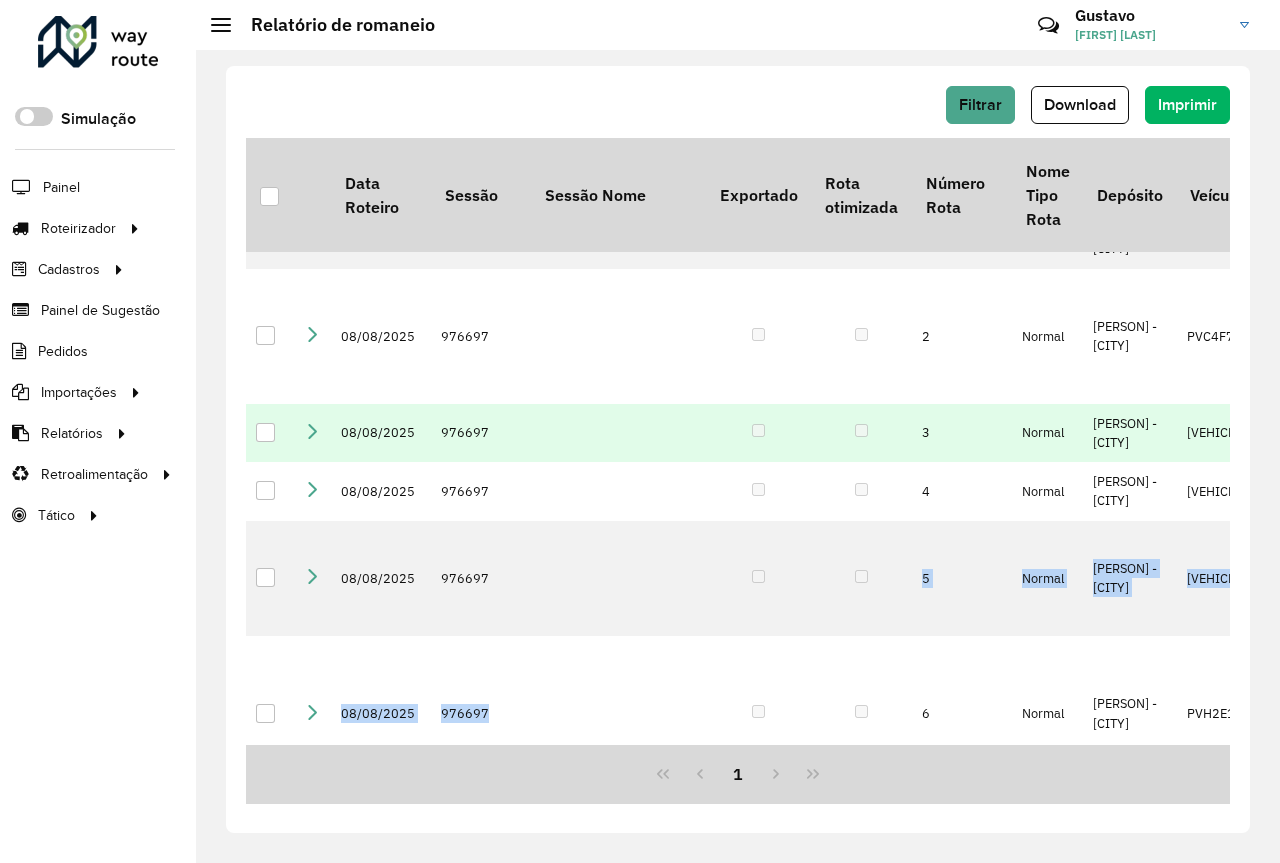 scroll, scrollTop: 0, scrollLeft: 0, axis: both 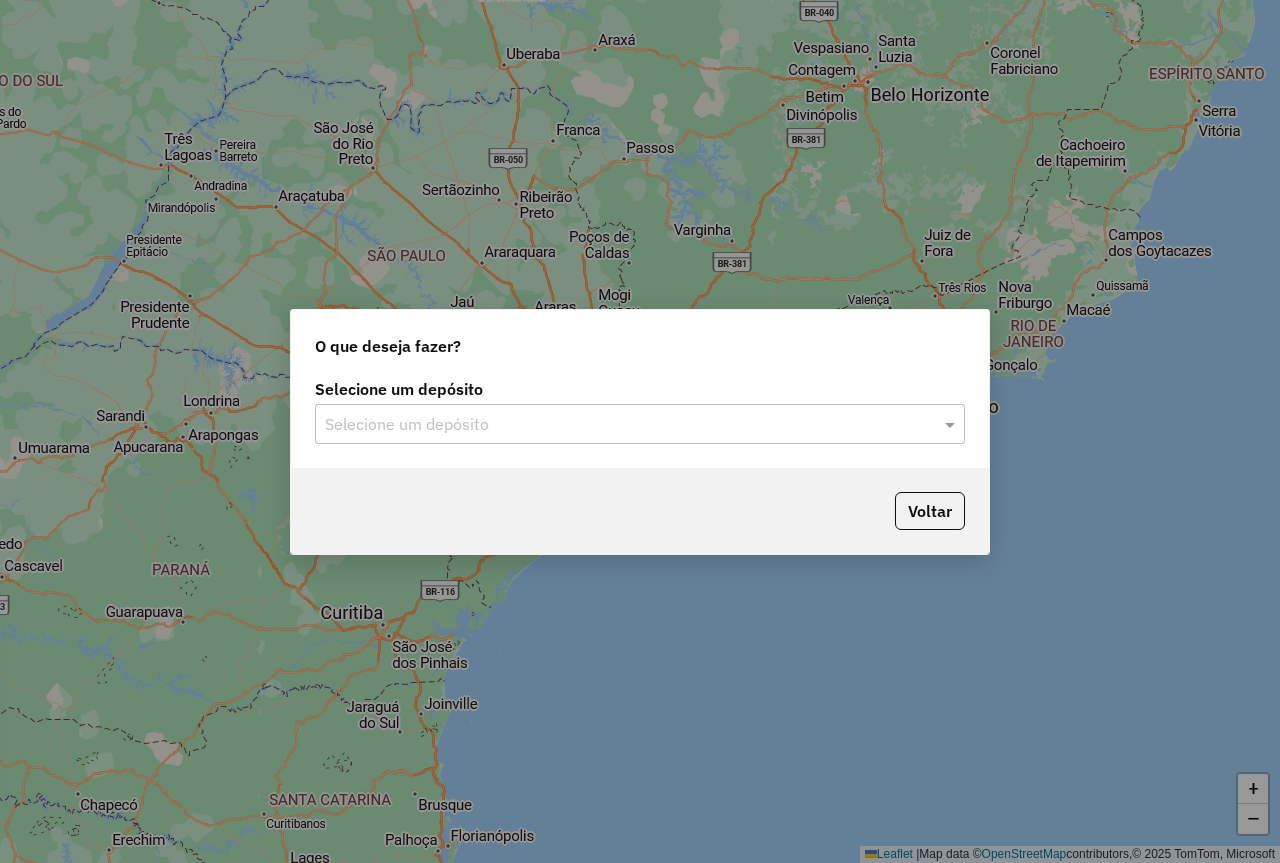 click 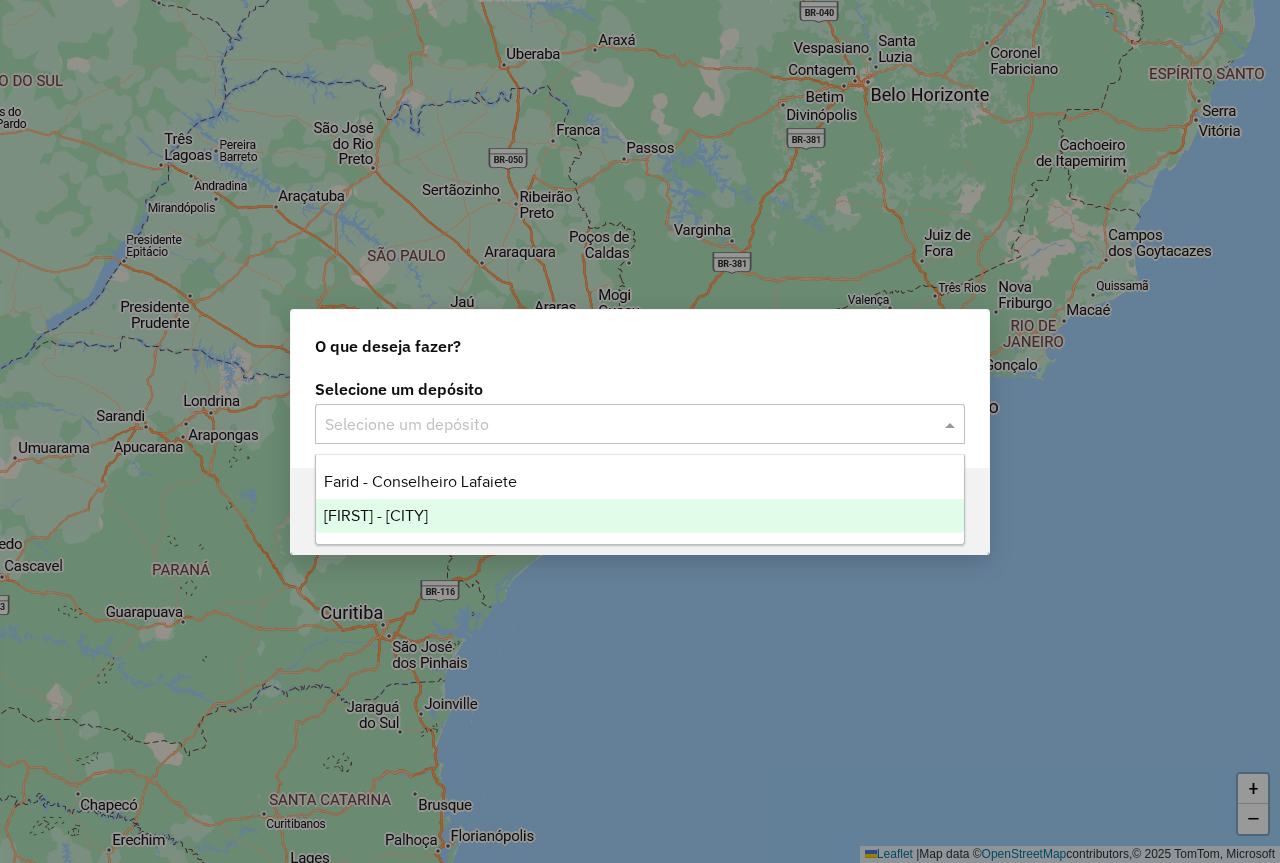drag, startPoint x: 460, startPoint y: 527, endPoint x: 481, endPoint y: 528, distance: 21.023796 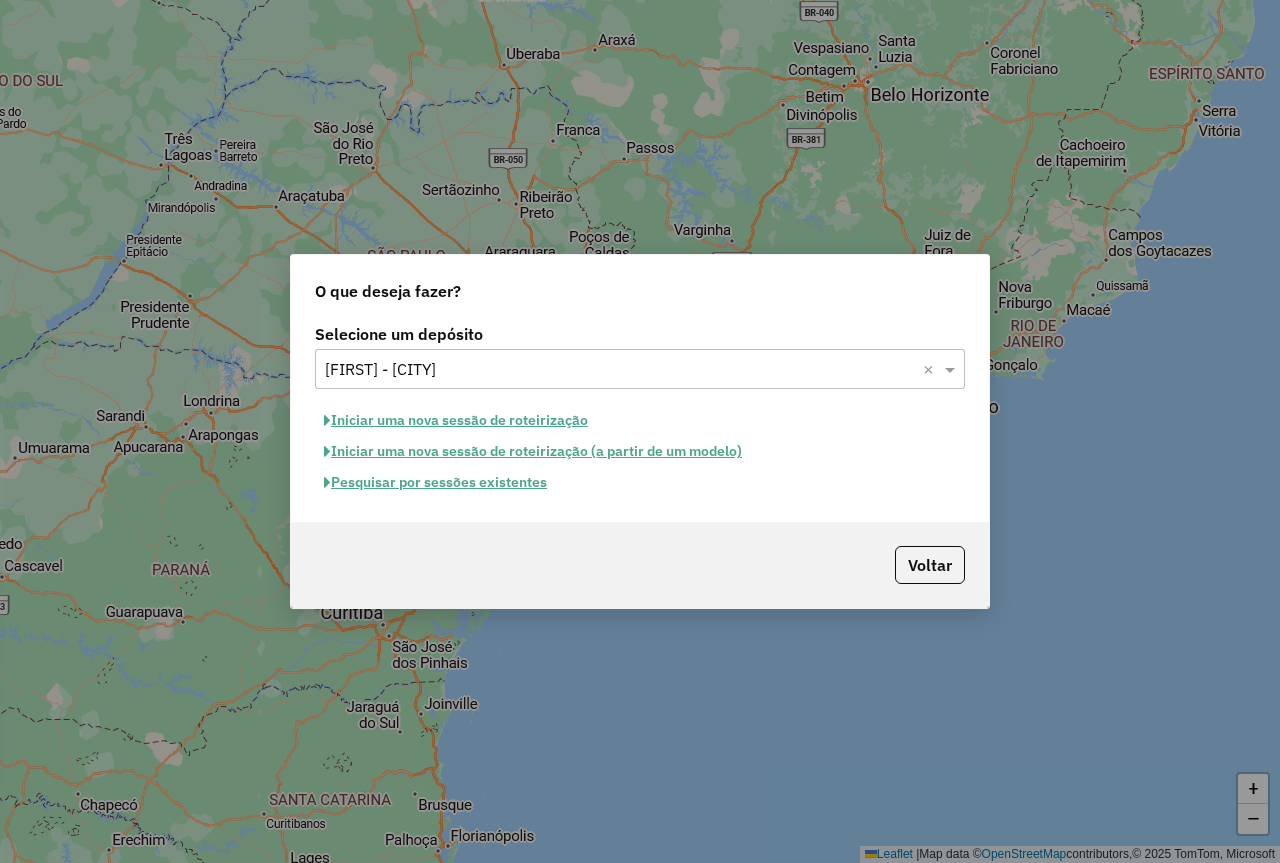 click on "Selecione um depósito Selecione um depósito × [FIRST] - [CITY] ×  Iniciar uma nova sessão de roteirização   Iniciar uma nova sessão de roteirização (a partir de um modelo)   Pesquisar por sessões existentes" 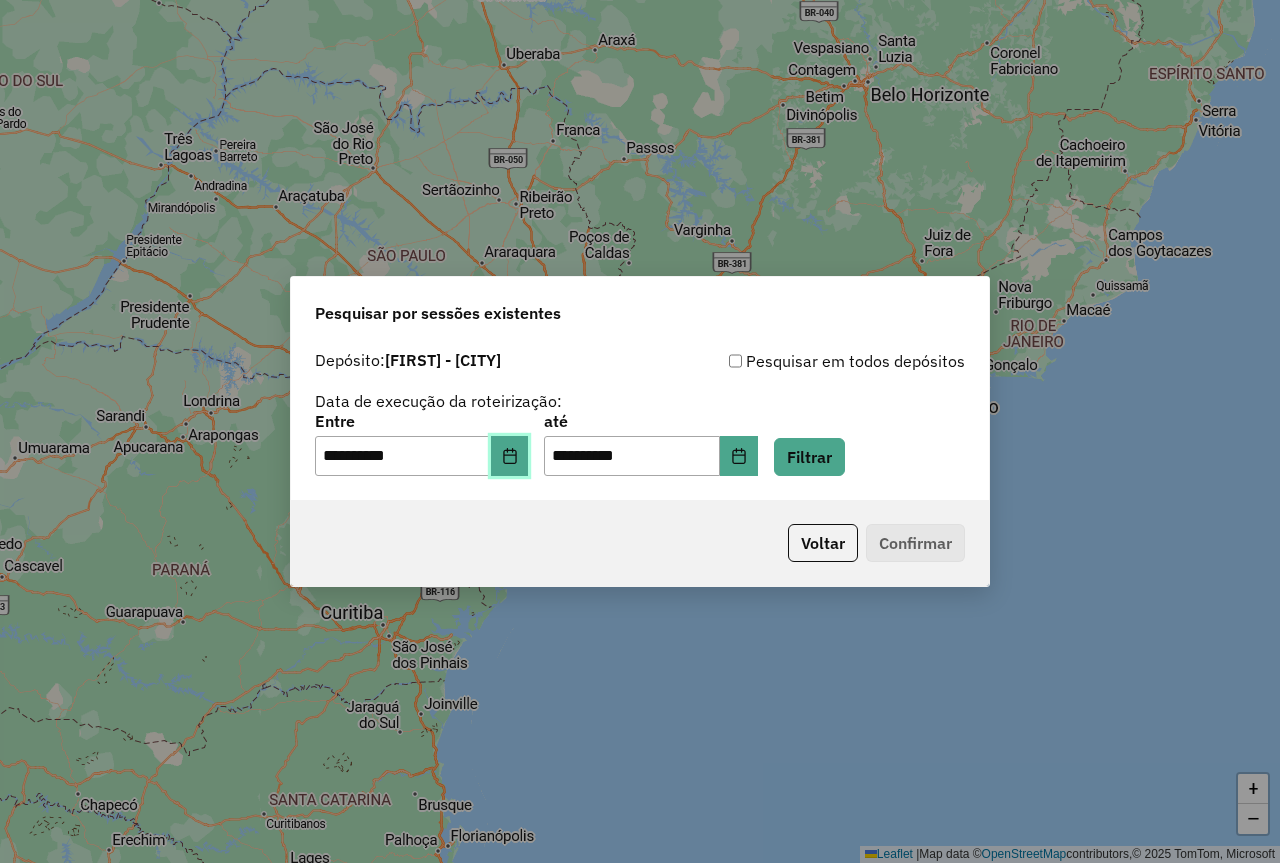 click 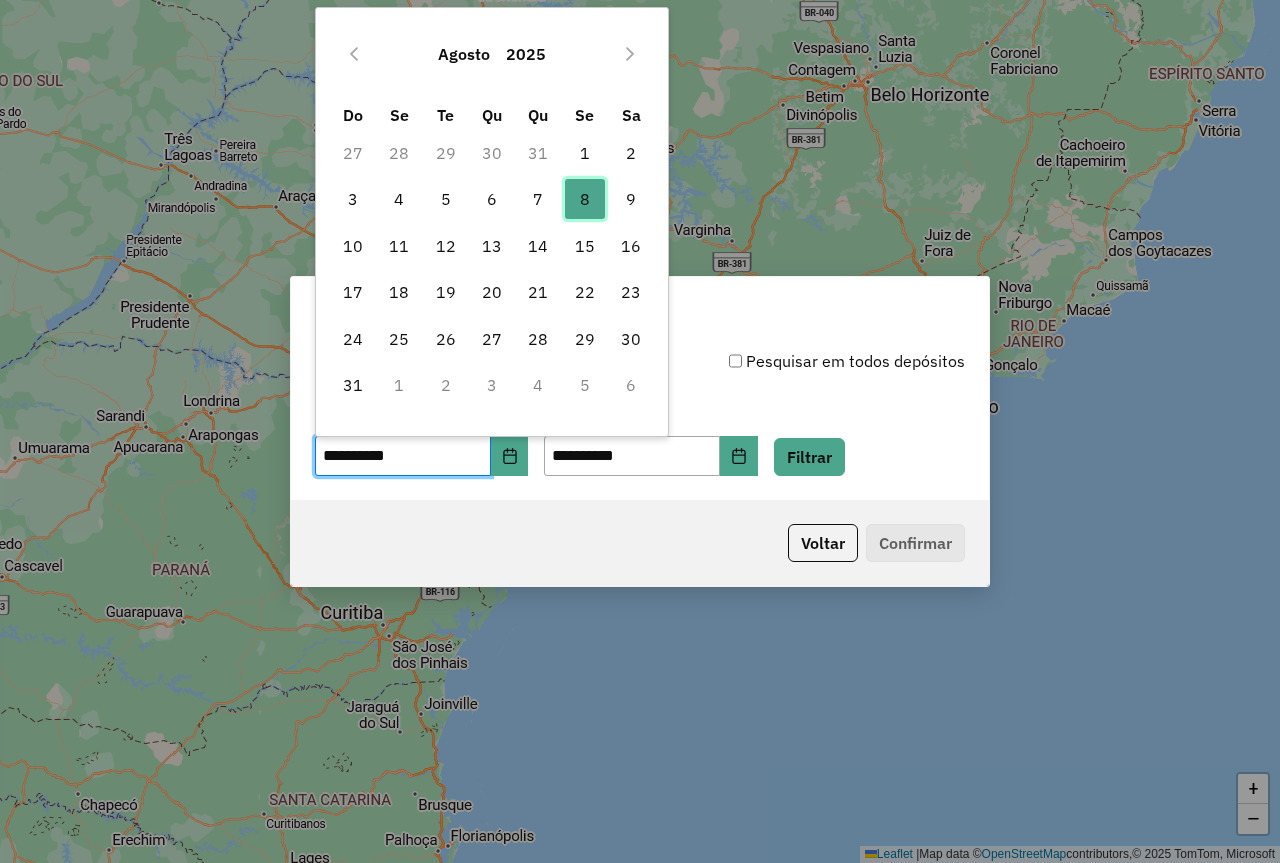 click on "8" at bounding box center (585, 199) 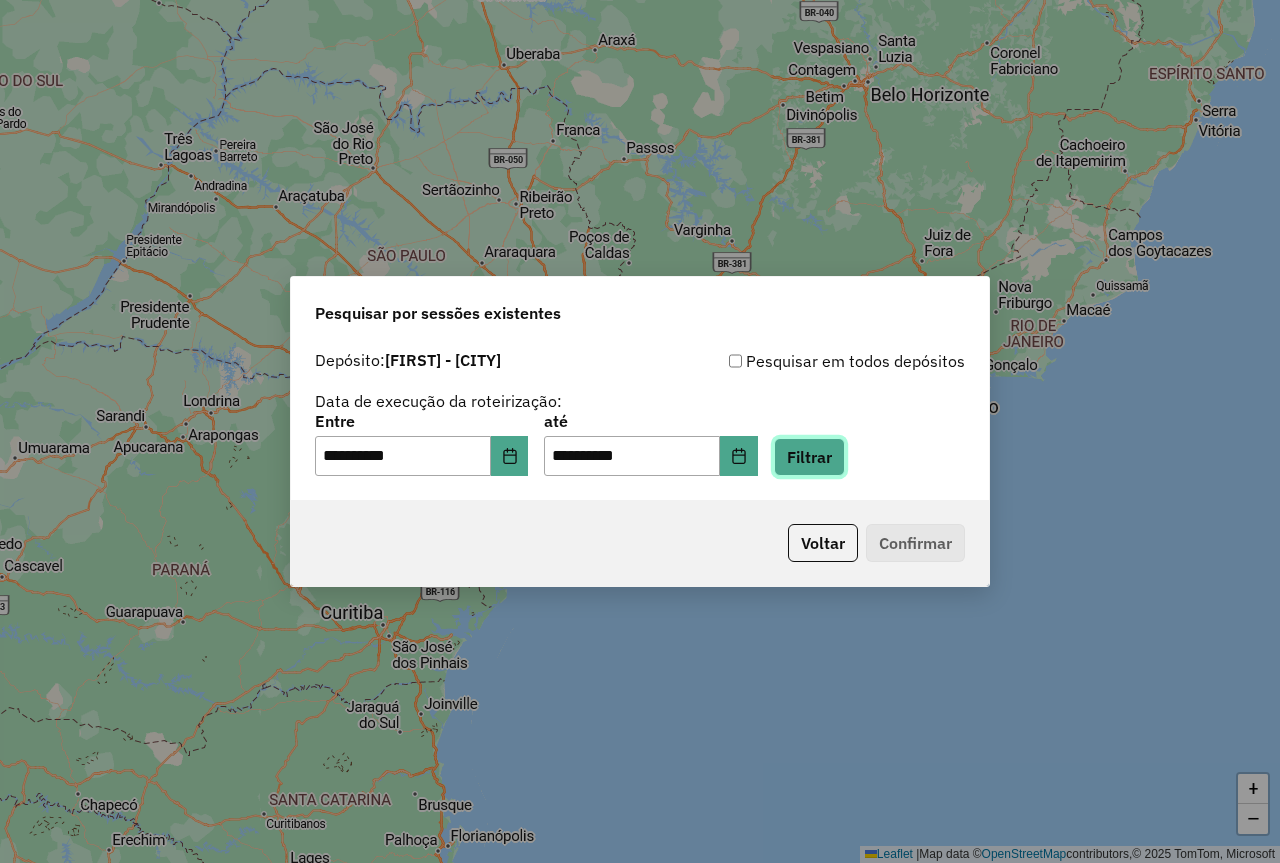 click on "Filtrar" 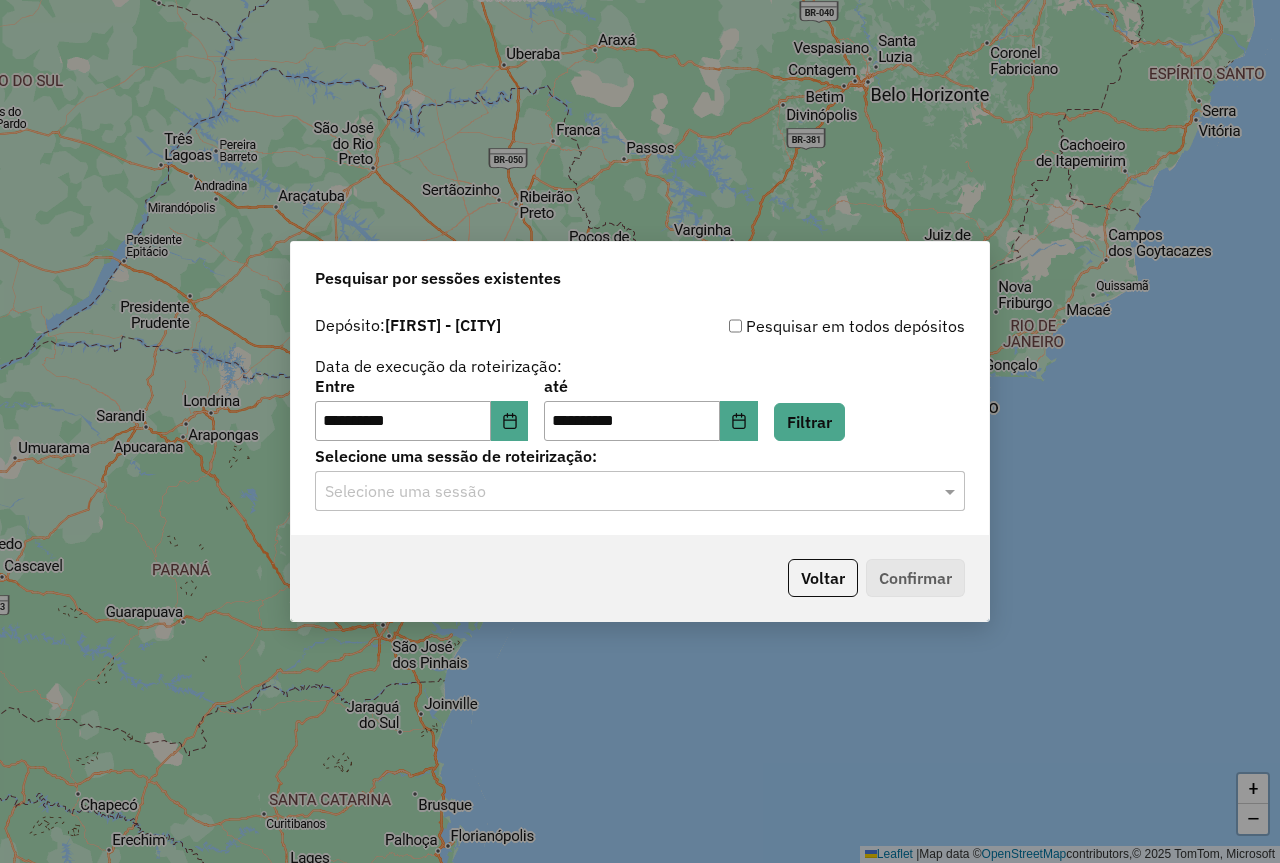click 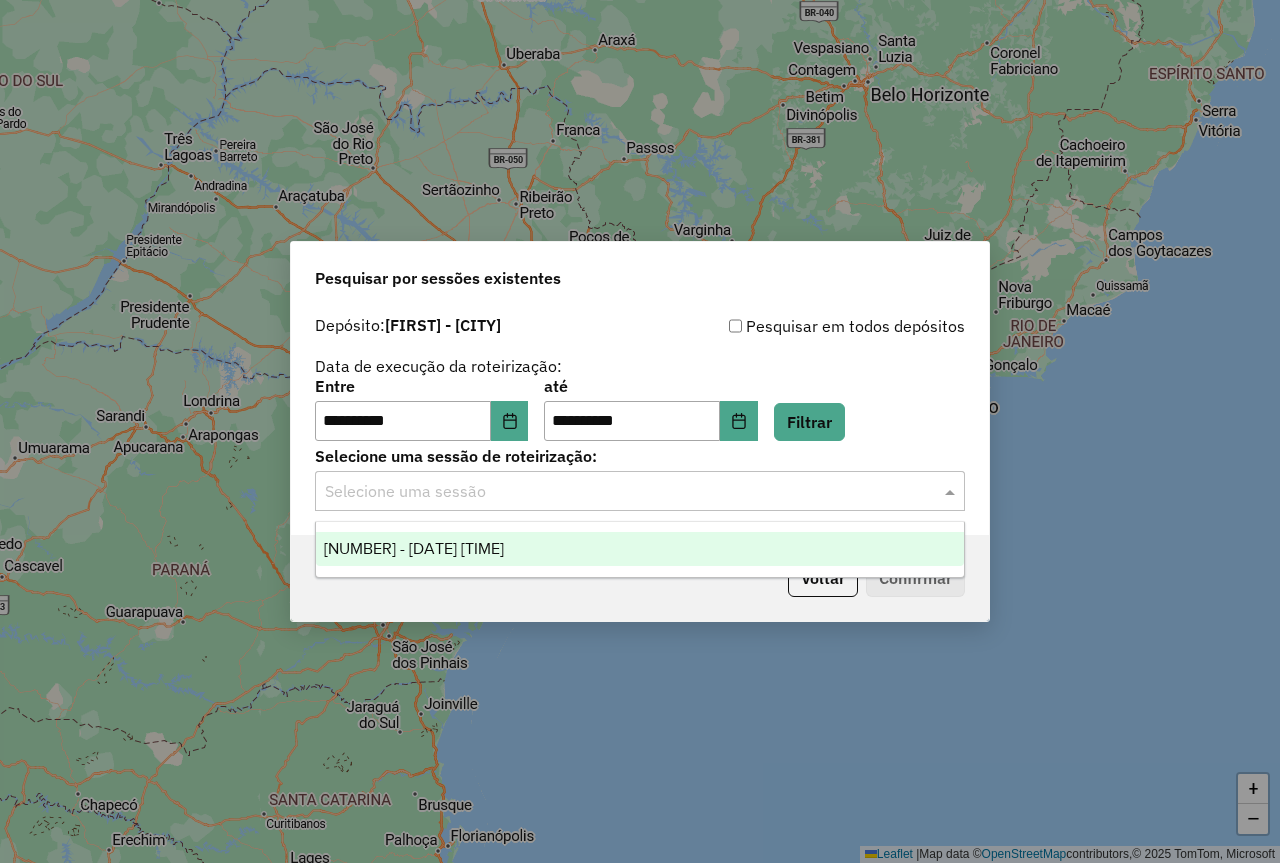 click on "976697 - 08/08/2025 18:22" at bounding box center (414, 548) 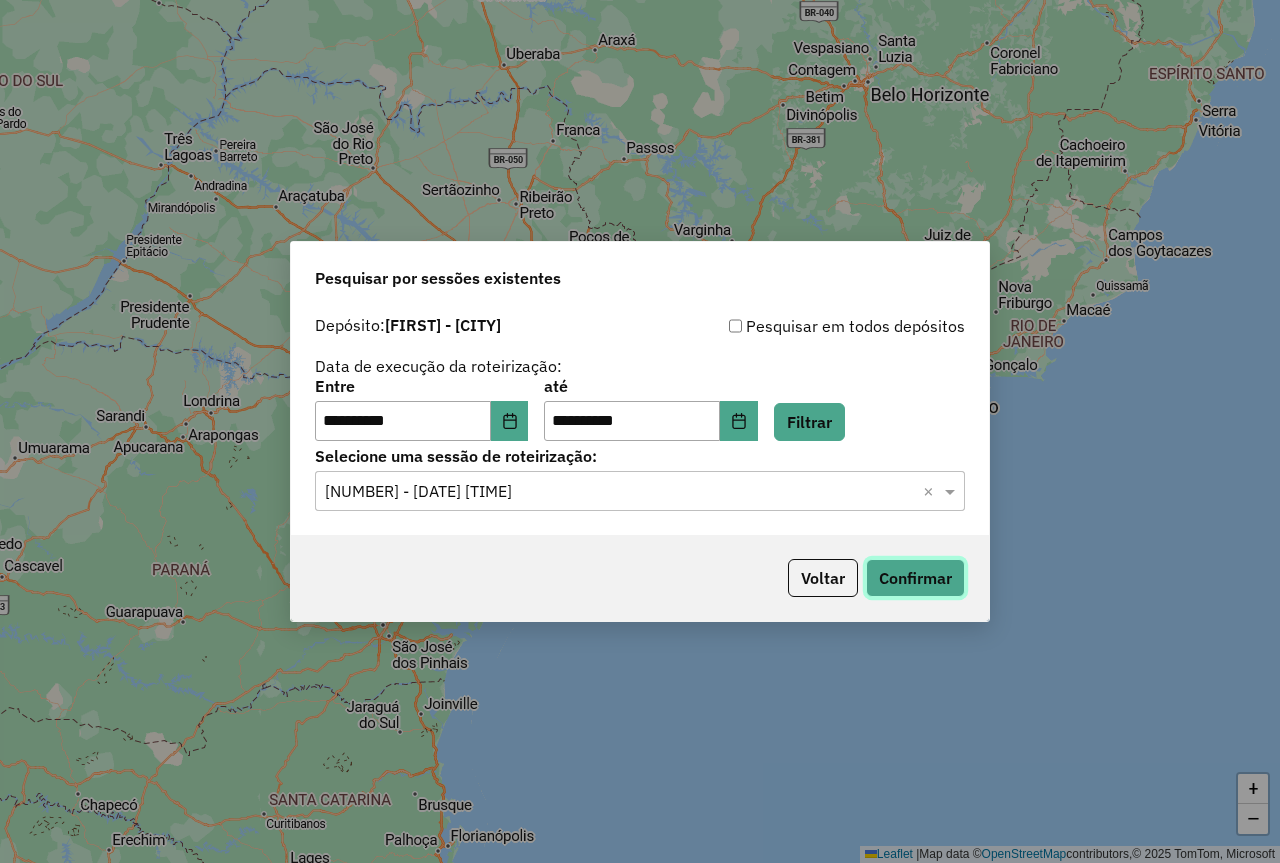 click on "Confirmar" 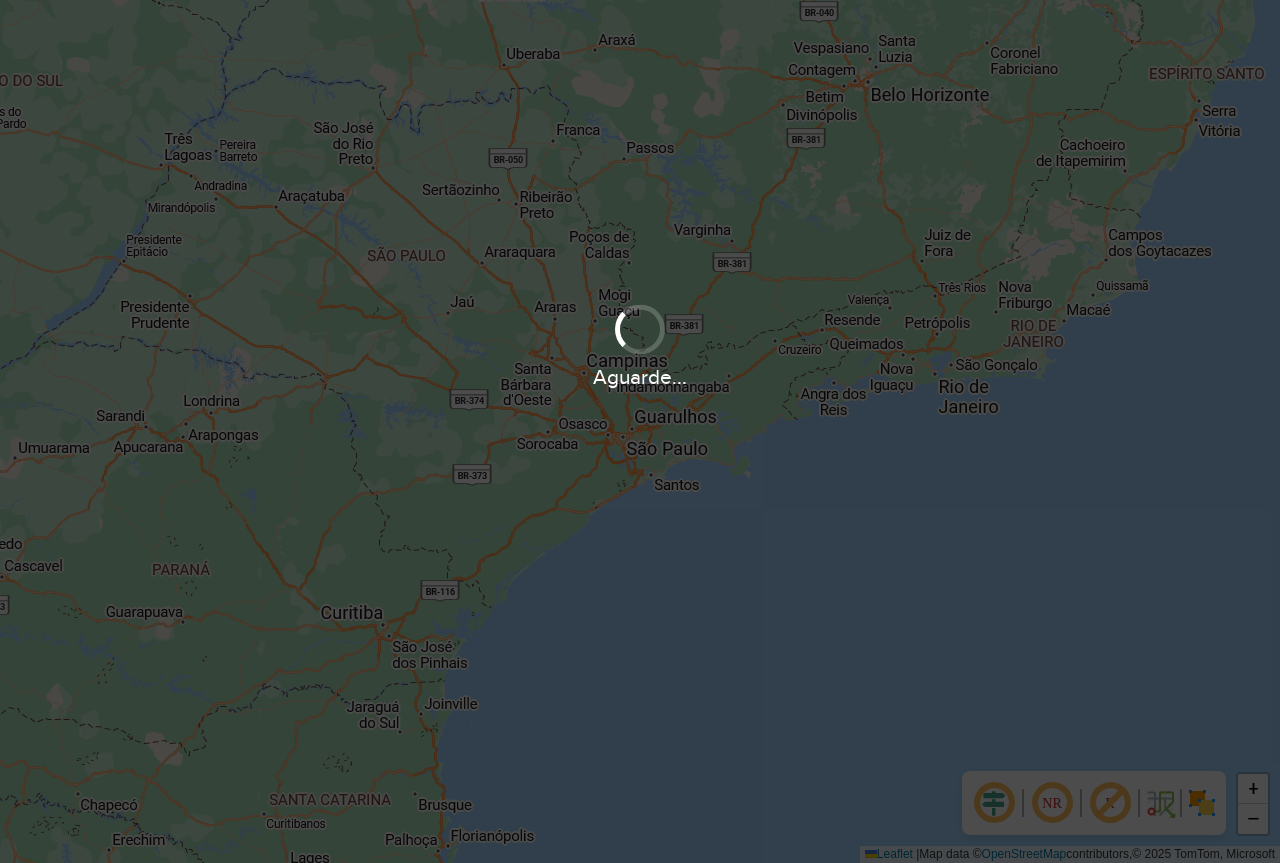scroll, scrollTop: 0, scrollLeft: 0, axis: both 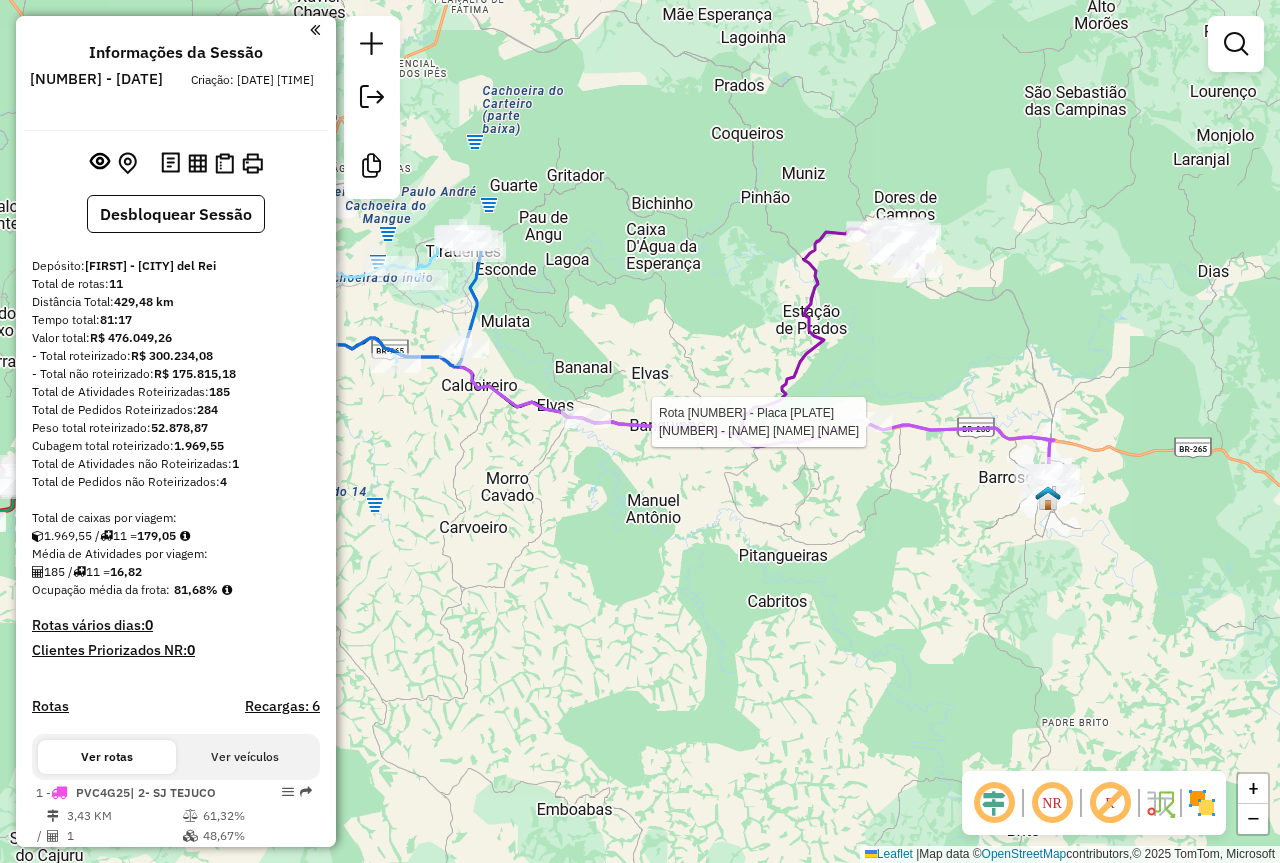 select on "**********" 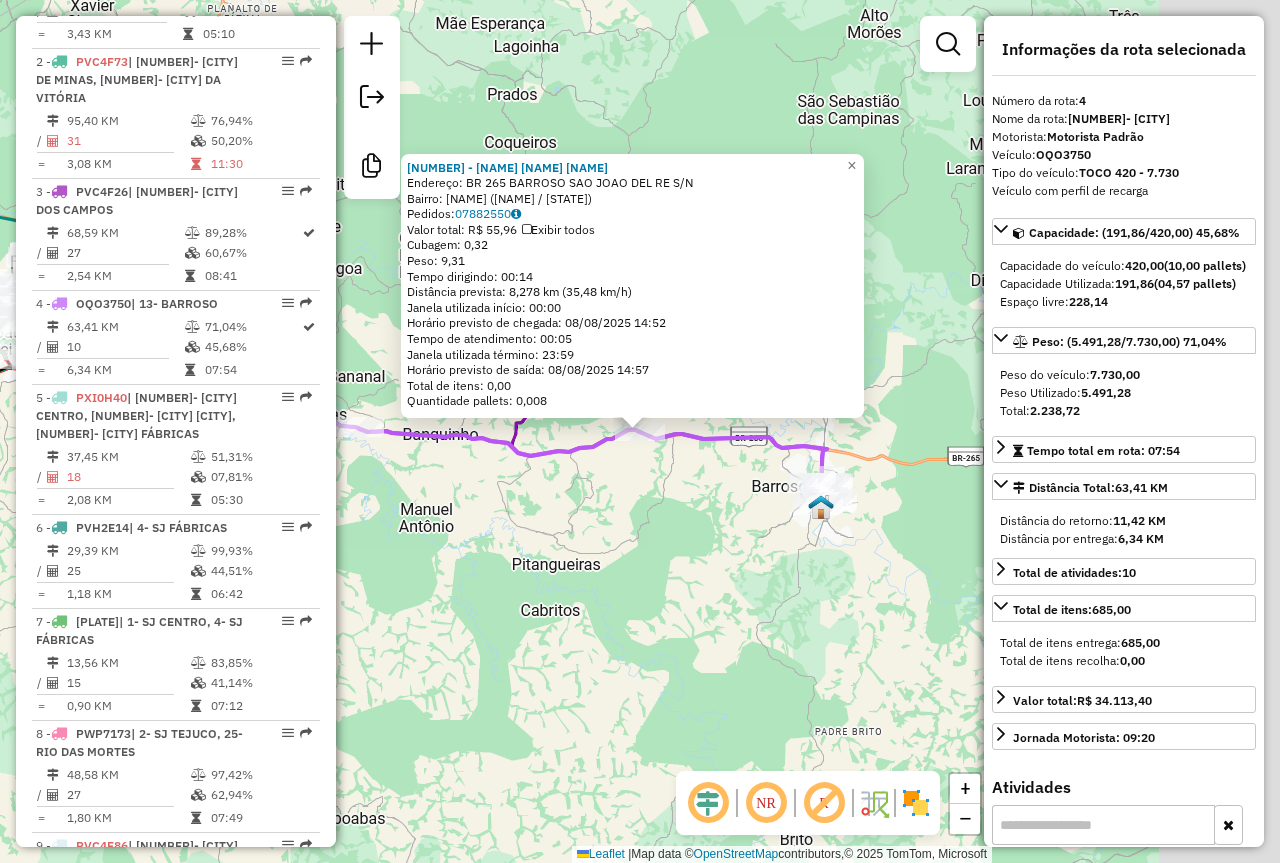 scroll, scrollTop: 1100, scrollLeft: 0, axis: vertical 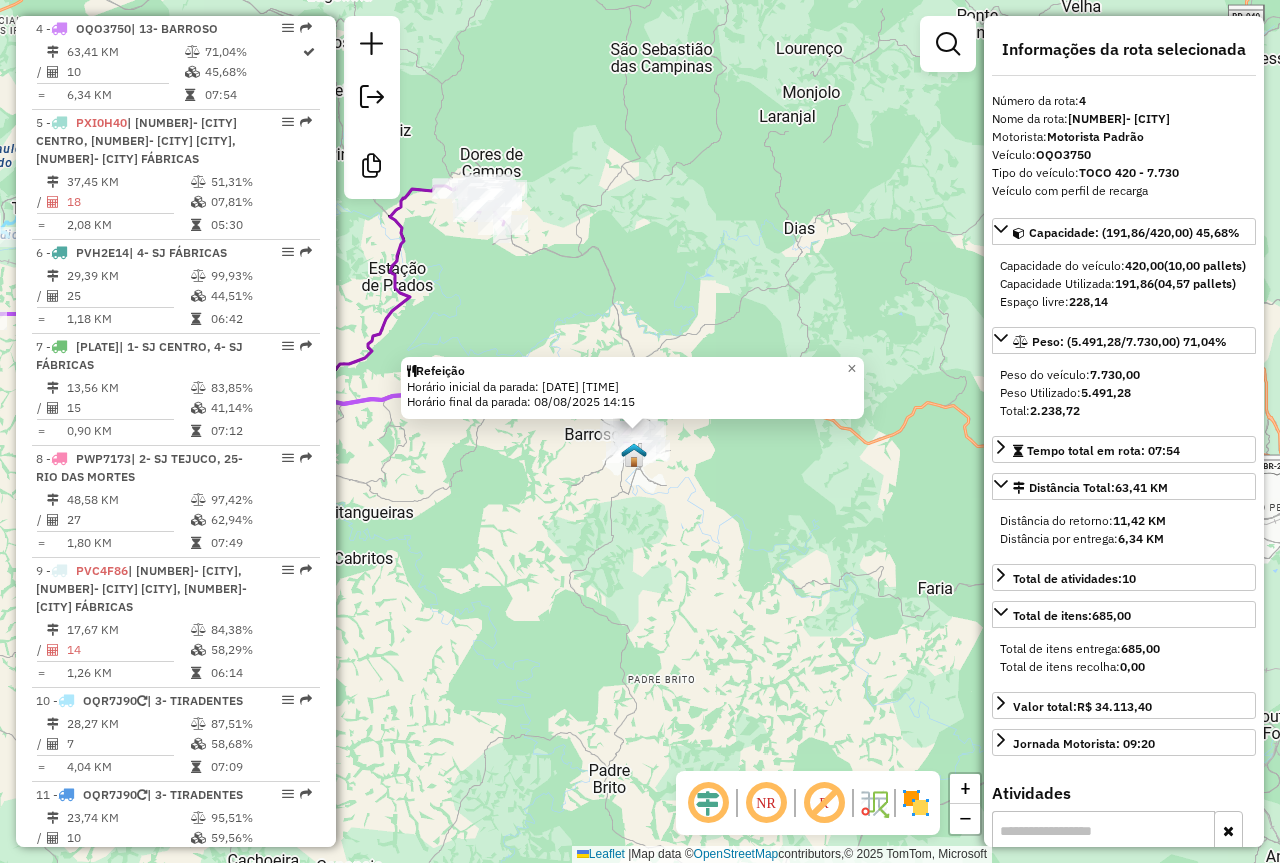 click on "Refeição  Horário inicial da parada: 08/08/2025 13:15   Horário final da parada: 08/08/2025 14:15  × Janela de atendimento Grade de atendimento Capacidade Transportadoras Veículos Cliente Pedidos  Rotas Selecione os dias de semana para filtrar as janelas de atendimento  Seg   Ter   Qua   Qui   Sex   Sáb   Dom  Informe o período da janela de atendimento: De: Até:  Filtrar exatamente a janela do cliente  Considerar janela de atendimento padrão  Selecione os dias de semana para filtrar as grades de atendimento  Seg   Ter   Qua   Qui   Sex   Sáb   Dom   Considerar clientes sem dia de atendimento cadastrado  Clientes fora do dia de atendimento selecionado Filtrar as atividades entre os valores definidos abaixo:  Peso mínimo:   Peso máximo:   Cubagem mínima:   Cubagem máxima:   De:   Até:  Filtrar as atividades entre o tempo de atendimento definido abaixo:  De:   Até:   Considerar capacidade total dos clientes não roteirizados Transportadora: Selecione um ou mais itens Tipo de veículo: Veículo:" 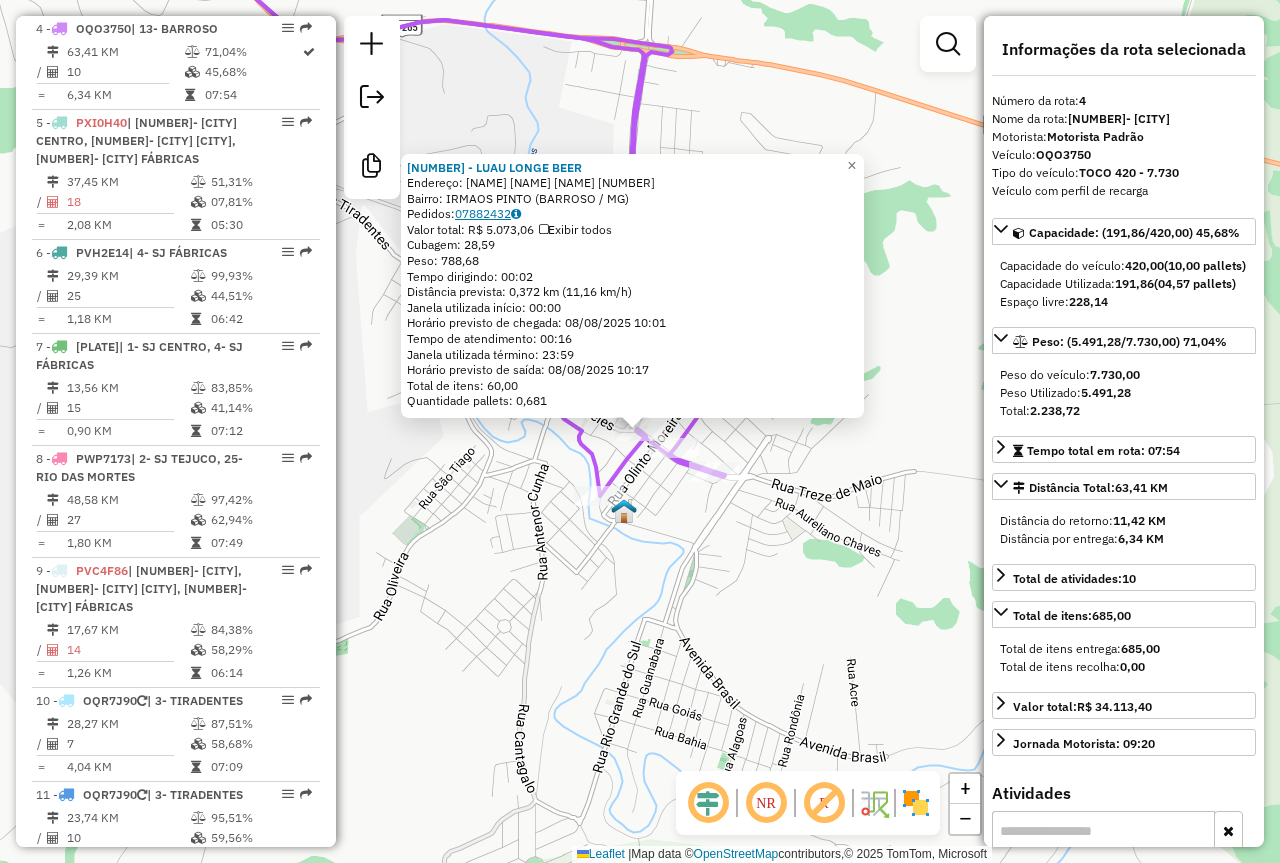 click on "[POSTAL_CODE]" 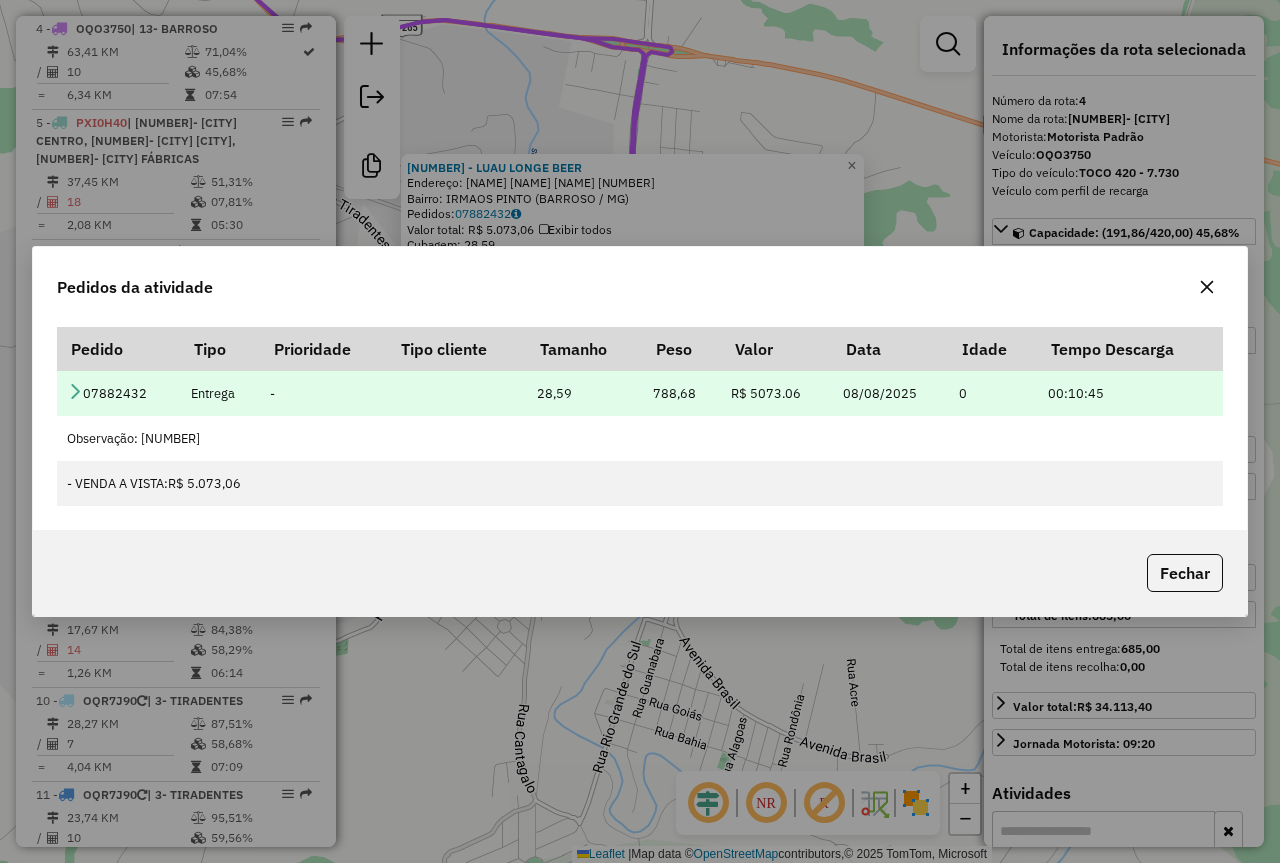 click at bounding box center (75, 391) 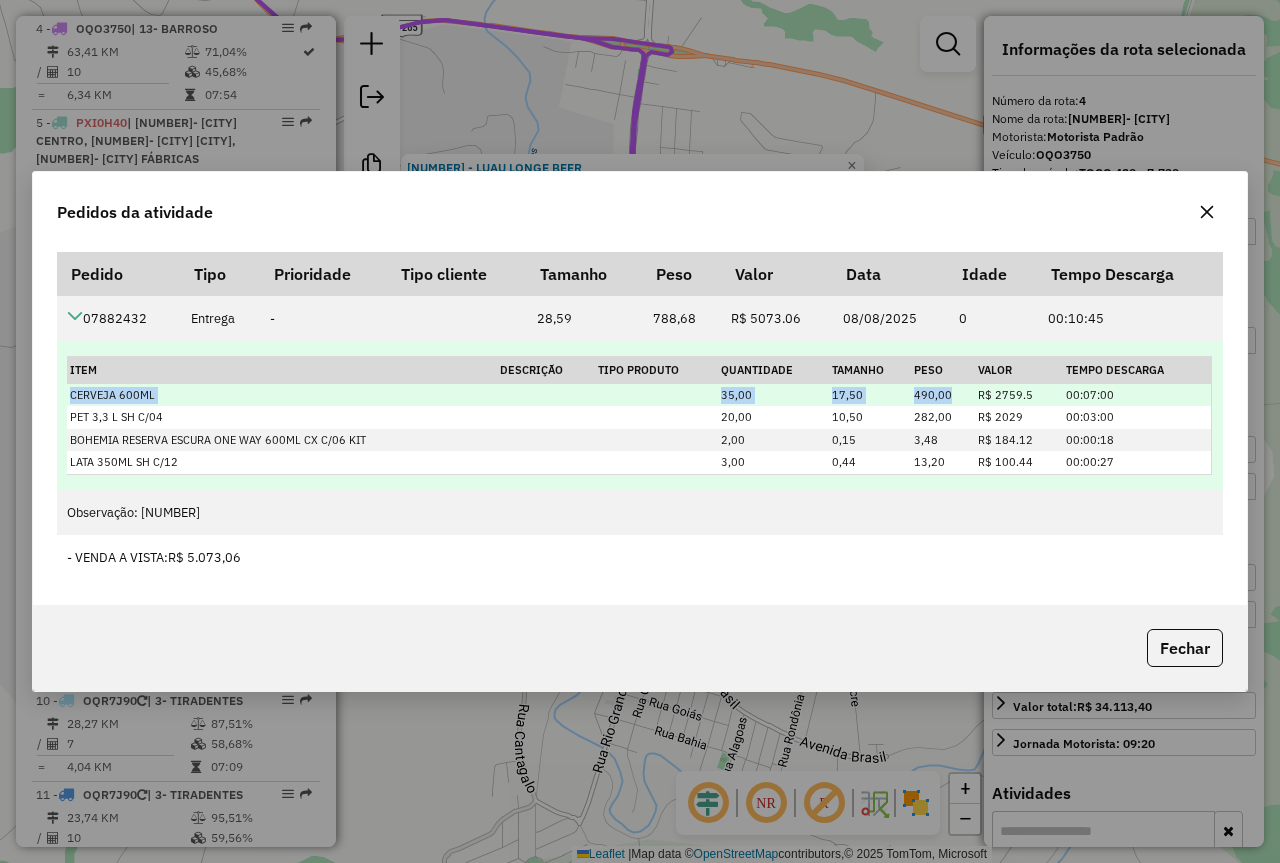 drag, startPoint x: 73, startPoint y: 394, endPoint x: 953, endPoint y: 394, distance: 880 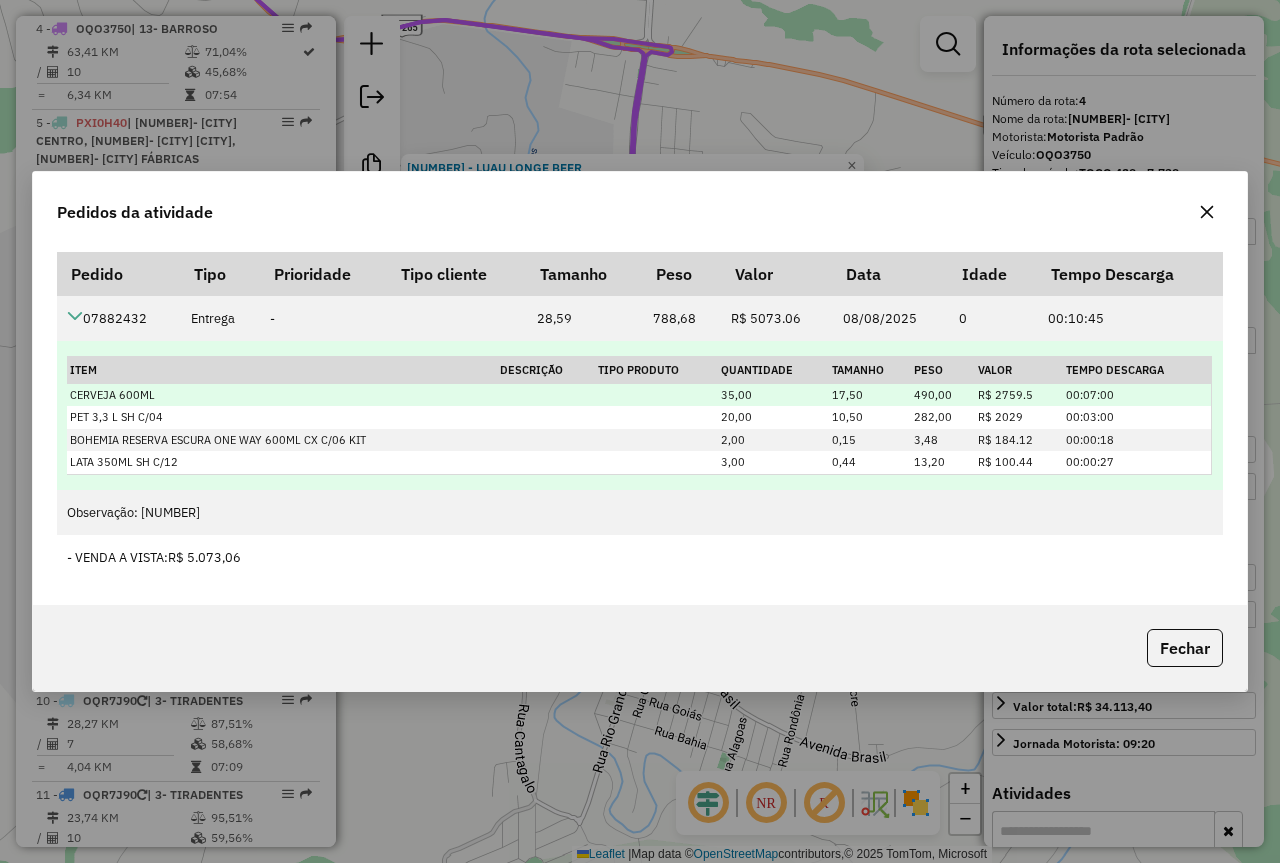click on "R$ 2759.5" at bounding box center (1019, 395) 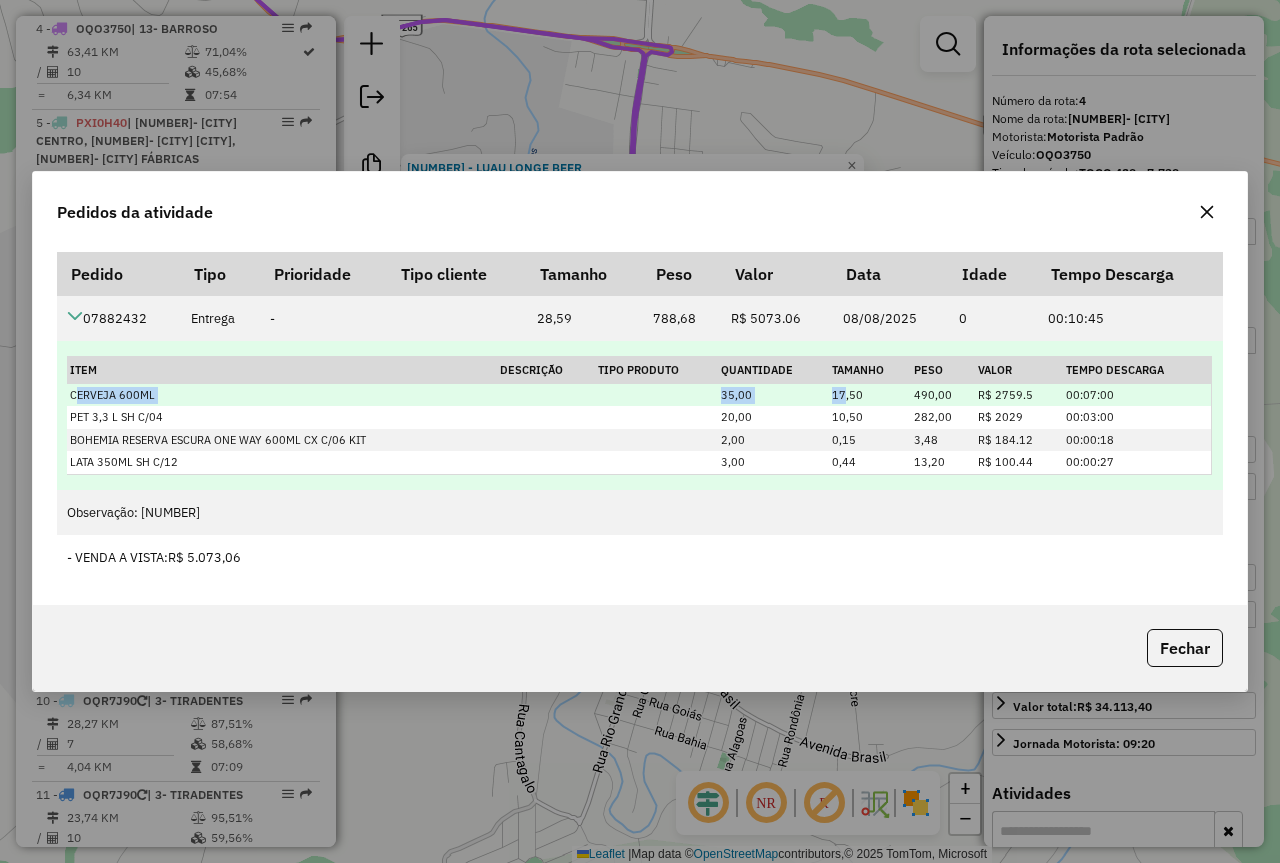 drag, startPoint x: 75, startPoint y: 398, endPoint x: 844, endPoint y: 403, distance: 769.01624 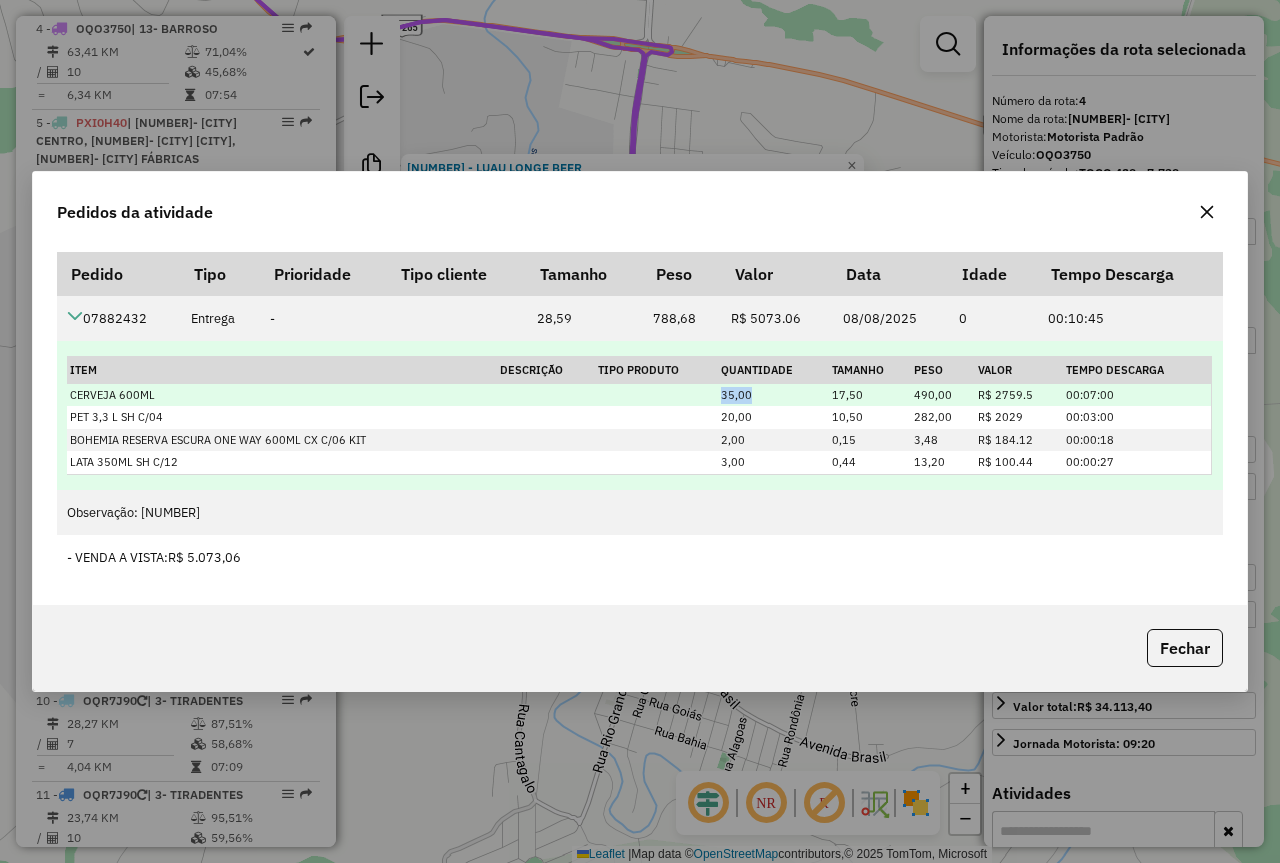 drag, startPoint x: 712, startPoint y: 398, endPoint x: 859, endPoint y: 397, distance: 147.0034 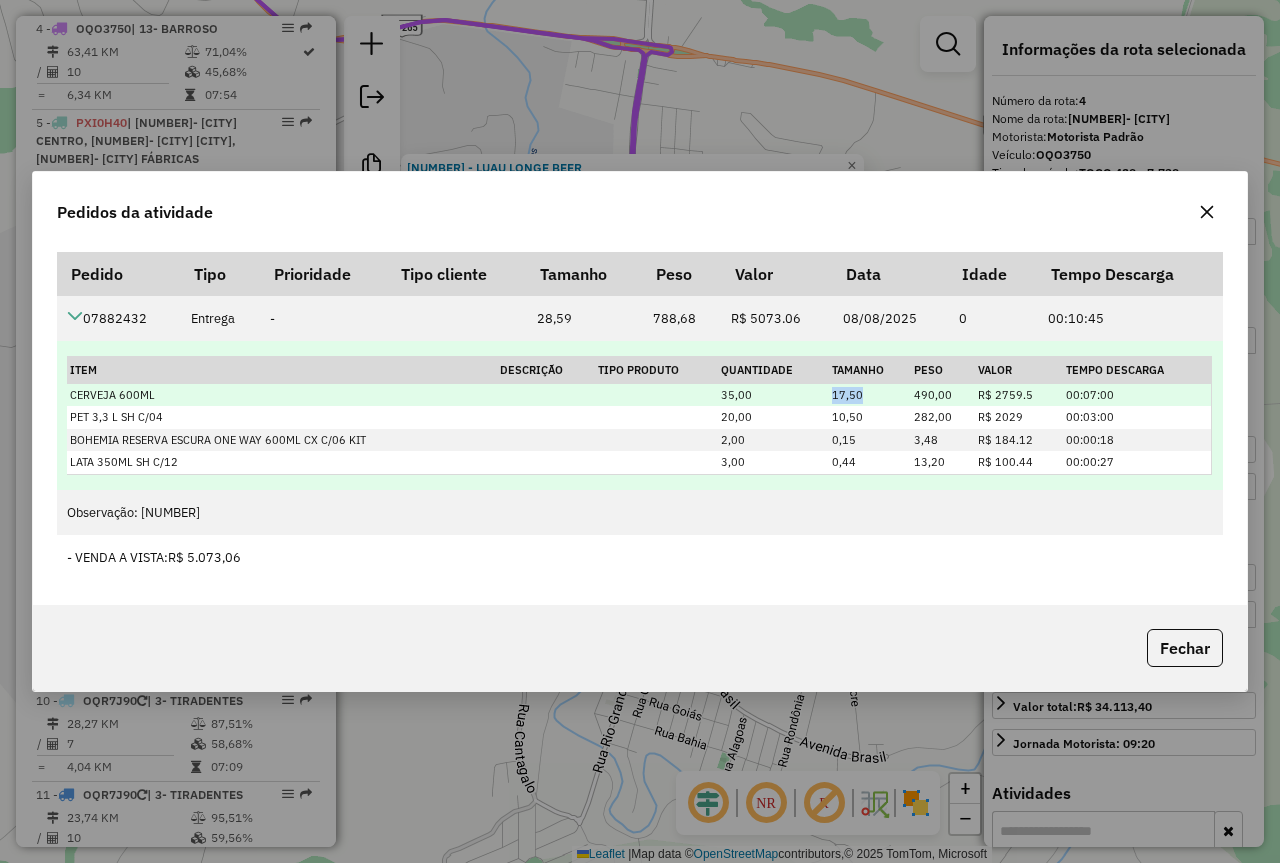 drag, startPoint x: 805, startPoint y: 394, endPoint x: 865, endPoint y: 391, distance: 60.074955 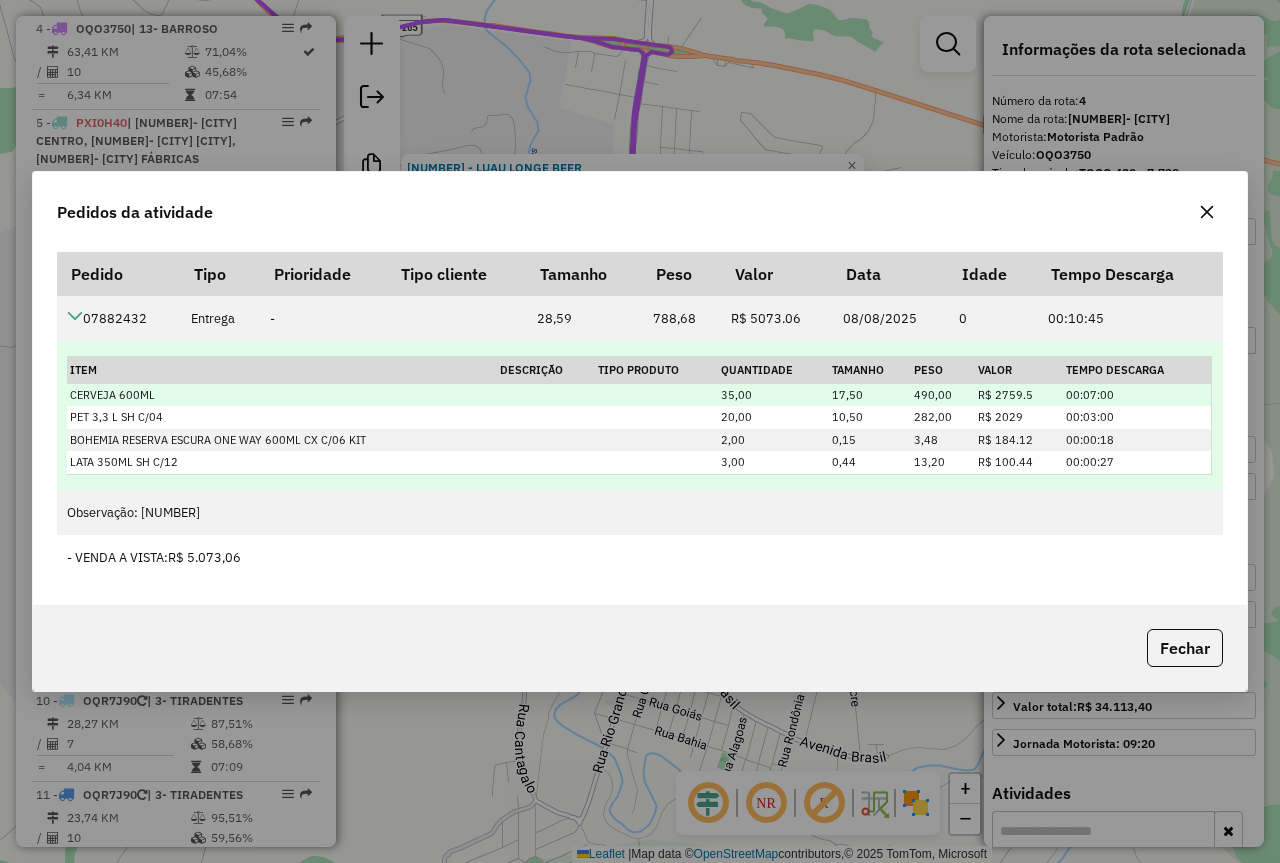 click on "CERVEJA 600ML 35,00 17,50 490,00 R$ 2759.5 00:07:00" at bounding box center (639, 395) 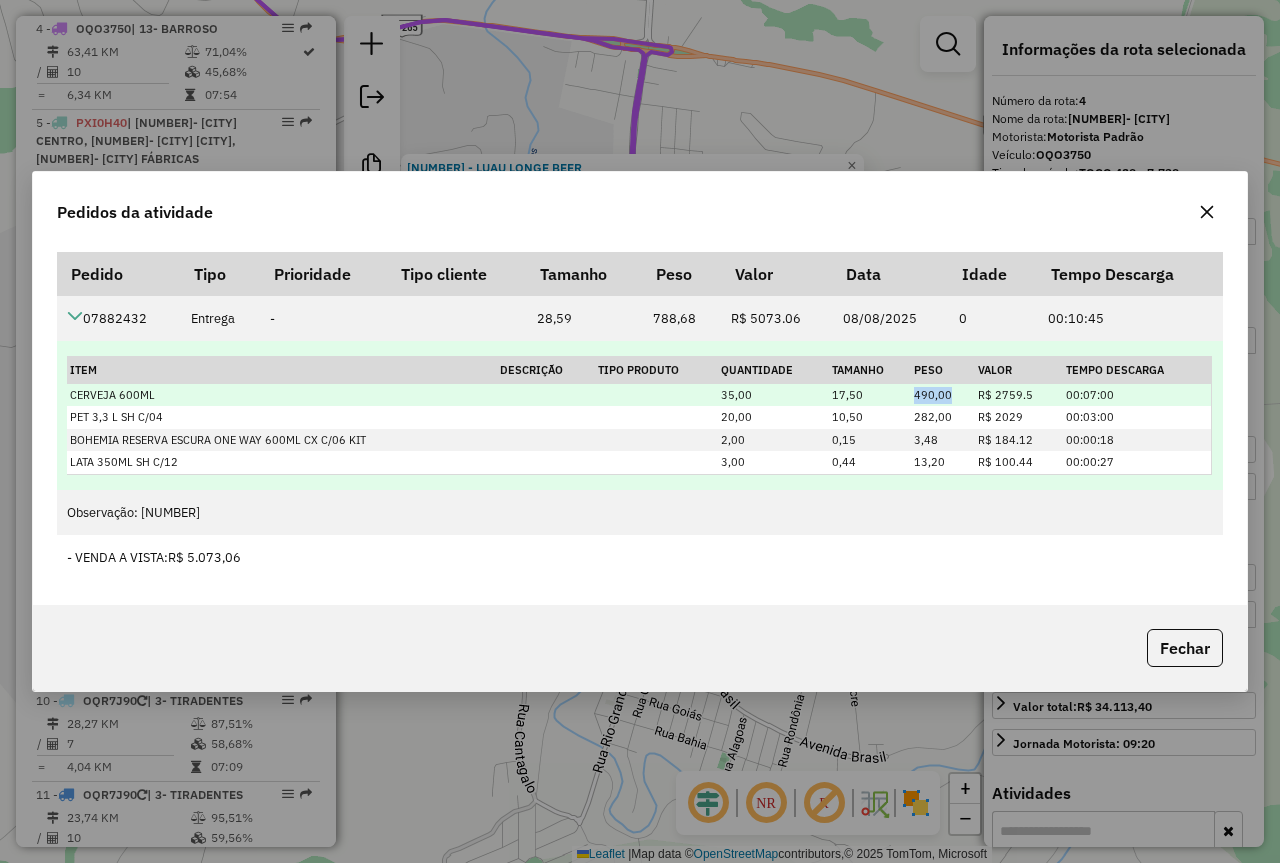 click on "490,00" at bounding box center (943, 395) 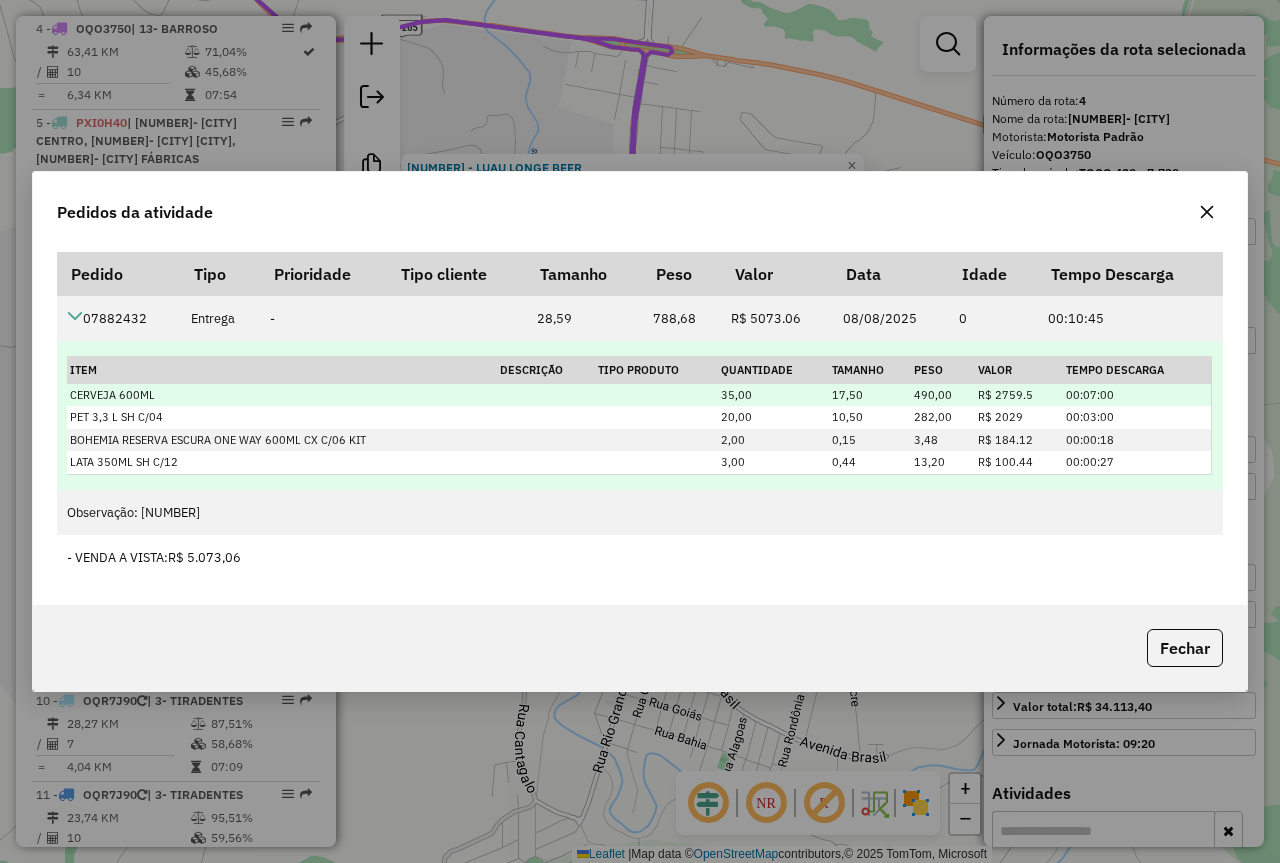 click on "17,50" at bounding box center [870, 395] 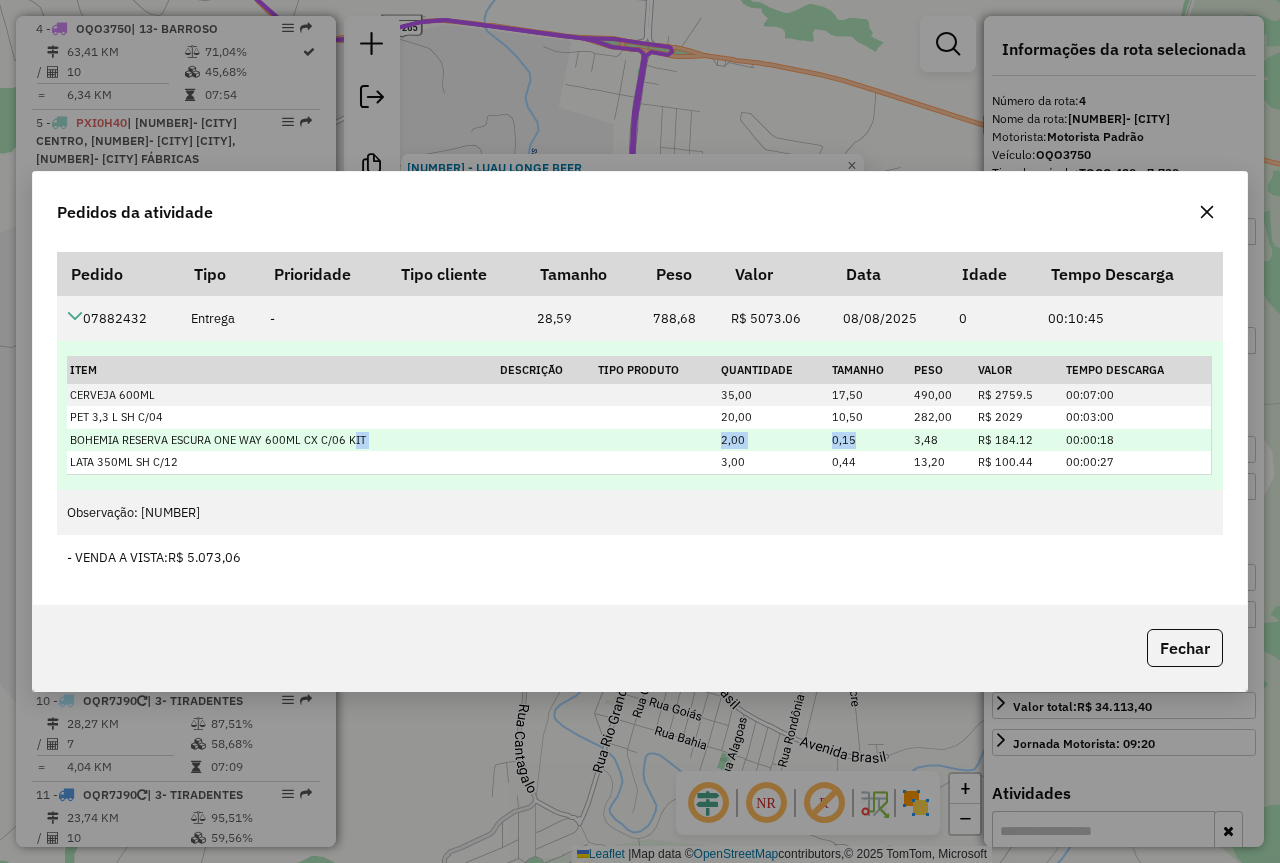 drag, startPoint x: 851, startPoint y: 436, endPoint x: 350, endPoint y: 444, distance: 501.06387 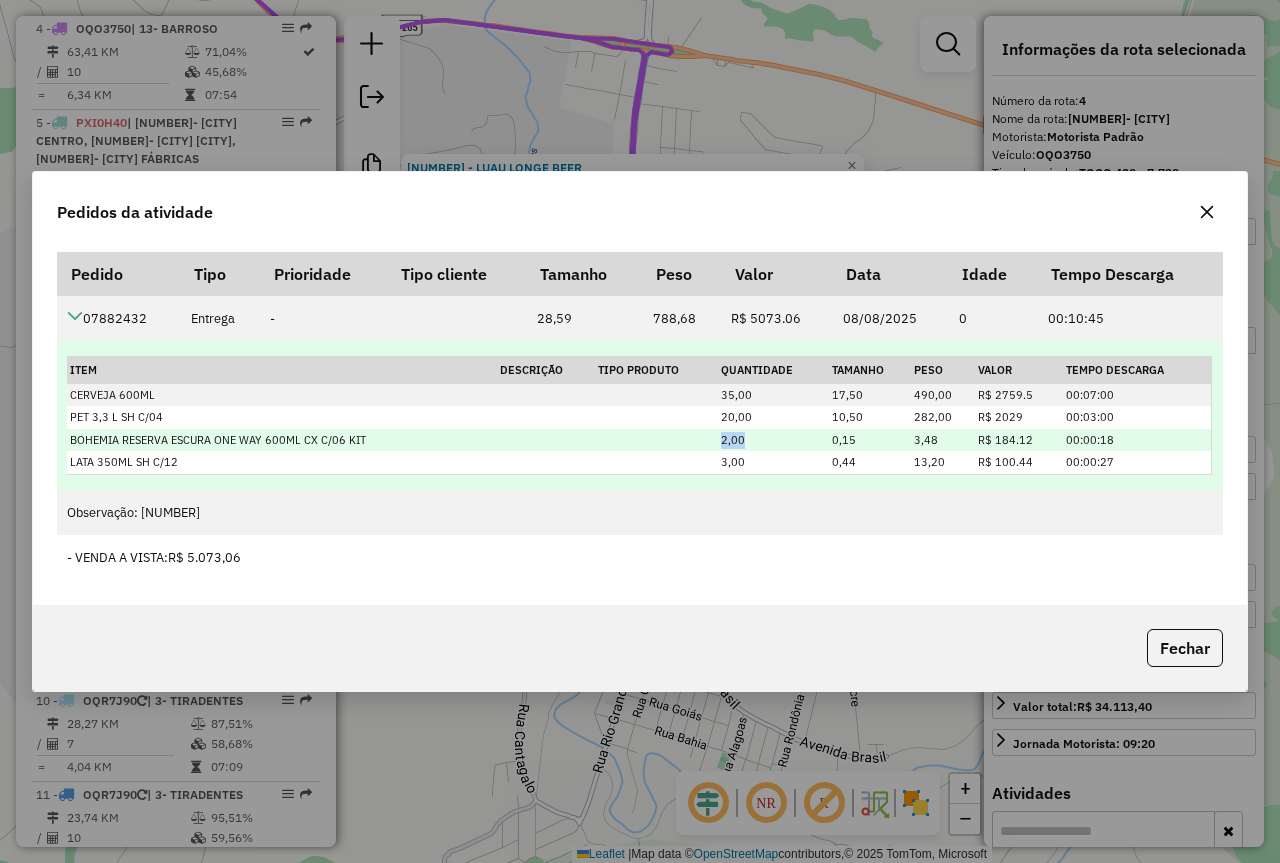 drag, startPoint x: 720, startPoint y: 441, endPoint x: 770, endPoint y: 444, distance: 50.08992 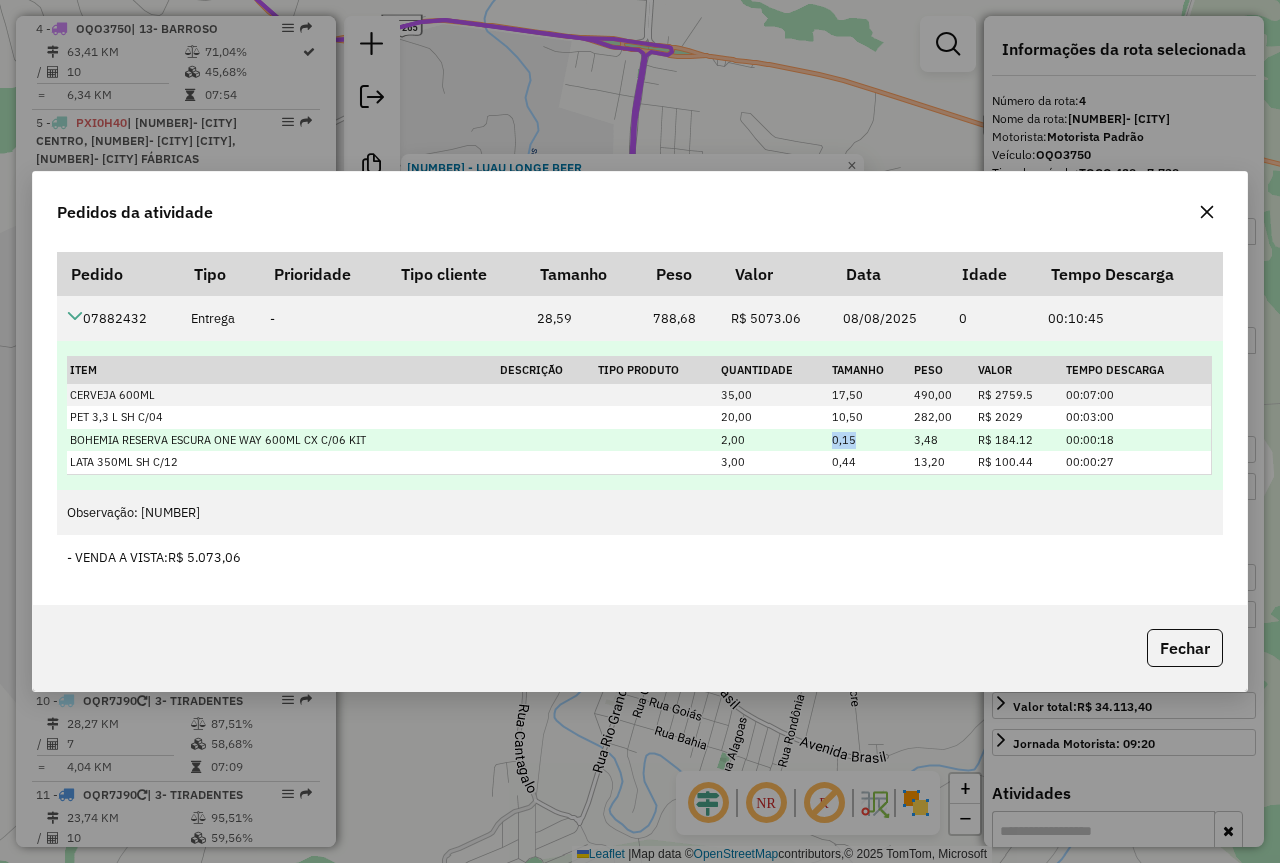 drag, startPoint x: 860, startPoint y: 441, endPoint x: 803, endPoint y: 438, distance: 57.07889 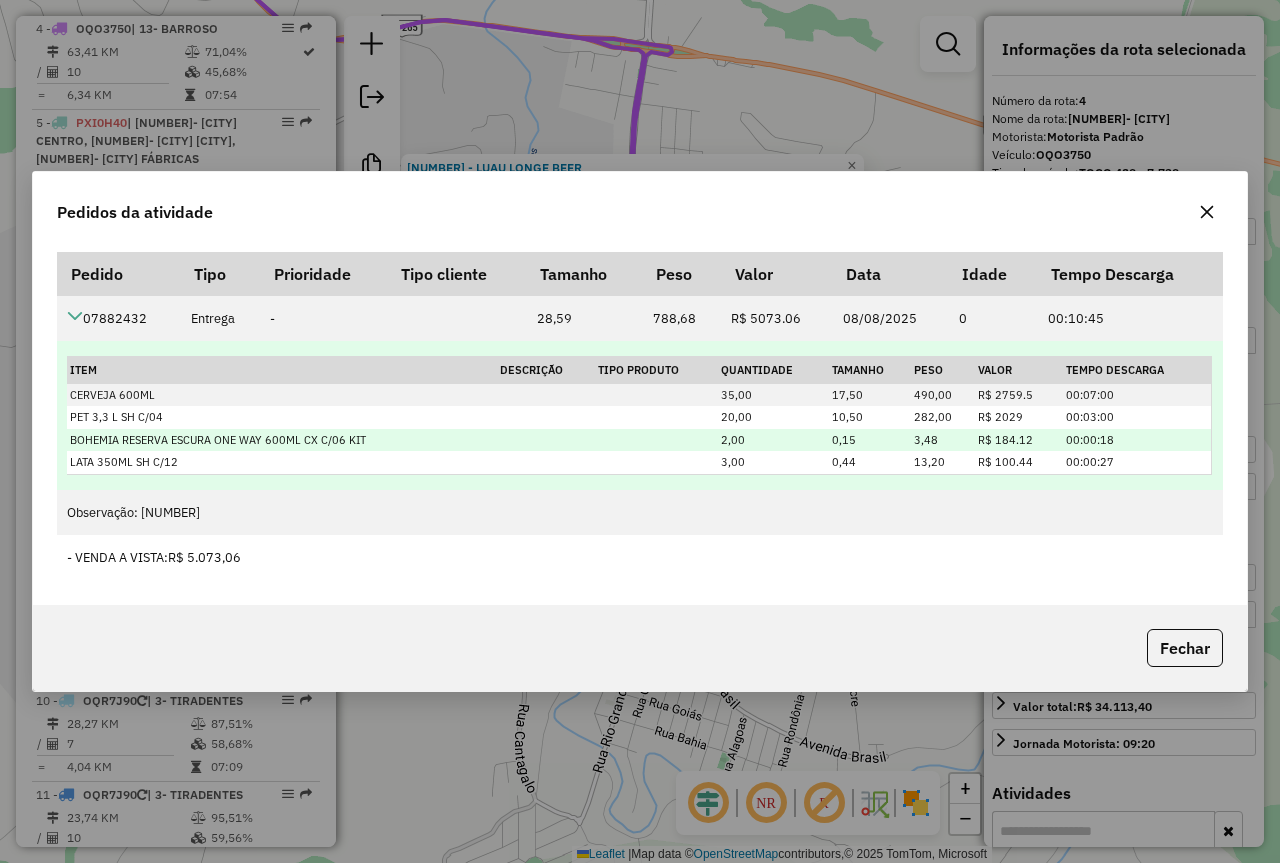 click on "2,00" at bounding box center [773, 440] 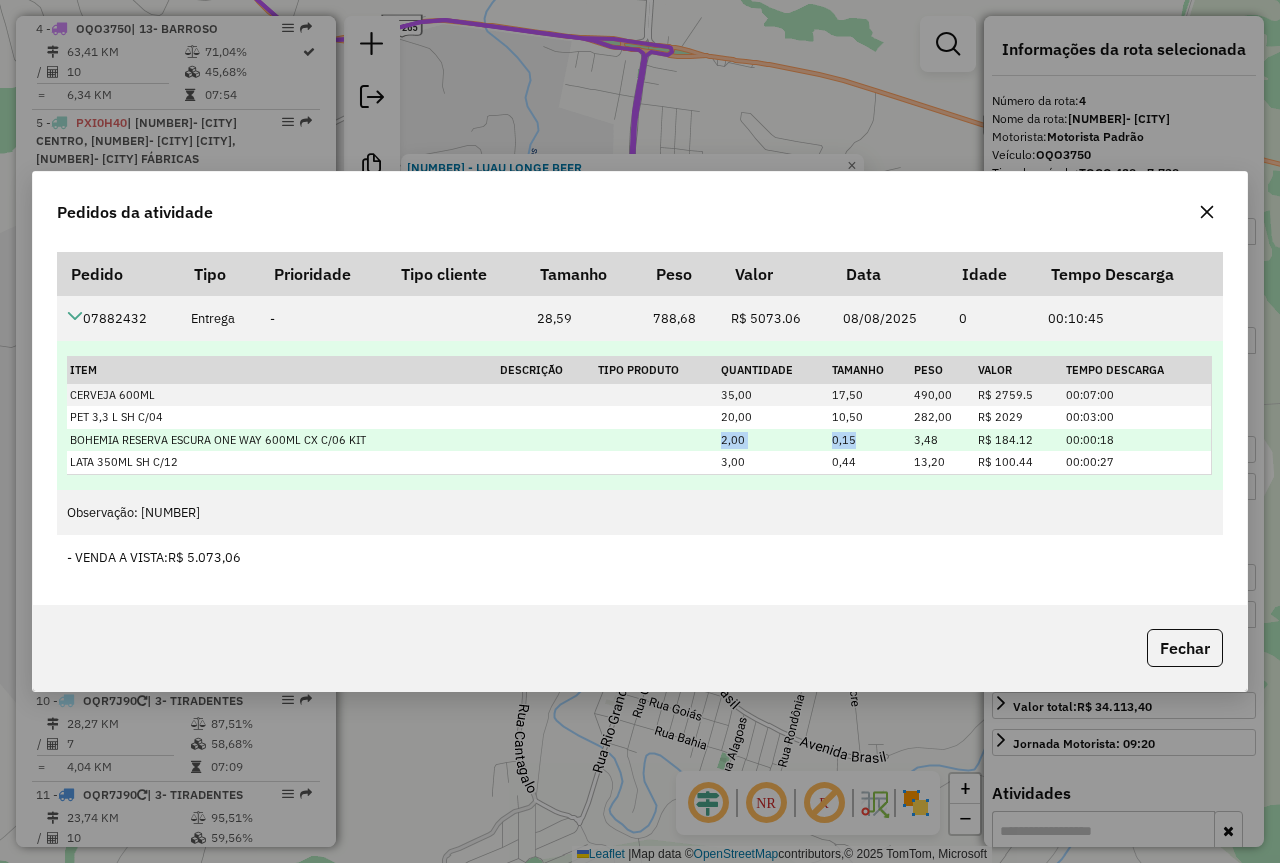 drag, startPoint x: 698, startPoint y: 437, endPoint x: 864, endPoint y: 444, distance: 166.14752 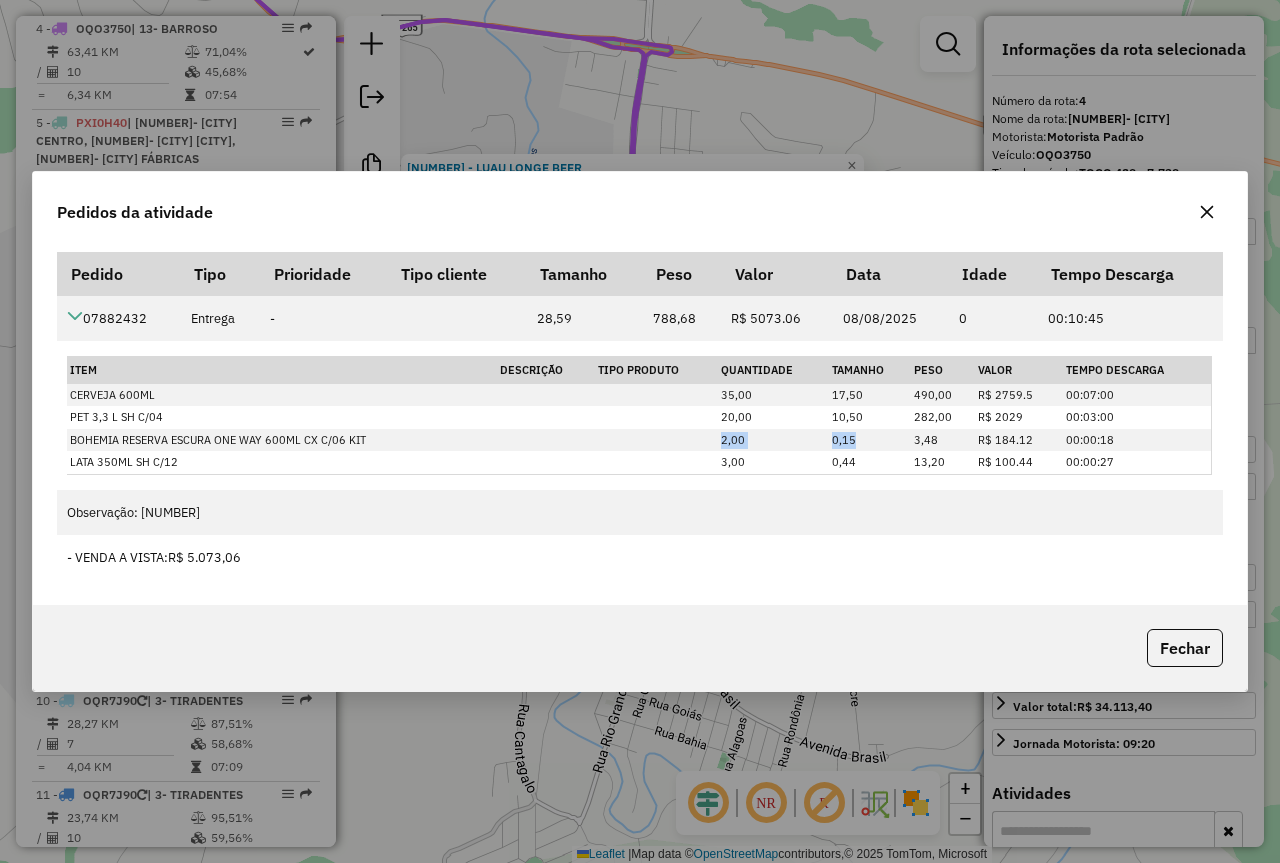 click 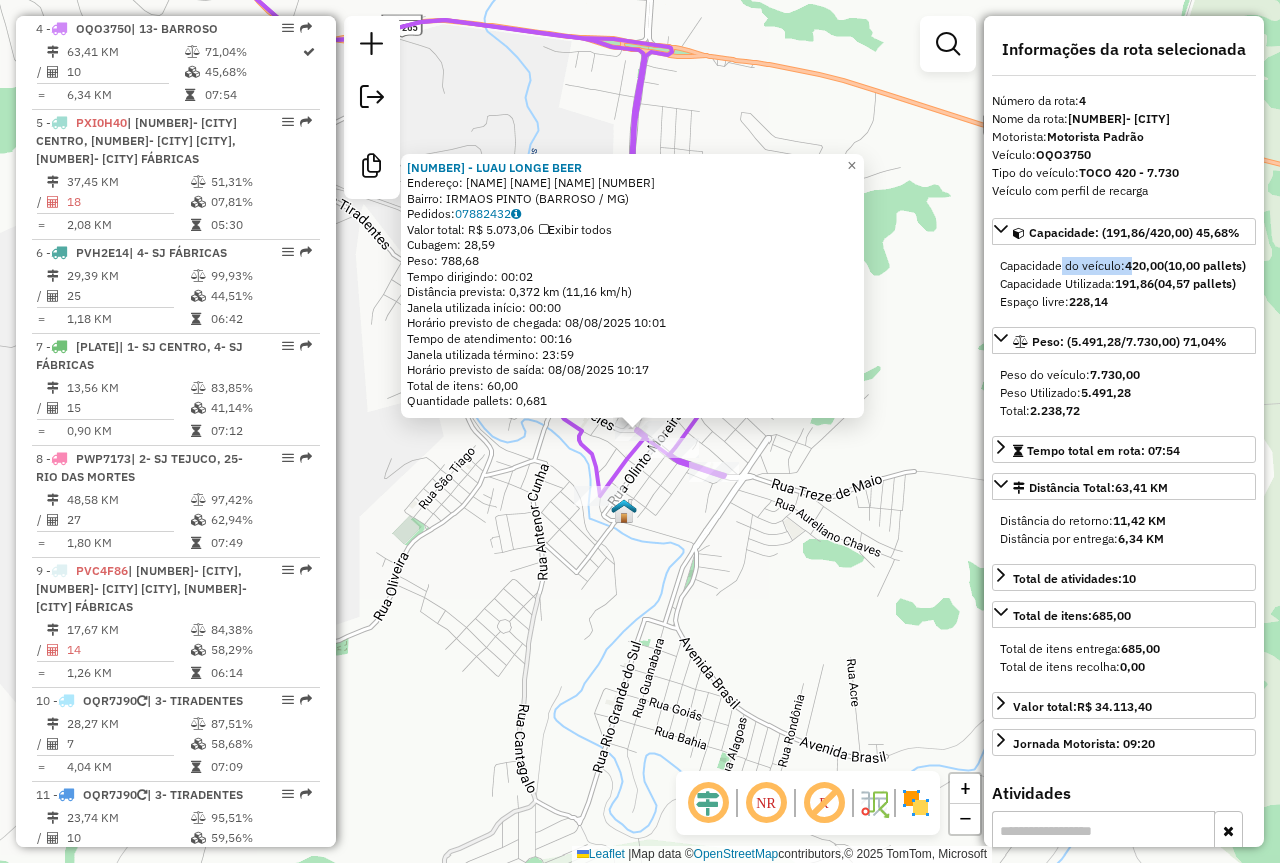 drag, startPoint x: 1054, startPoint y: 259, endPoint x: 1134, endPoint y: 263, distance: 80.09994 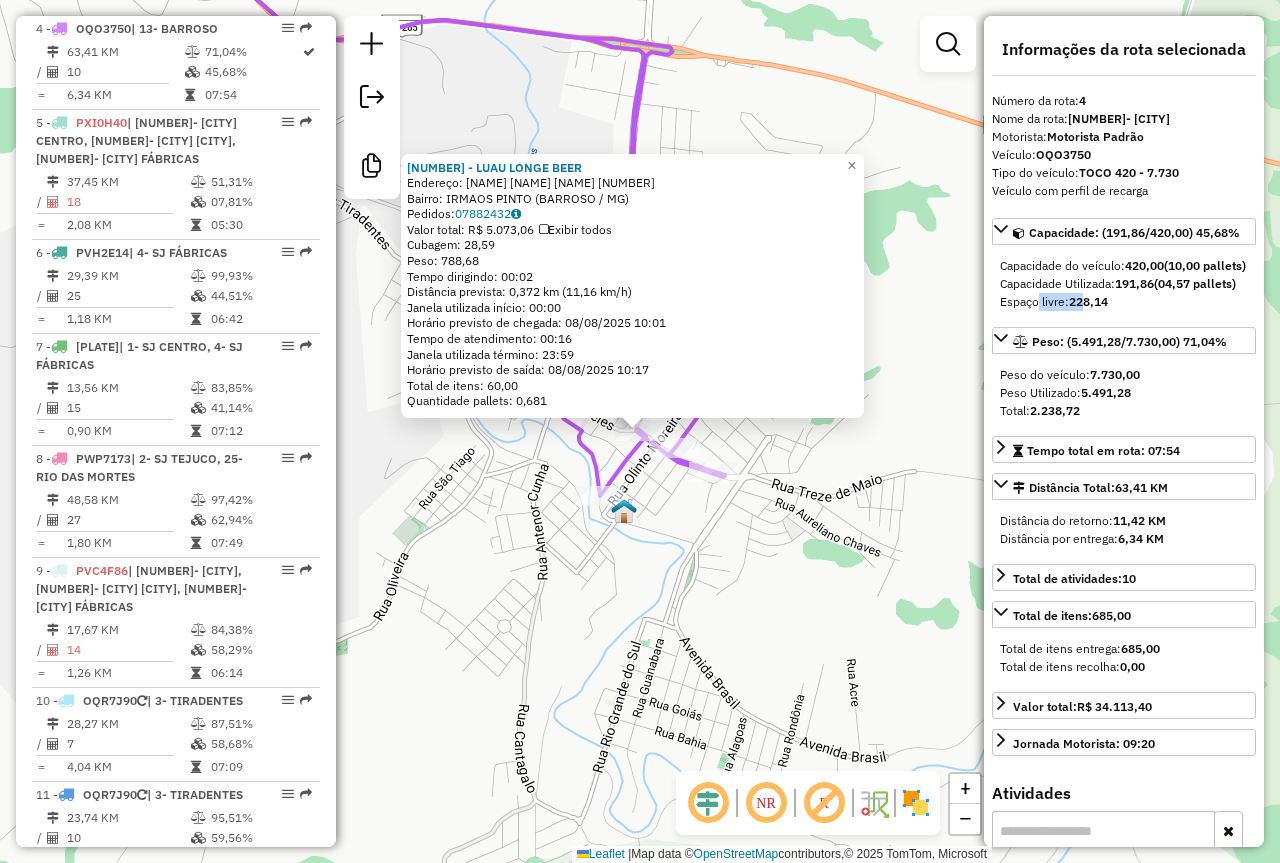drag, startPoint x: 1034, startPoint y: 334, endPoint x: 1084, endPoint y: 337, distance: 50.08992 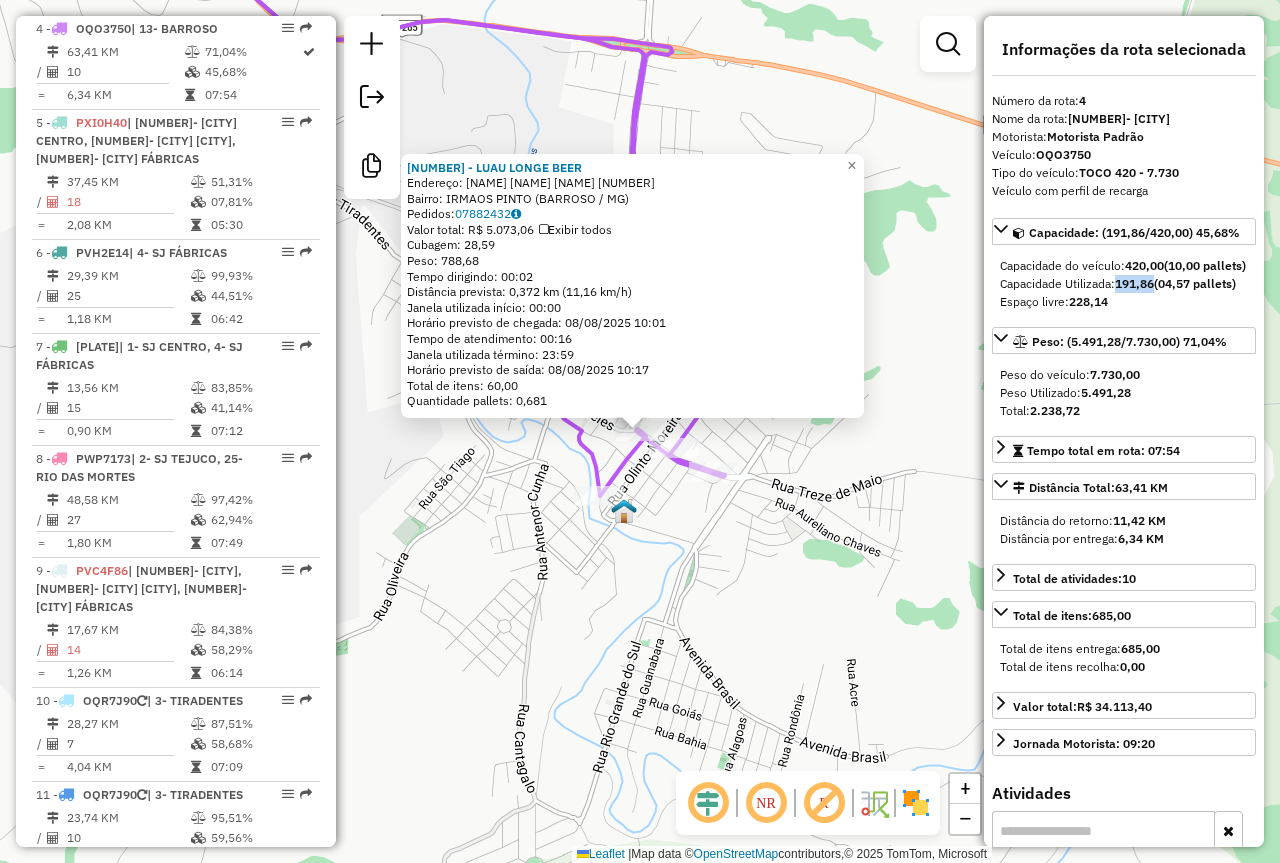 drag, startPoint x: 1119, startPoint y: 301, endPoint x: 1156, endPoint y: 300, distance: 37.01351 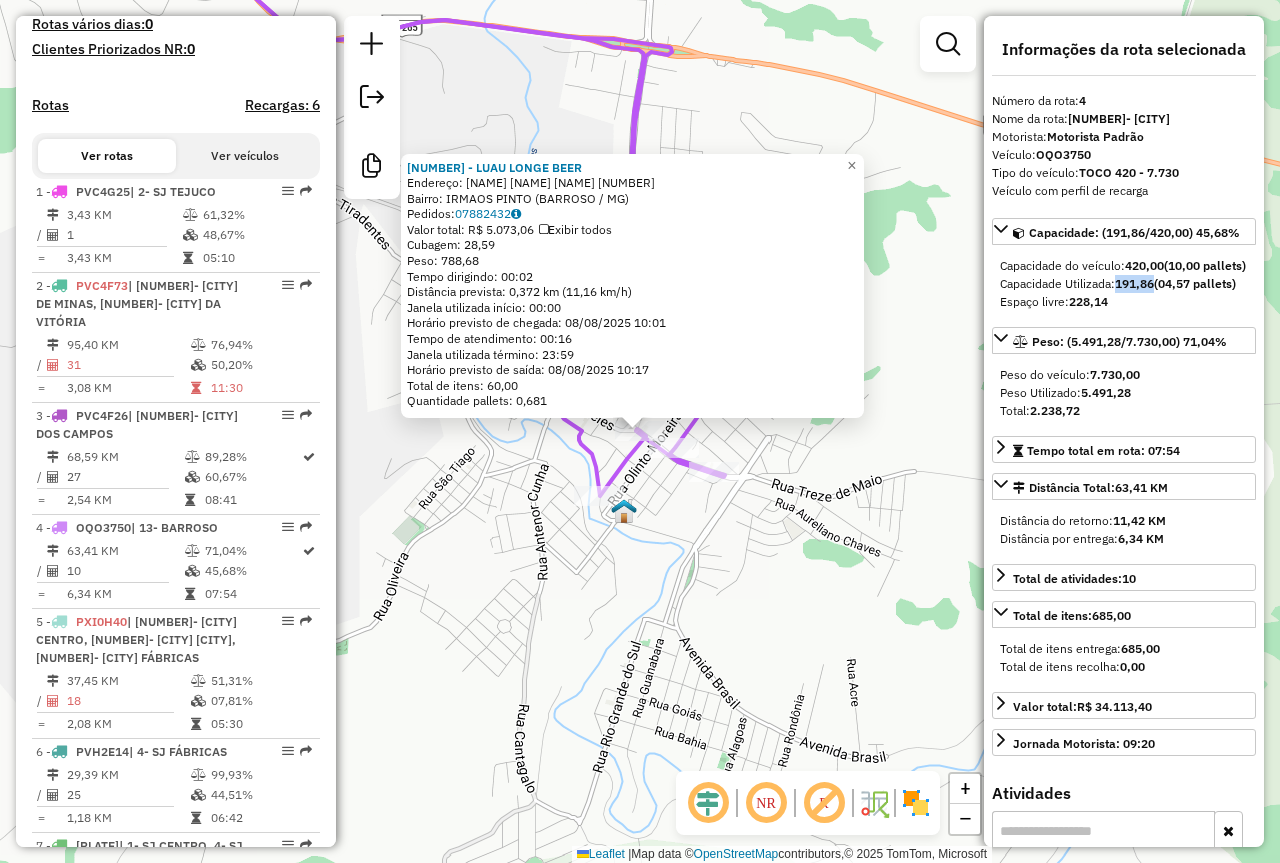 scroll, scrollTop: 600, scrollLeft: 0, axis: vertical 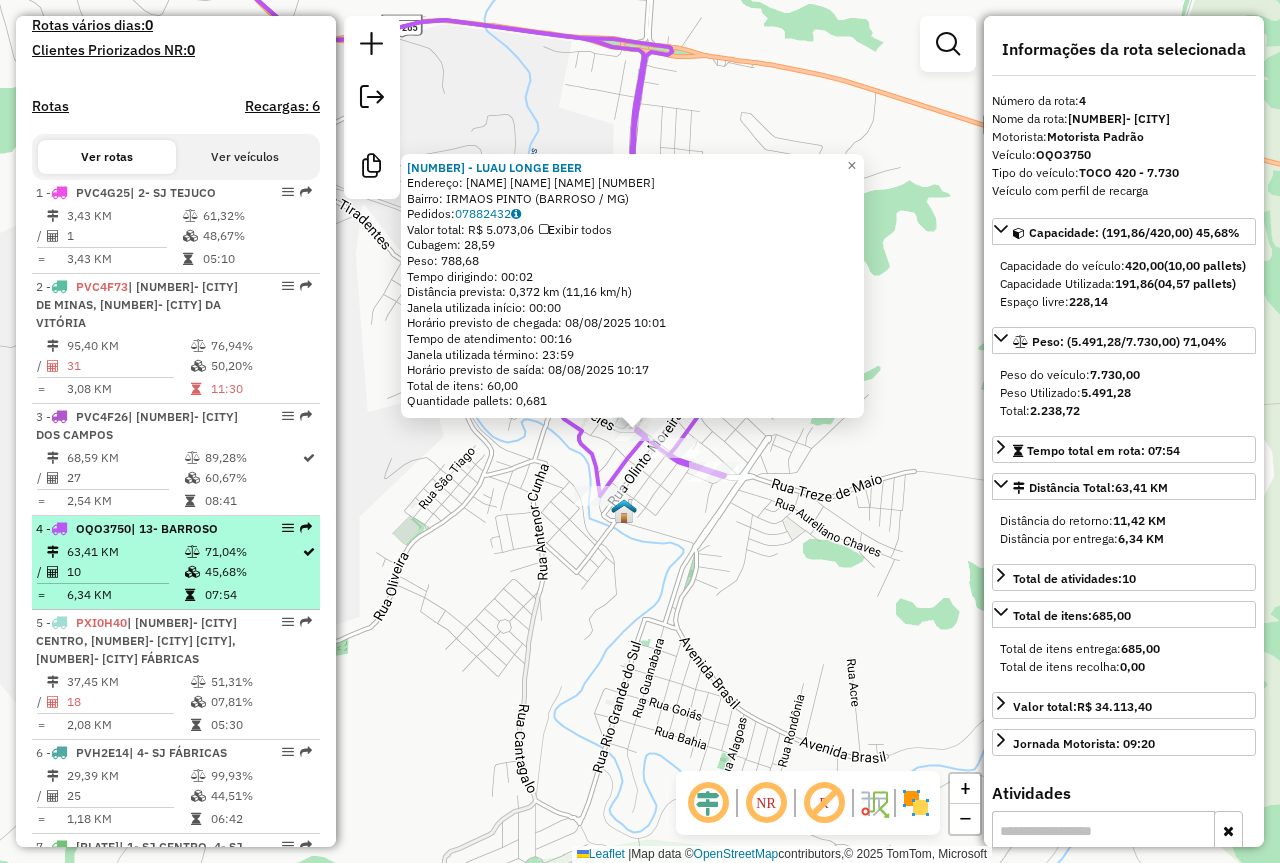 click on "45,68%" at bounding box center (252, 572) 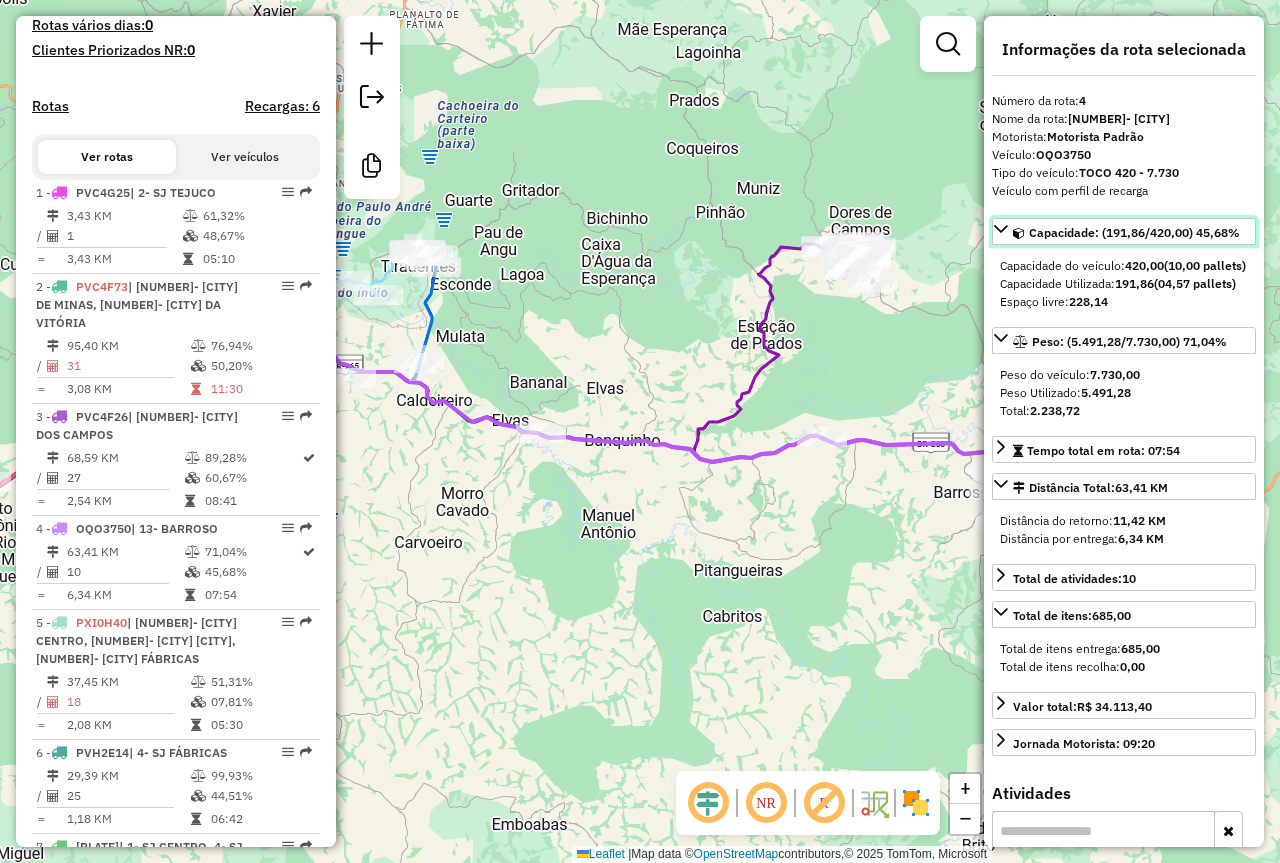 drag, startPoint x: 1106, startPoint y: 235, endPoint x: 1133, endPoint y: 232, distance: 27.166155 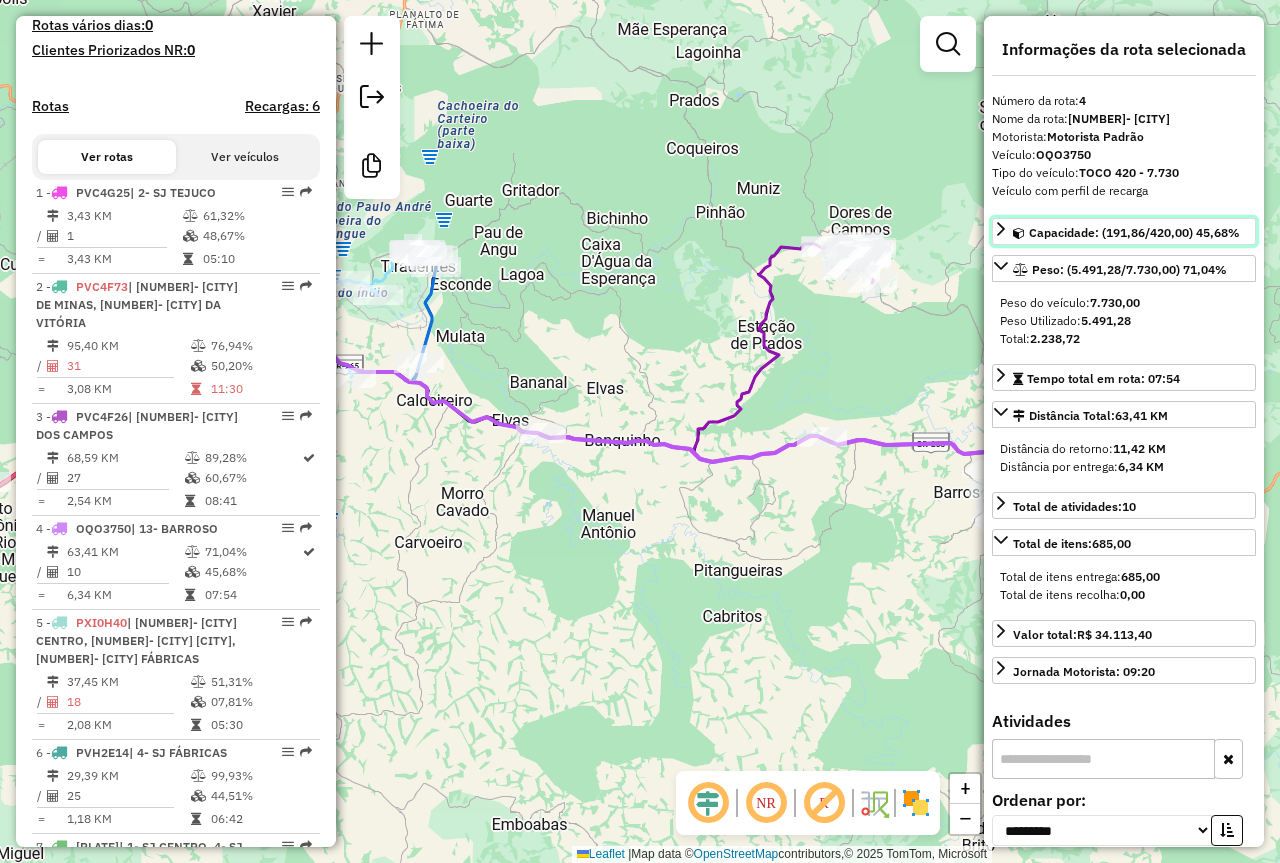click on "Capacidade: (191,86/420,00) 45,68%" at bounding box center (1134, 232) 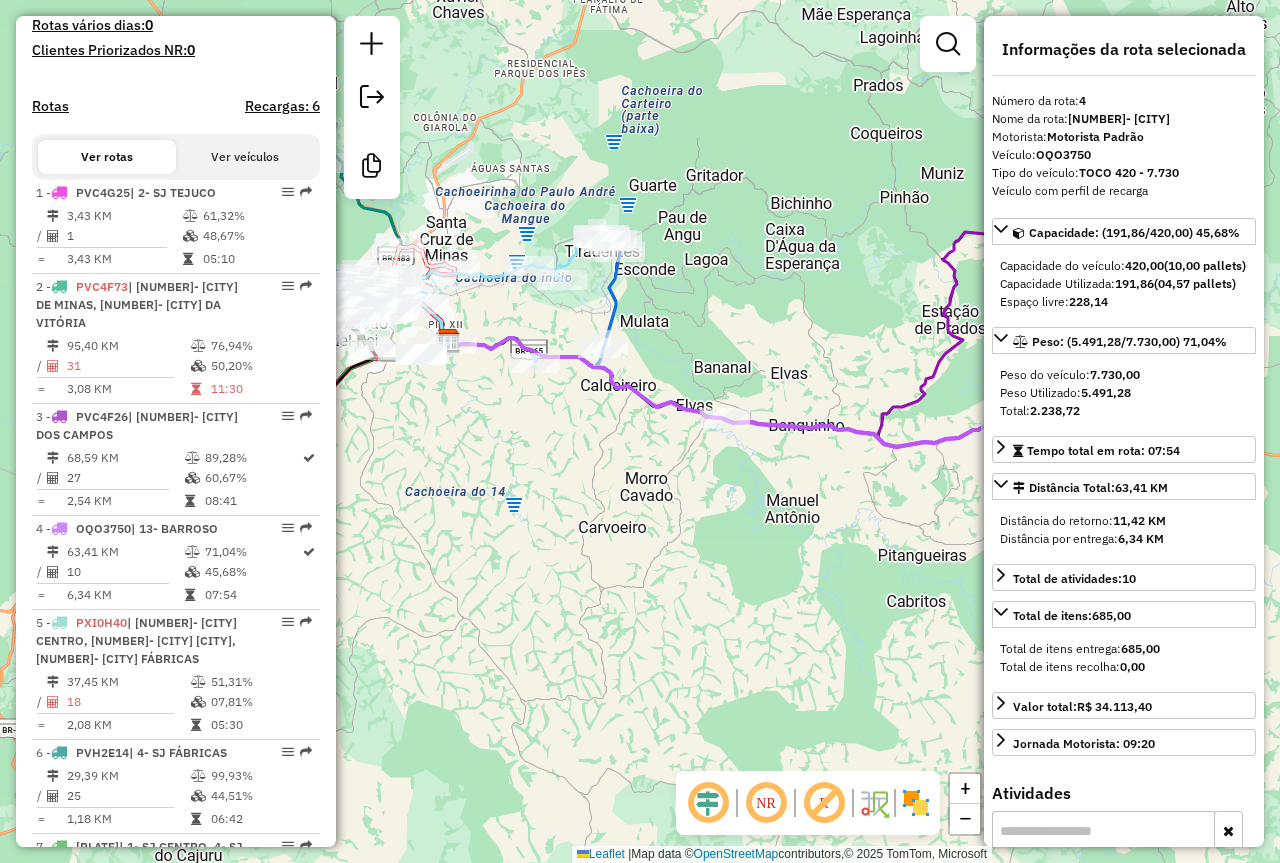drag, startPoint x: 729, startPoint y: 282, endPoint x: 842, endPoint y: 282, distance: 113 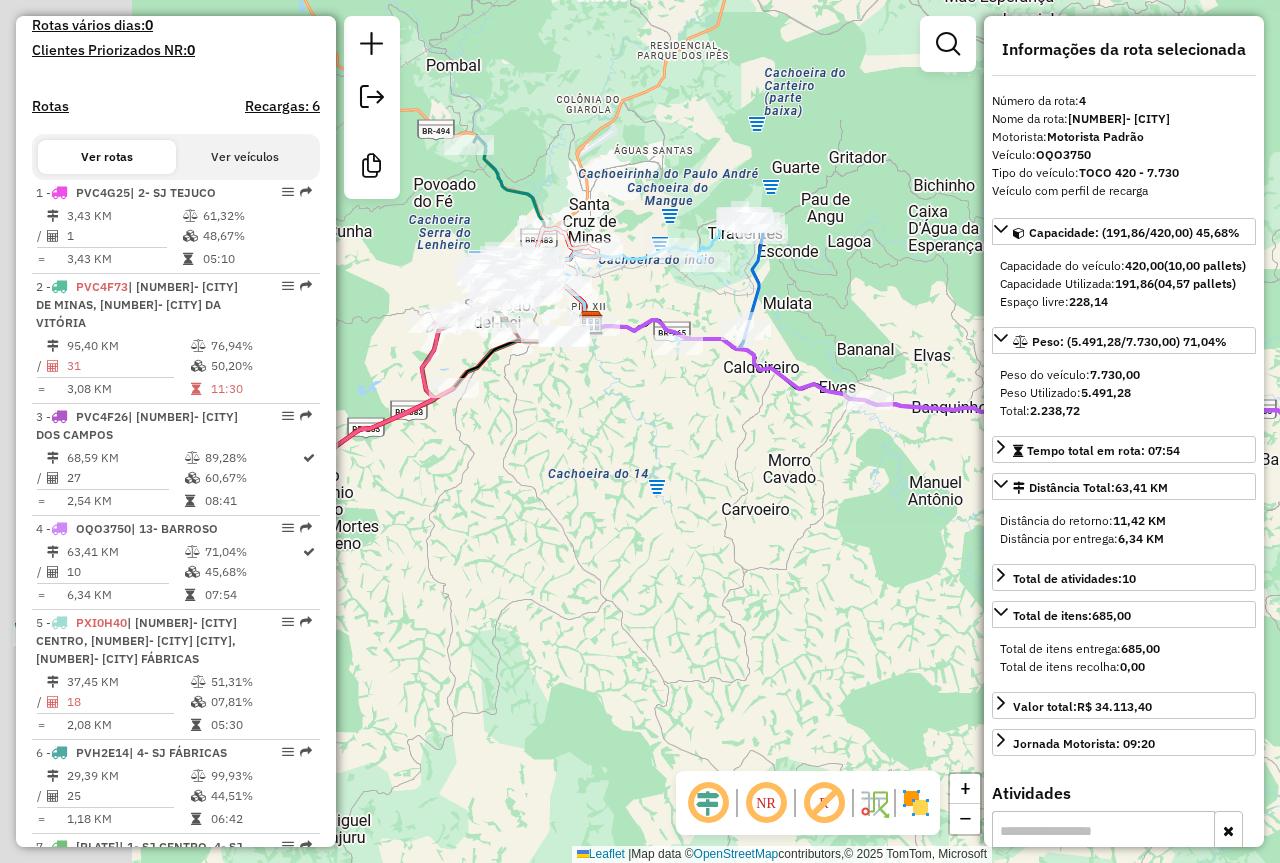 drag, startPoint x: 491, startPoint y: 309, endPoint x: 643, endPoint y: 284, distance: 154.0422 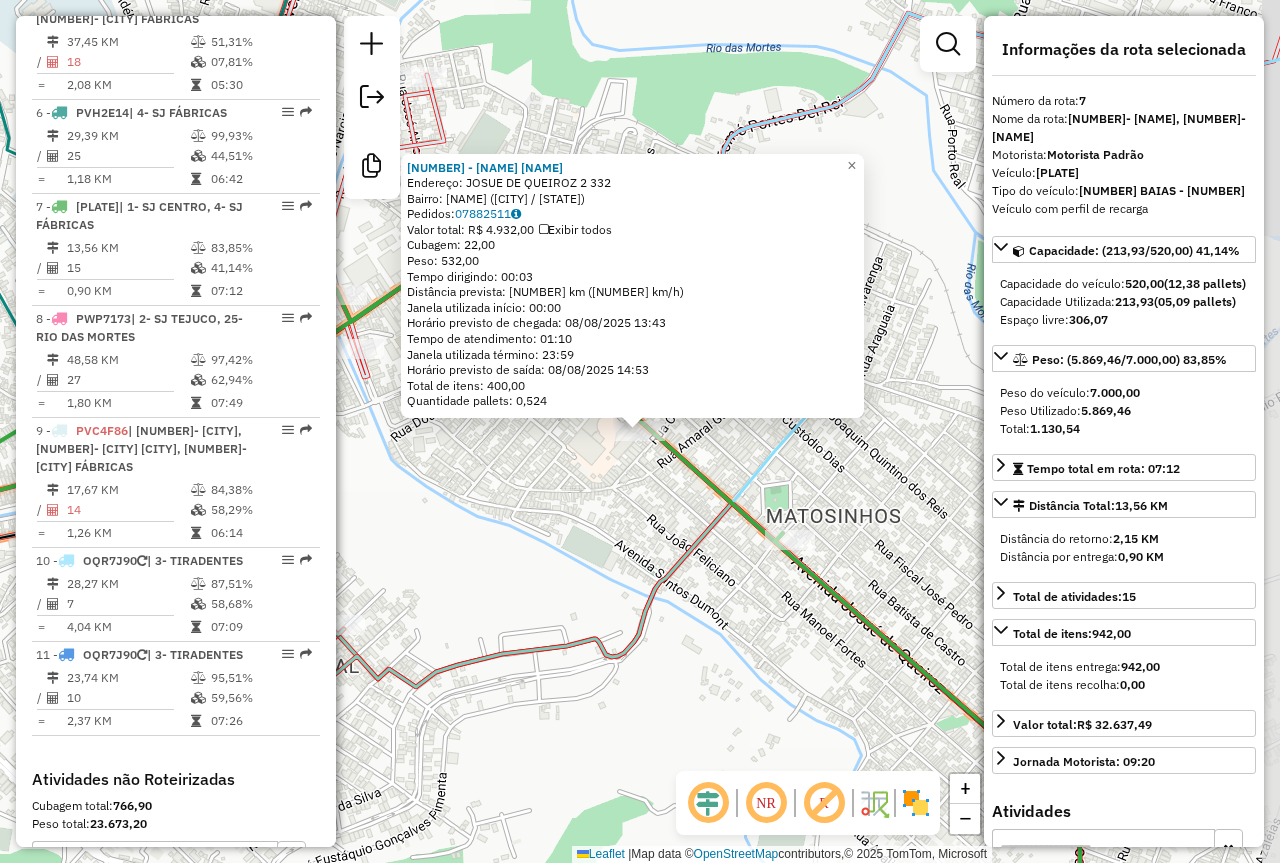 scroll, scrollTop: 1400, scrollLeft: 0, axis: vertical 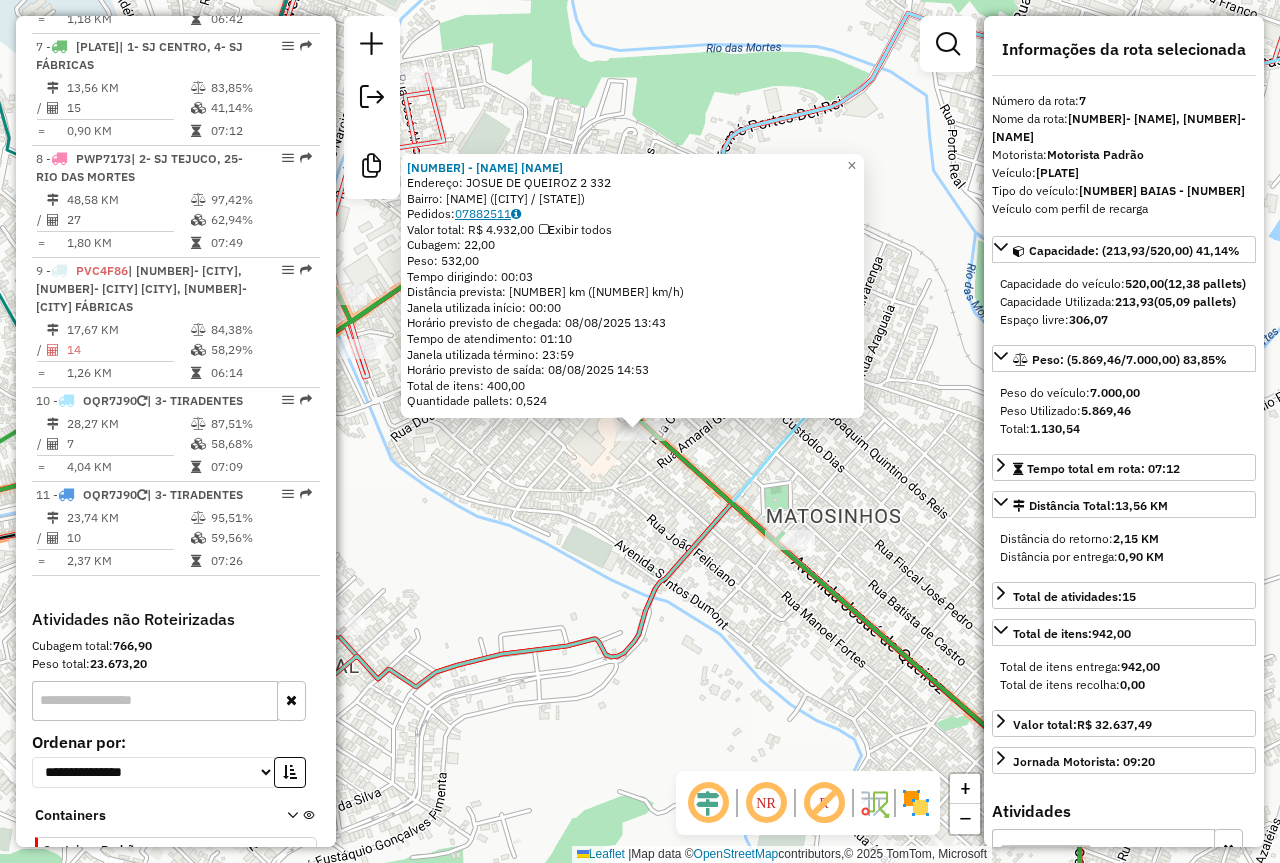 click on "07882511" 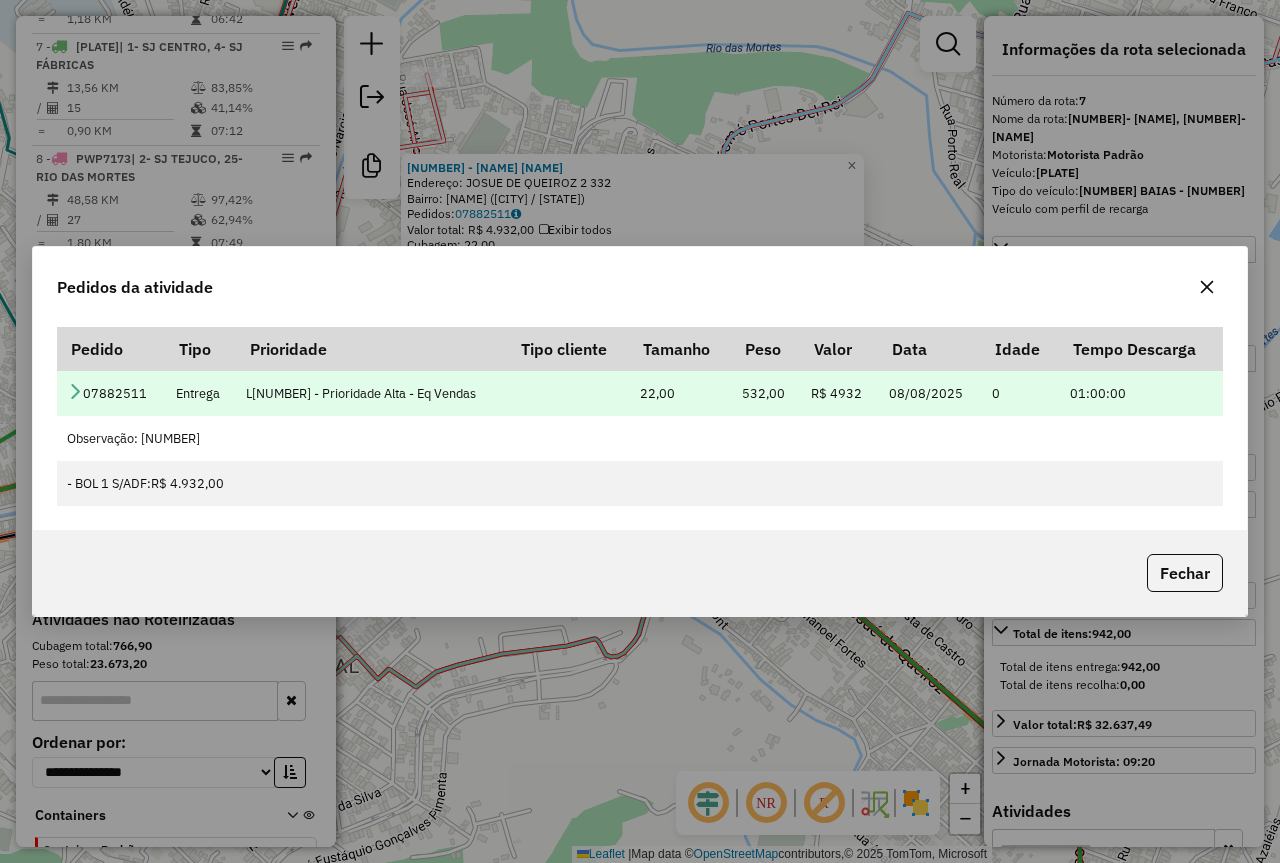 click at bounding box center [75, 391] 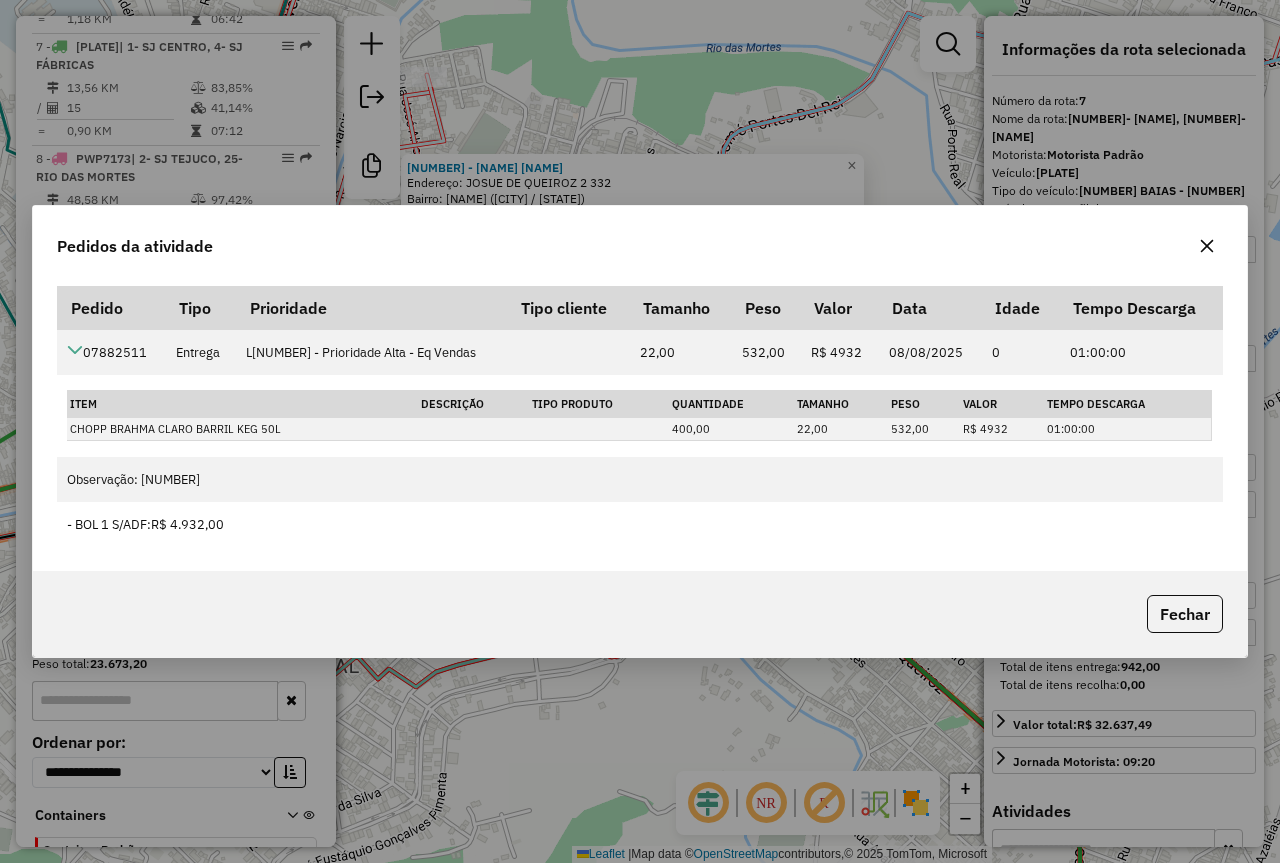 click 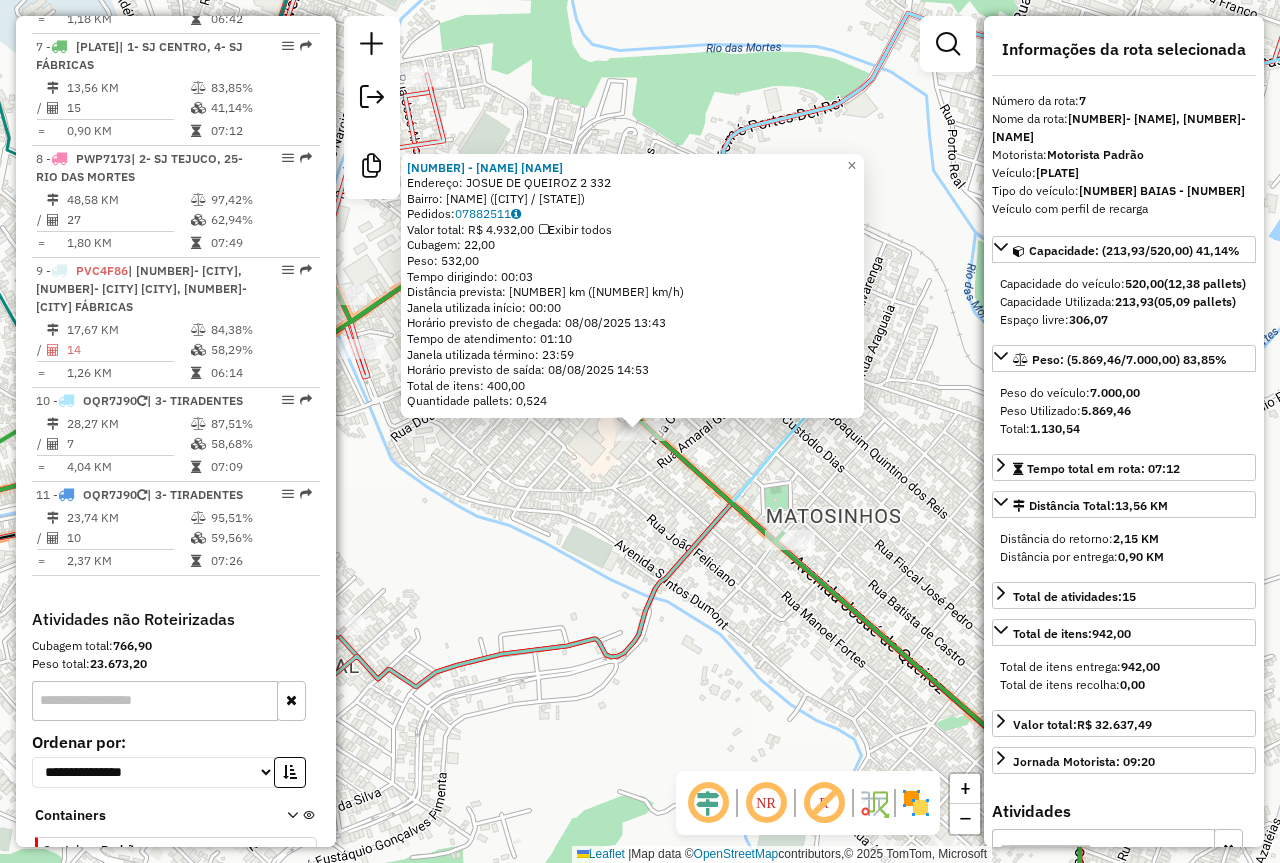 click on "73780 - RESTAURANTE CHAMINE  Endereço:  JOSUE DE QUEIROZ 2 332   Bairro: MATOZINHOS (SAO JOAO DEL REI / MG)   Pedidos:  07882511   Valor total: R$ 4.932,00   Exibir todos   Cubagem: 22,00  Peso: 532,00  Tempo dirigindo: 00:03   Distância prevista: 1,516 km (30,32 km/h)   Janela utilizada início: 00:00   Horário previsto de chegada: 08/08/2025 13:43   Tempo de atendimento: 01:10   Janela utilizada término: 23:59   Horário previsto de saída: 08/08/2025 14:53   Total de itens: 400,00   Quantidade pallets: 0,524  × Janela de atendimento Grade de atendimento Capacidade Transportadoras Veículos Cliente Pedidos  Rotas Selecione os dias de semana para filtrar as janelas de atendimento  Seg   Ter   Qua   Qui   Sex   Sáb   Dom  Informe o período da janela de atendimento: De: Até:  Filtrar exatamente a janela do cliente  Considerar janela de atendimento padrão  Selecione os dias de semana para filtrar as grades de atendimento  Seg   Ter   Qua   Qui   Sex   Sáb   Dom   Peso mínimo:   Peso máximo:   De:  +" 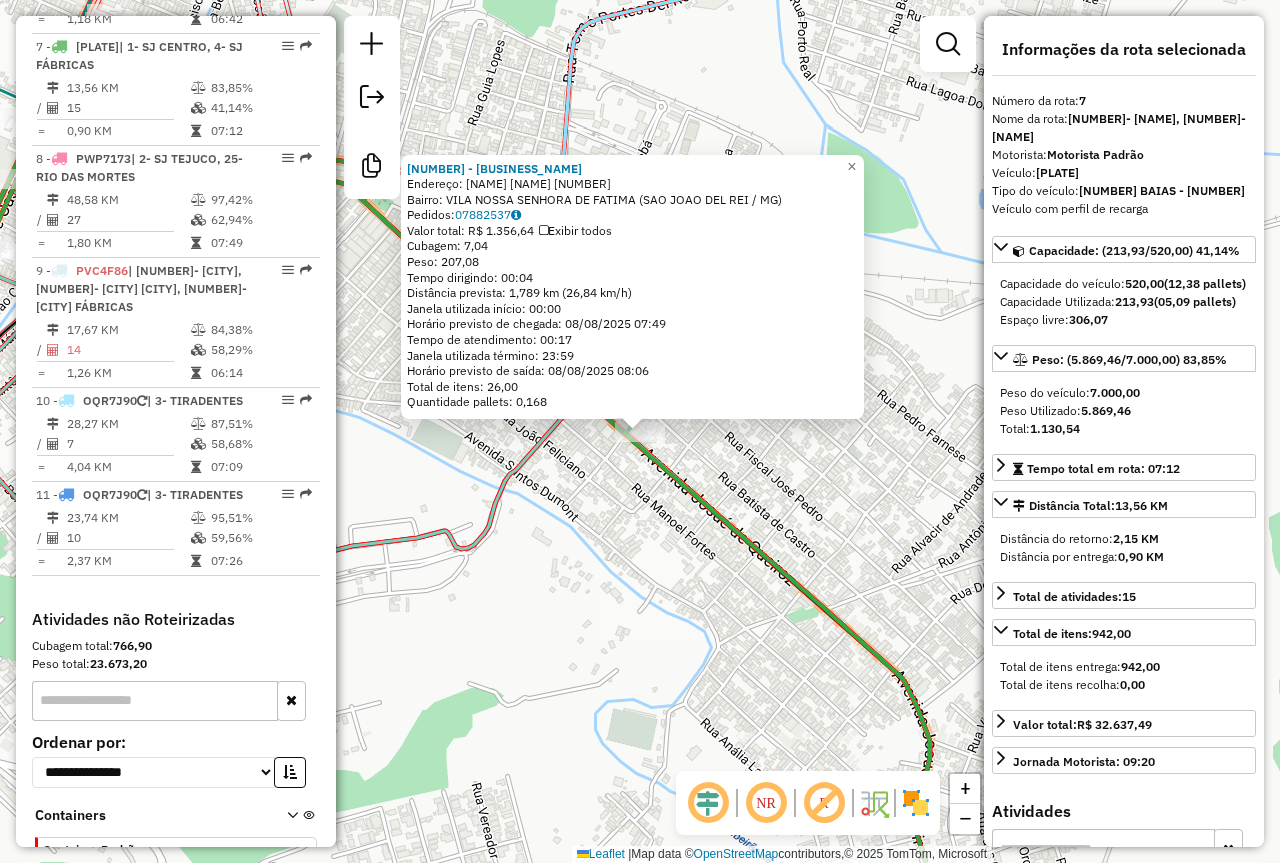 click on "Valor total: R$ 1.356,64   Exibir todos" 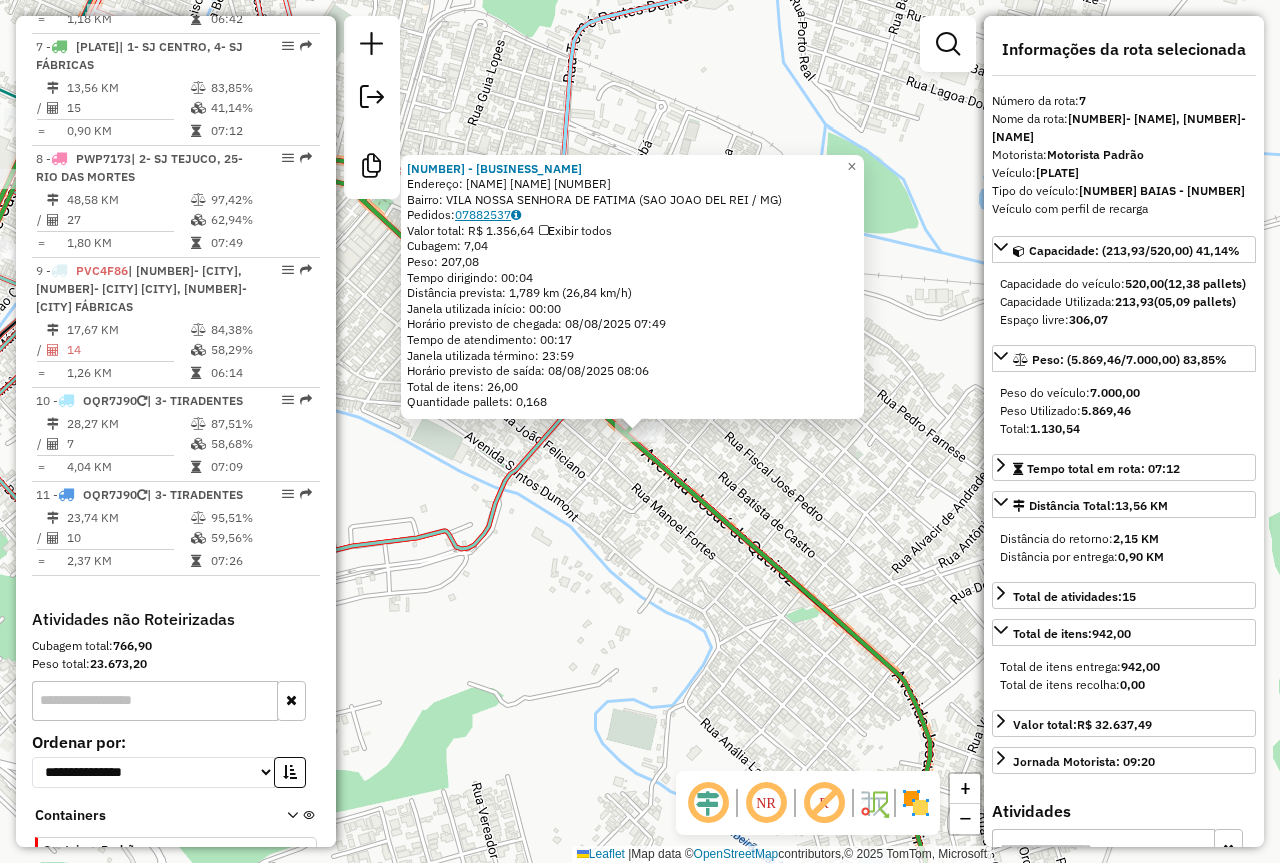 click on "07882537" 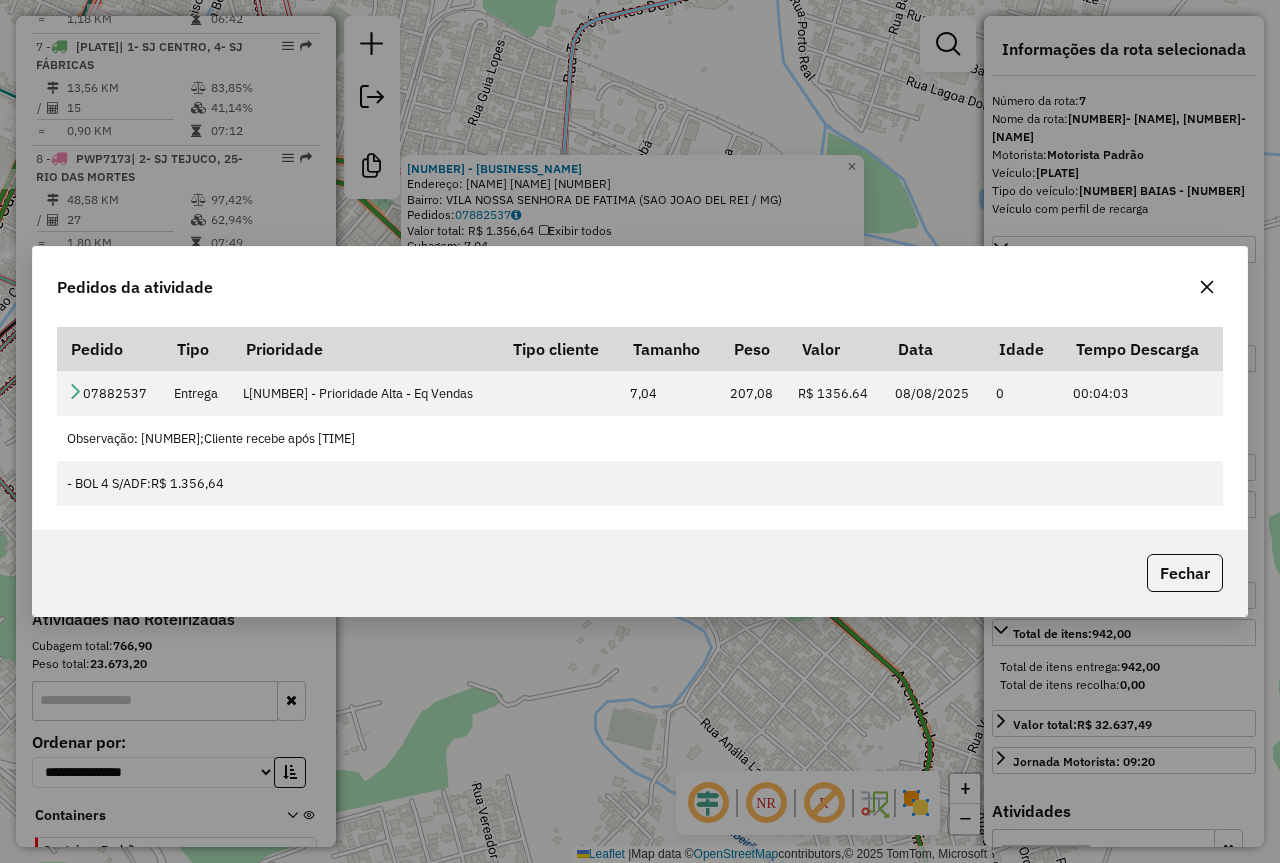 click on "Pedido Tipo Prioridade Tipo cliente Tamanho Peso Valor Data Idade Tempo Descarga  07882537  Entrega  L4 - Prioridade Alta - Eq Vendas  7,04 207,08 R$ 1356.64 08/08/2025 0 00:04:03  Observação: 882537000110;Cliente recebe após 14:30   - BOL 4 S/ADF:  R$ 1.356,64" 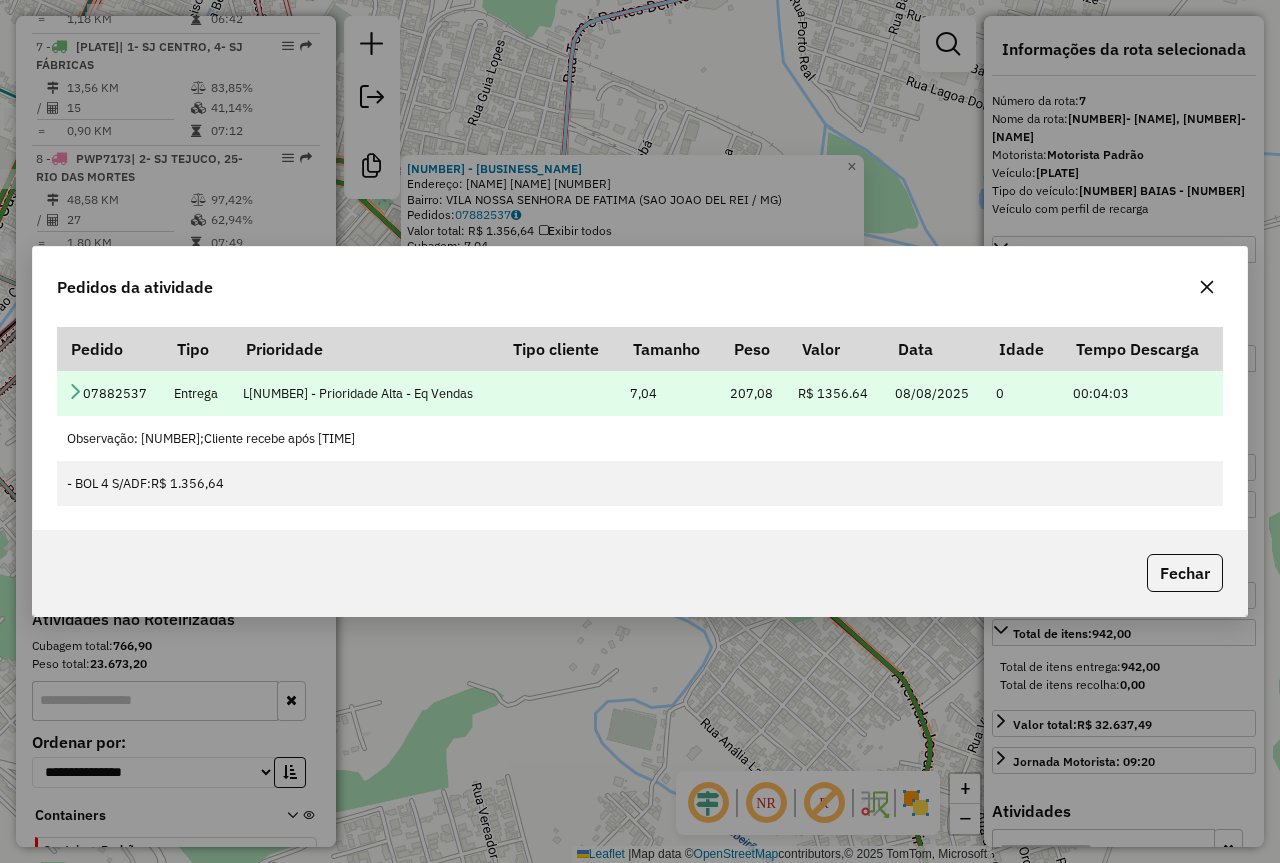 click at bounding box center [75, 391] 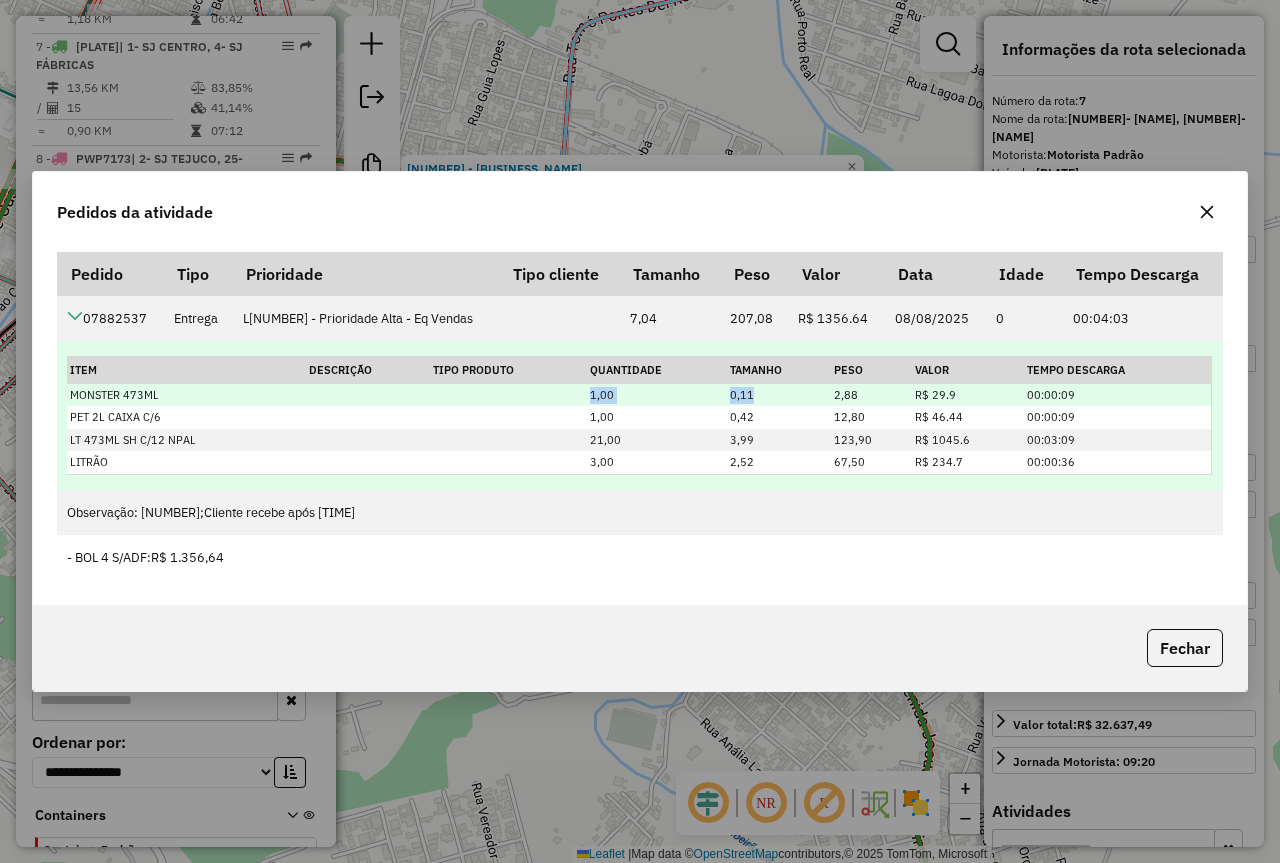 drag, startPoint x: 207, startPoint y: 393, endPoint x: 789, endPoint y: 389, distance: 582.01373 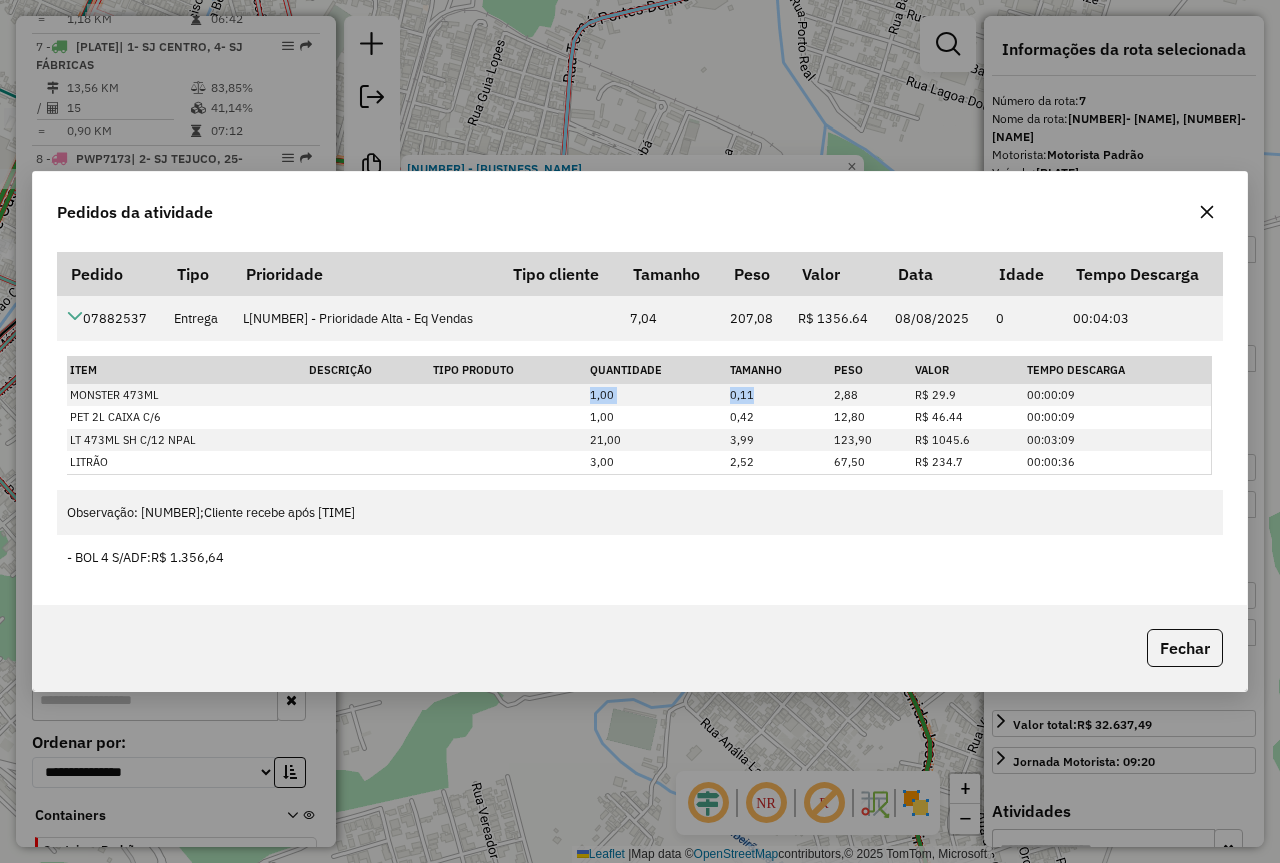 click 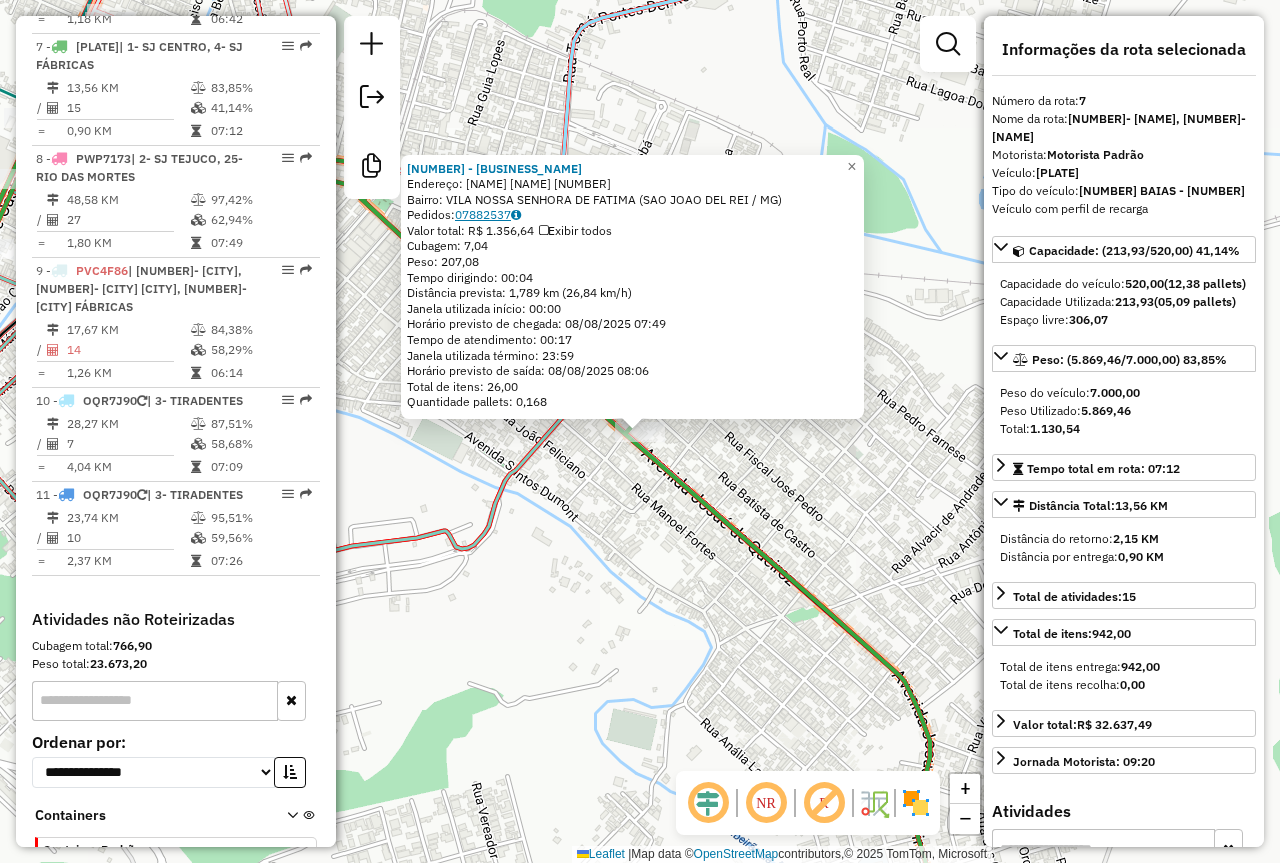 click on "07882537" 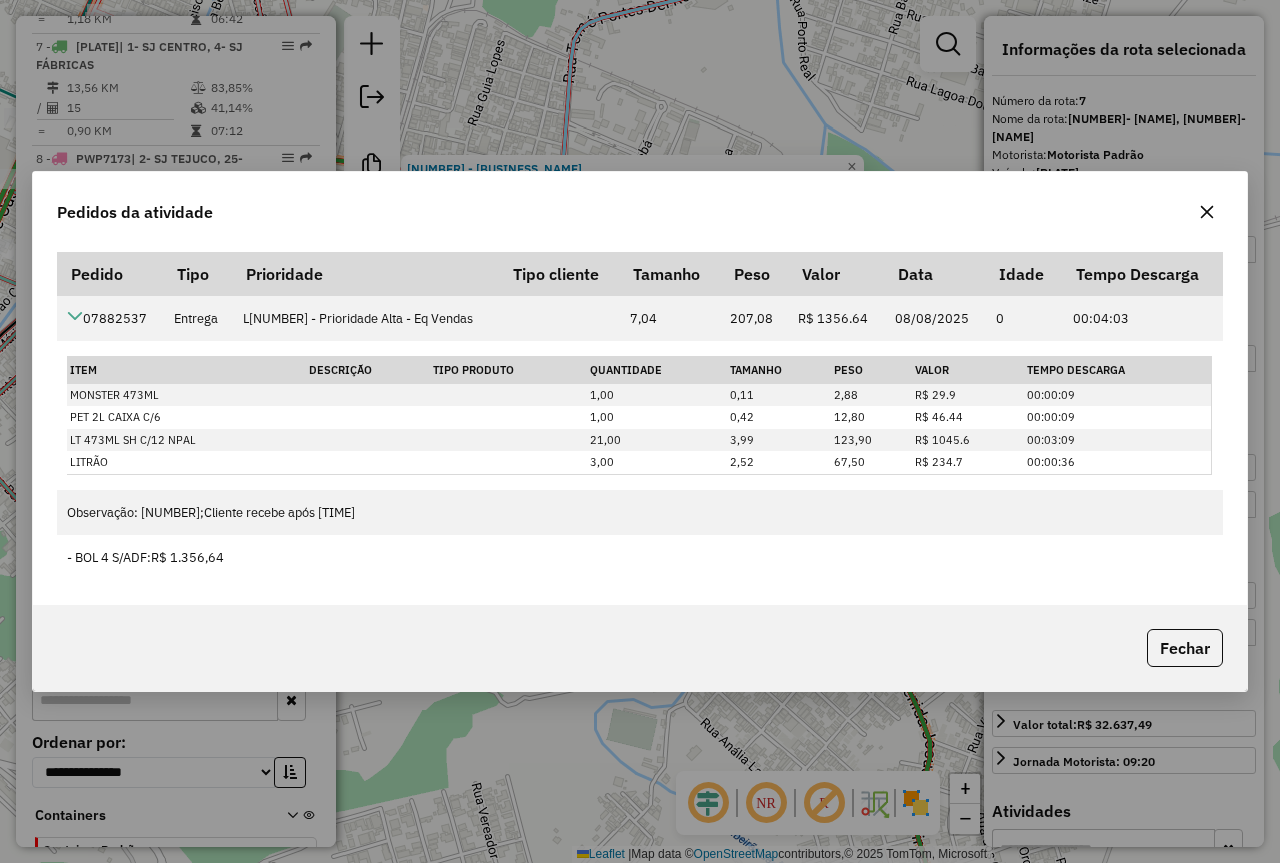 click on "Pedidos da atividade Pedido Tipo Prioridade Tipo cliente Tamanho Peso Valor Data Idade Tempo Descarga  07882537  Entrega  L4 - Prioridade Alta - Eq Vendas  7,04 207,08 R$ 1356.64 08/08/2025 0 00:04:03 Item  Descrição   Tipo Produto   Quantidade  Tamanho Peso Valor  Tempo Descarga  MONSTER  473ML 1,00 0,11 2,88 R$ 29.9 00:00:09 PET 2L CAIXA C/6 1,00 0,42 12,80 R$ 46.44 00:00:09 LT 473ML SH C/12 NPAL 21,00 3,99 123,90 R$ 1045.6 00:03:09 LITRÃO 3,00 2,52 67,50 R$ 234.7 00:00:36  Observação: 882537000110;Cliente recebe após 14:30   - BOL 4 S/ADF:  R$ 1.356,64   Fechar" 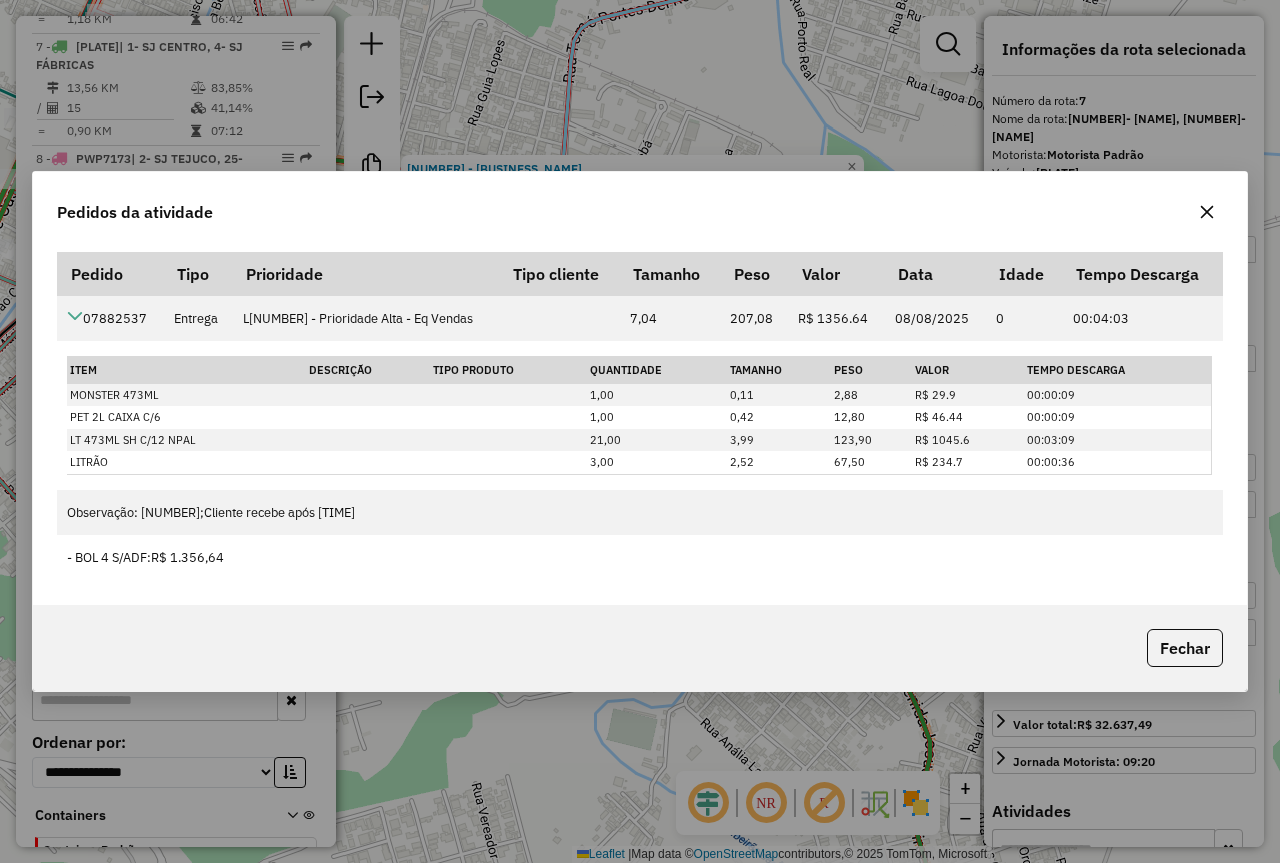 click 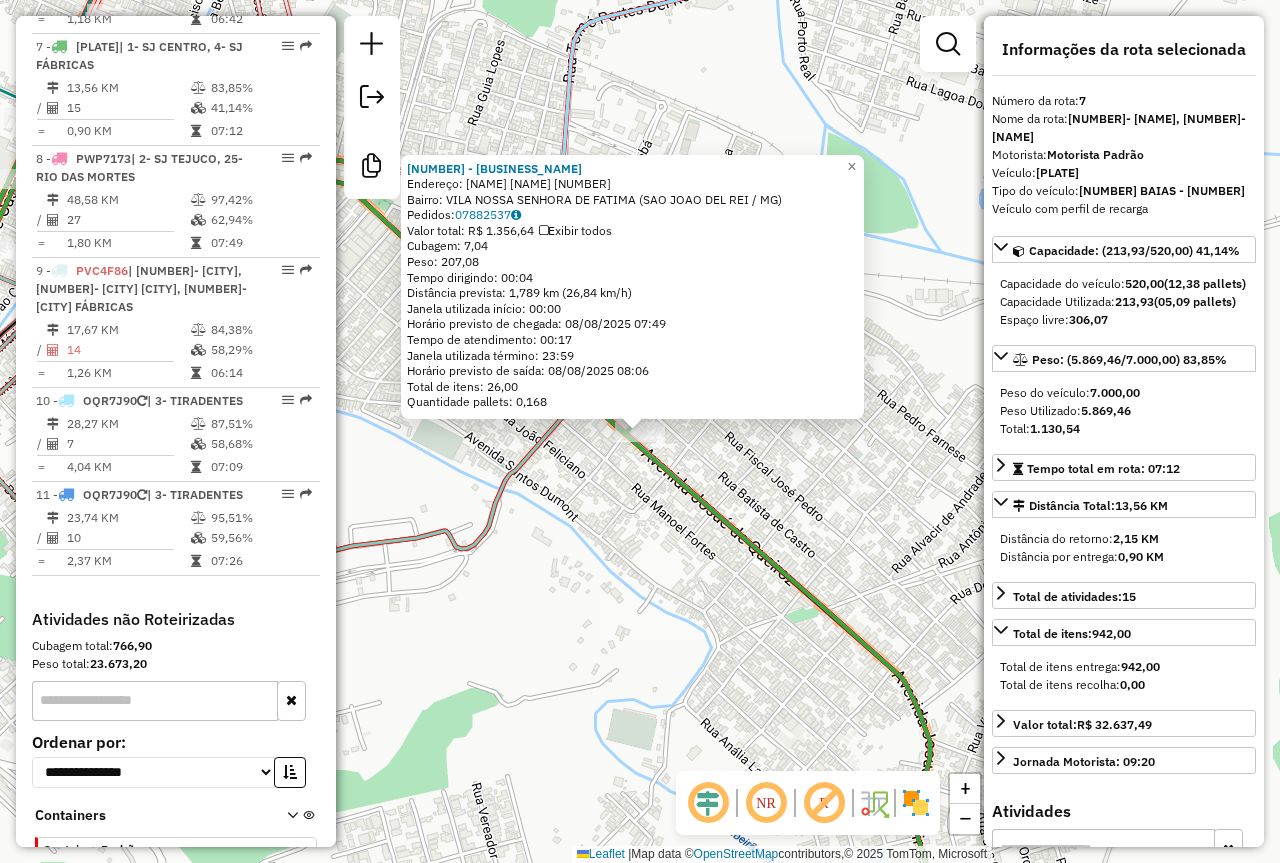 click on "2257 - PADARIA PAO E SABOR  Endereço:  JOSE LUIZ ALVES 223   Bairro: VILA NOSSA SENHORA DE FATIMA (SAO JOAO DEL REI / MG)   Pedidos:  07882537   Valor total: R$ 1.356,64   Exibir todos   Cubagem: 7,04  Peso: 207,08  Tempo dirigindo: 00:04   Distância prevista: 1,789 km (26,84 km/h)   Janela utilizada início: 00:00   Horário previsto de chegada: 08/08/2025 07:49   Tempo de atendimento: 00:17   Janela utilizada término: 23:59   Horário previsto de saída: 08/08/2025 08:06   Total de itens: 26,00   Quantidade pallets: 0,168  × Janela de atendimento Grade de atendimento Capacidade Transportadoras Veículos Cliente Pedidos  Rotas Selecione os dias de semana para filtrar as janelas de atendimento  Seg   Ter   Qua   Qui   Sex   Sáb   Dom  Informe o período da janela de atendimento: De: Até:  Filtrar exatamente a janela do cliente  Considerar janela de atendimento padrão  Selecione os dias de semana para filtrar as grades de atendimento  Seg   Ter   Qua   Qui   Sex   Sáb   Dom   Peso mínimo:   De:   De:" 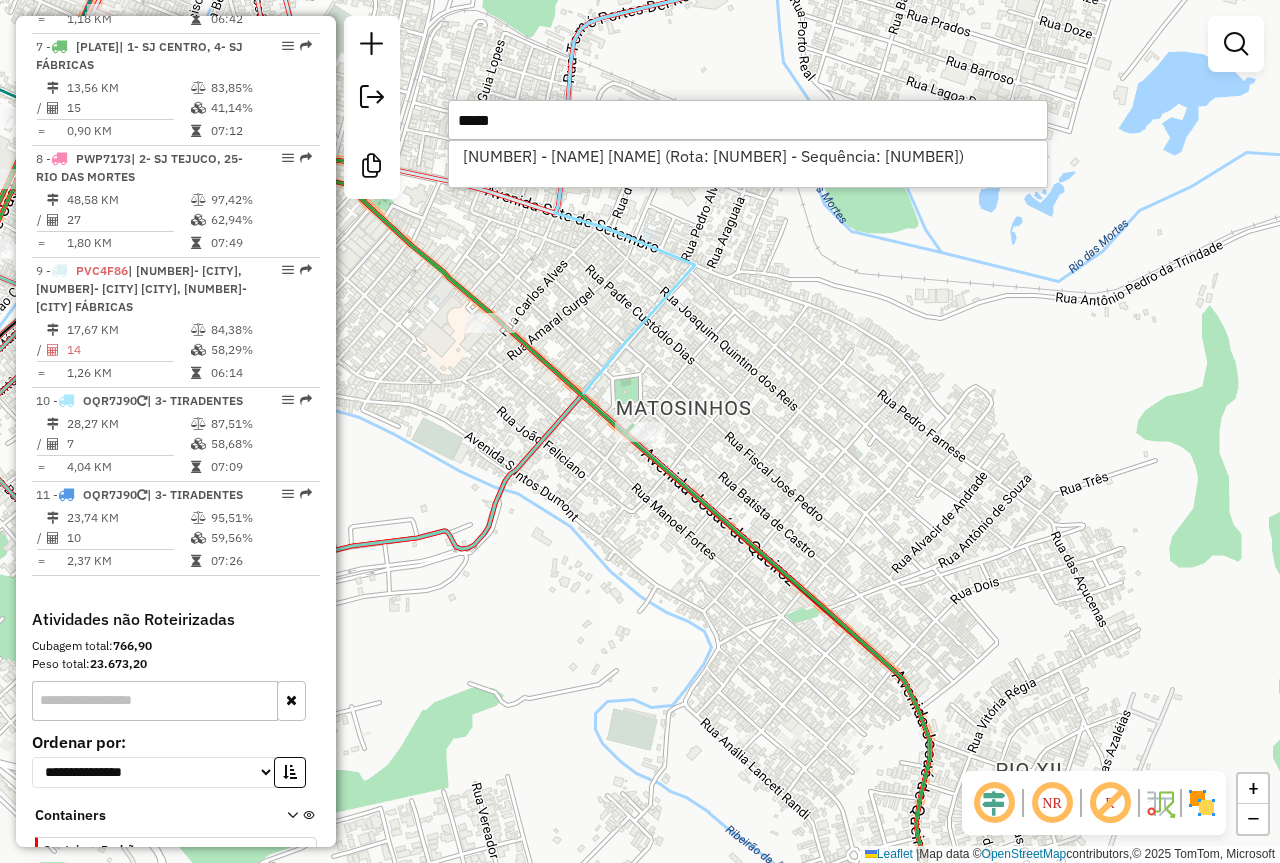 click on "*****" at bounding box center (748, 120) 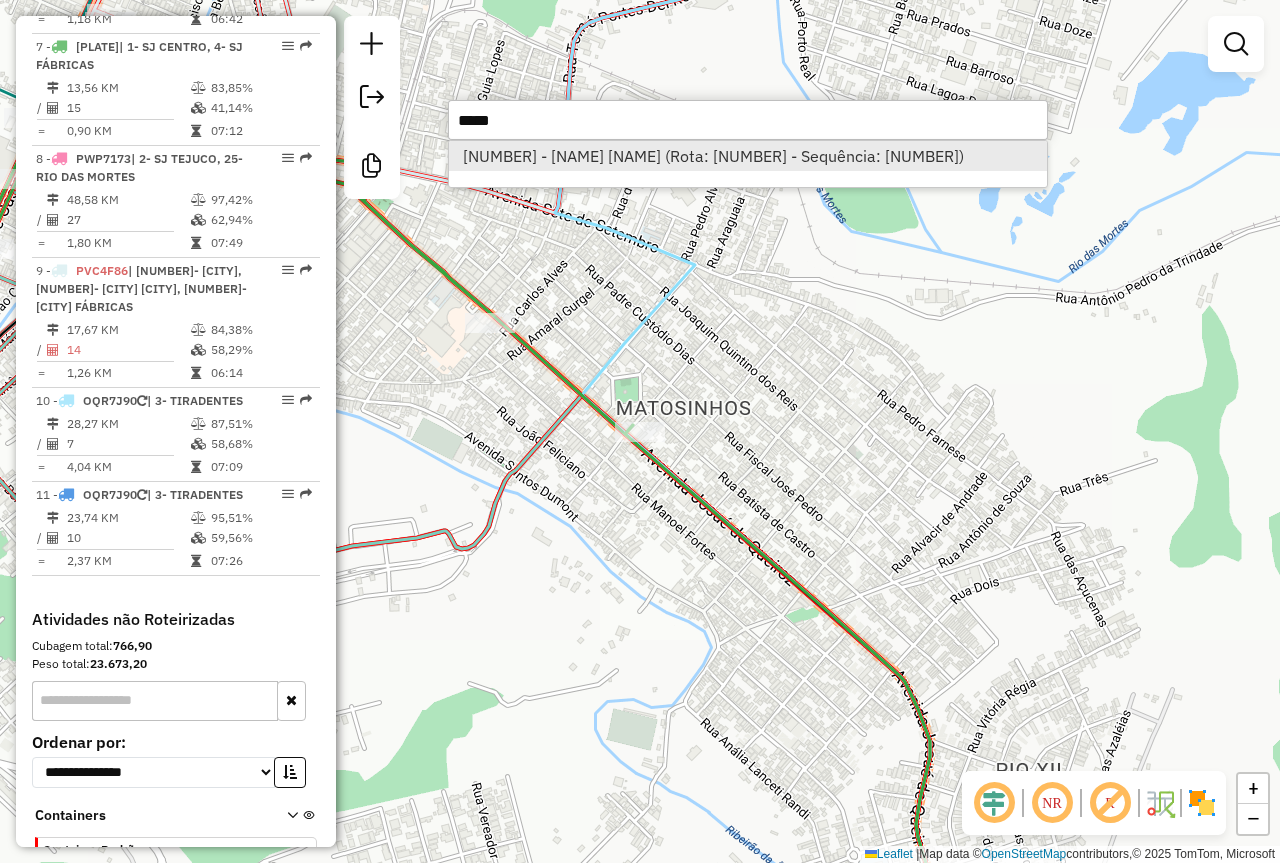 type on "*****" 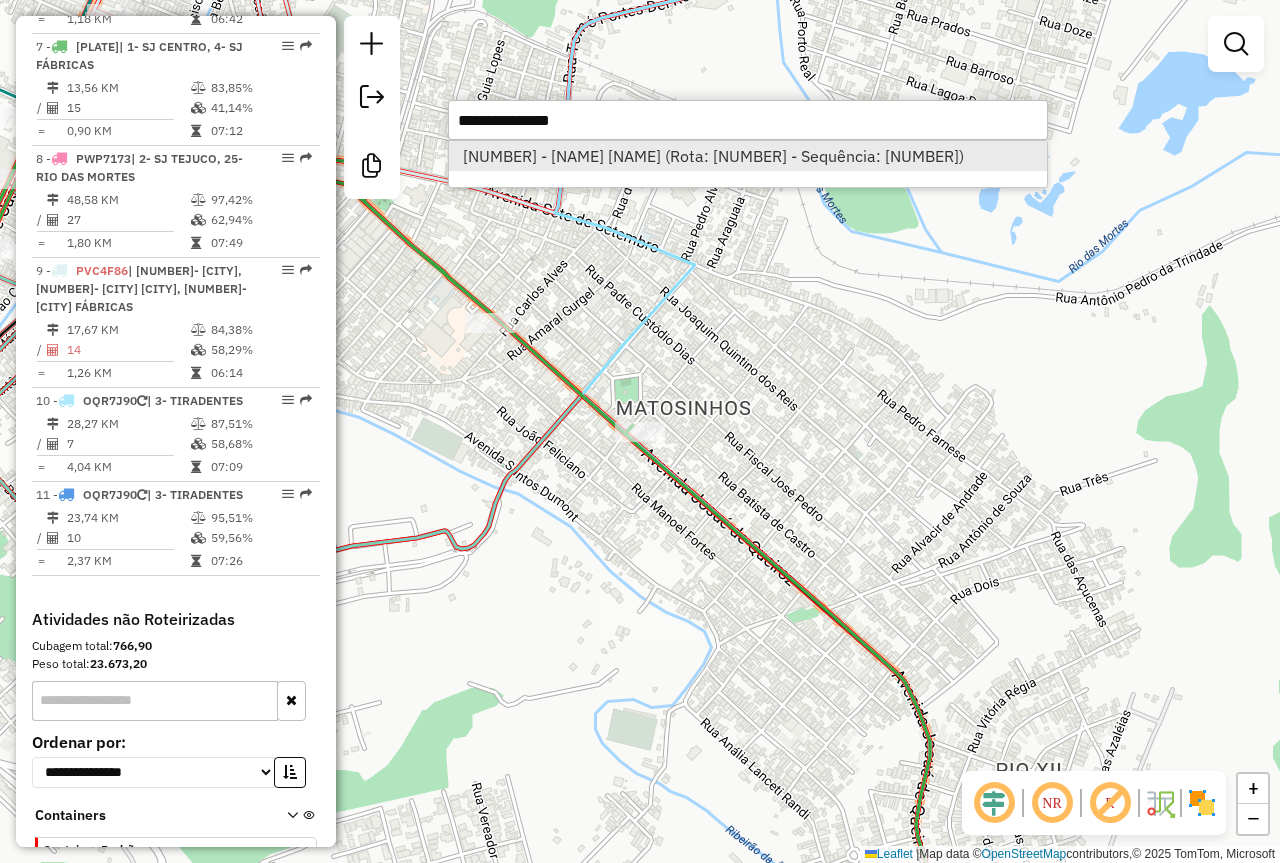 select on "**********" 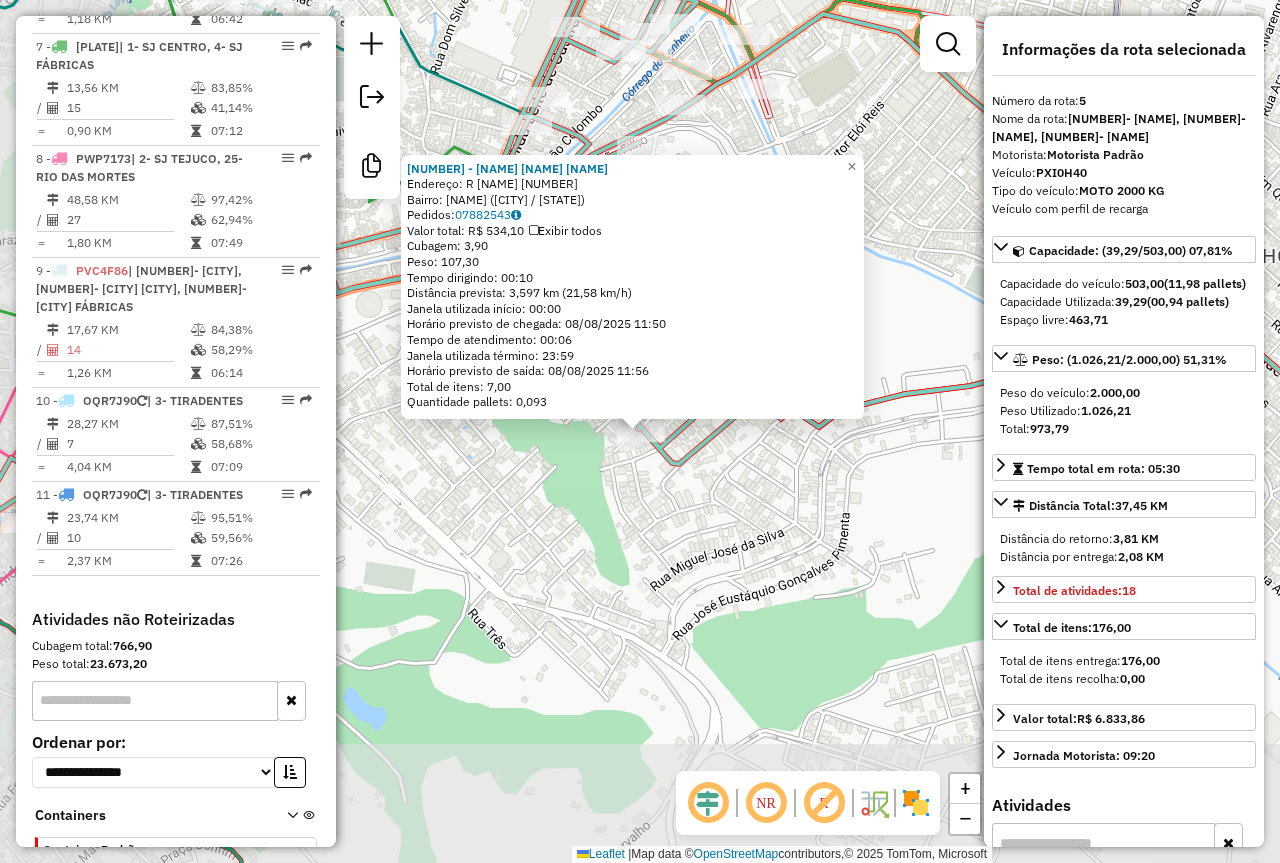 scroll, scrollTop: 1194, scrollLeft: 0, axis: vertical 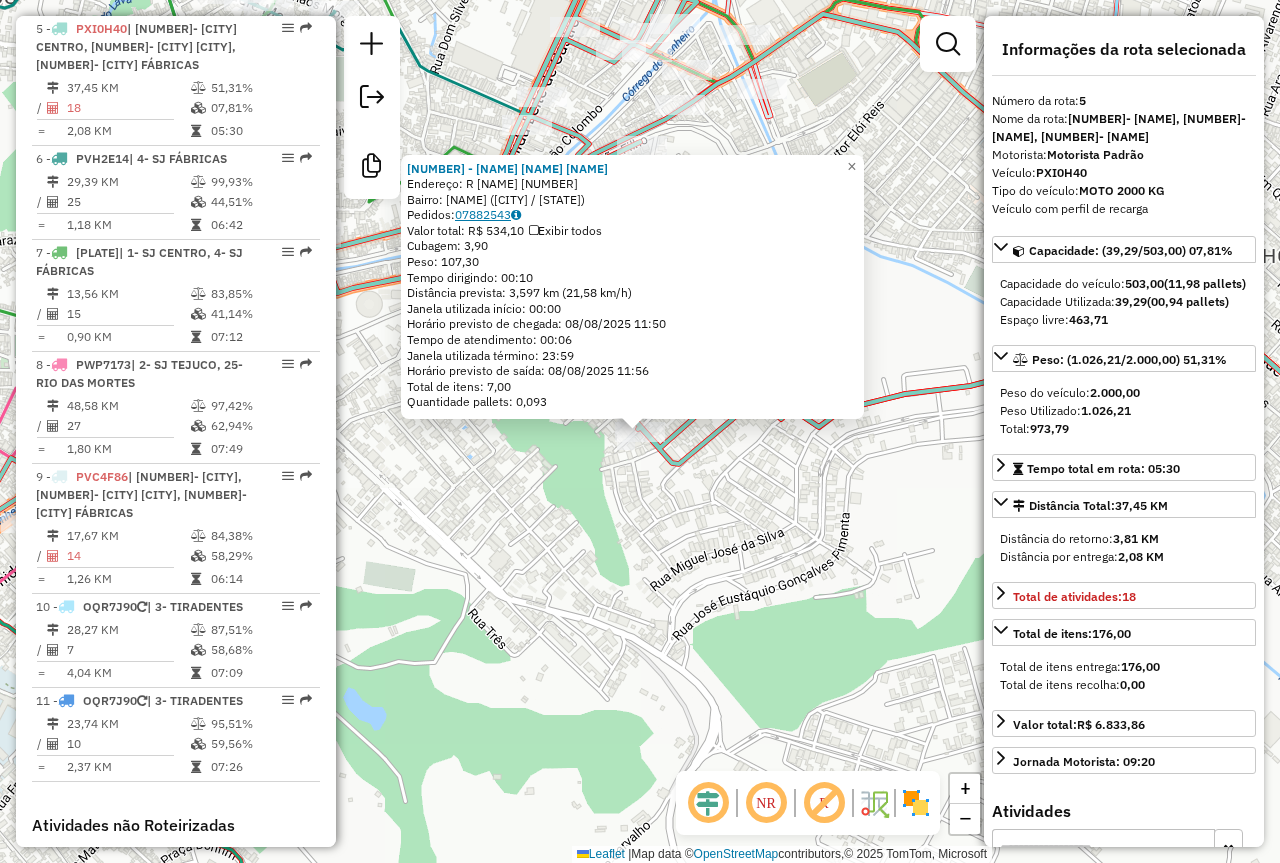 click on "07882543" 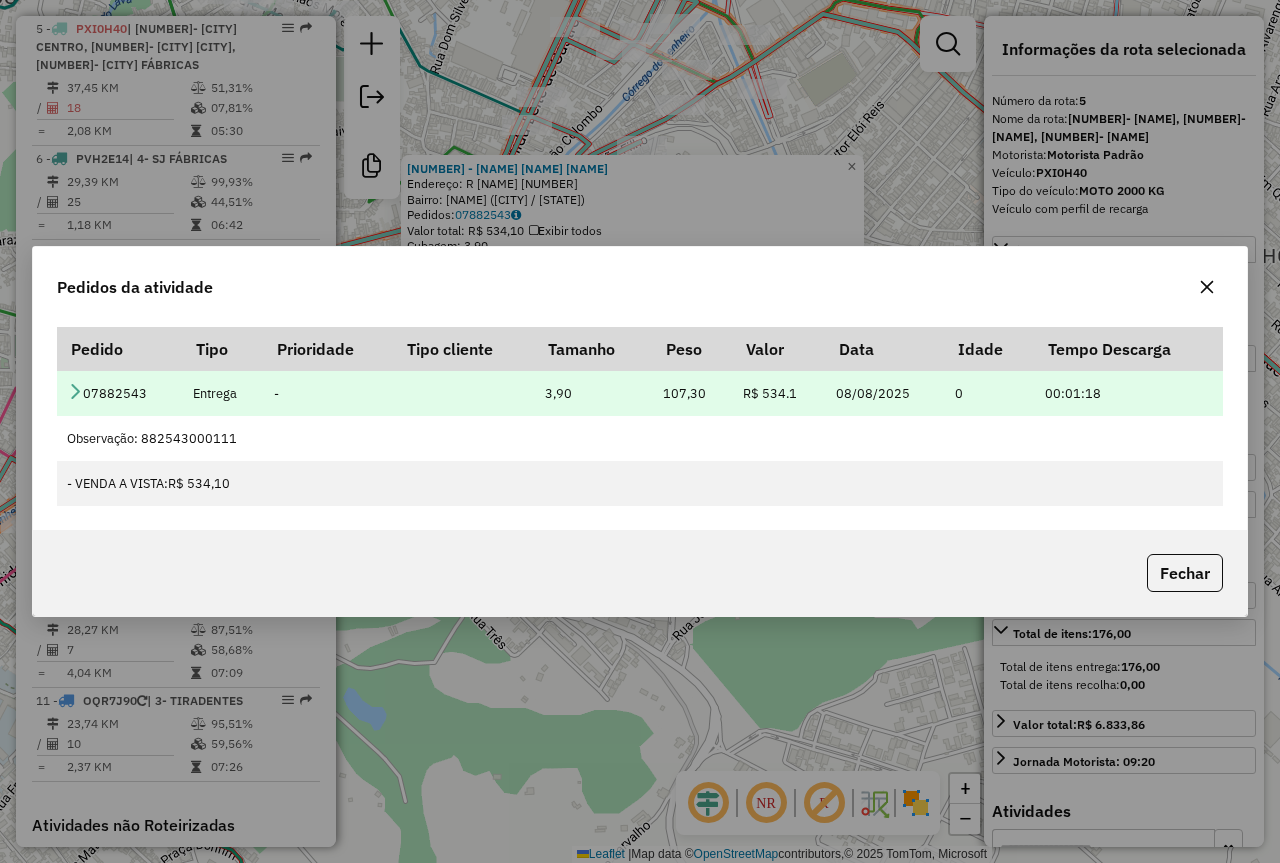 click at bounding box center [75, 391] 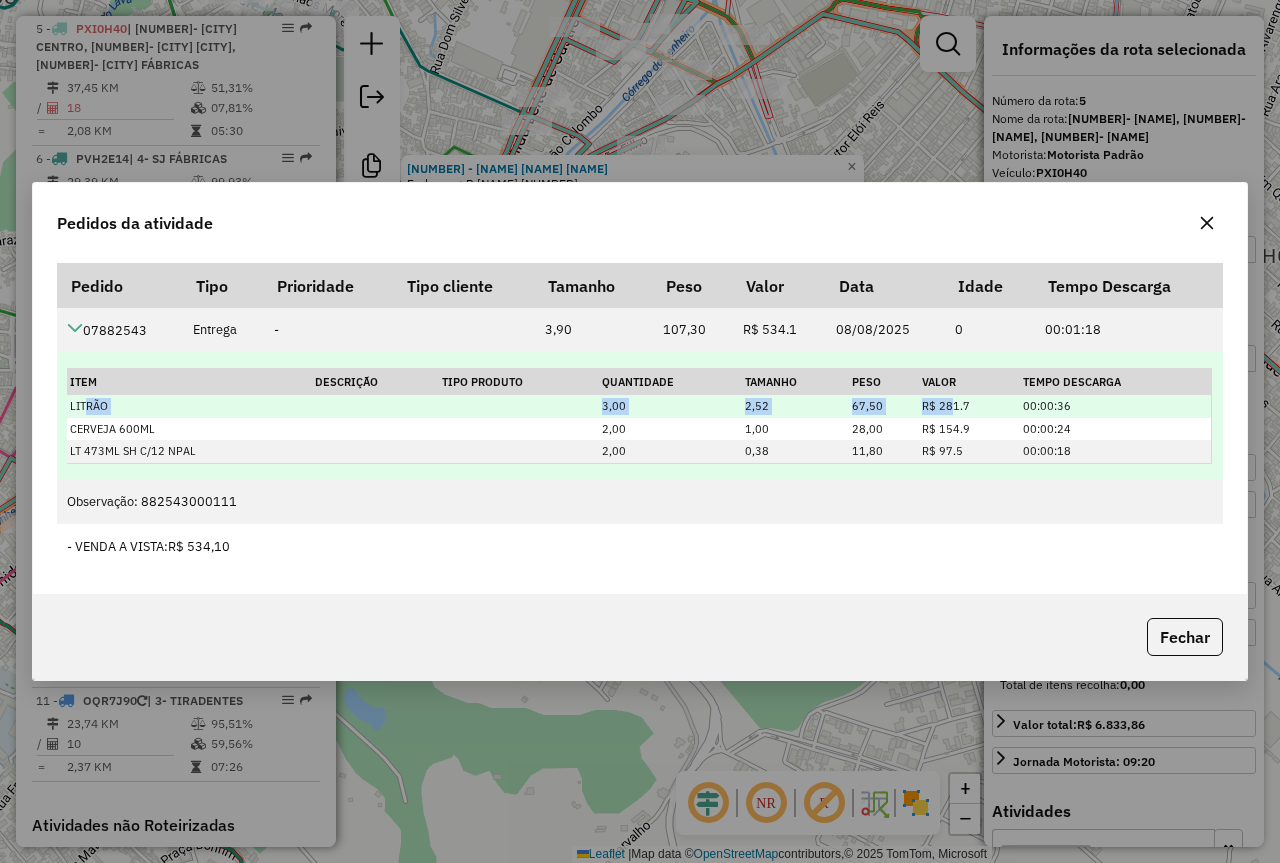 drag, startPoint x: 83, startPoint y: 404, endPoint x: 949, endPoint y: 404, distance: 866 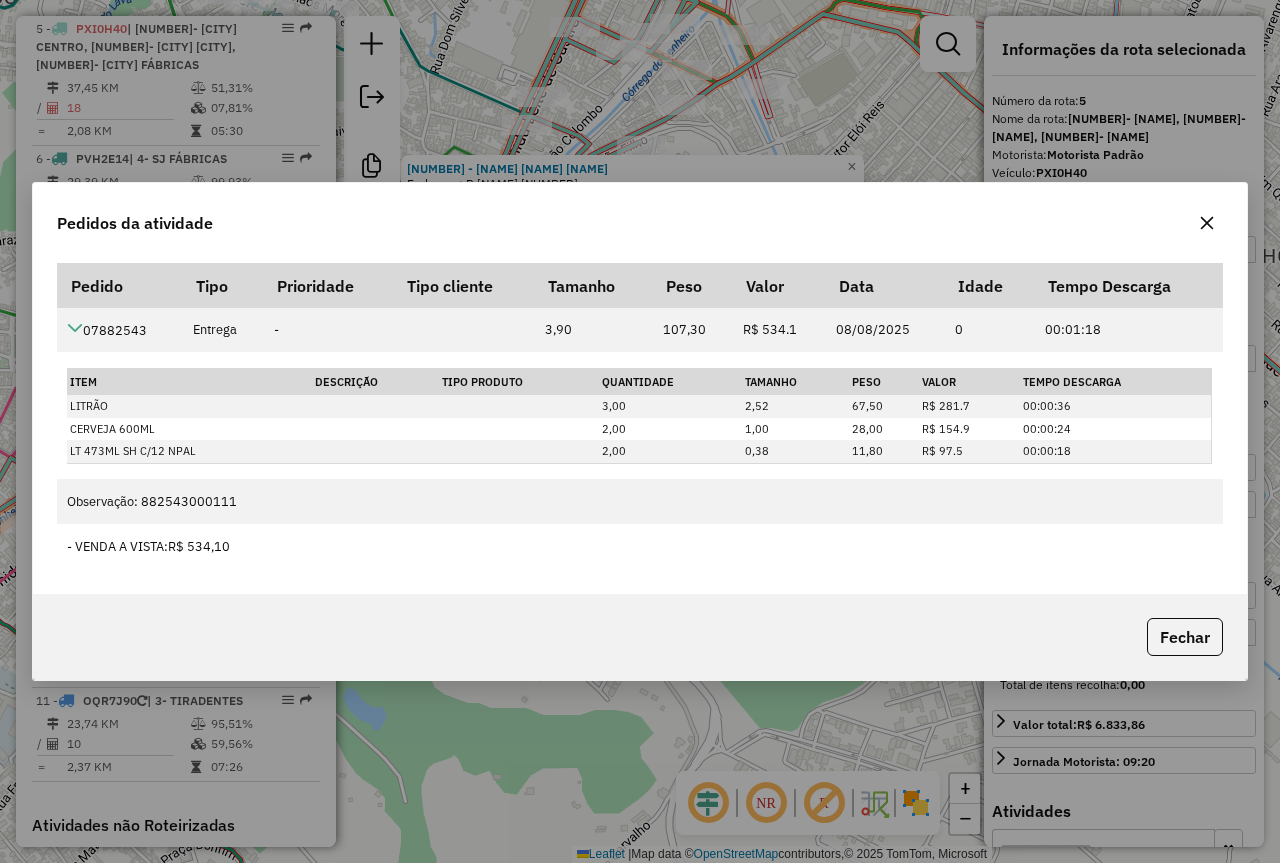 click 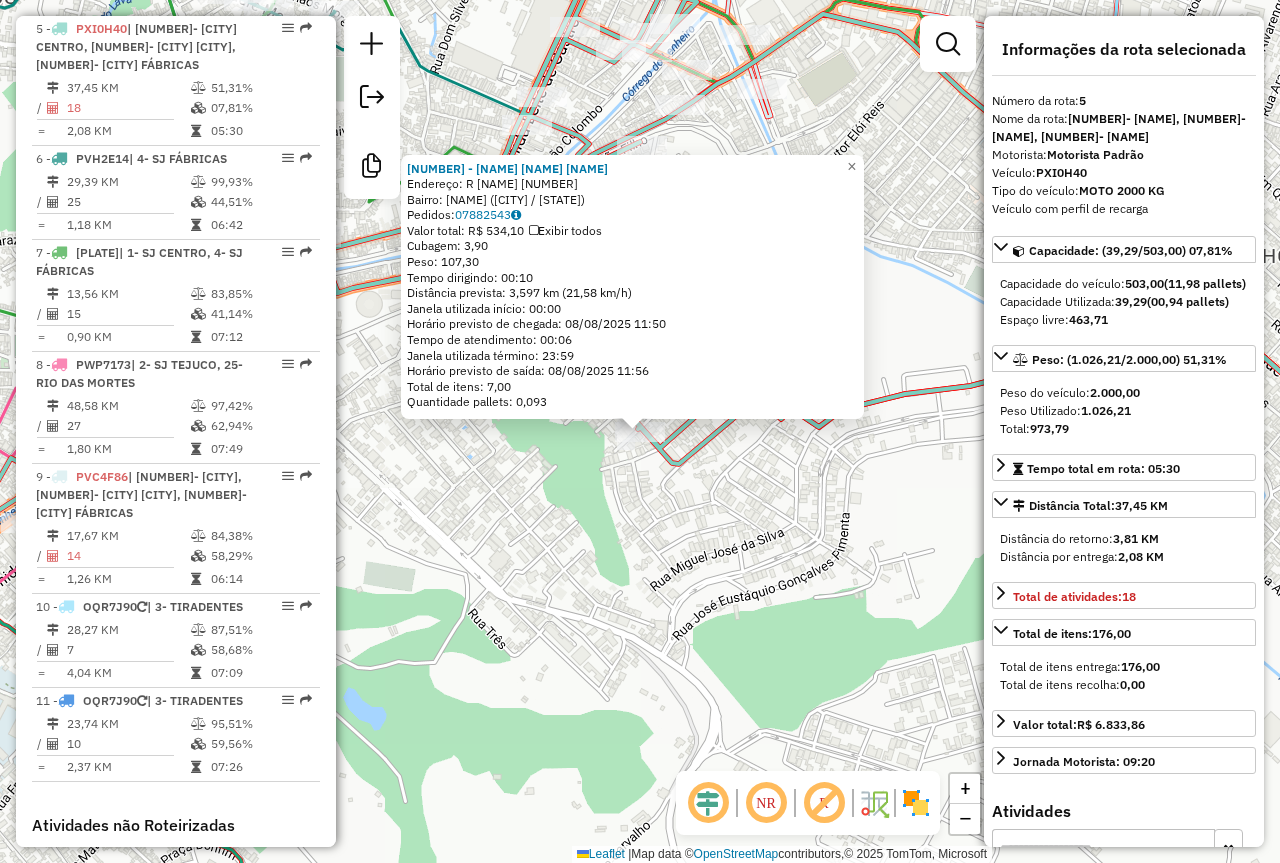 drag, startPoint x: 497, startPoint y: 241, endPoint x: 410, endPoint y: 242, distance: 87.005745 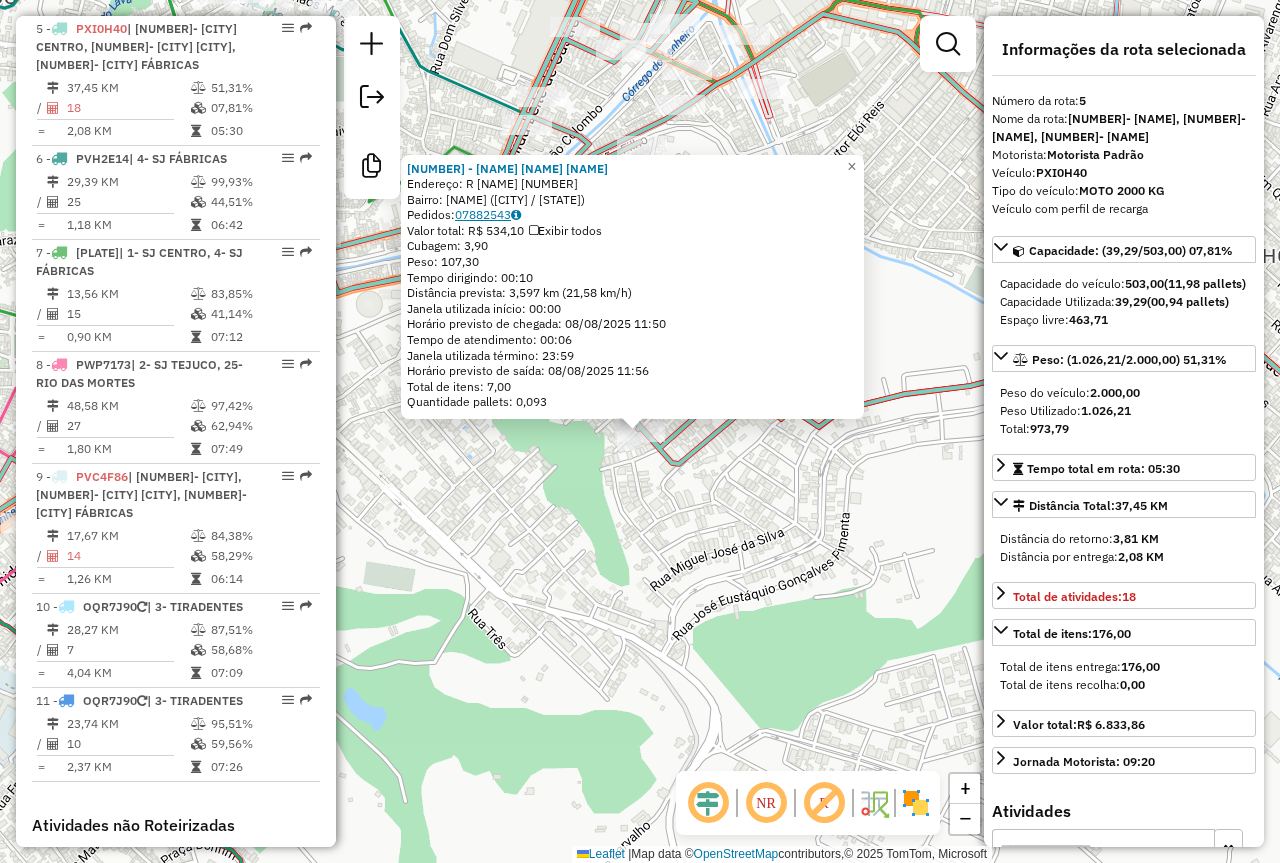 click on "07882543" 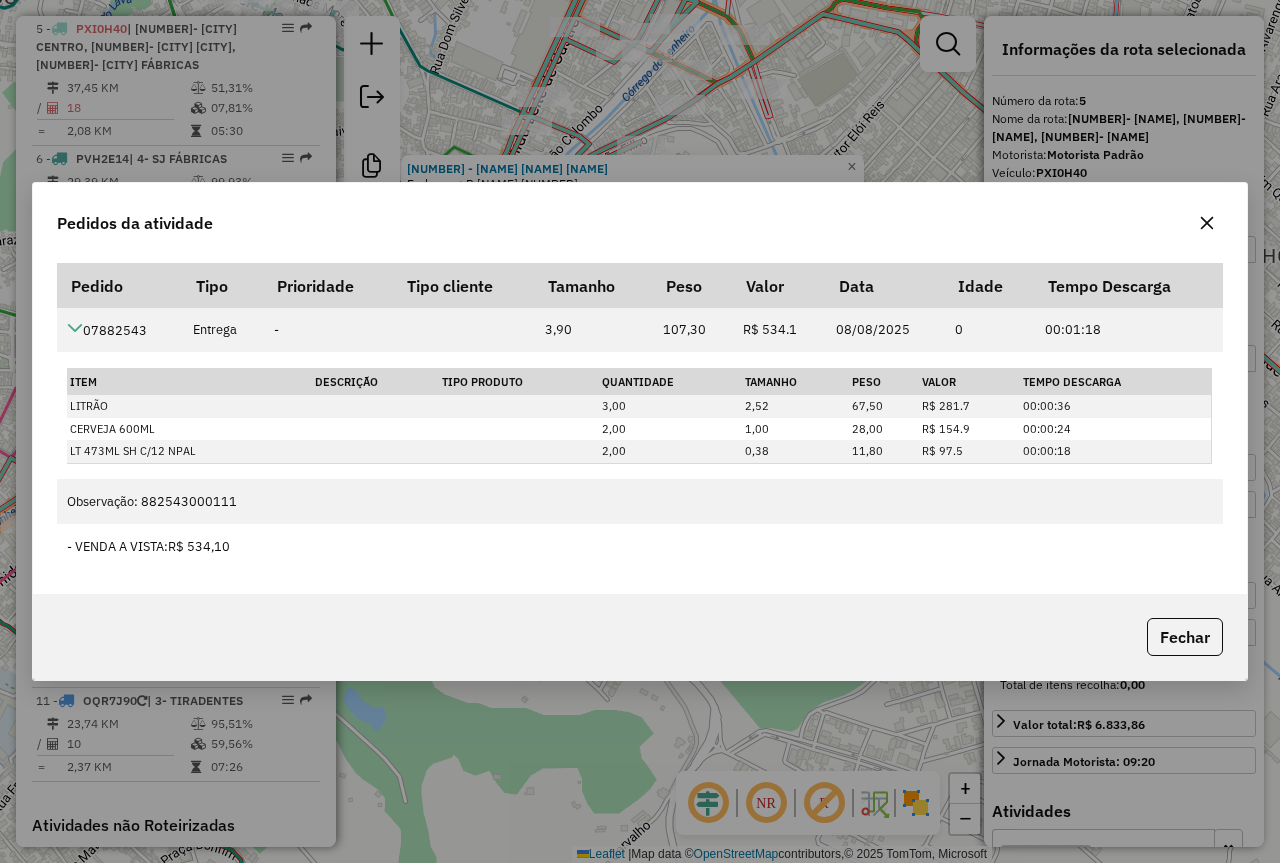 type 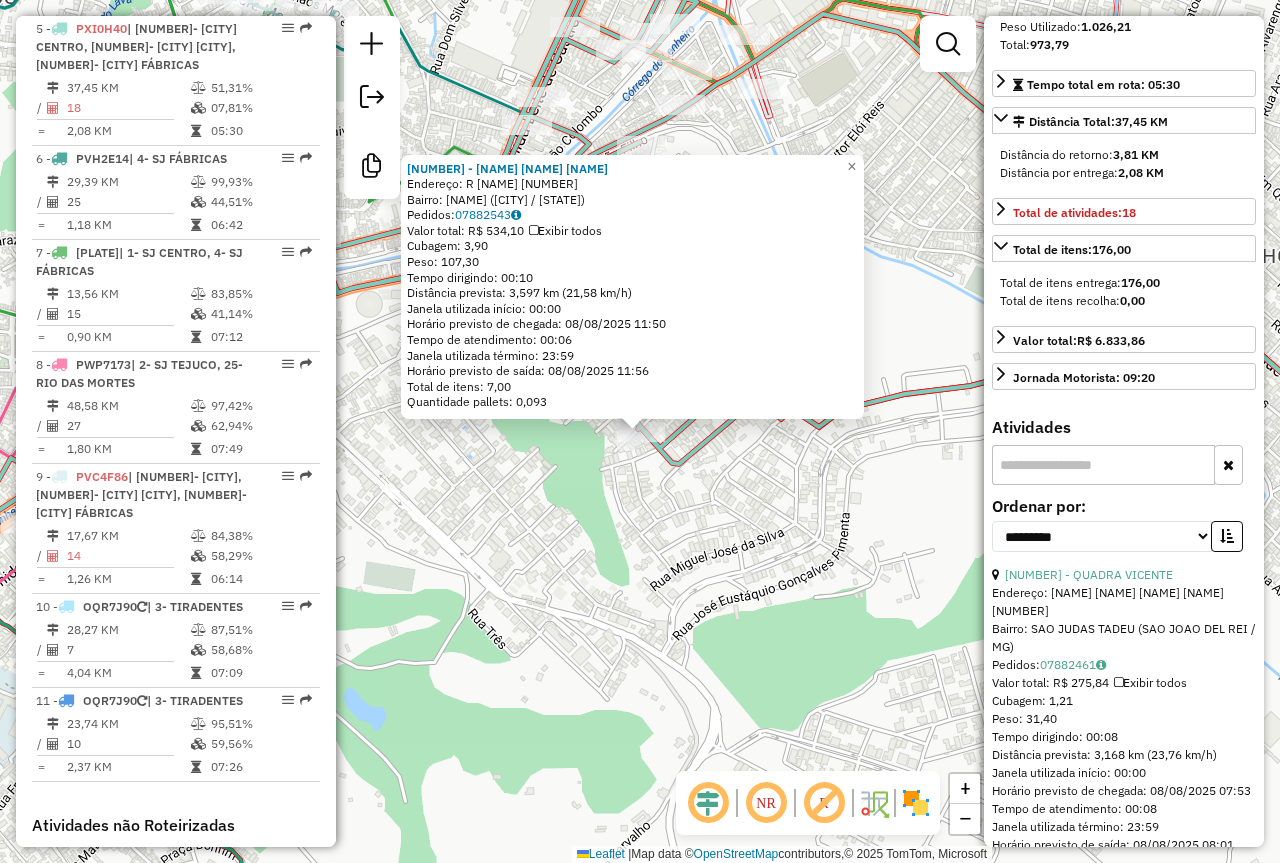 scroll, scrollTop: 141, scrollLeft: 0, axis: vertical 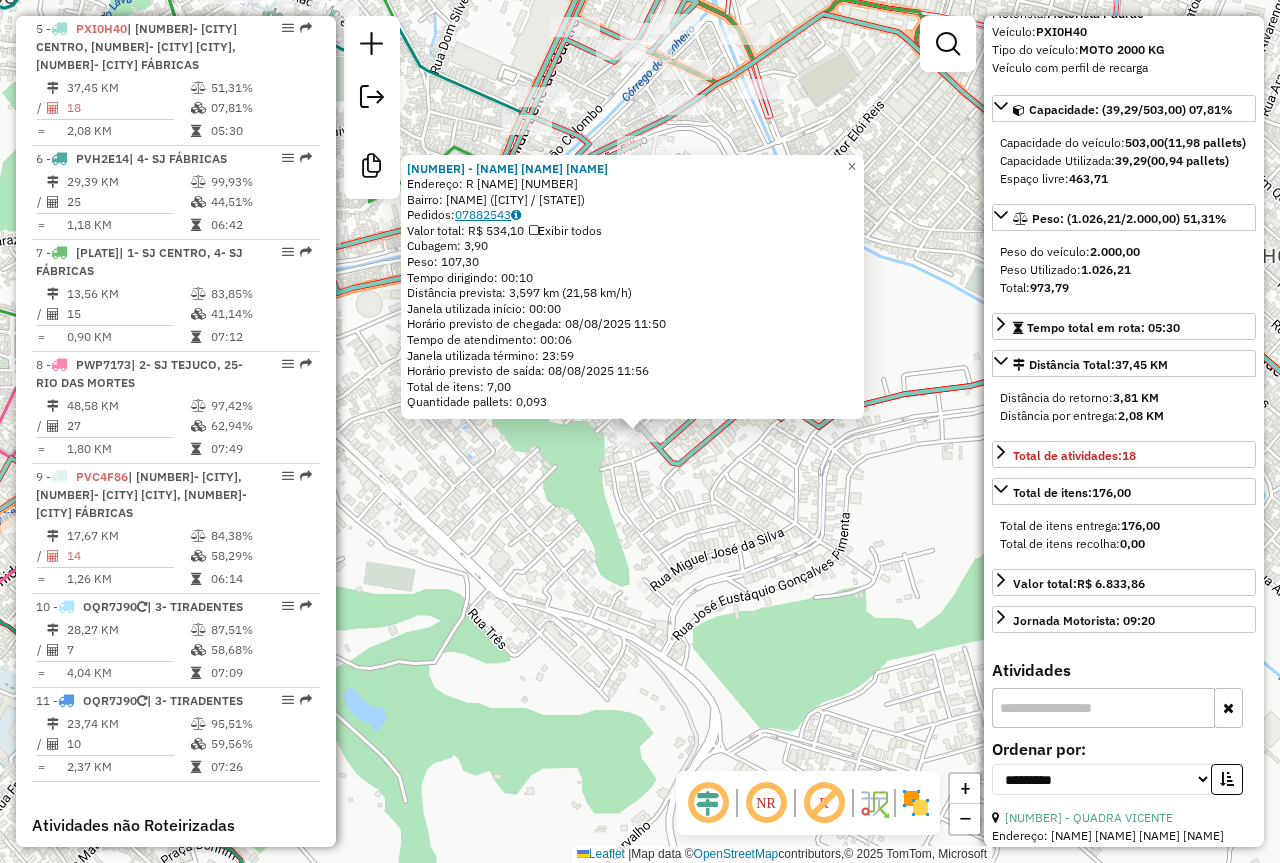 click on "07882543" 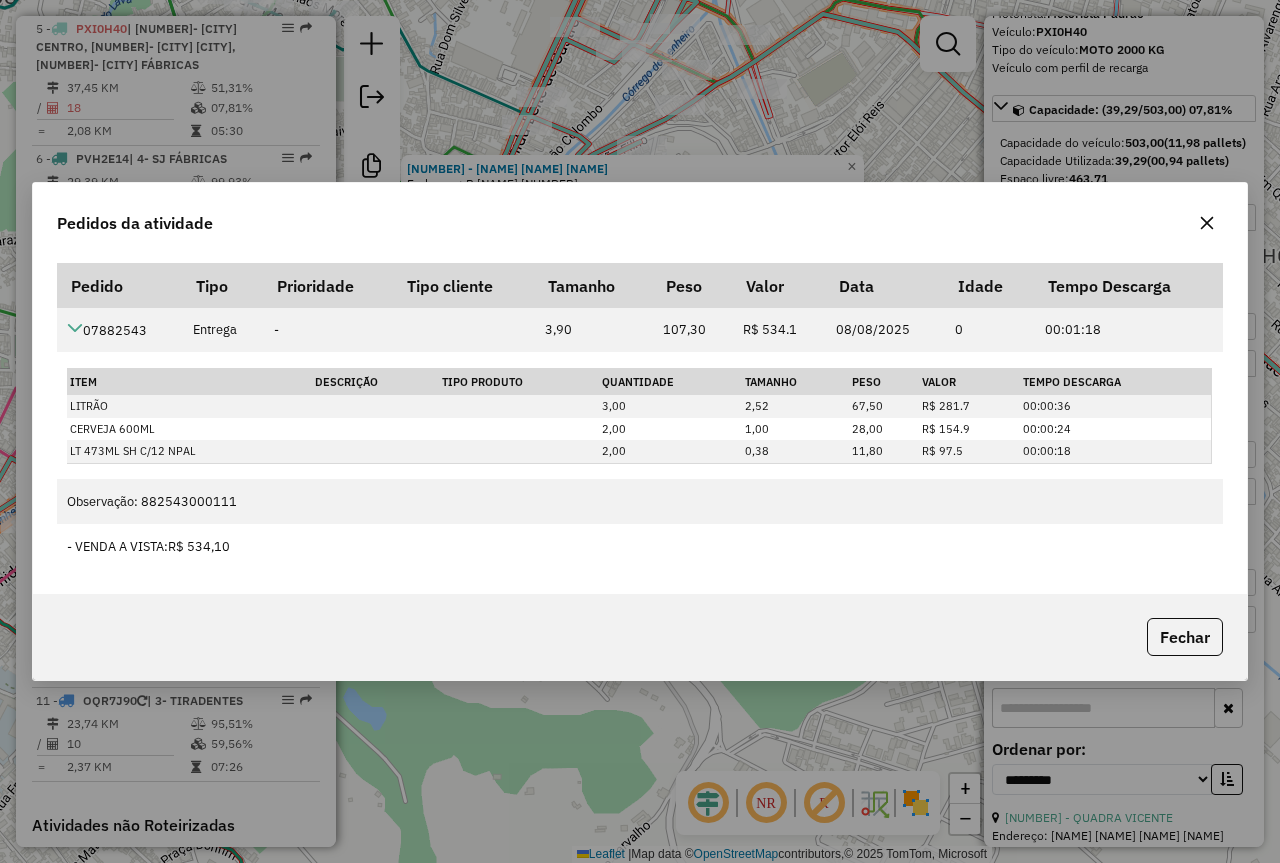 click 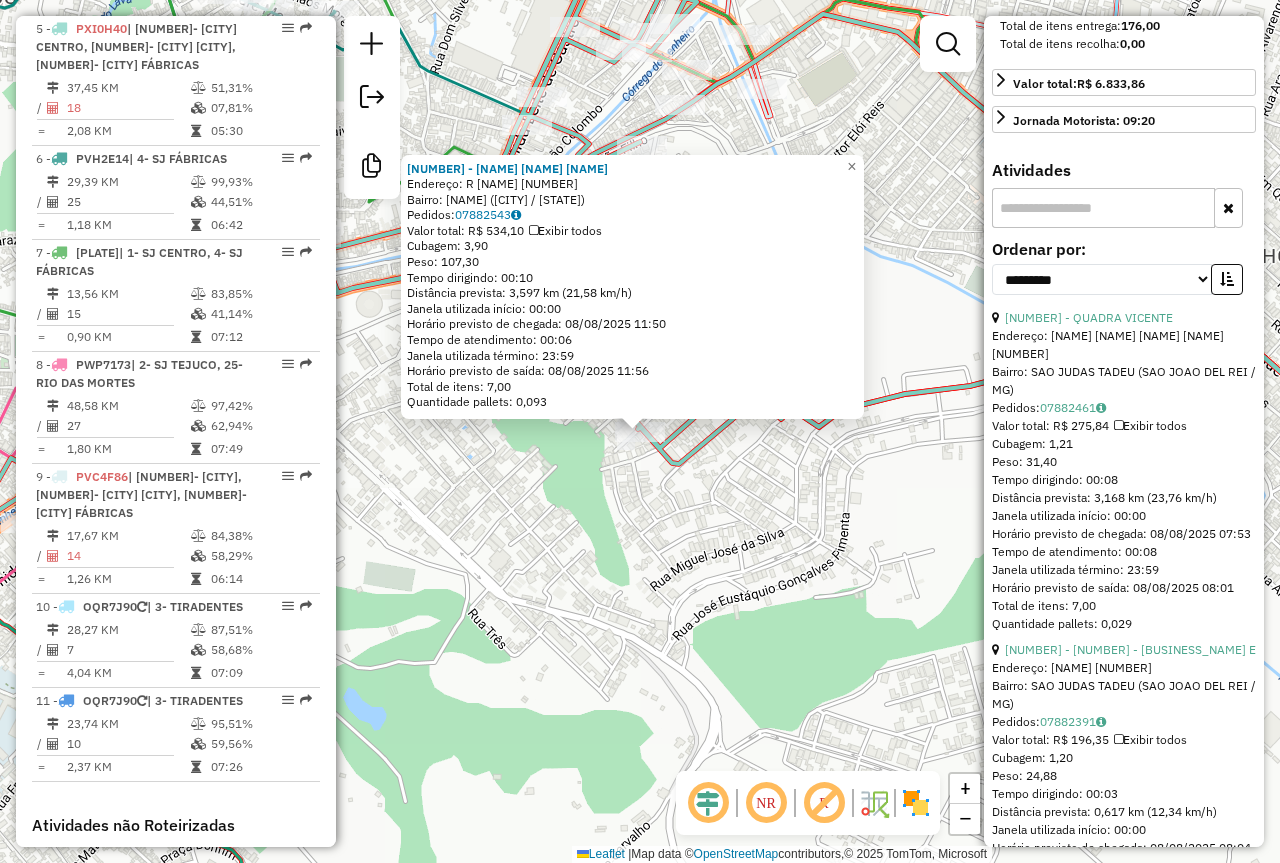 scroll, scrollTop: 741, scrollLeft: 0, axis: vertical 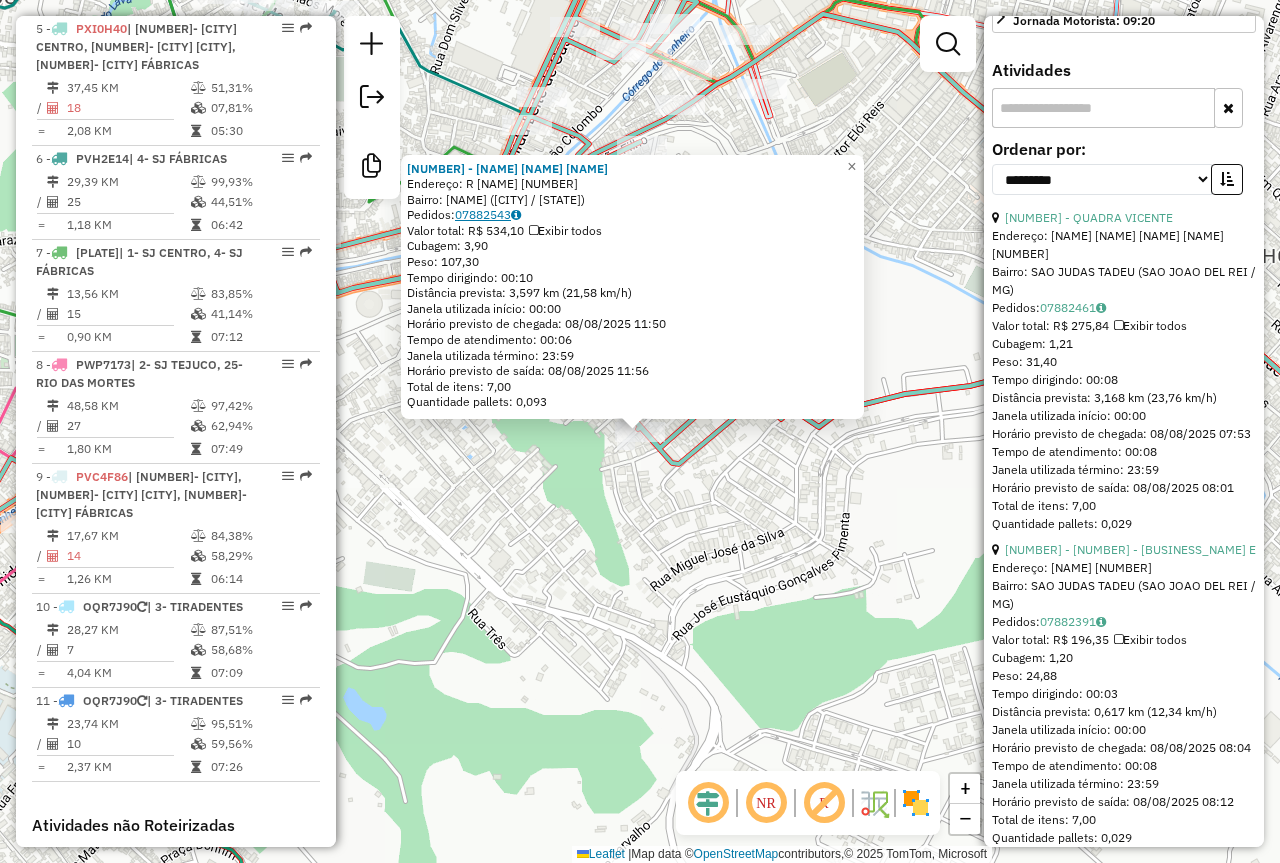 click on "07882543" 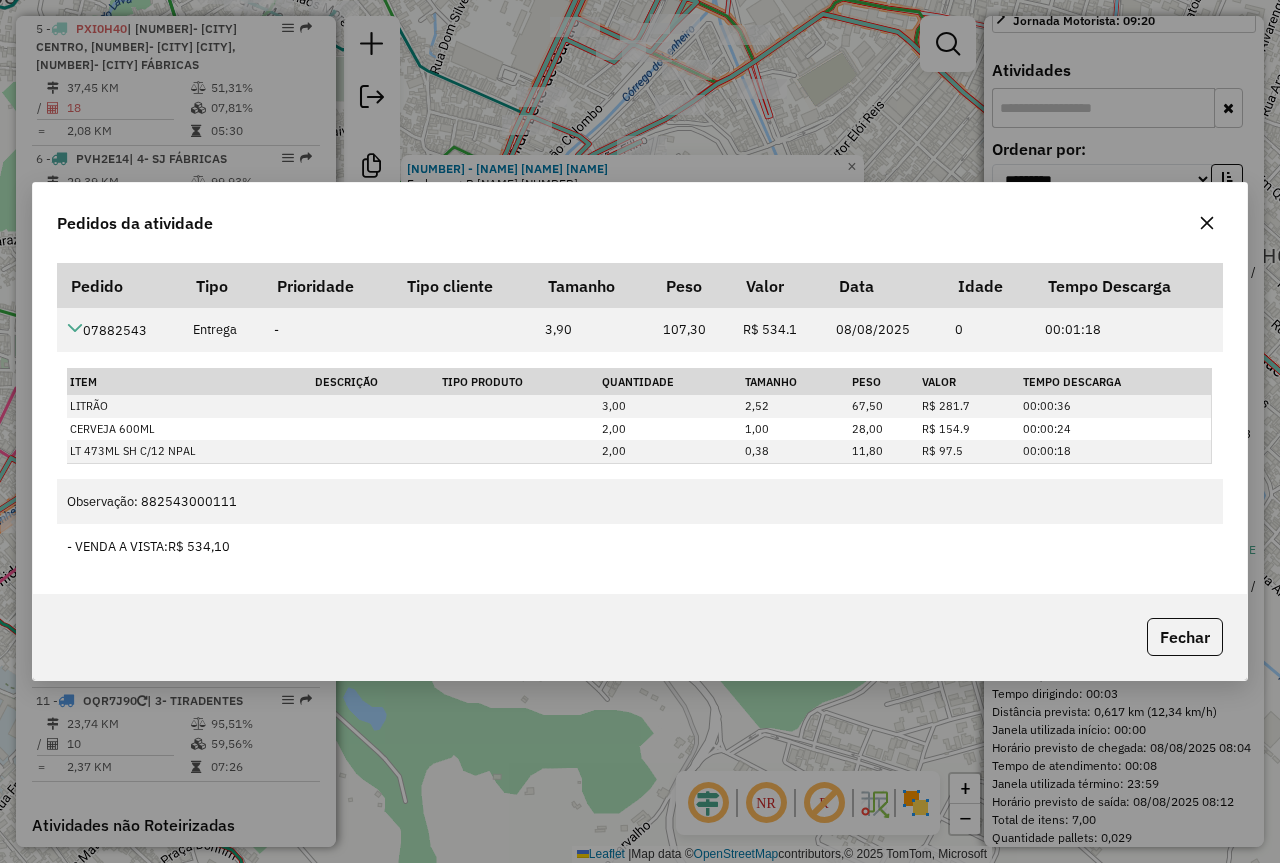 click 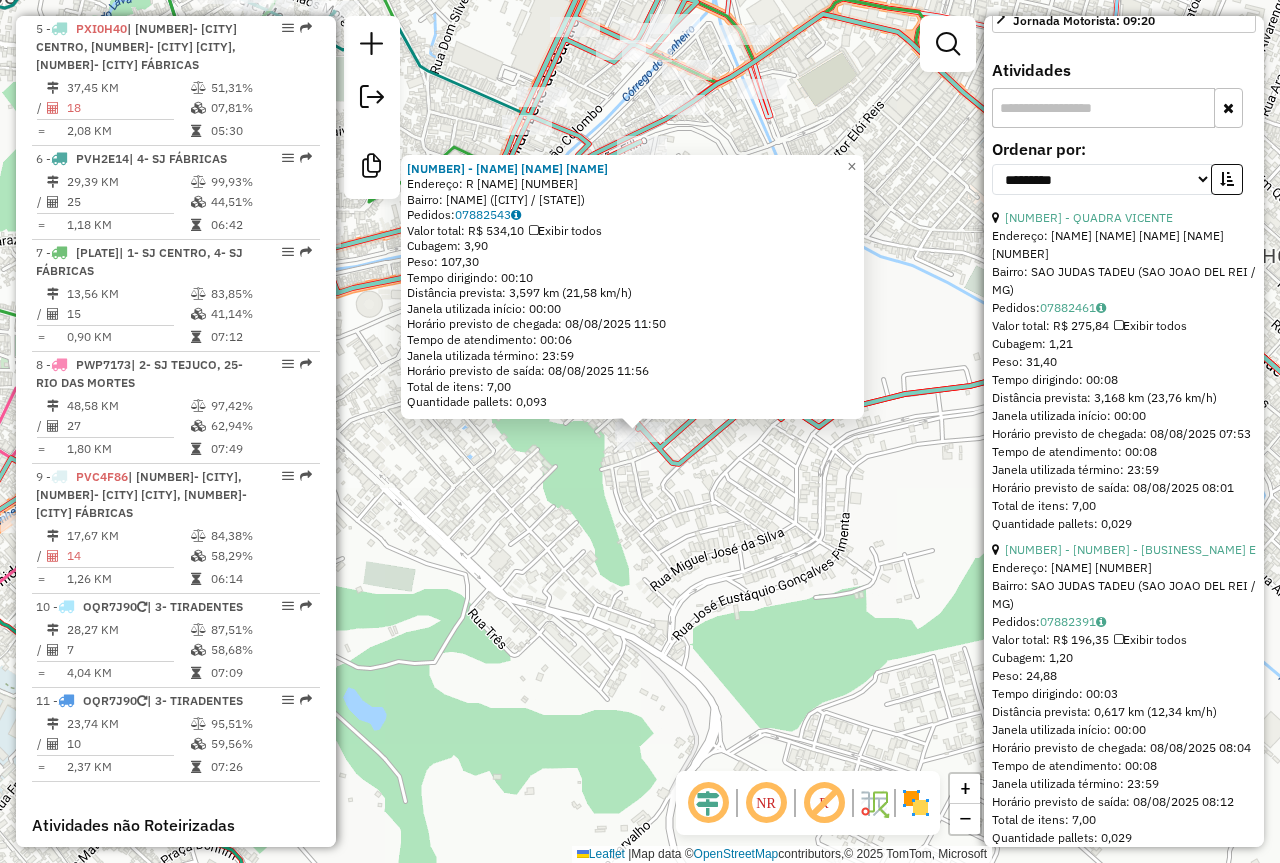 scroll, scrollTop: 341, scrollLeft: 0, axis: vertical 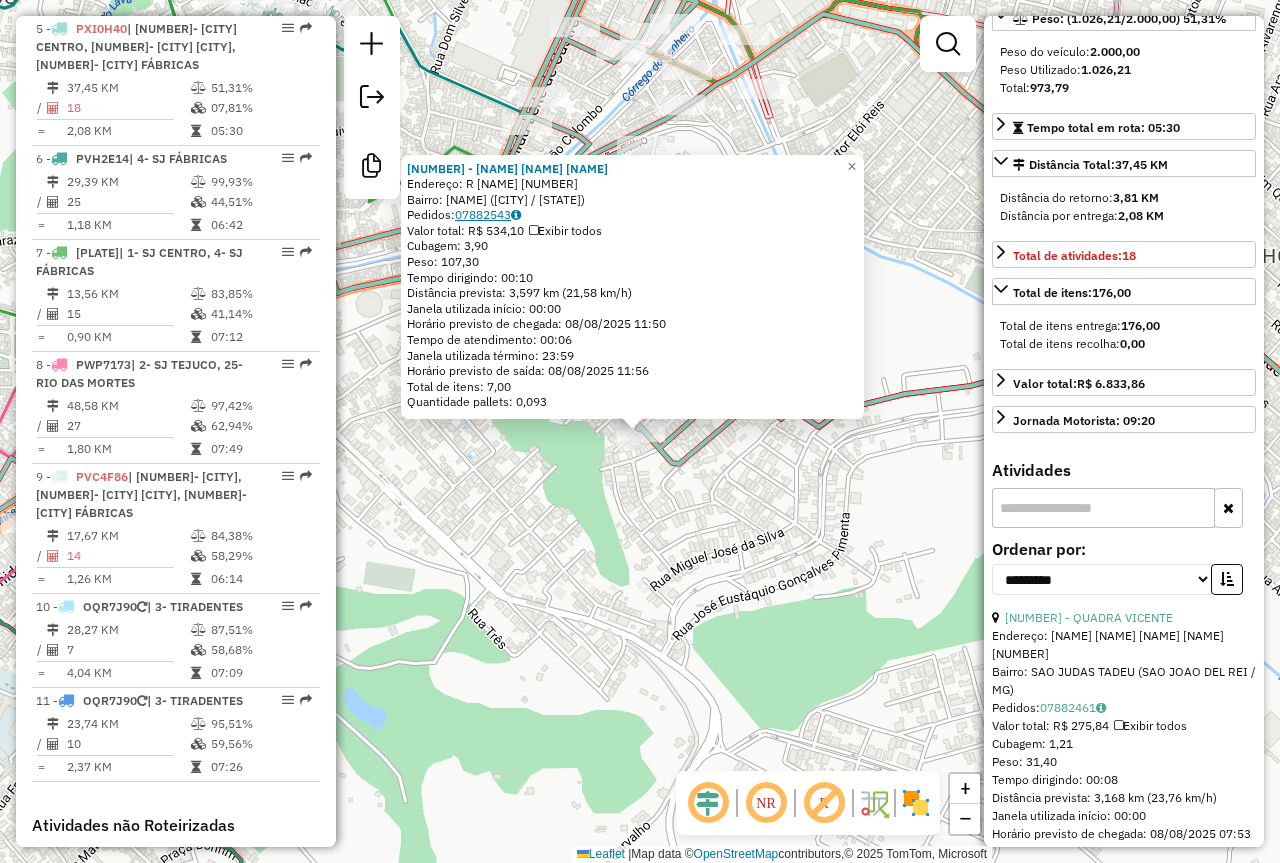 click on "07882543" 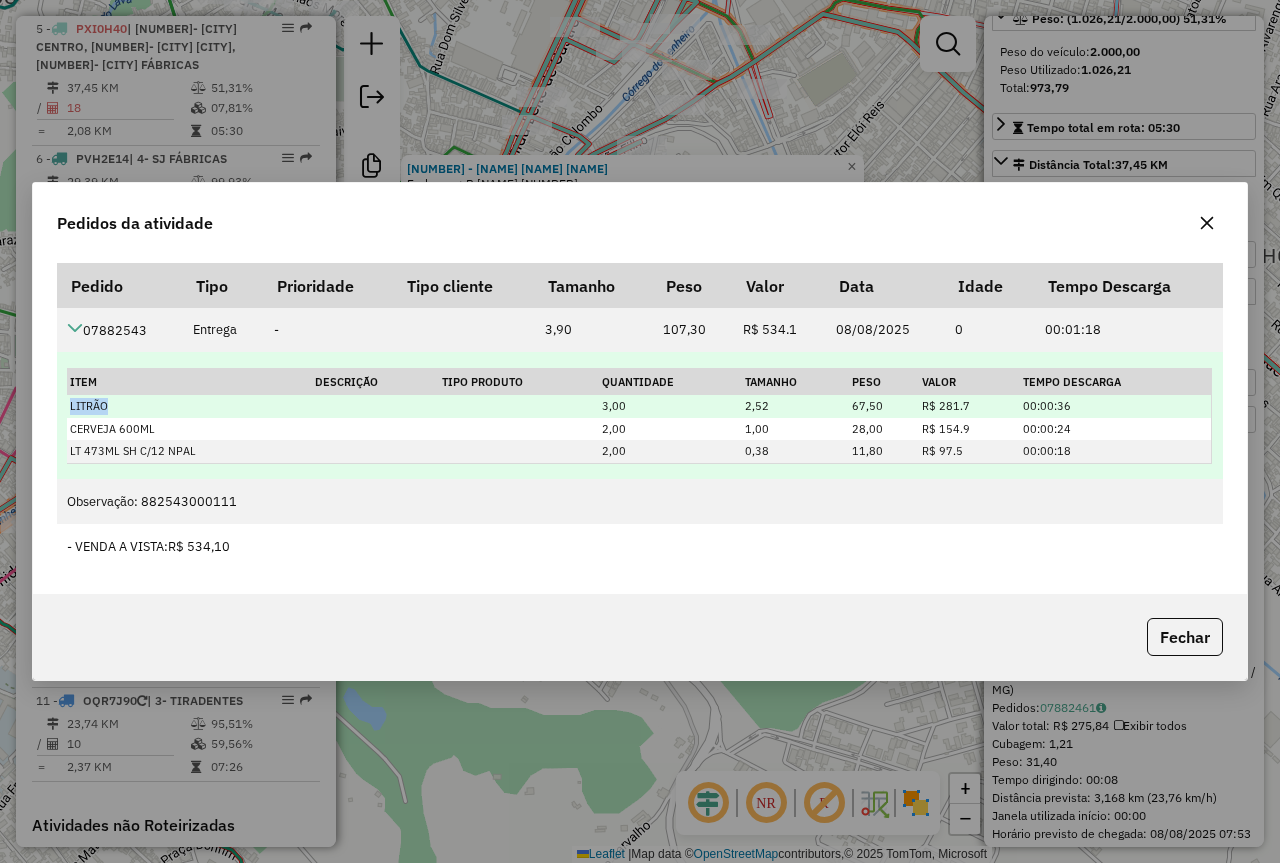 drag, startPoint x: 72, startPoint y: 406, endPoint x: 160, endPoint y: 405, distance: 88.005684 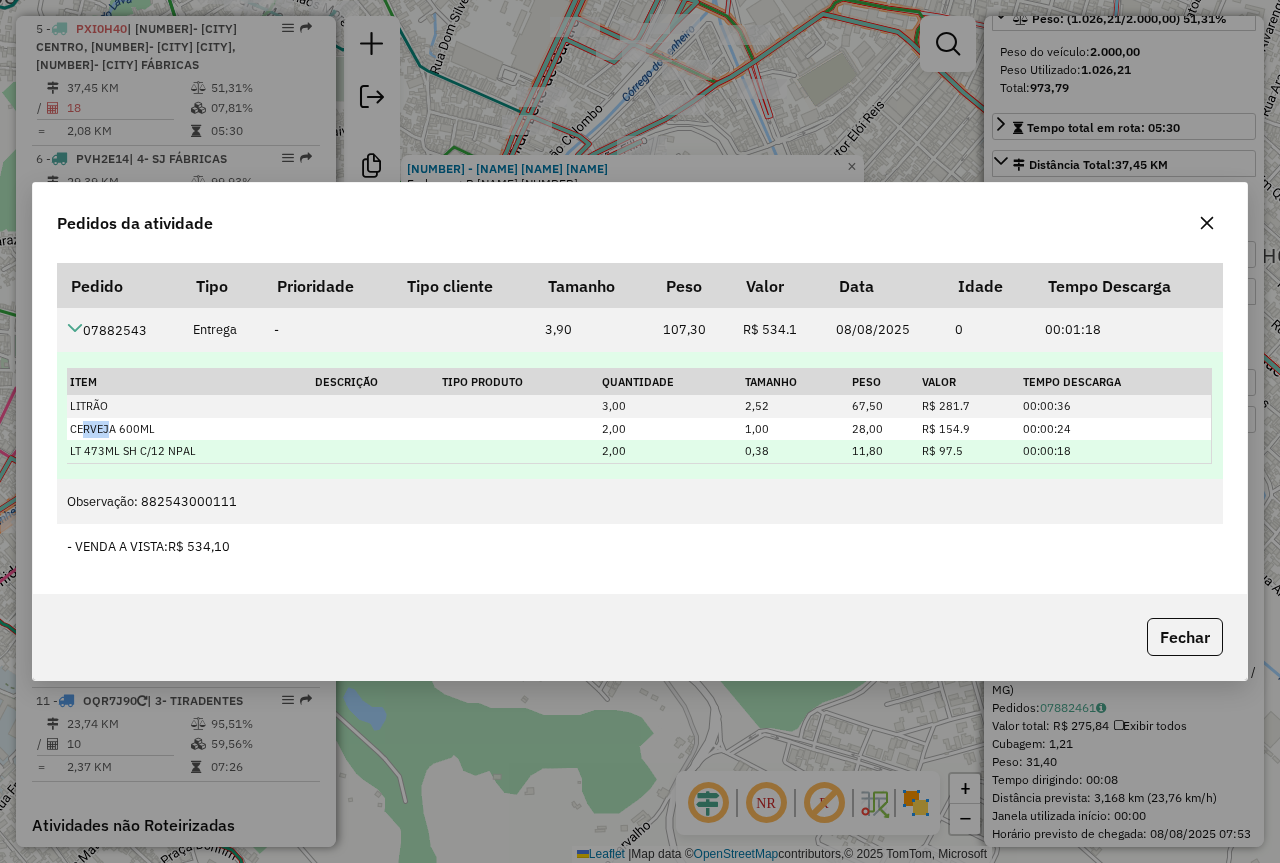 click on "LITRÃO 3,00 2,52 67,50 R$ 281.7 00:00:36 CERVEJA 600ML 2,00 1,00 28,00 R$ 154.9 00:00:24 LT 473ML SH C/12 NPAL 2,00 0,38 11,80 R$ 97.5 00:00:18" at bounding box center [639, 429] 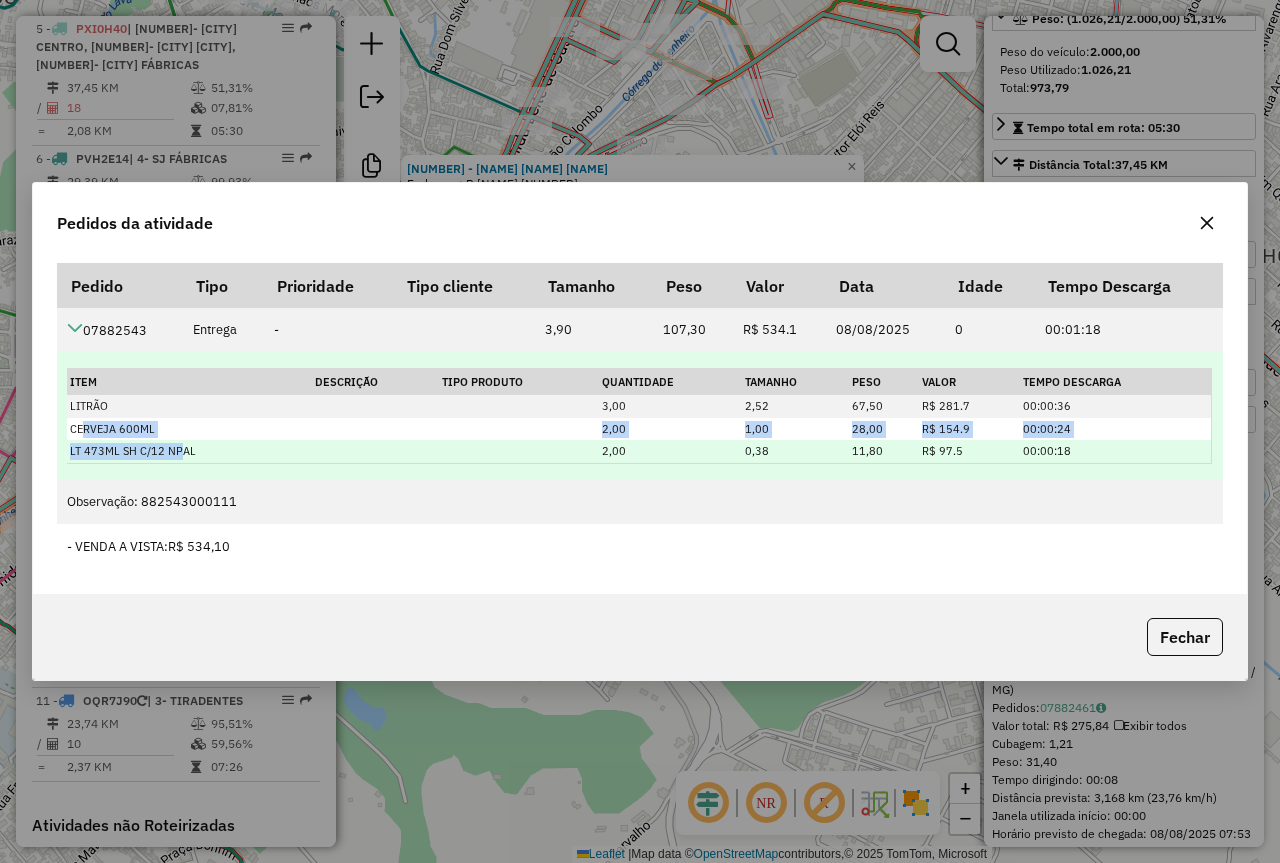 click on "LT 473ML SH C/12 NPAL" at bounding box center [189, 451] 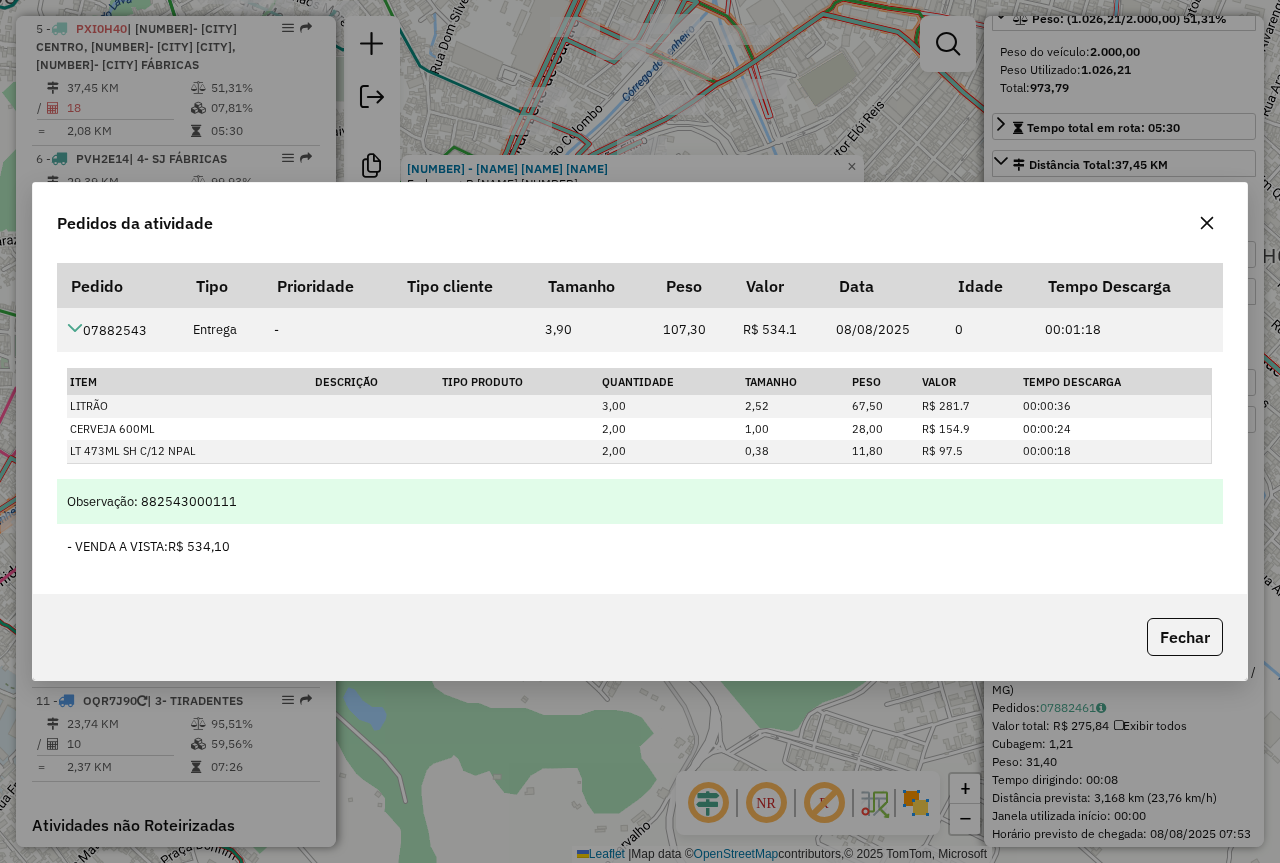 drag, startPoint x: 97, startPoint y: 459, endPoint x: 672, endPoint y: 498, distance: 576.3211 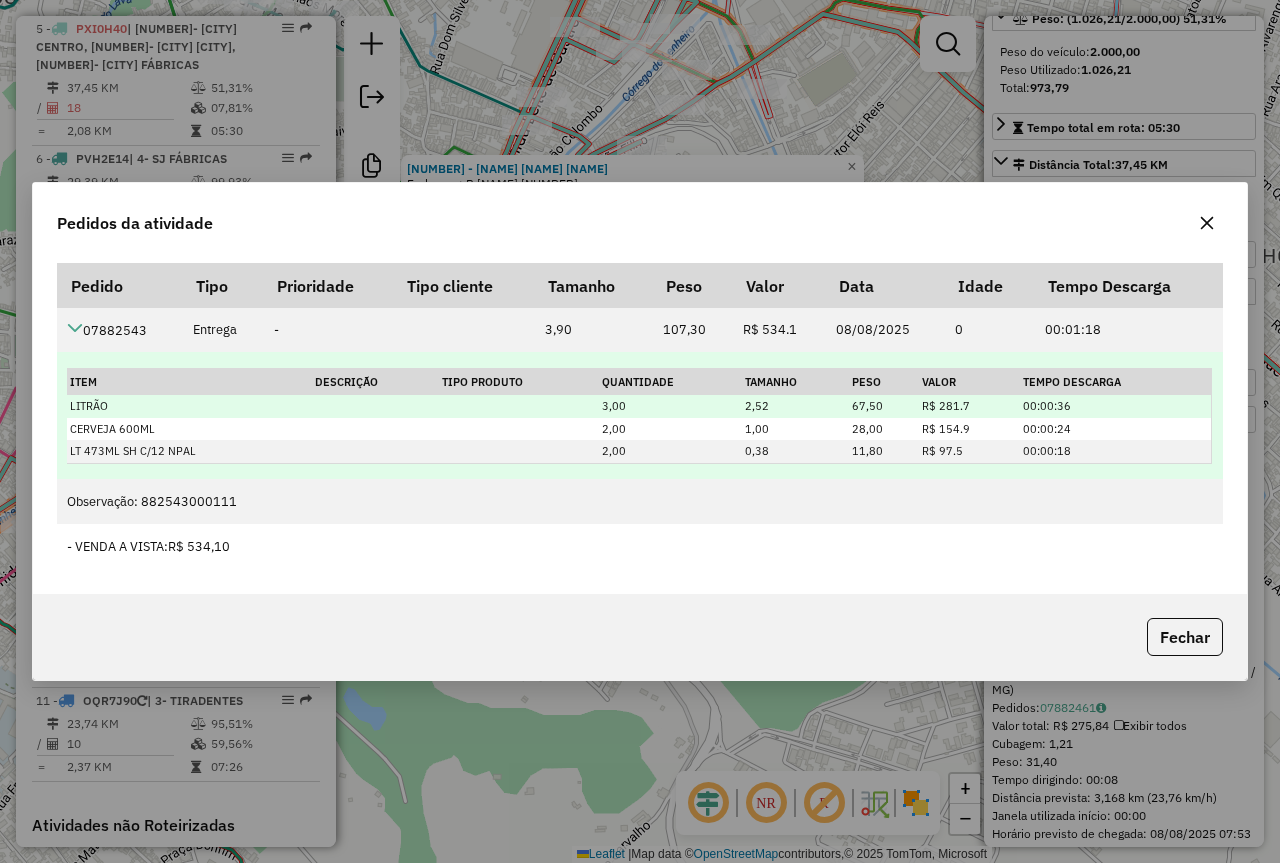 click on "2,52" at bounding box center (795, 406) 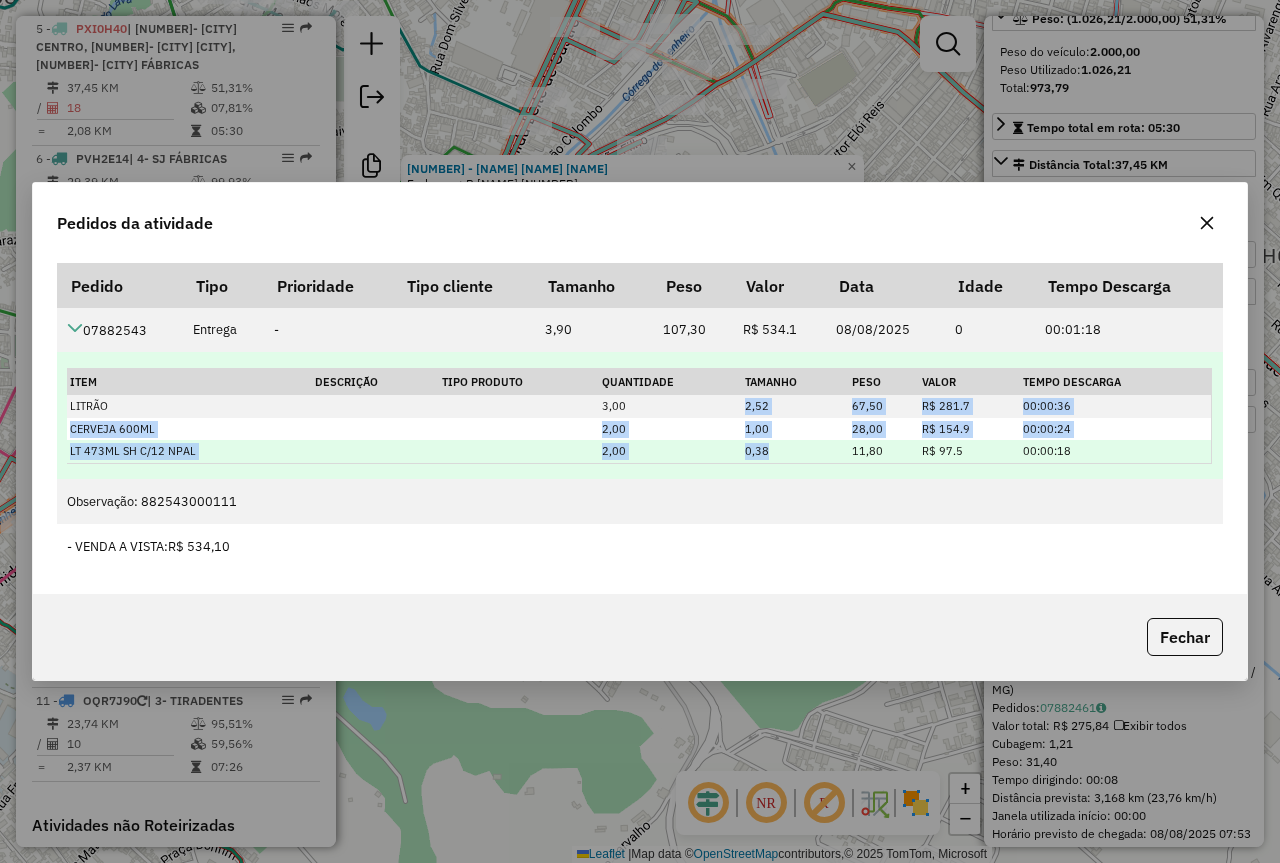 drag, startPoint x: 737, startPoint y: 403, endPoint x: 763, endPoint y: 456, distance: 59.03389 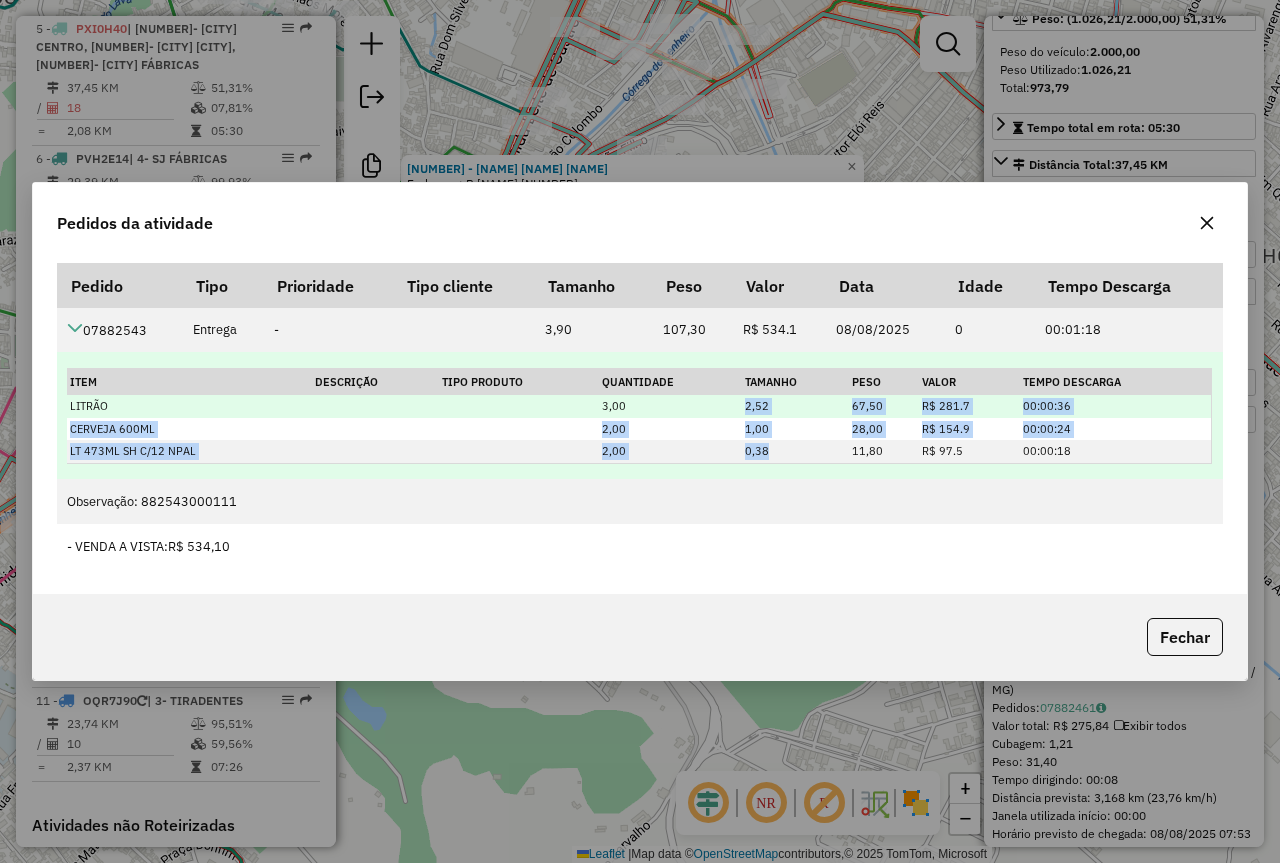 click on "2,52" at bounding box center (795, 406) 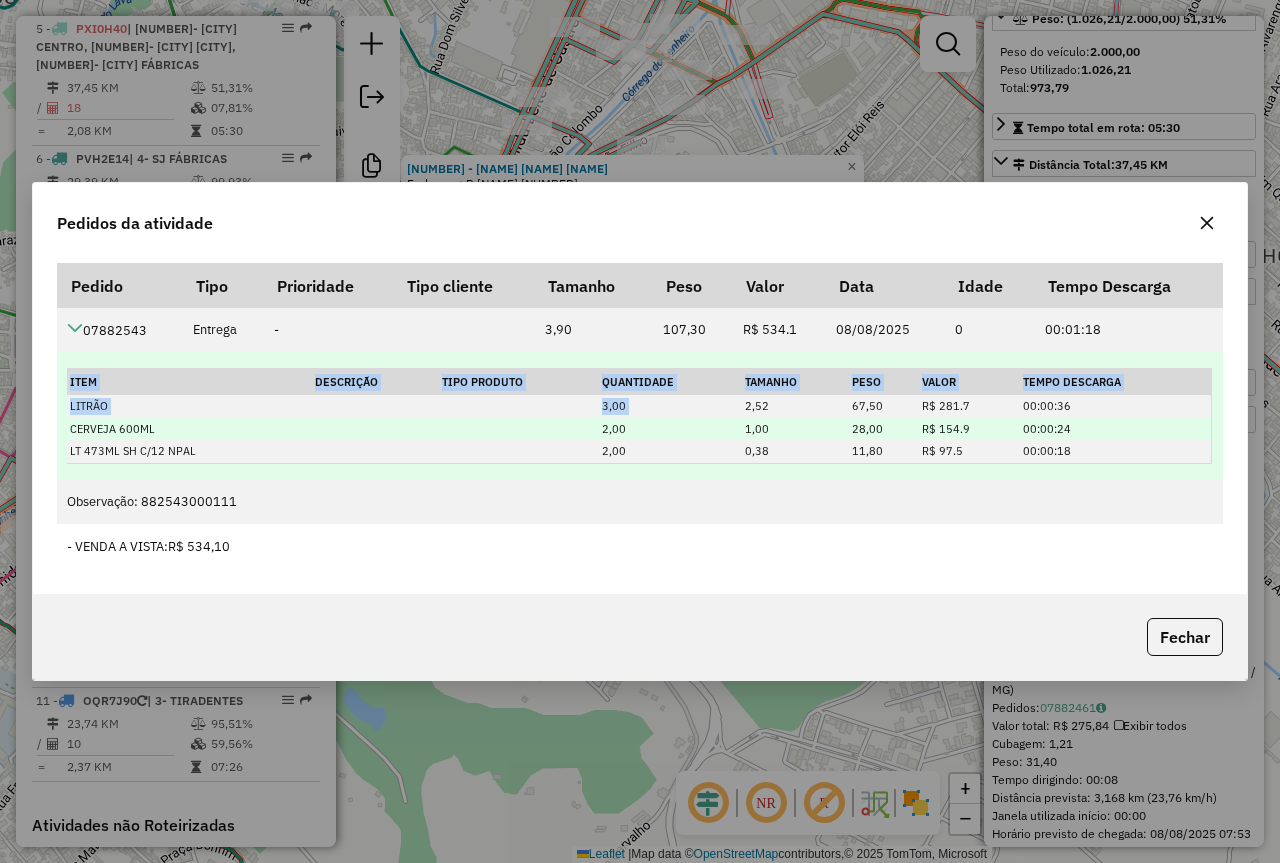 drag, startPoint x: 738, startPoint y: 404, endPoint x: 763, endPoint y: 435, distance: 39.824615 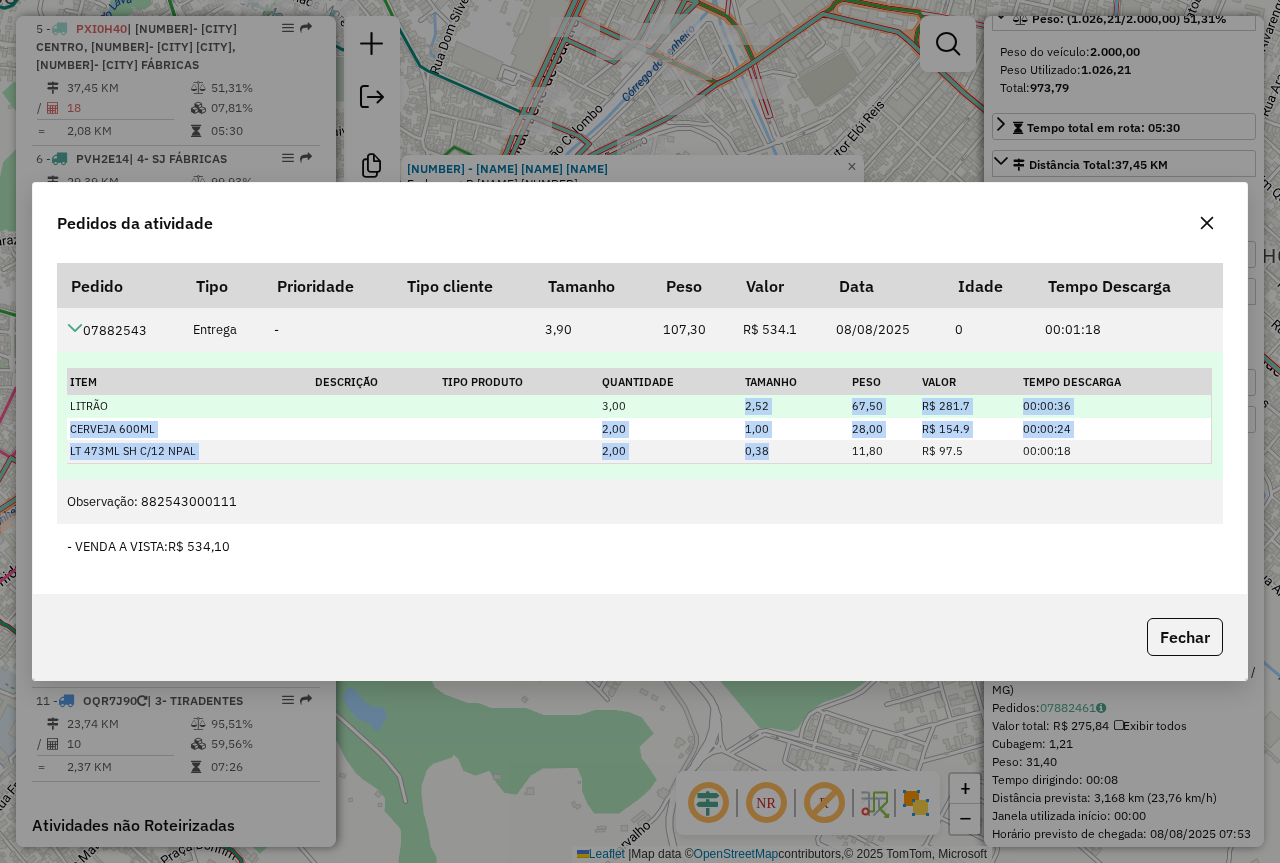 click on "2,52" at bounding box center (795, 406) 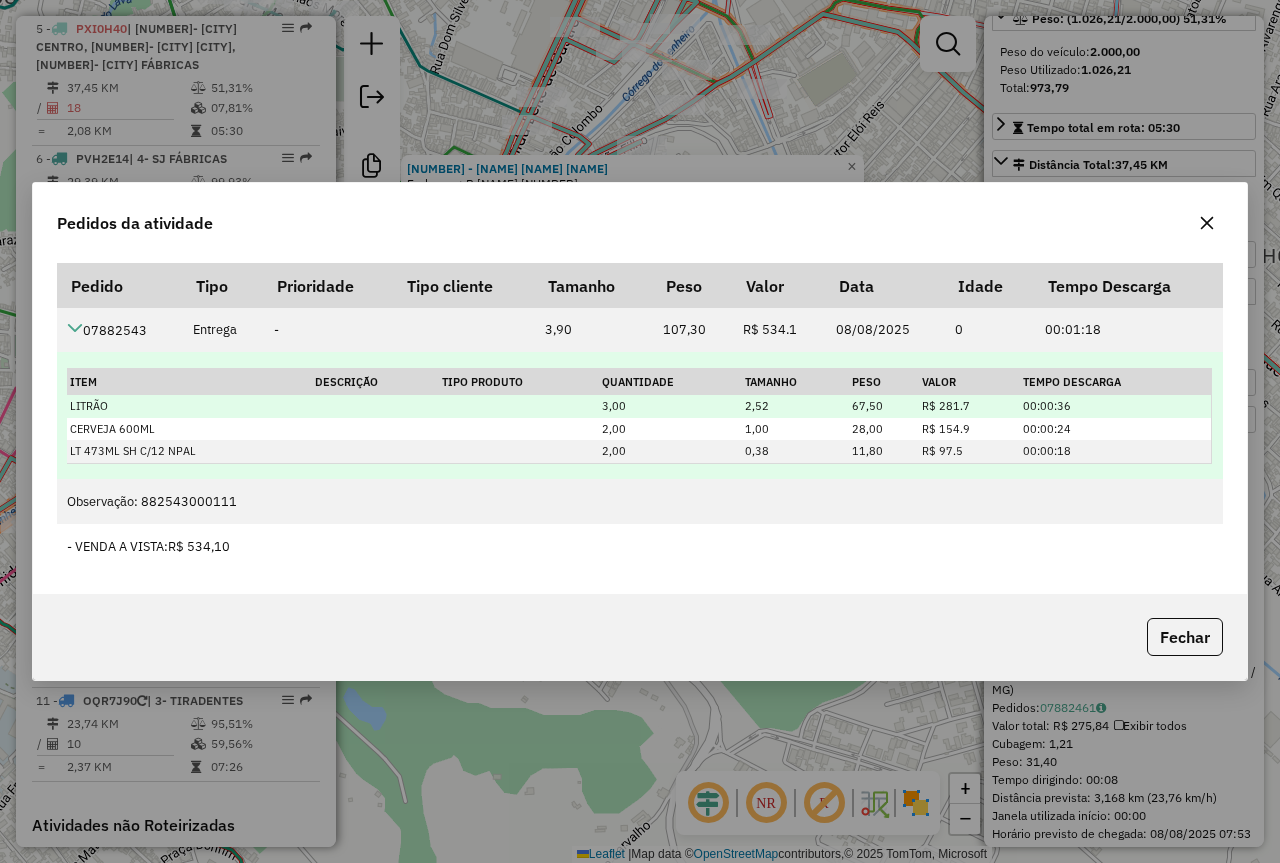 click on "LITRÃO" at bounding box center (189, 406) 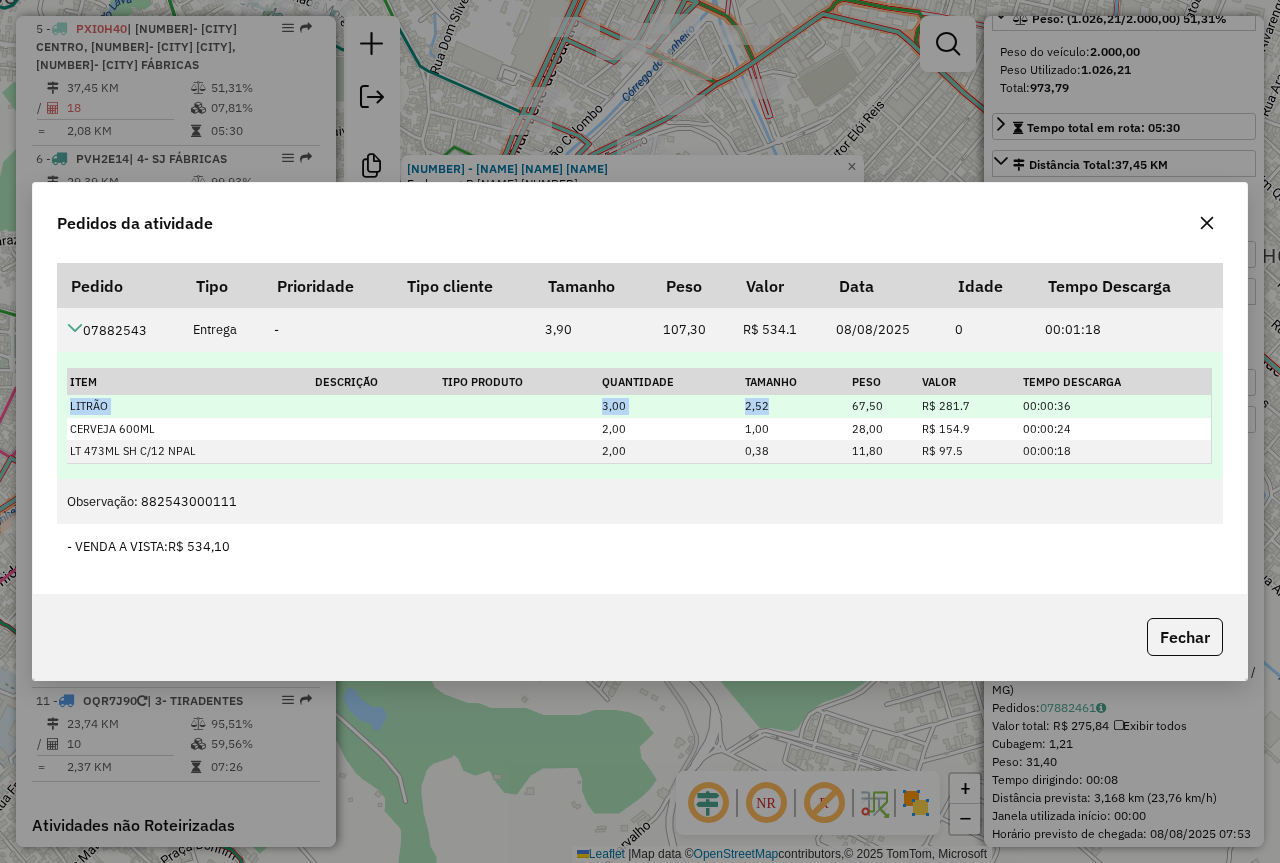drag, startPoint x: 71, startPoint y: 407, endPoint x: 769, endPoint y: 400, distance: 698.0351 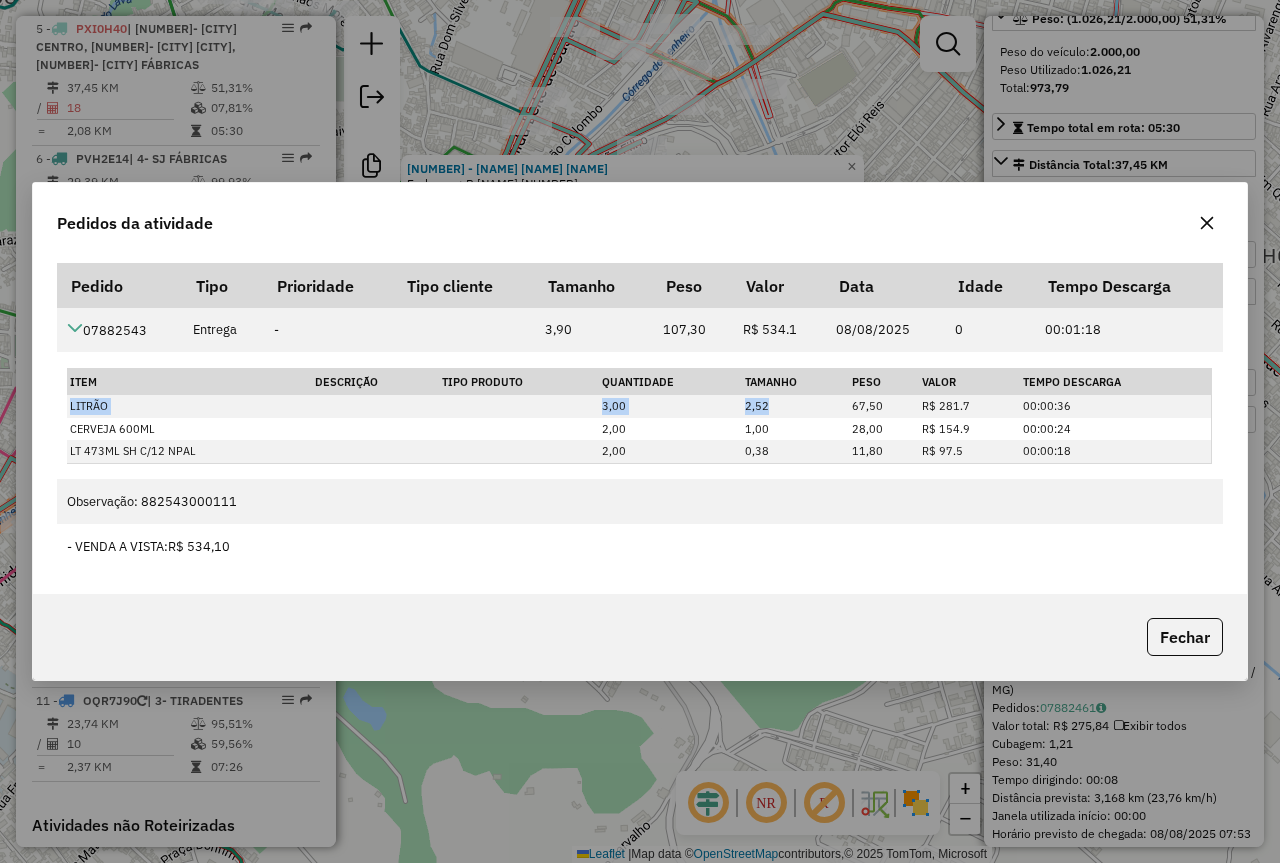 click 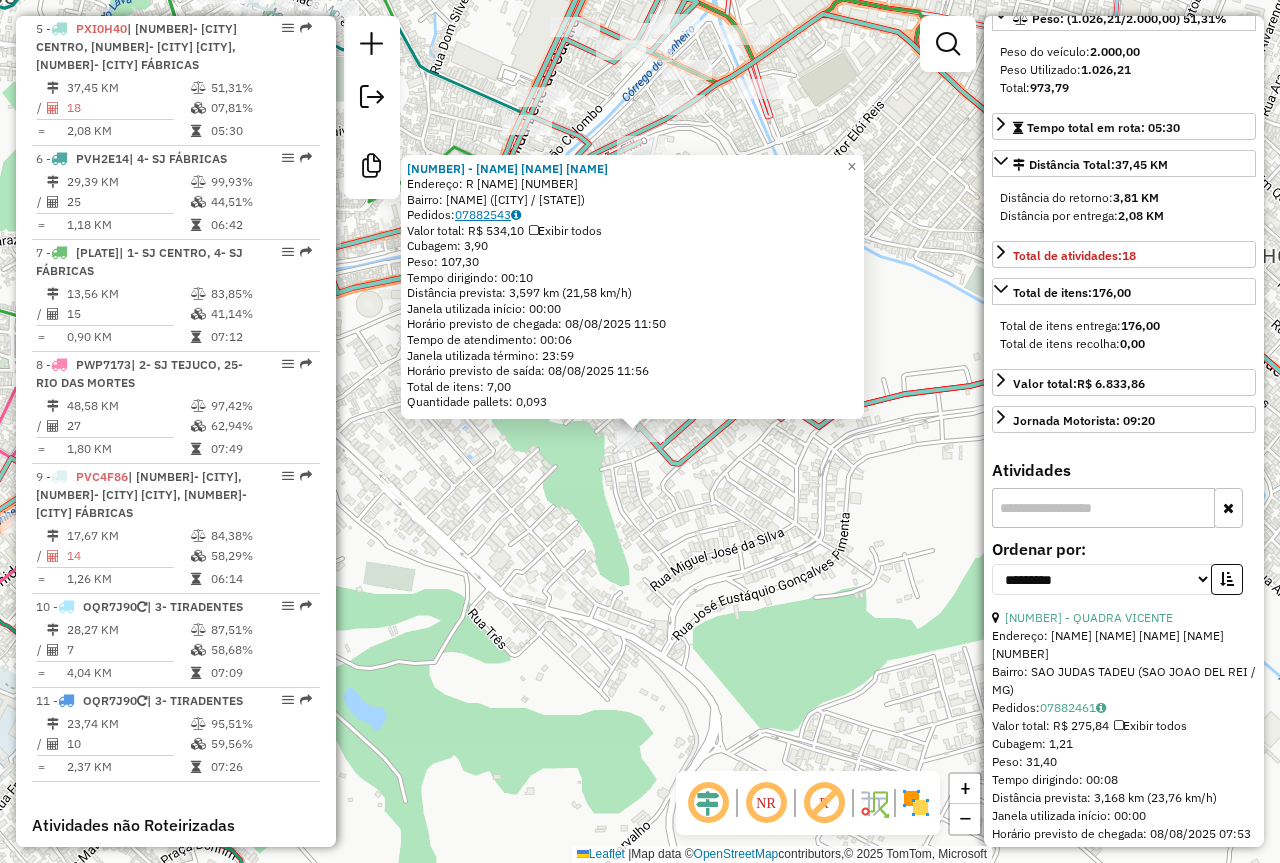 click on "07882543" 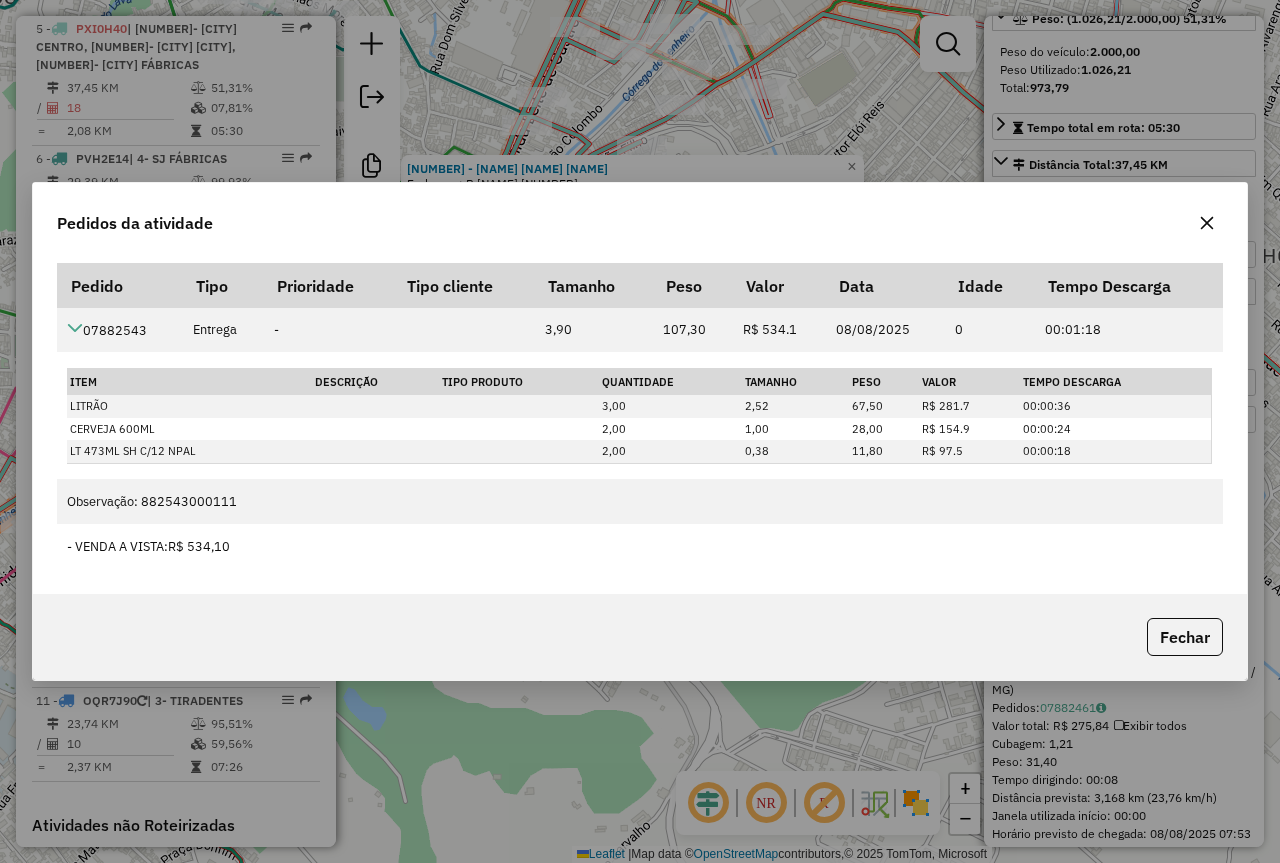 click 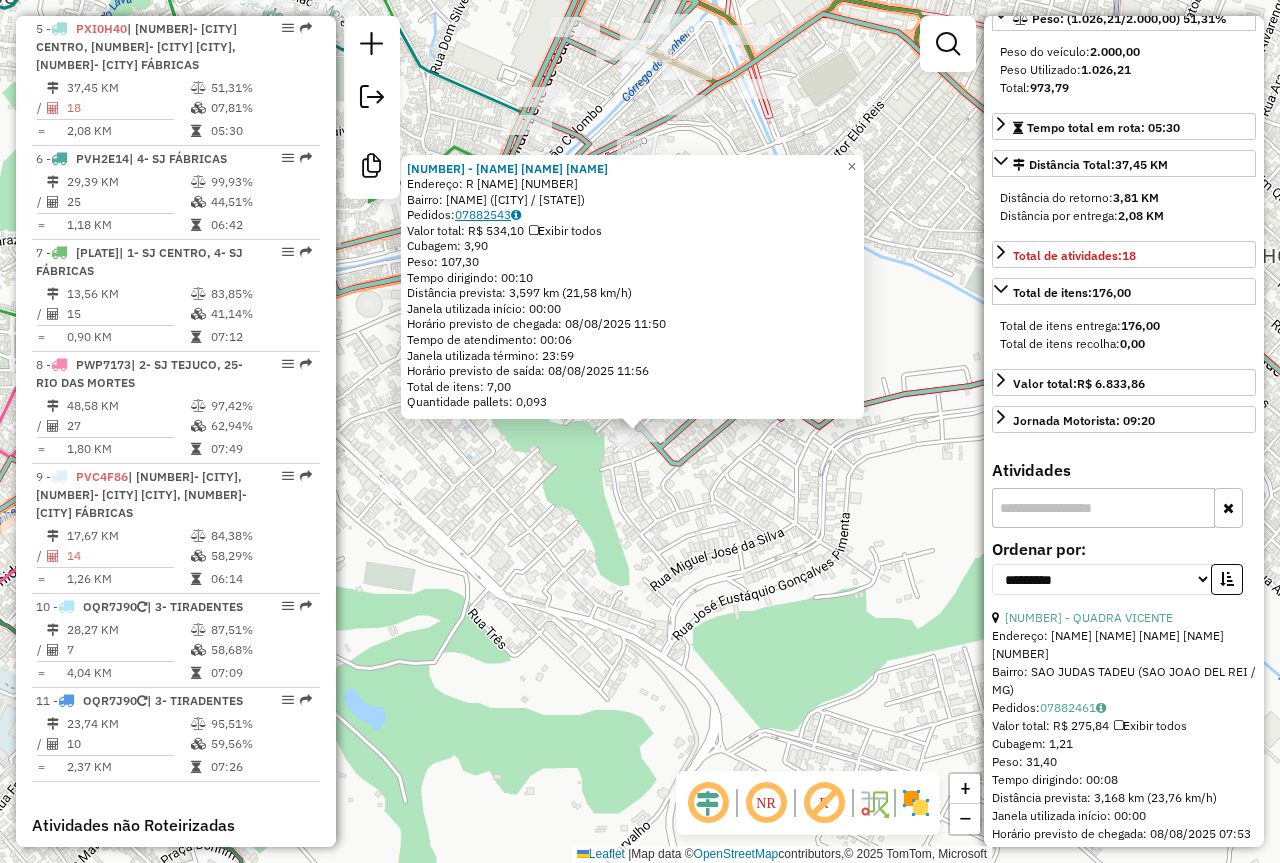 click on "07882543" 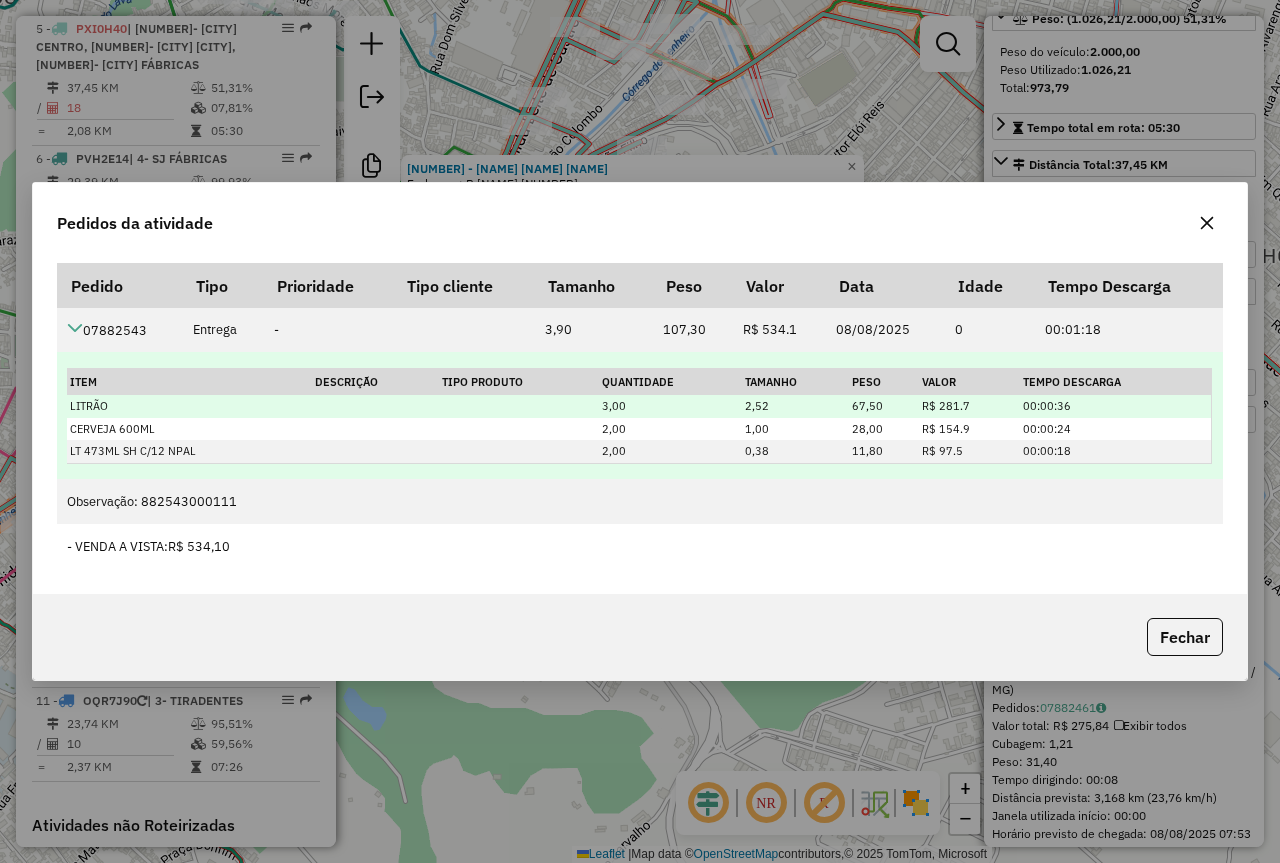 type 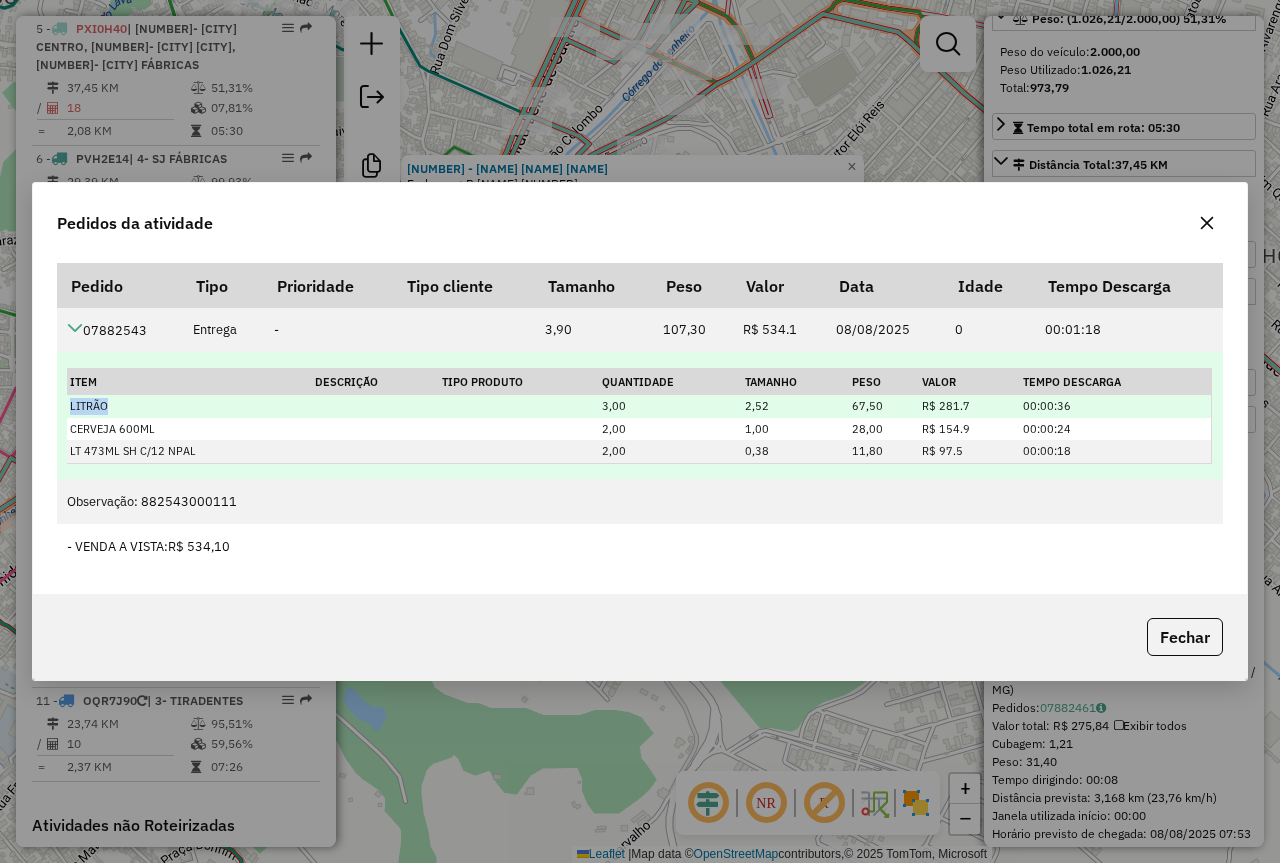 drag, startPoint x: 70, startPoint y: 406, endPoint x: 139, endPoint y: 406, distance: 69 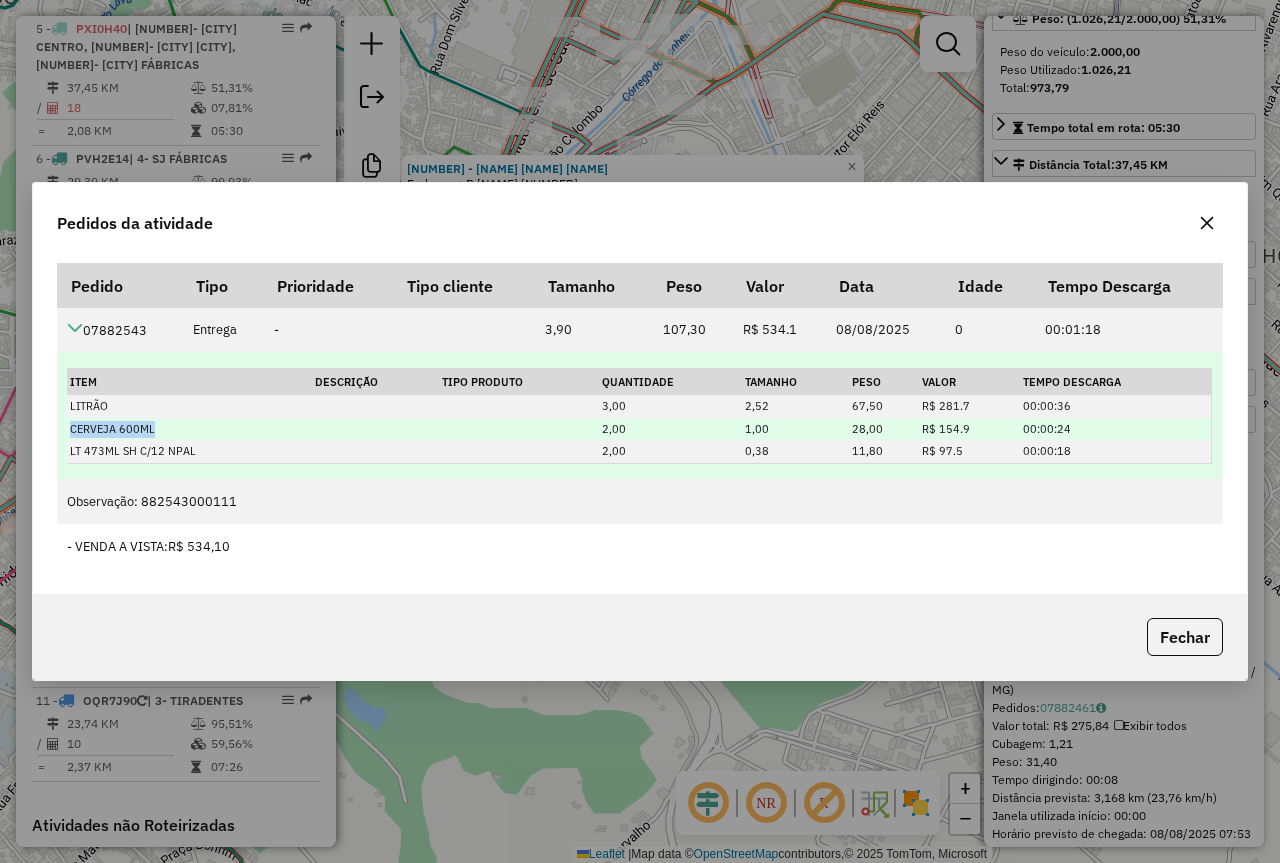 drag, startPoint x: 72, startPoint y: 428, endPoint x: 174, endPoint y: 424, distance: 102.0784 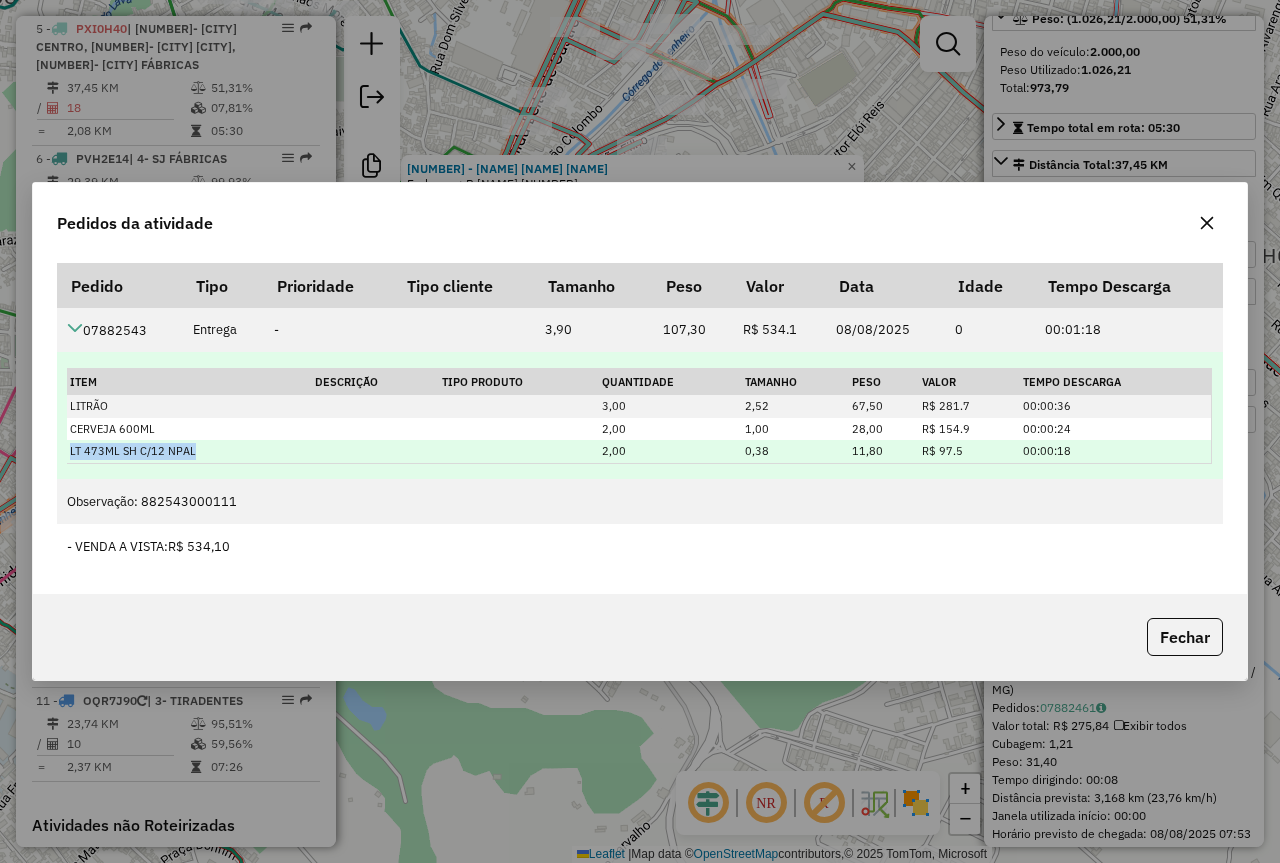 drag, startPoint x: 72, startPoint y: 450, endPoint x: 196, endPoint y: 445, distance: 124.10077 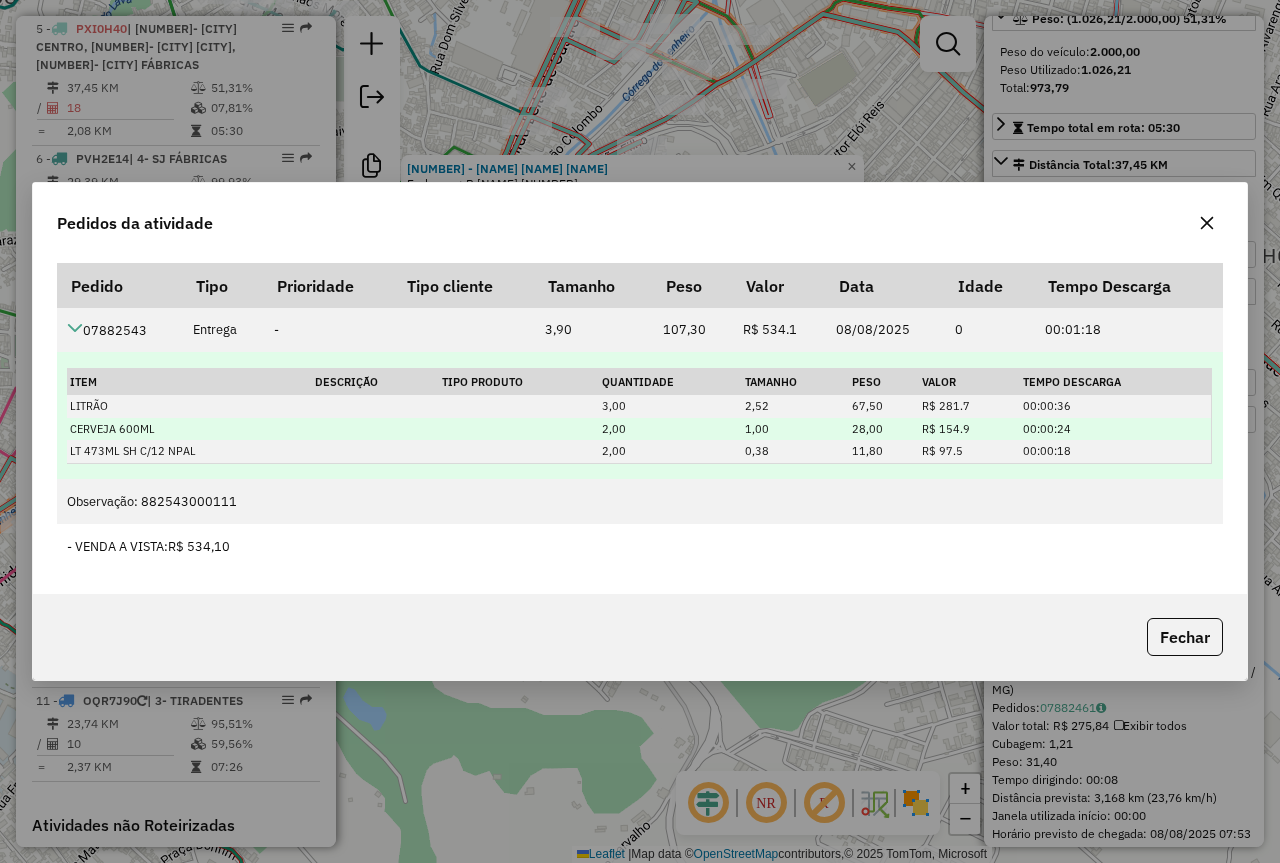 click on "CERVEJA 600ML" at bounding box center [189, 429] 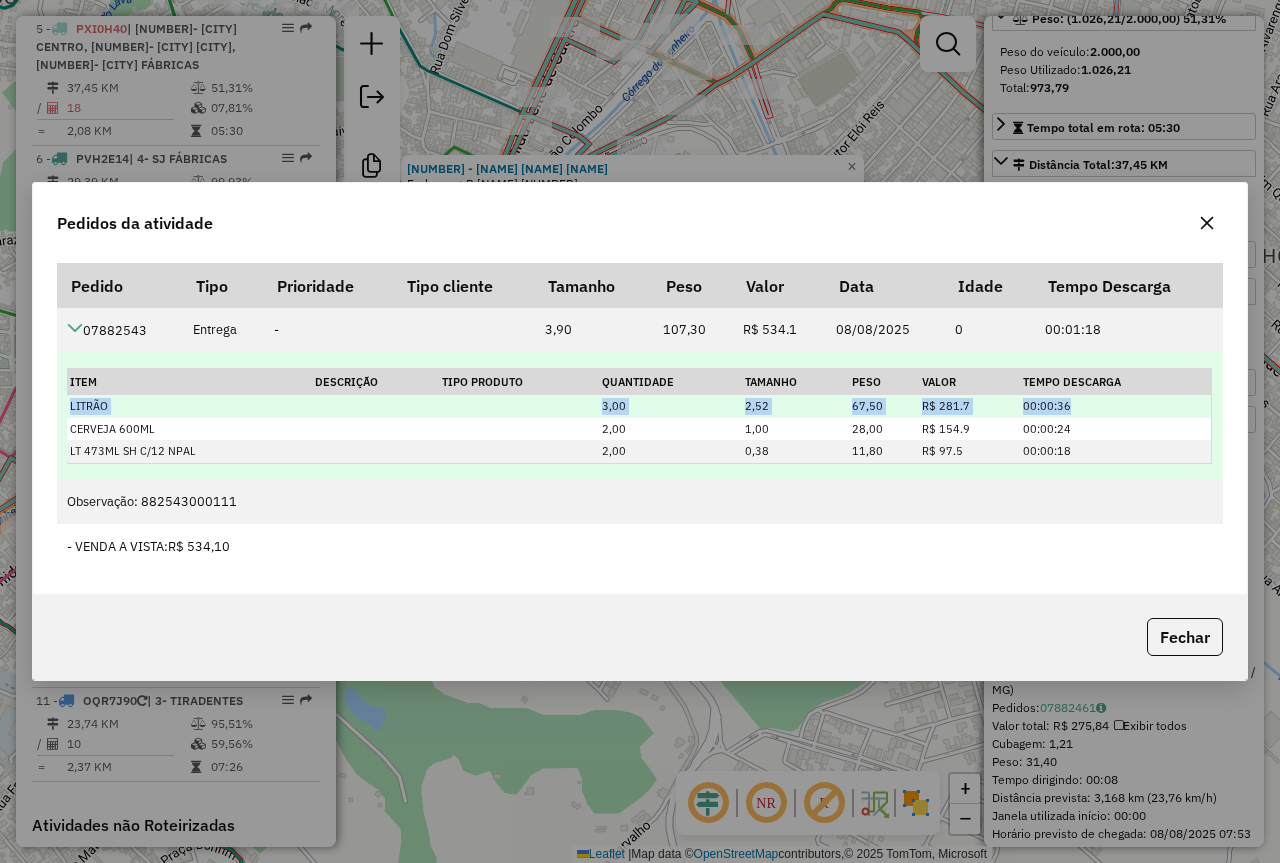 drag, startPoint x: 72, startPoint y: 404, endPoint x: 1099, endPoint y: 404, distance: 1027 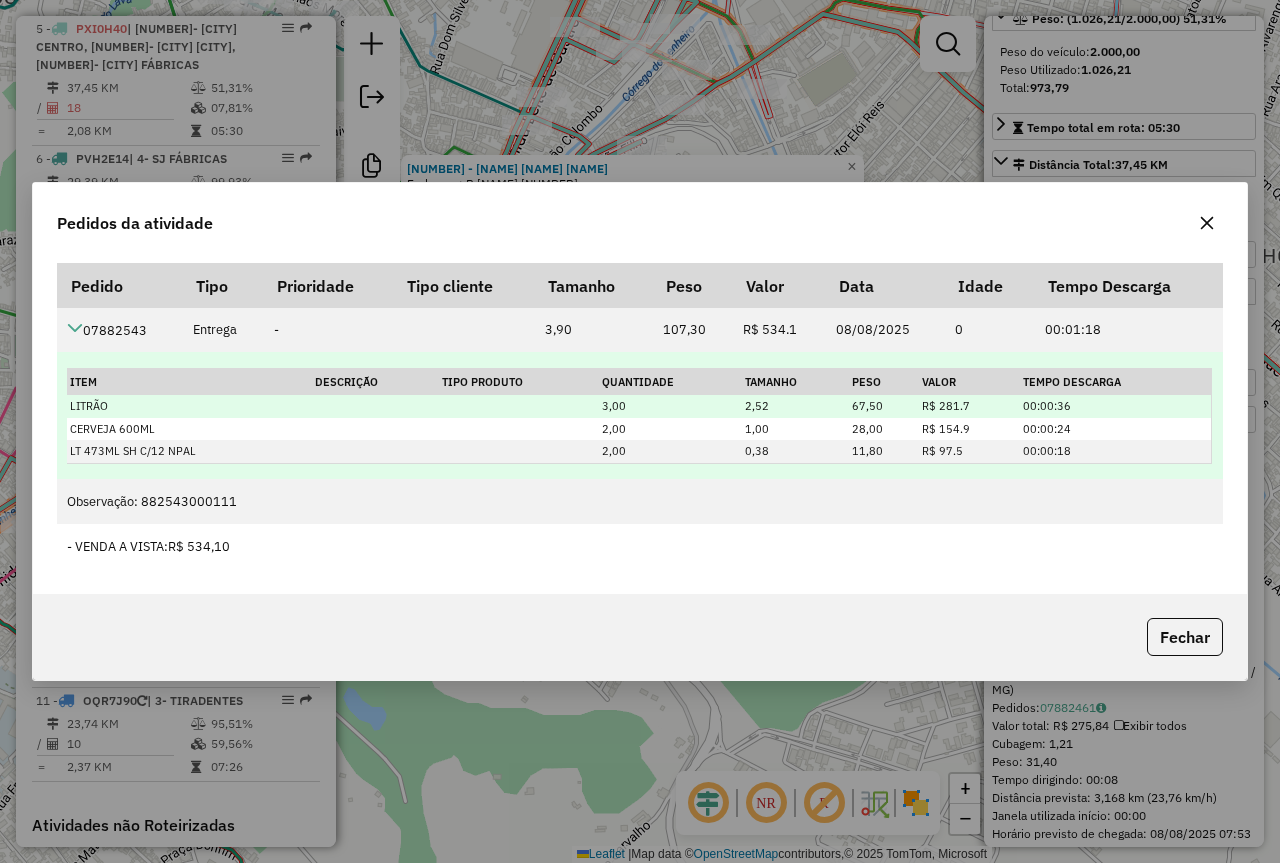 click on "00:00:36" at bounding box center (1115, 406) 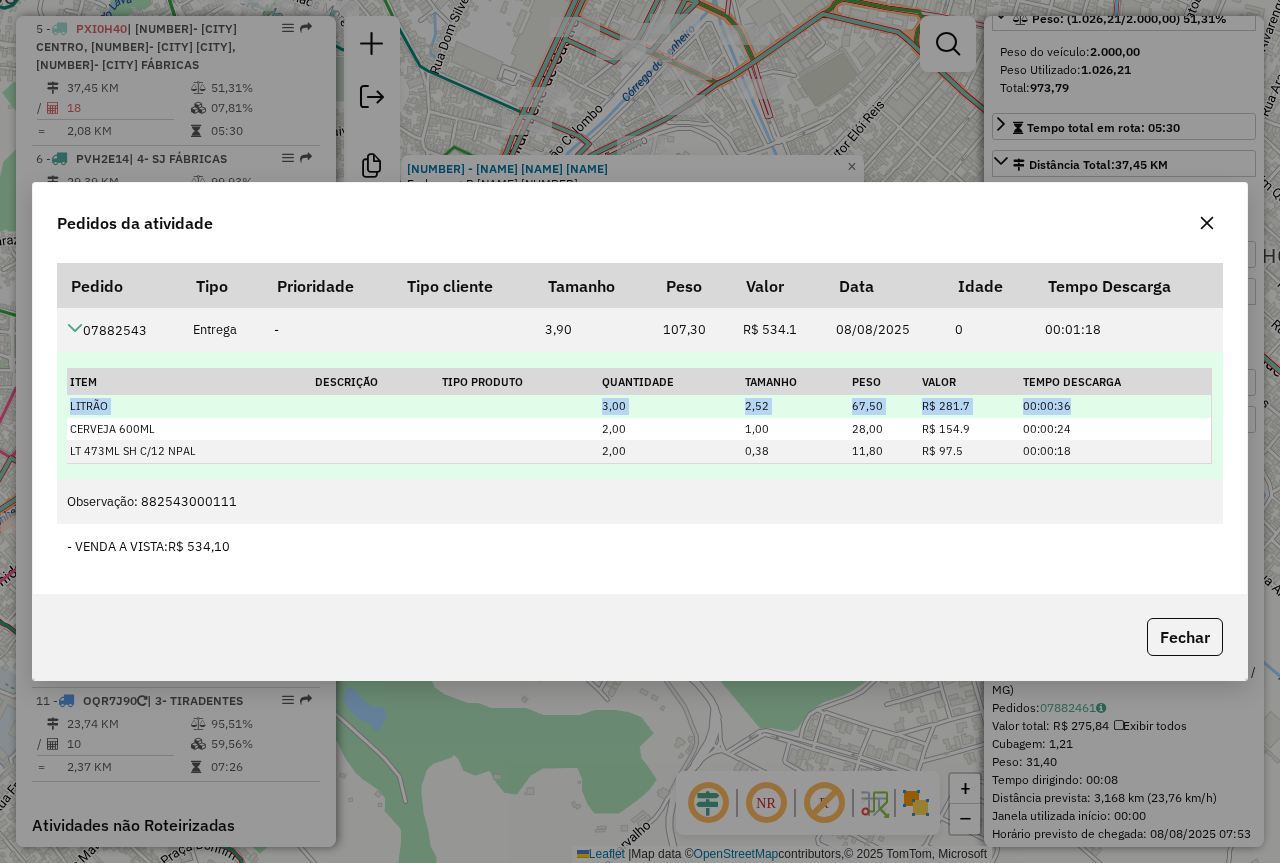 drag, startPoint x: 1077, startPoint y: 408, endPoint x: 69, endPoint y: 405, distance: 1008.00446 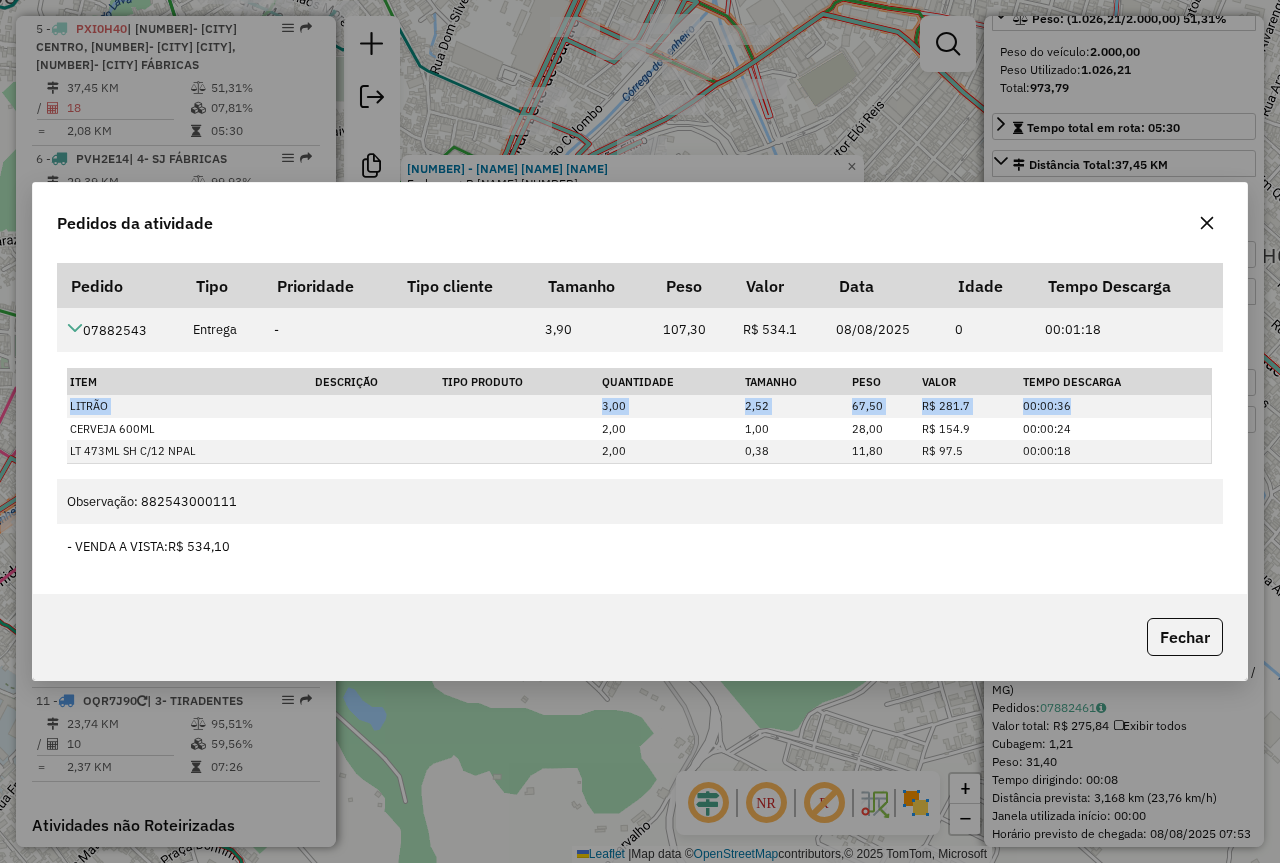 click 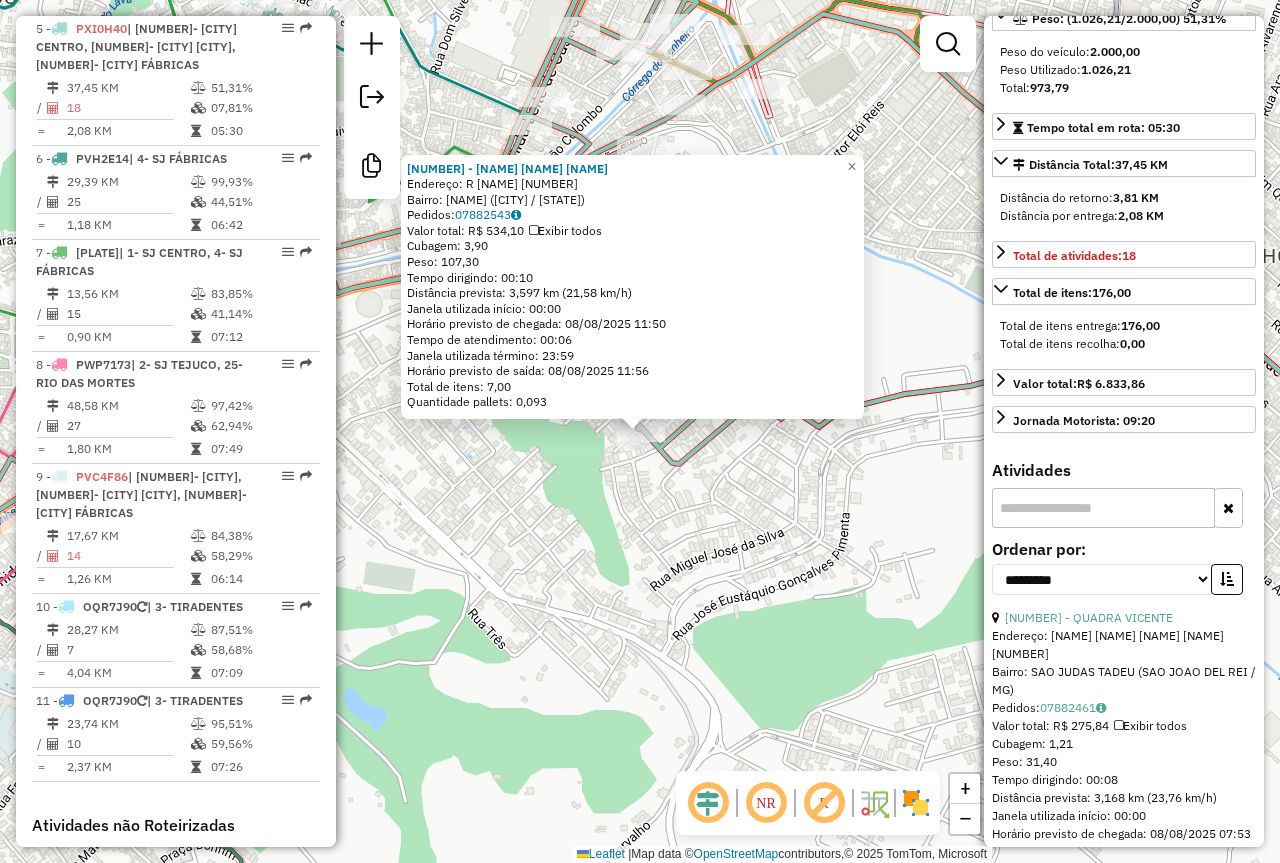click on "10168 - M rcio Jos  da silve  Endereço: R   HENRIQUE BENFENATTI           468   Bairro: SAO JUDAS TADEU (SAO JOAO DEL RE / MG)   Pedidos:  07882543   Valor total: R$ 534,10   Exibir todos   Cubagem: 3,90  Peso: 107,30  Tempo dirigindo: 00:10   Distância prevista: 3,597 km (21,58 km/h)   Janela utilizada início: 00:00   Horário previsto de chegada: 08/08/2025 11:50   Tempo de atendimento: 00:06   Janela utilizada término: 23:59   Horário previsto de saída: 08/08/2025 11:56   Total de itens: 7,00   Quantidade pallets: 0,093  × Janela de atendimento Grade de atendimento Capacidade Transportadoras Veículos Cliente Pedidos  Rotas Selecione os dias de semana para filtrar as janelas de atendimento  Seg   Ter   Qua   Qui   Sex   Sáb   Dom  Informe o período da janela de atendimento: De: Até:  Filtrar exatamente a janela do cliente  Considerar janela de atendimento padrão  Selecione os dias de semana para filtrar as grades de atendimento  Seg   Ter   Qua   Qui   Sex   Sáb   Dom   Peso mínimo:   De:  De:" 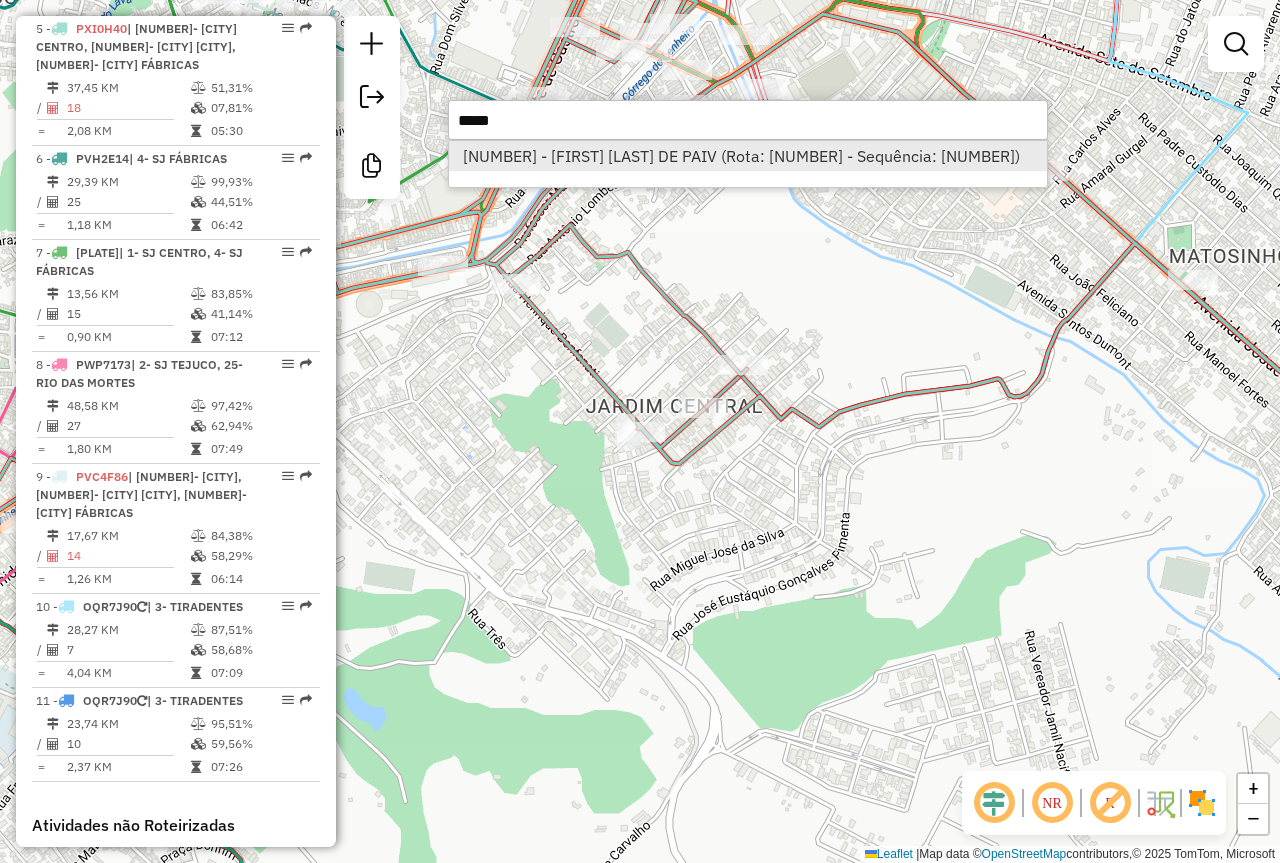 type on "*****" 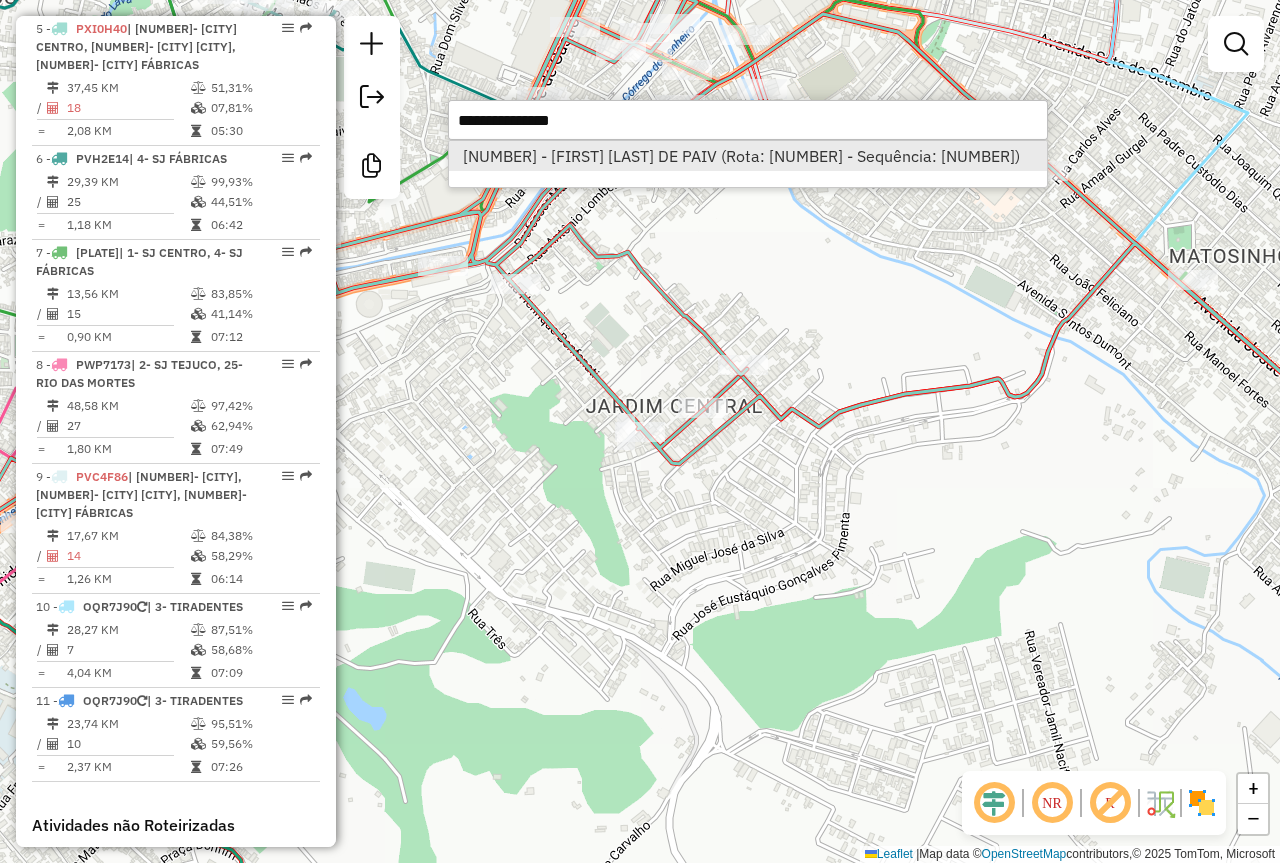 select on "**********" 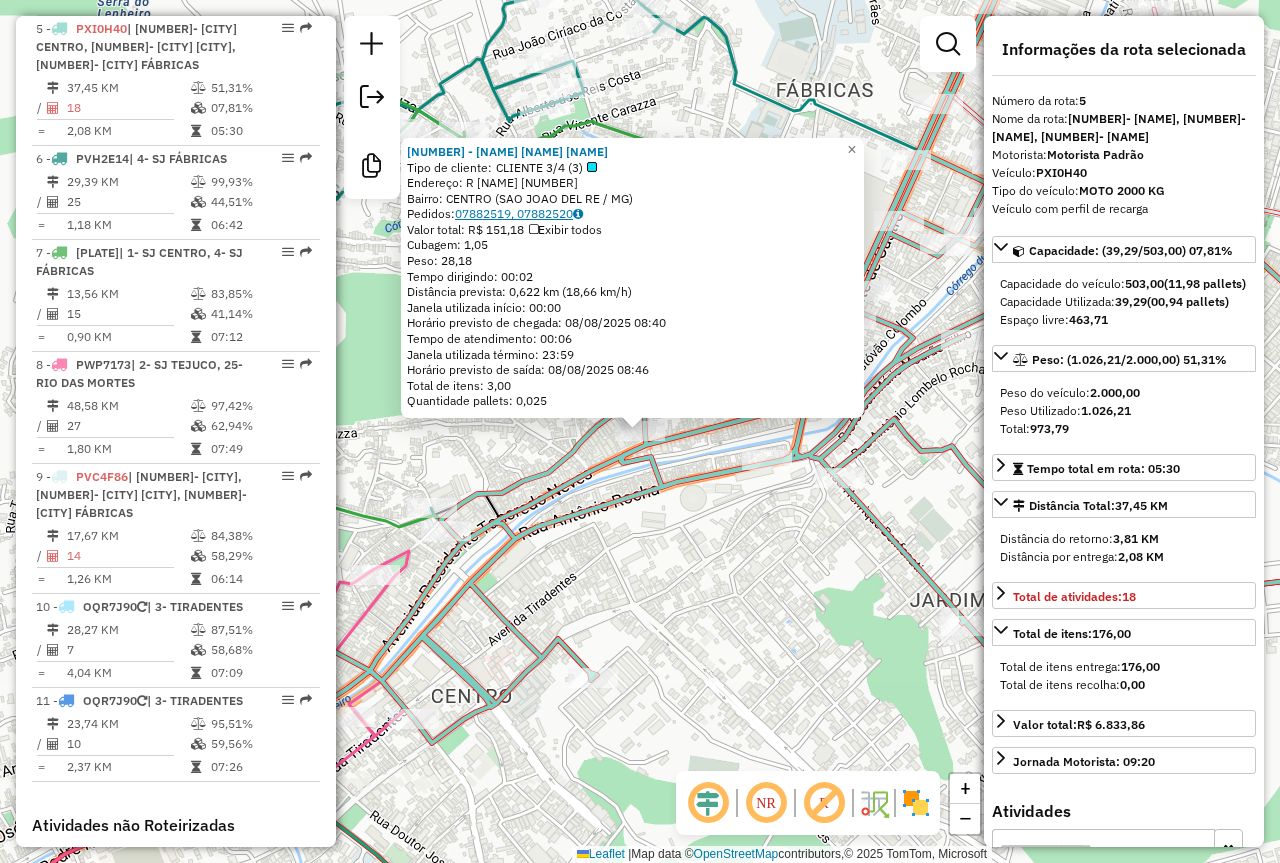 click on "07882519, 07882520" 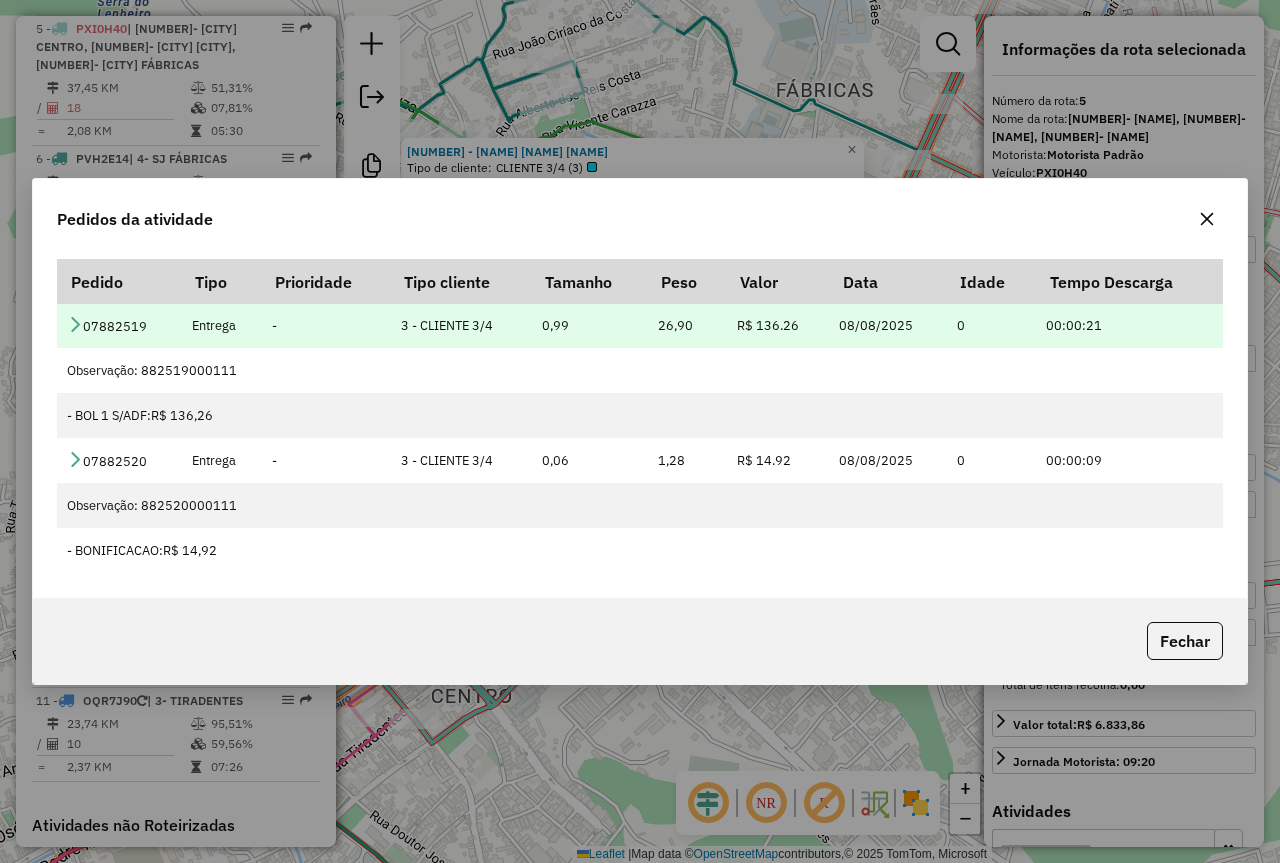 click at bounding box center [75, 324] 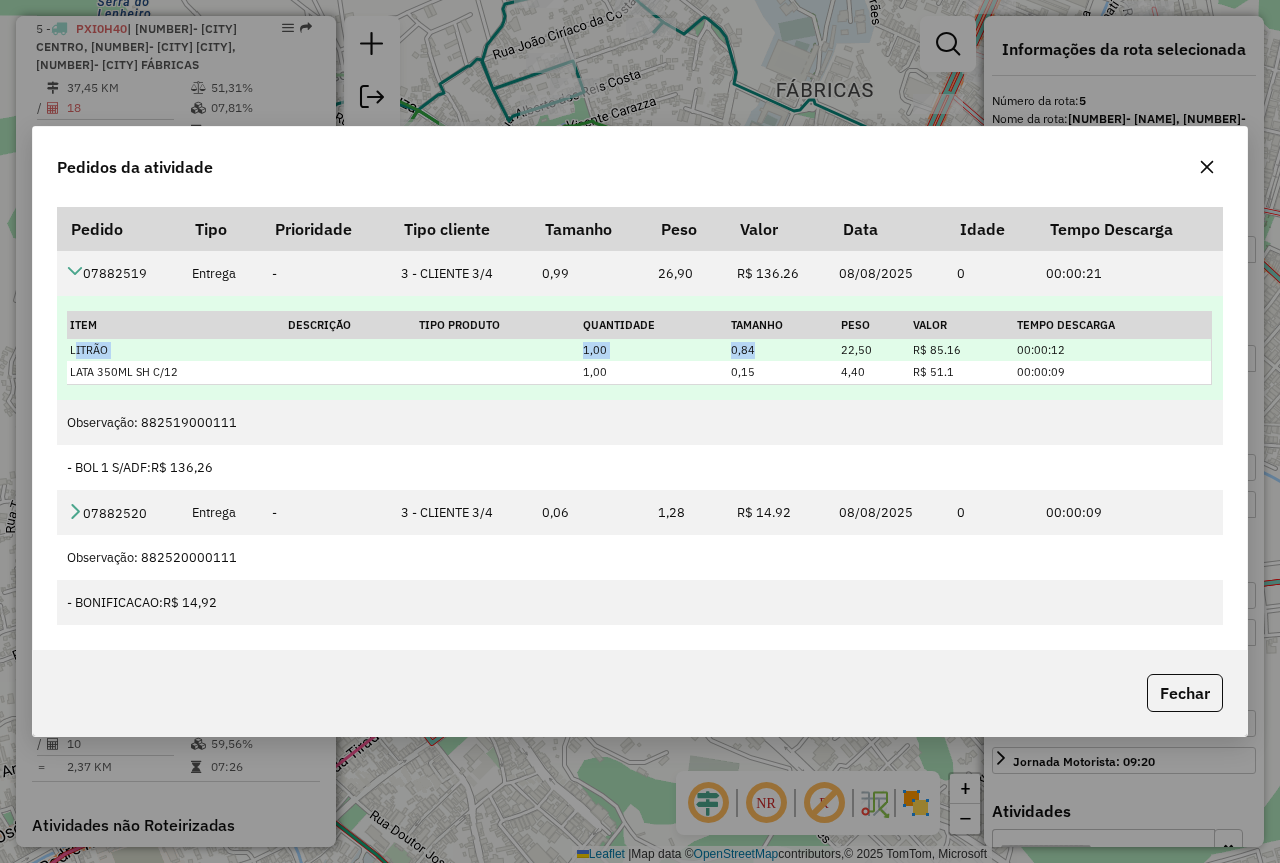 drag, startPoint x: 757, startPoint y: 346, endPoint x: 74, endPoint y: 341, distance: 683.0183 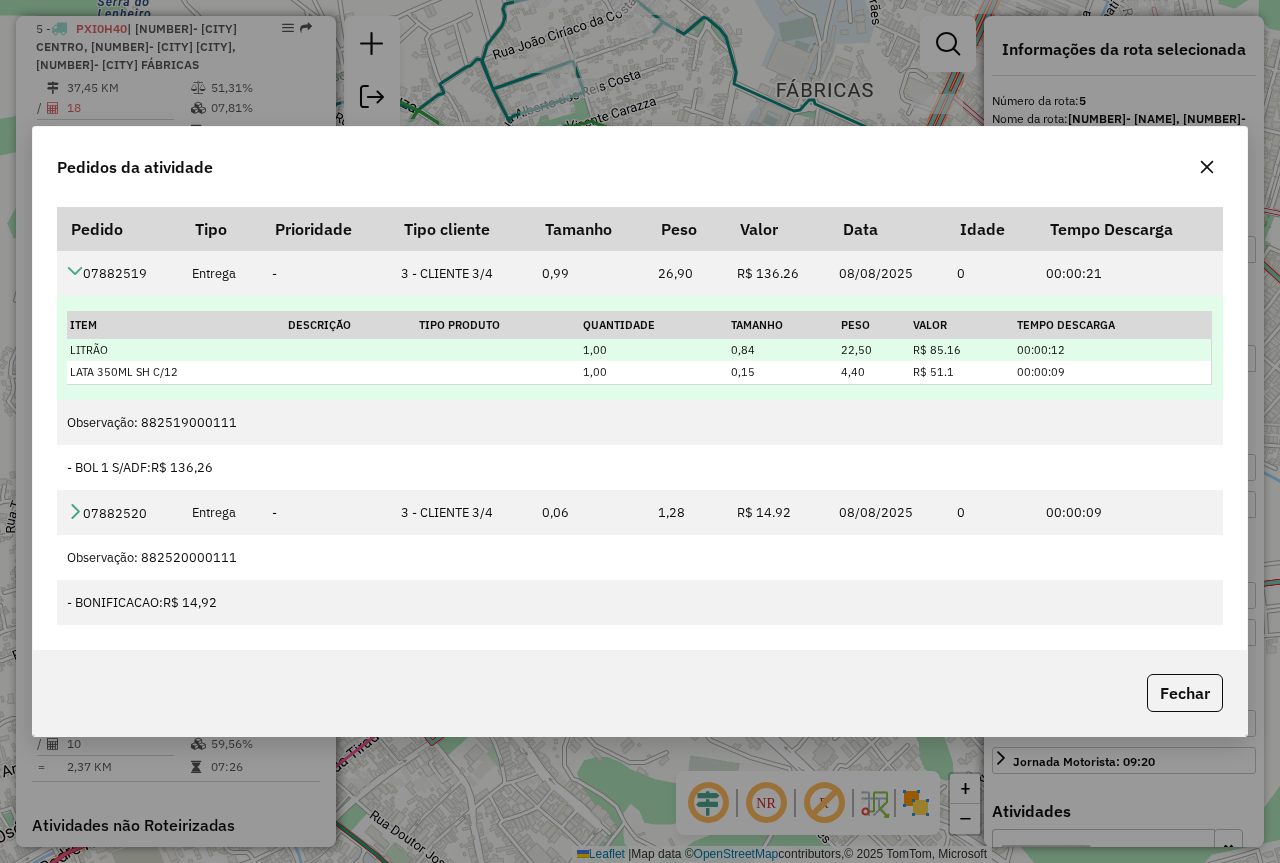 click on "LITRÃO" at bounding box center (176, 350) 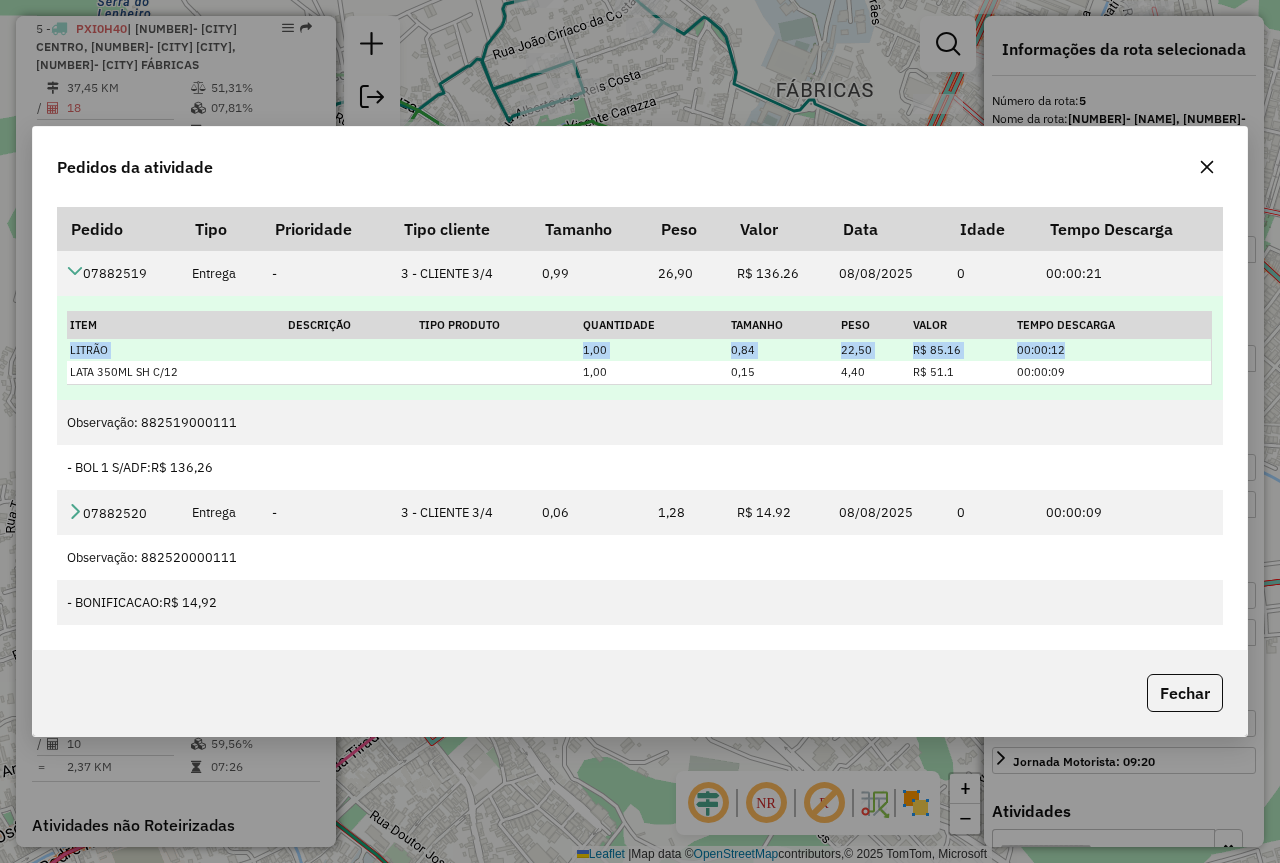 drag, startPoint x: 71, startPoint y: 351, endPoint x: 1094, endPoint y: 357, distance: 1023.0176 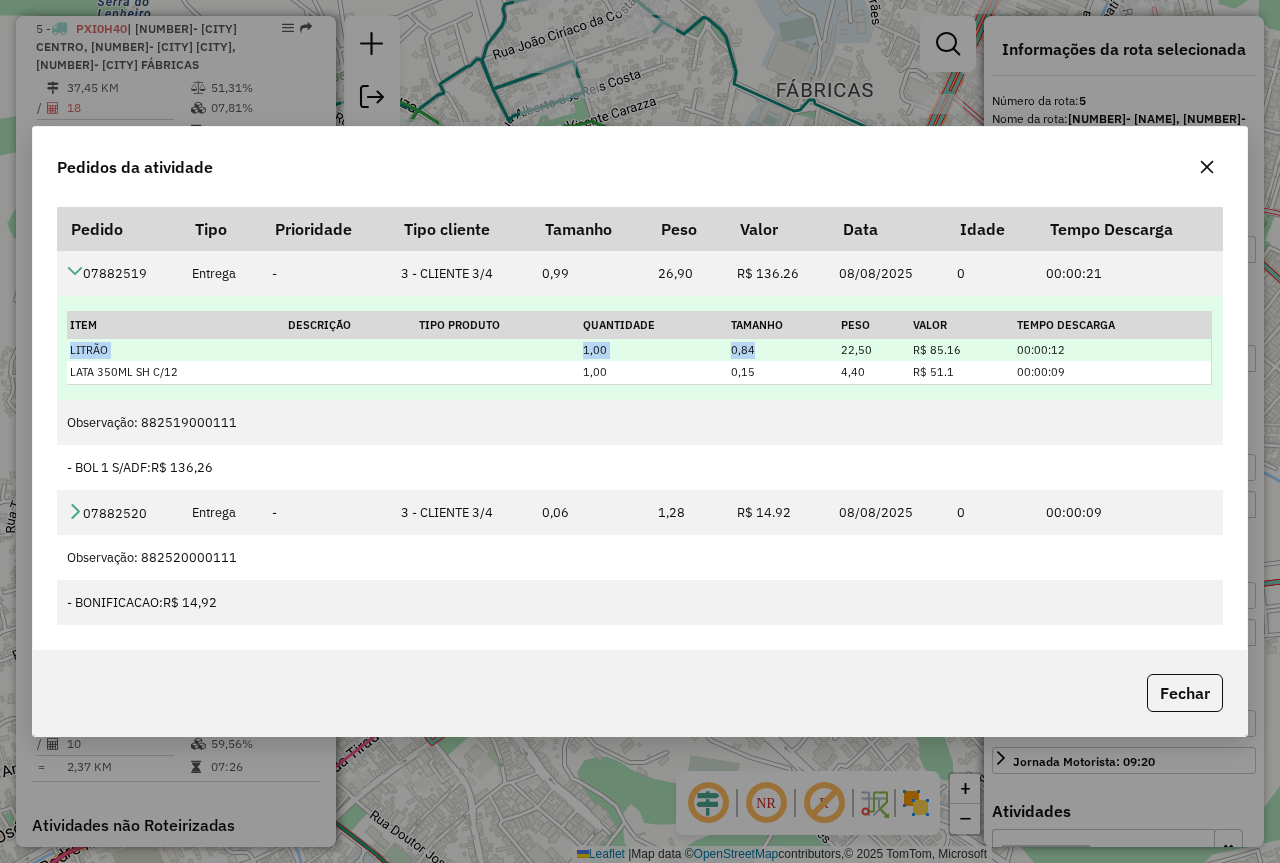 drag, startPoint x: 71, startPoint y: 350, endPoint x: 769, endPoint y: 355, distance: 698.0179 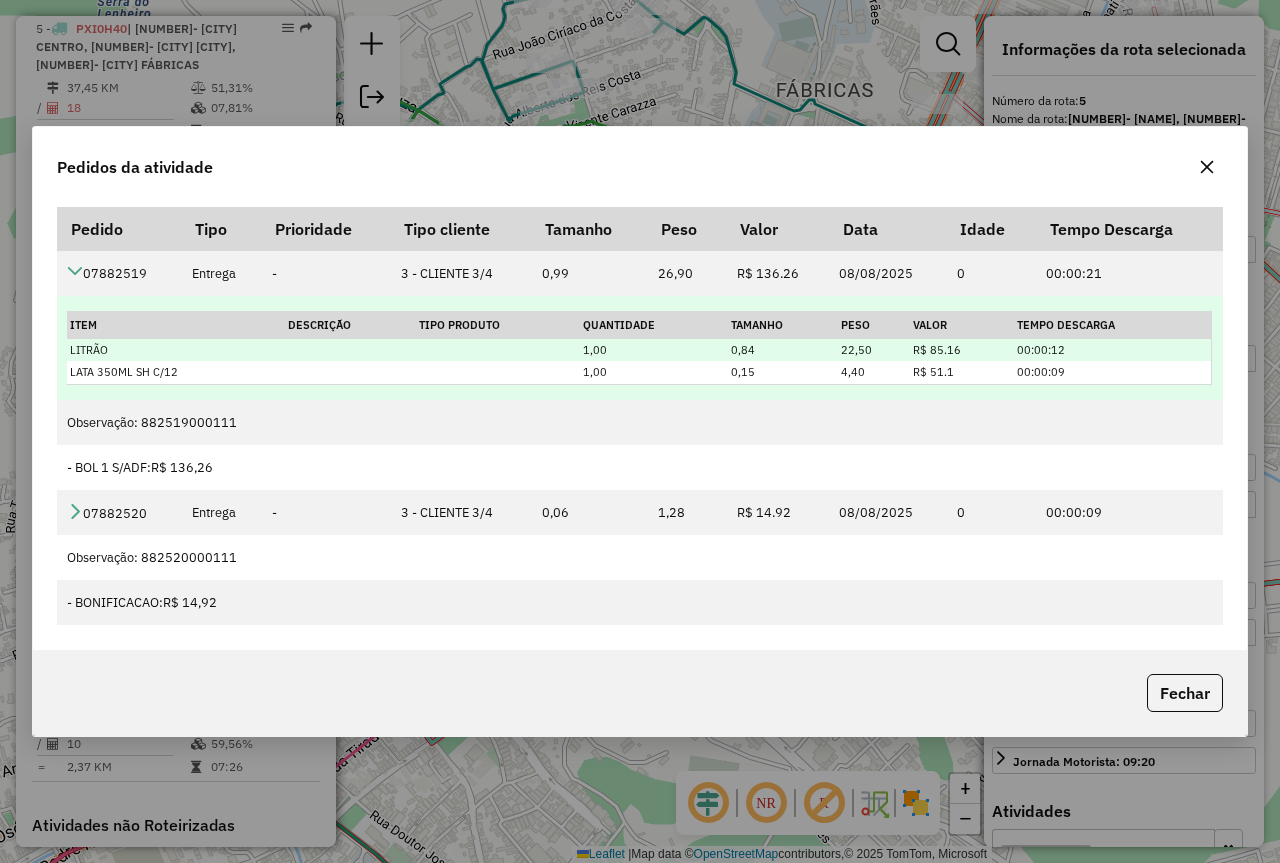 click on "0,84" at bounding box center [783, 350] 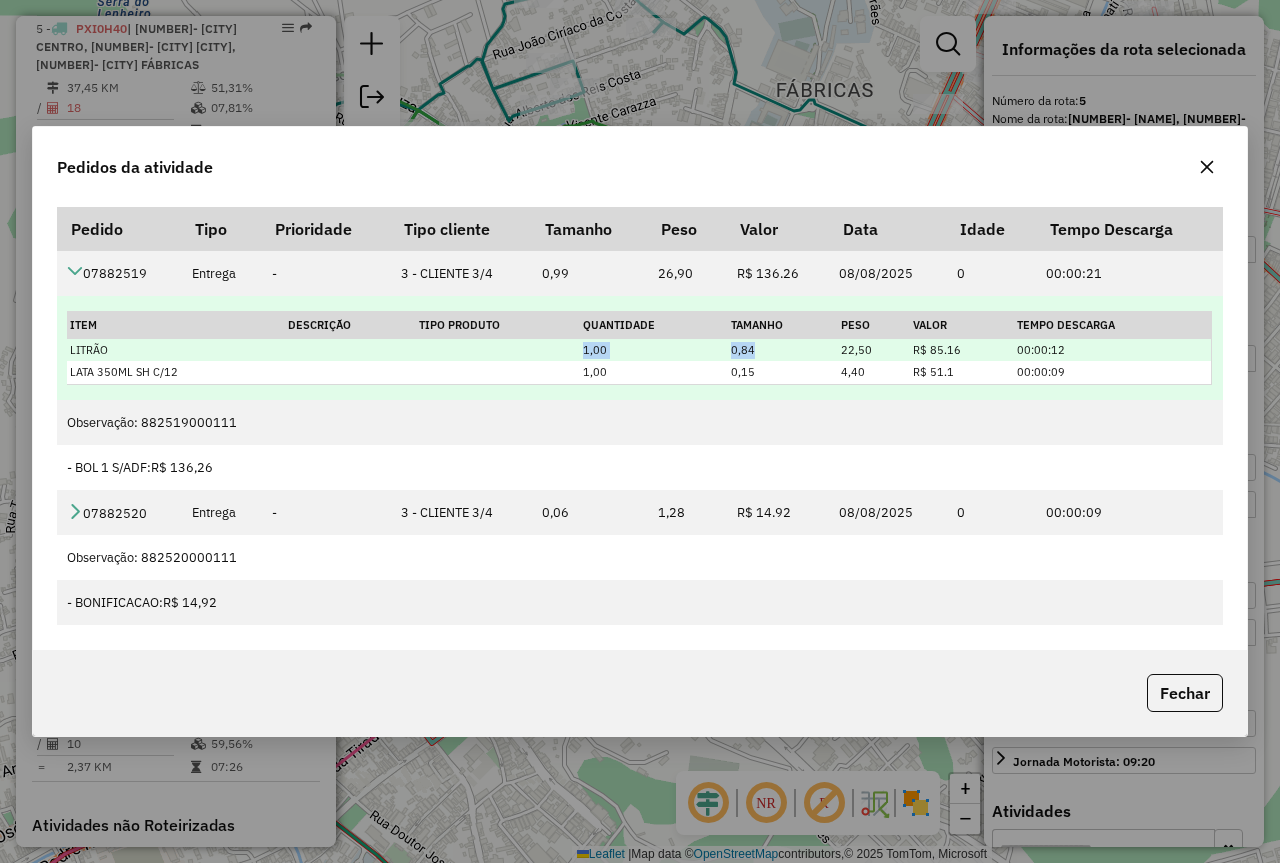 drag, startPoint x: 722, startPoint y: 346, endPoint x: 484, endPoint y: 345, distance: 238.0021 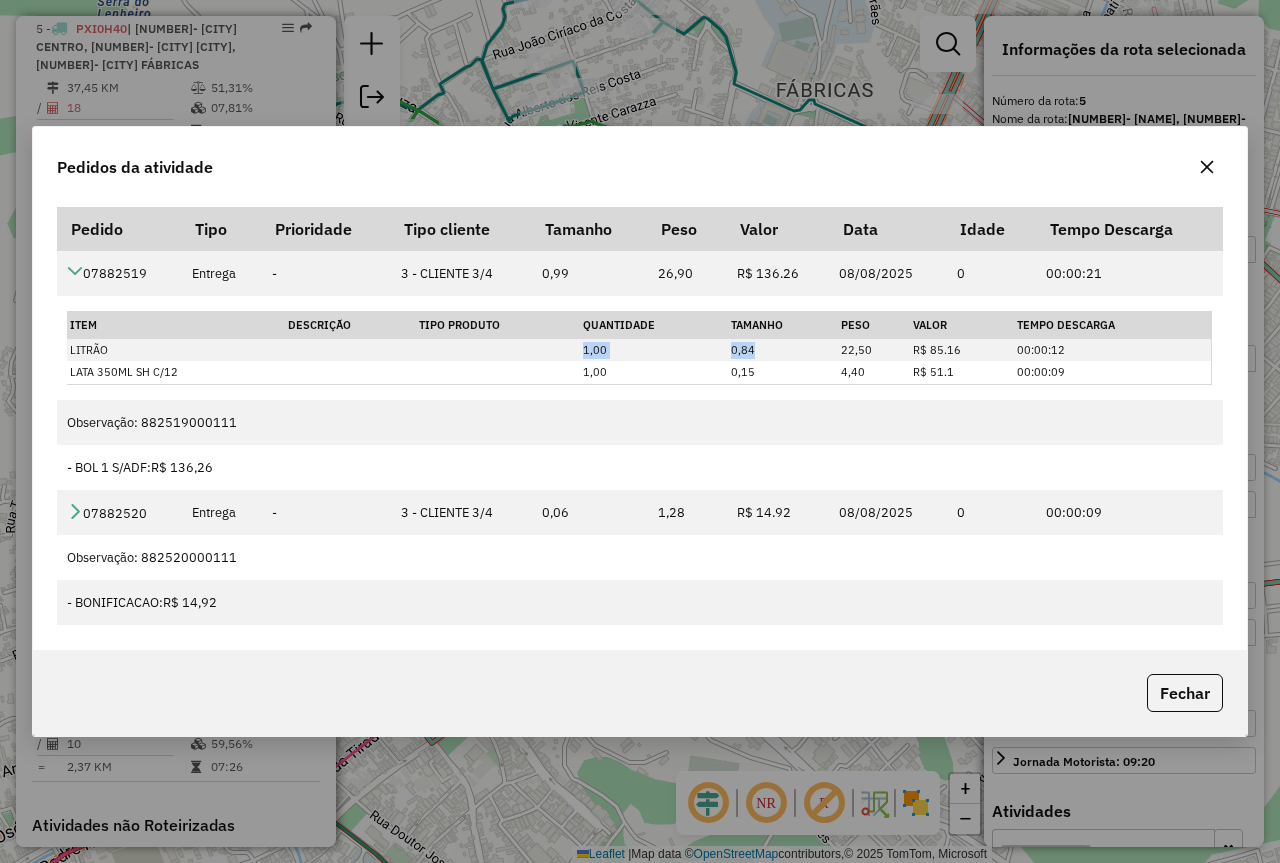 click 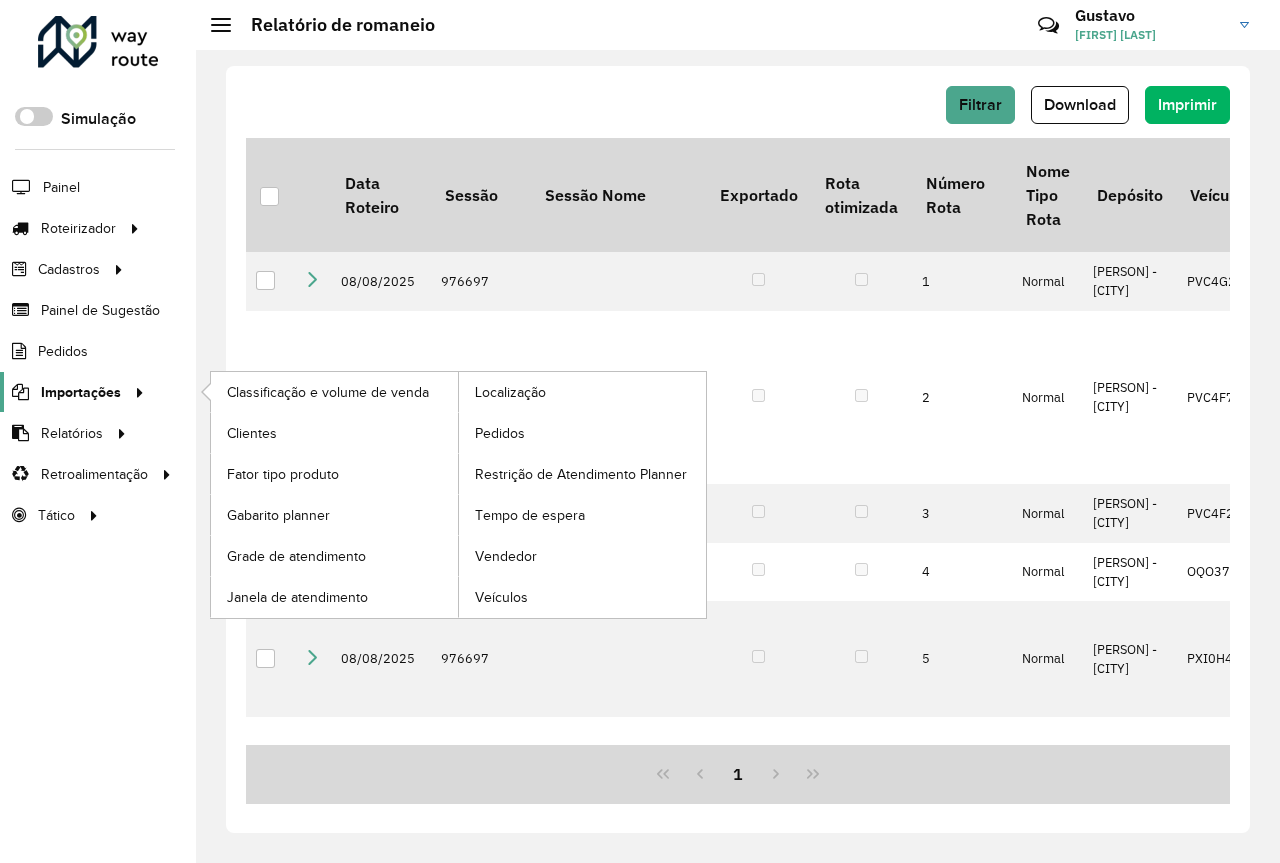 scroll, scrollTop: 0, scrollLeft: 0, axis: both 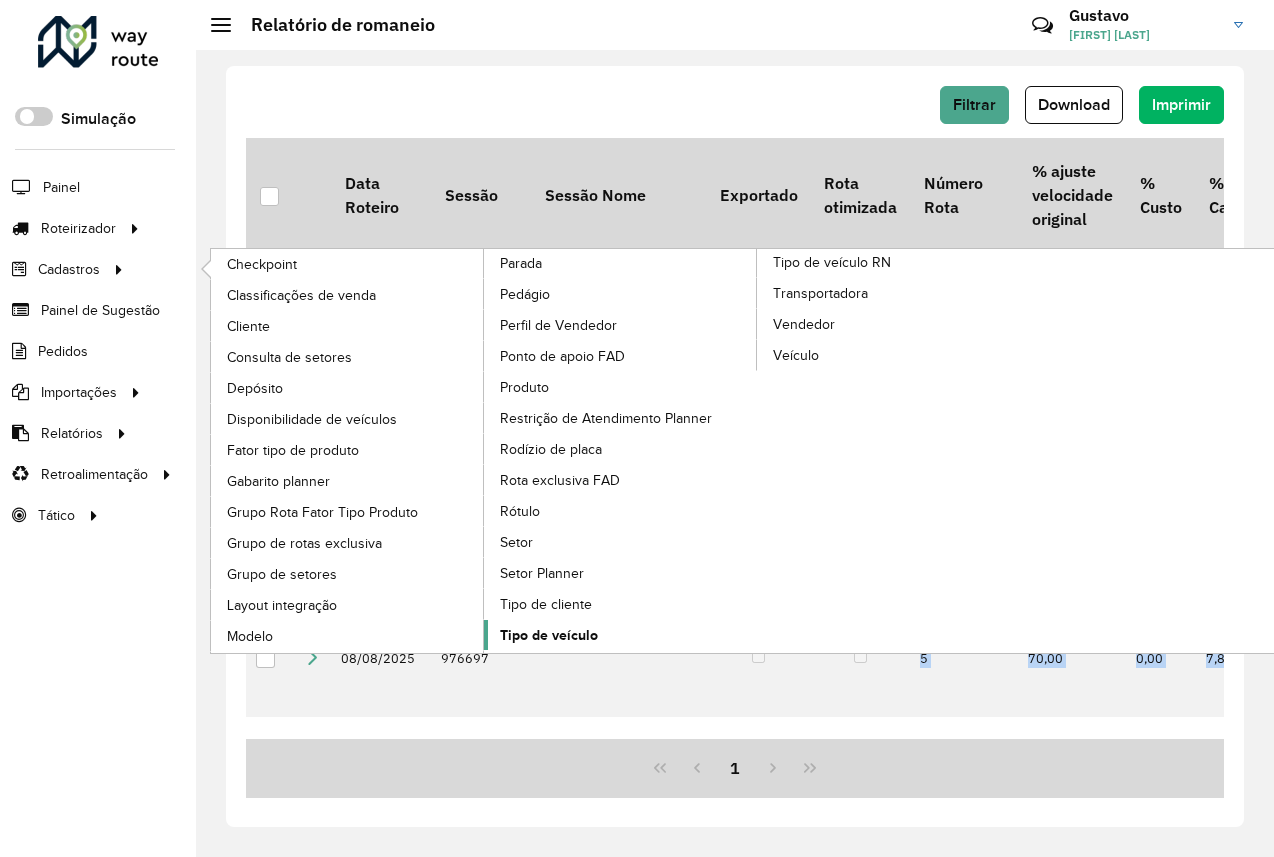 click on "Tipo de veículo" 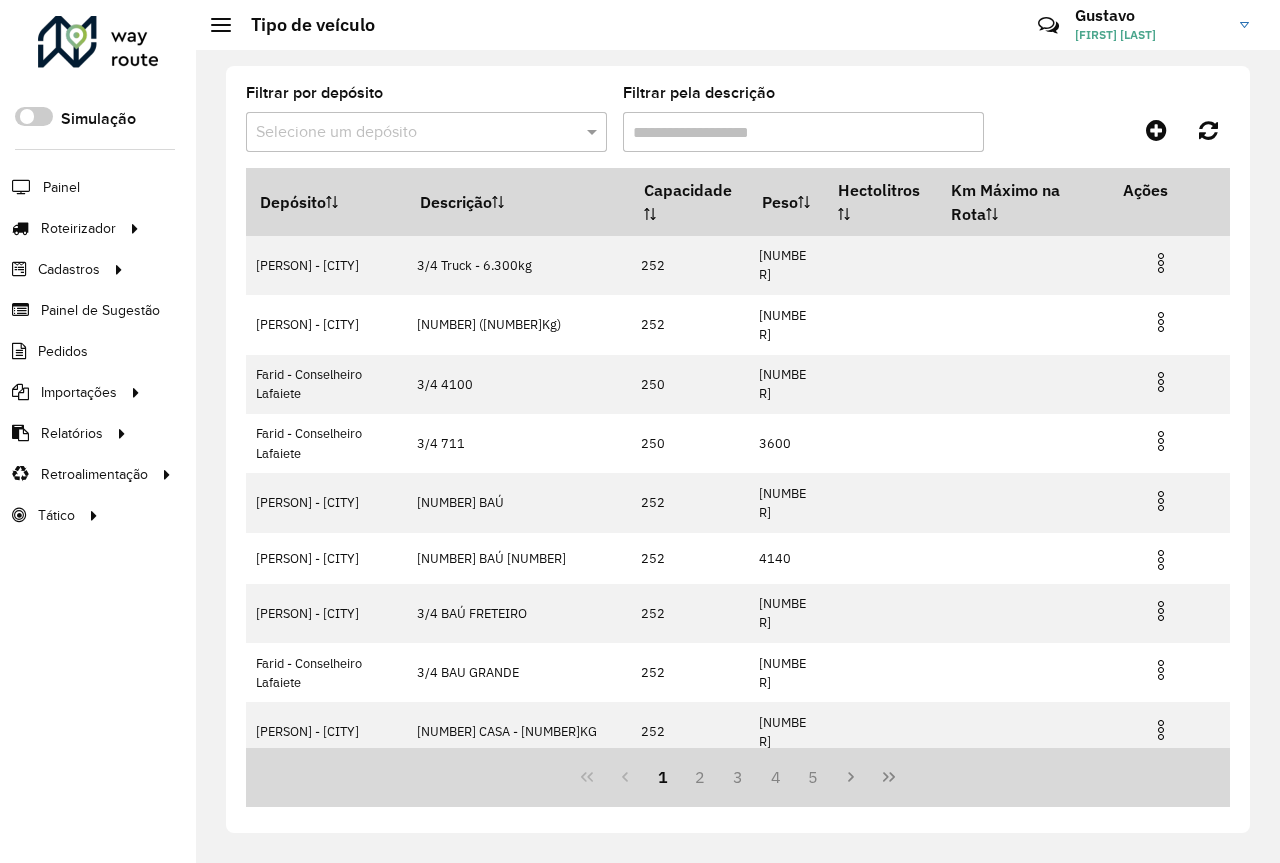 drag, startPoint x: 529, startPoint y: 114, endPoint x: 532, endPoint y: 124, distance: 10.440307 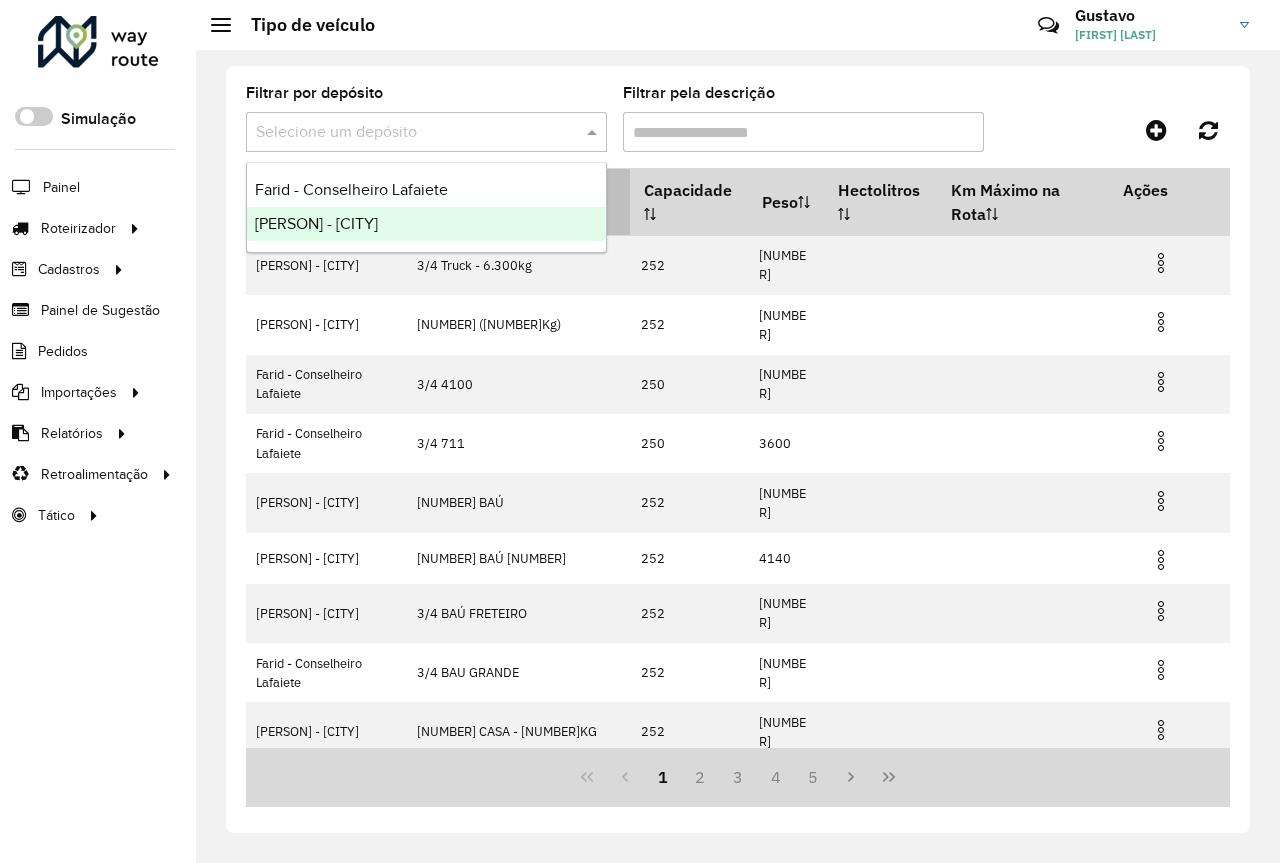 click on "[PERSON] - [CITY]" at bounding box center [426, 224] 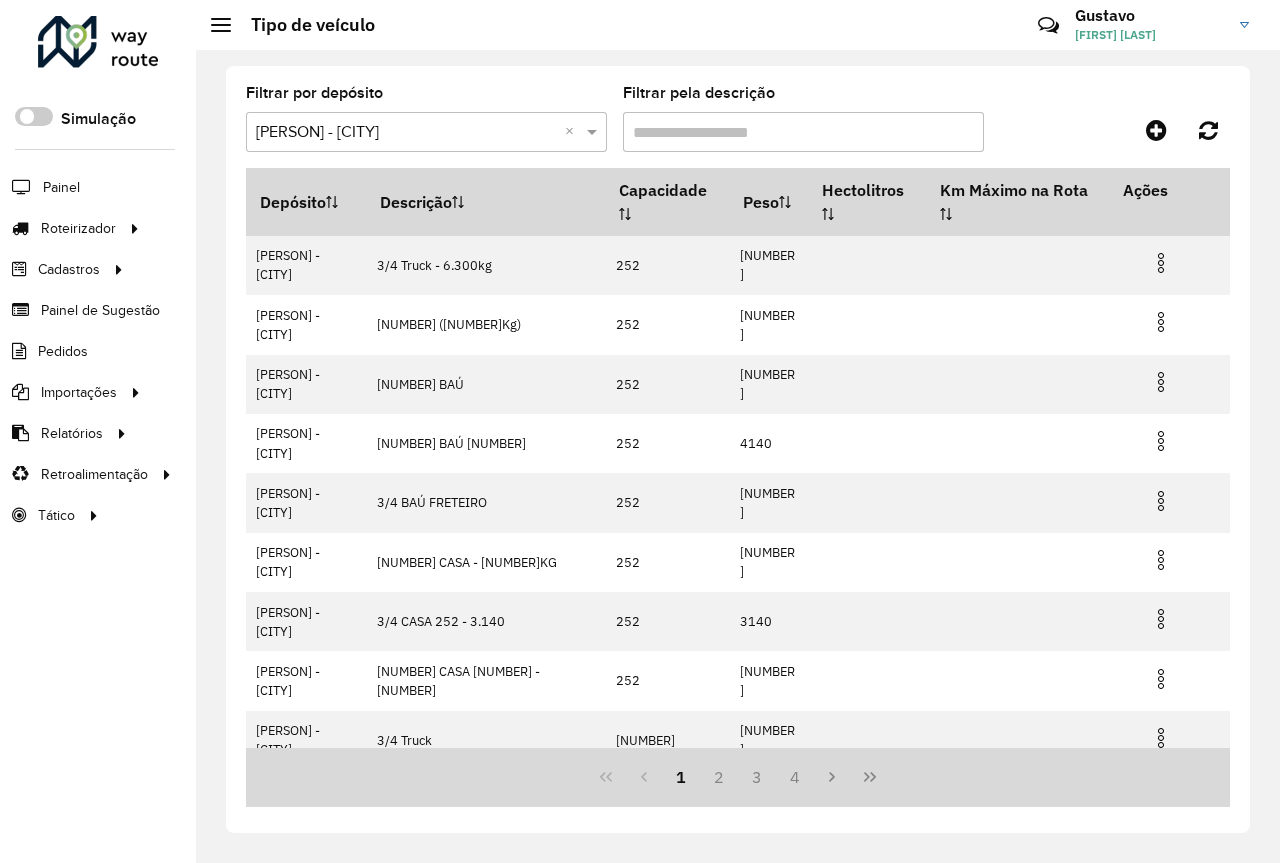 click on "Filtrar pela descrição" at bounding box center [803, 132] 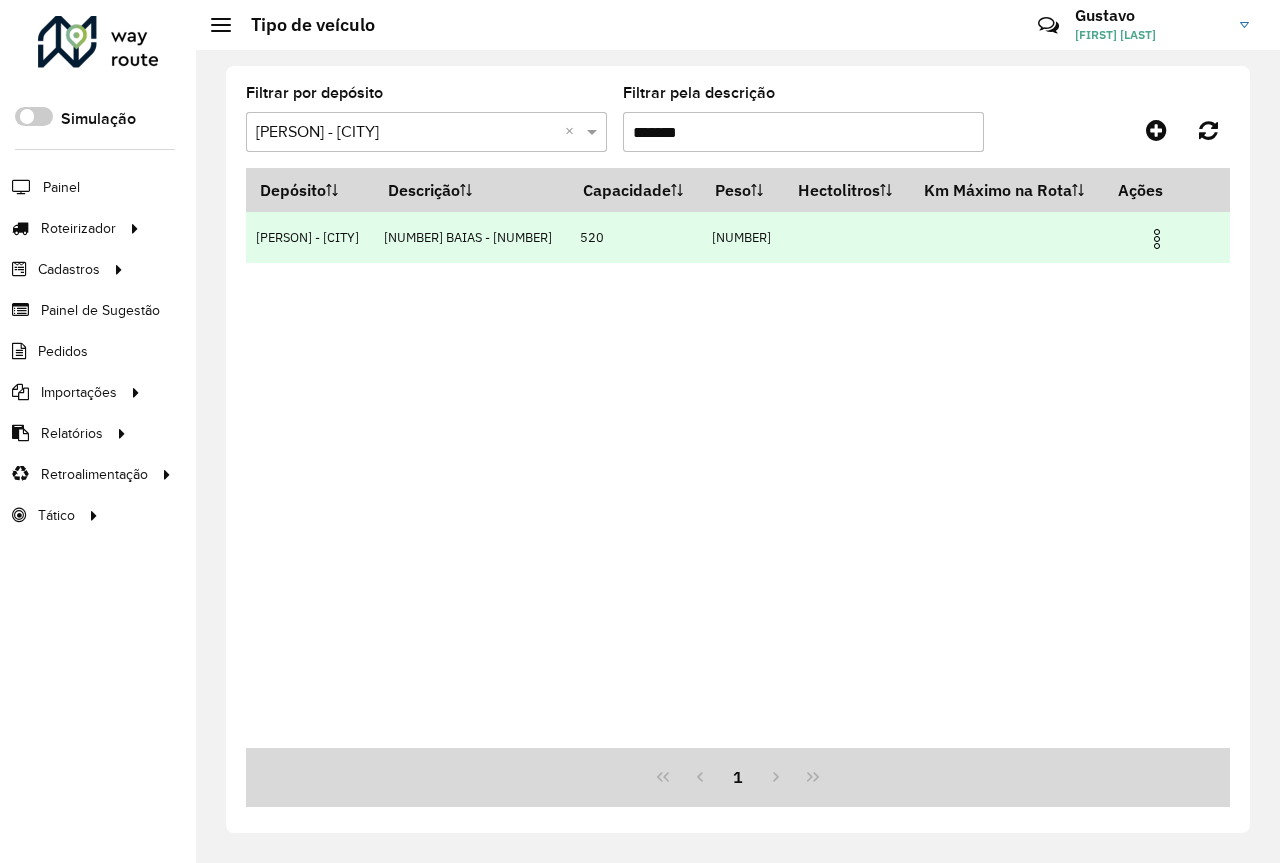 type on "*******" 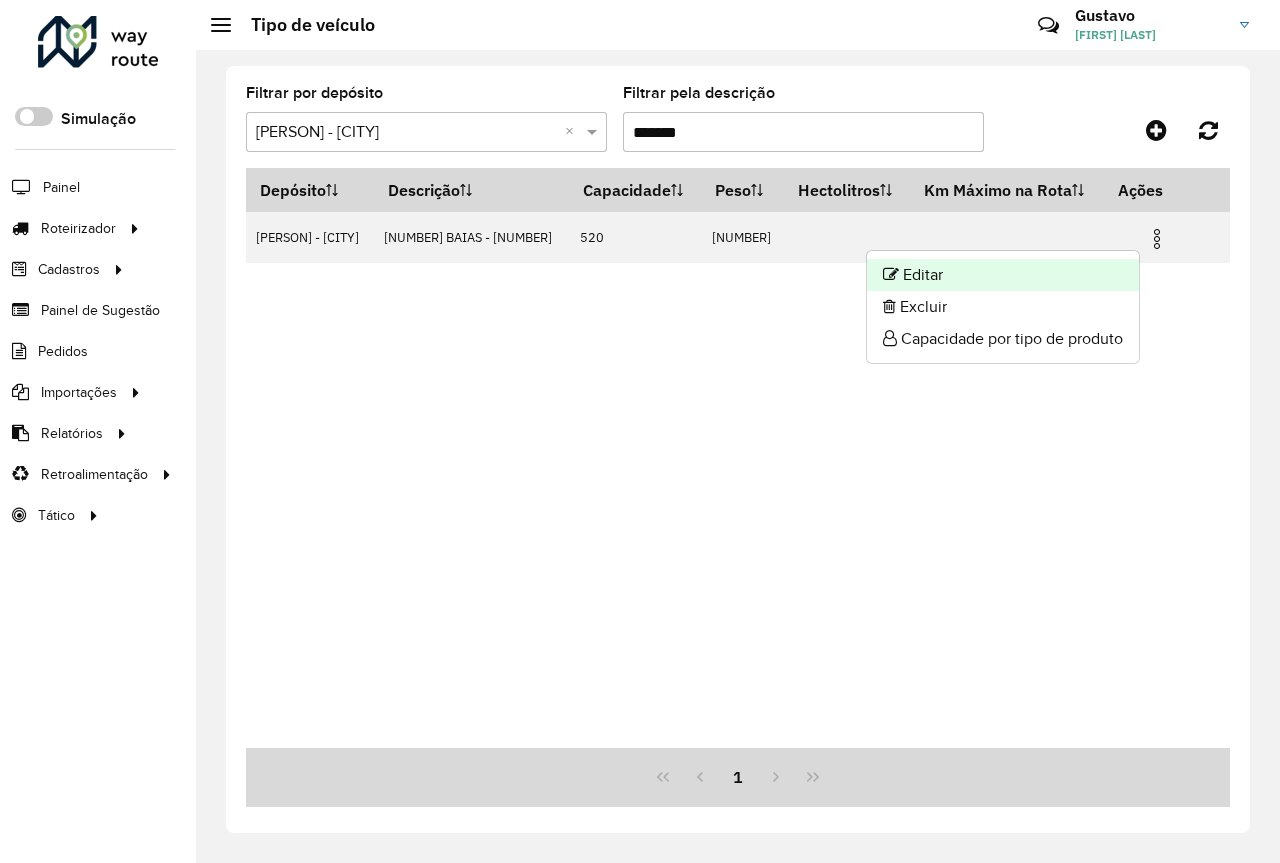 click on "Editar" 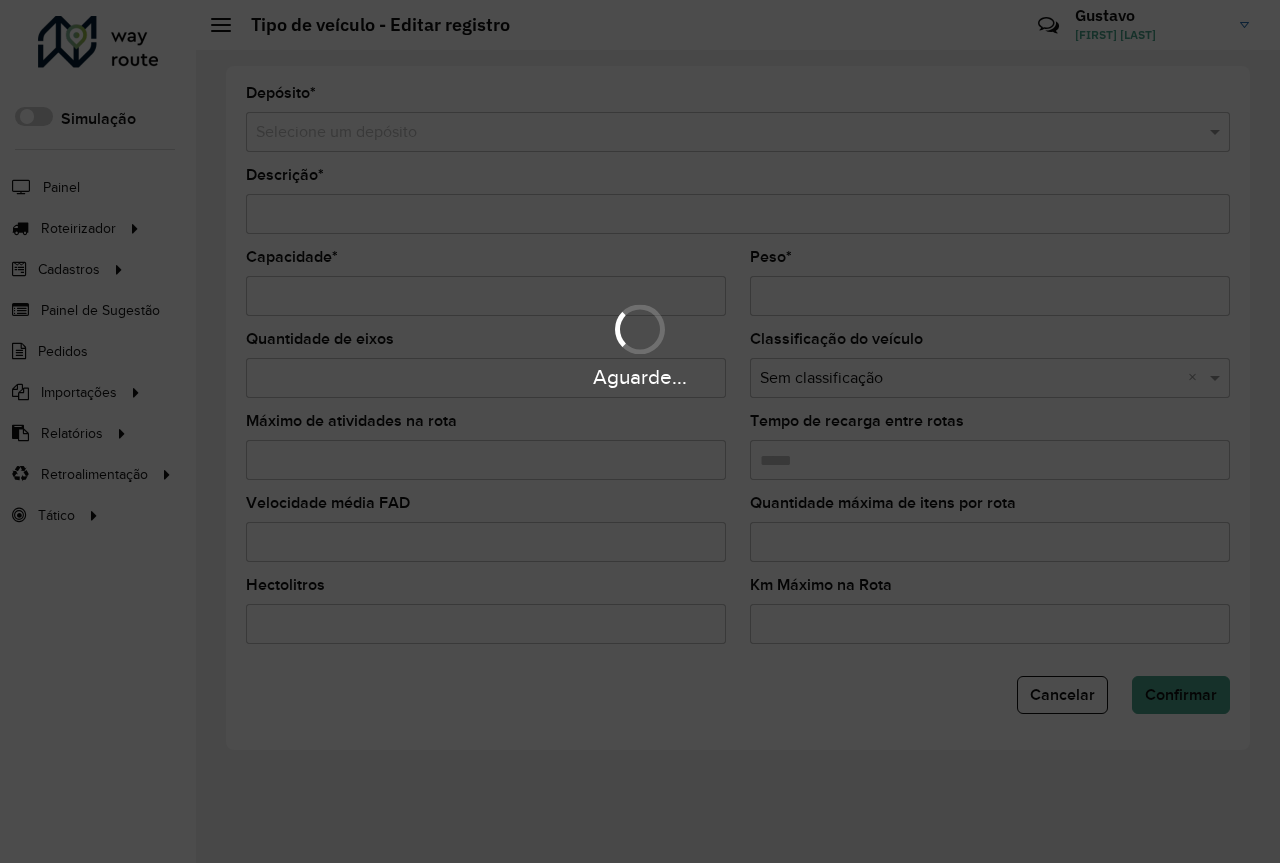 type on "**********" 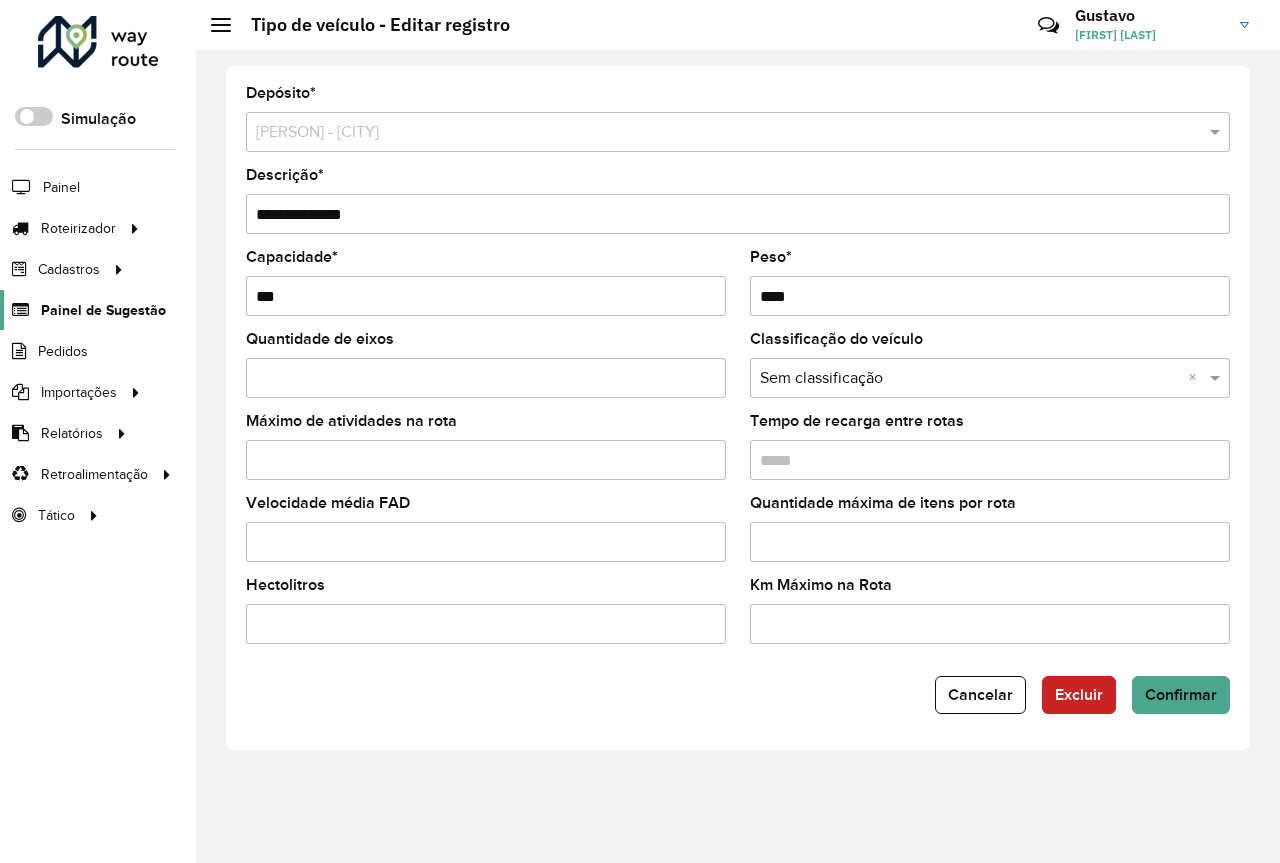 drag, startPoint x: 377, startPoint y: 293, endPoint x: 89, endPoint y: 313, distance: 288.6936 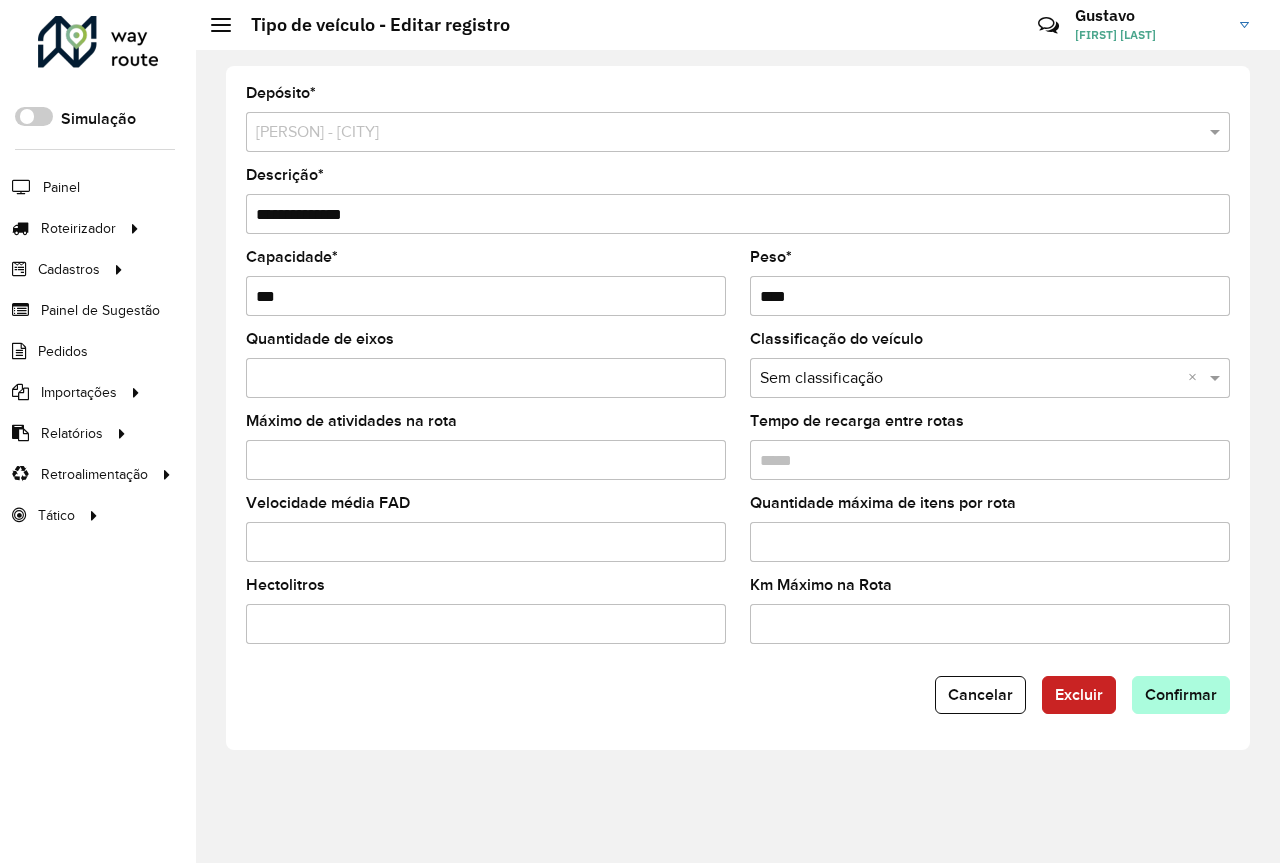 type on "***" 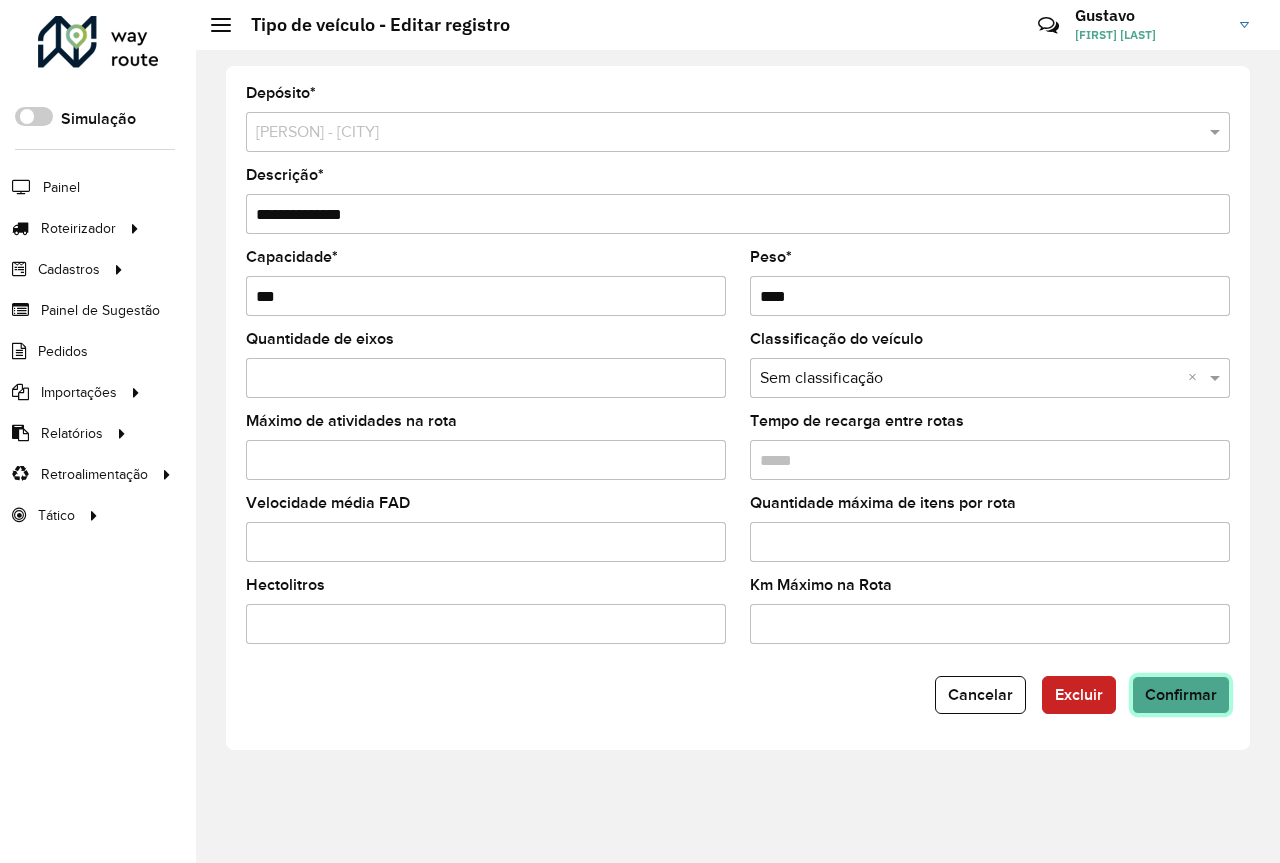 click on "Confirmar" 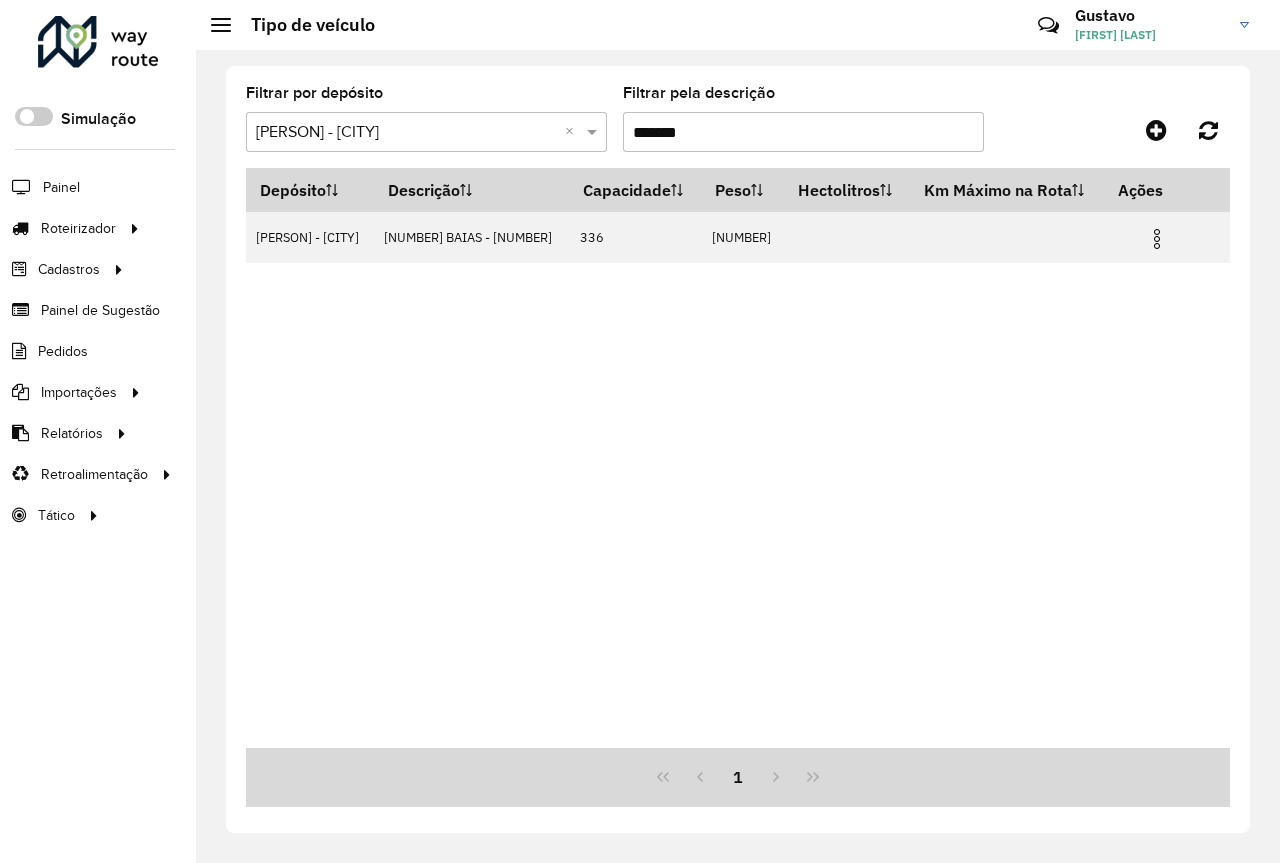 drag, startPoint x: 731, startPoint y: 132, endPoint x: 381, endPoint y: 134, distance: 350.0057 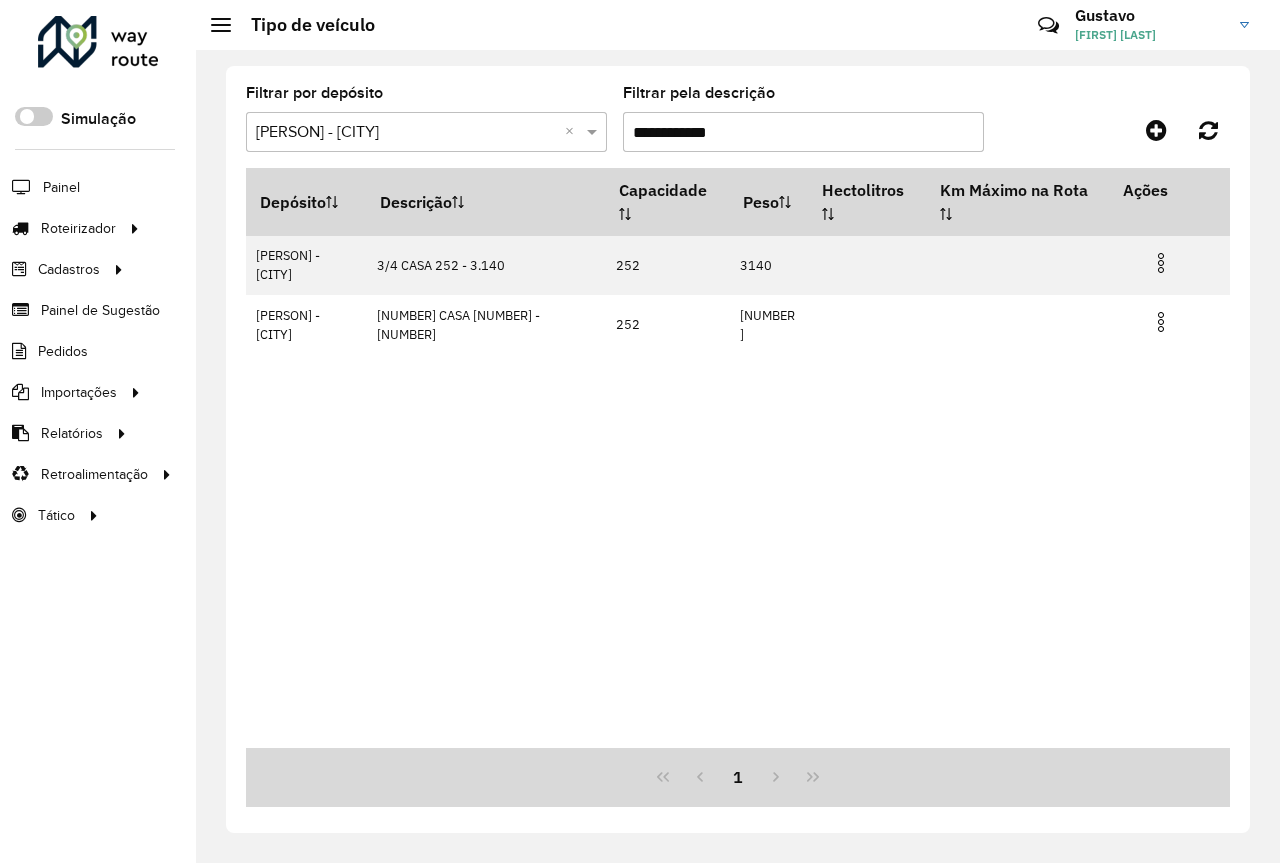 drag, startPoint x: 772, startPoint y: 127, endPoint x: 412, endPoint y: 139, distance: 360.19995 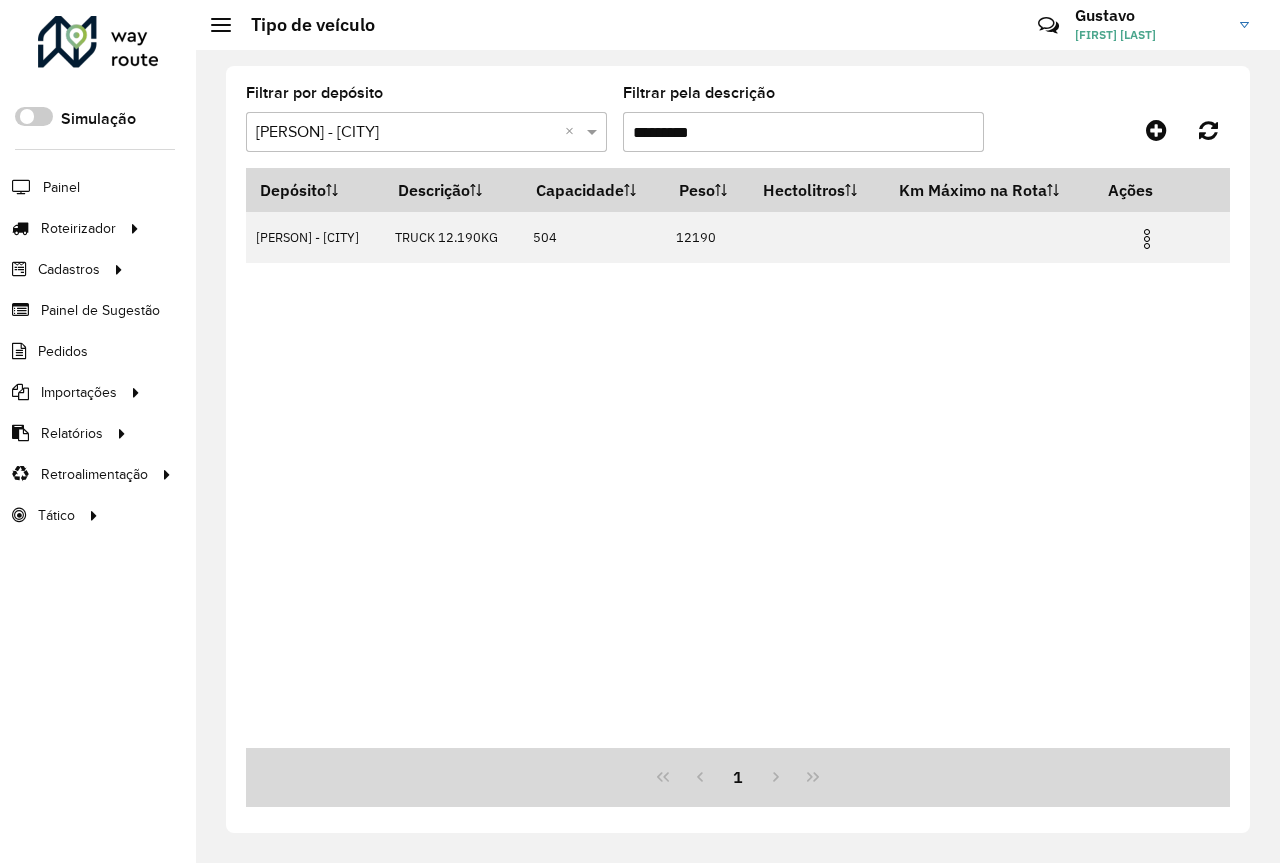 type on "*********" 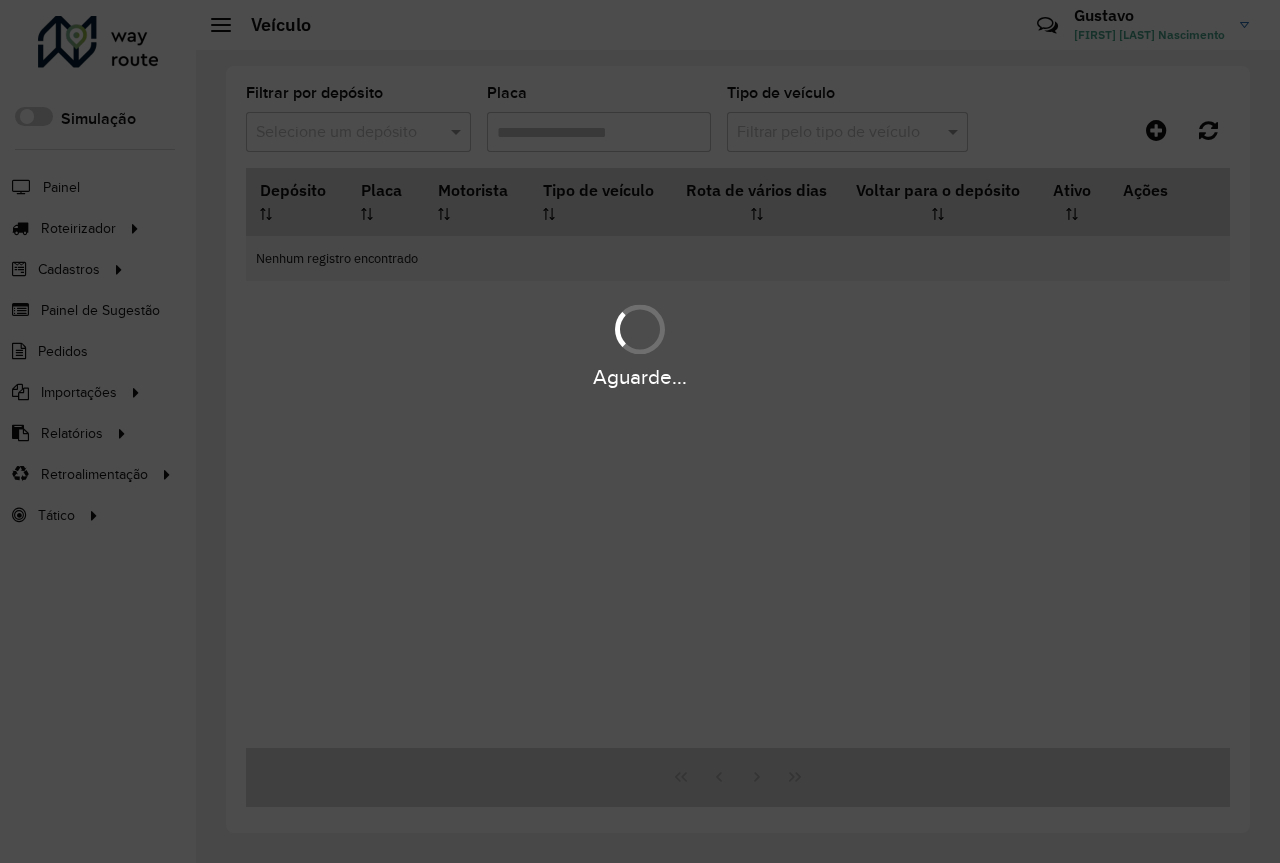 scroll, scrollTop: 0, scrollLeft: 0, axis: both 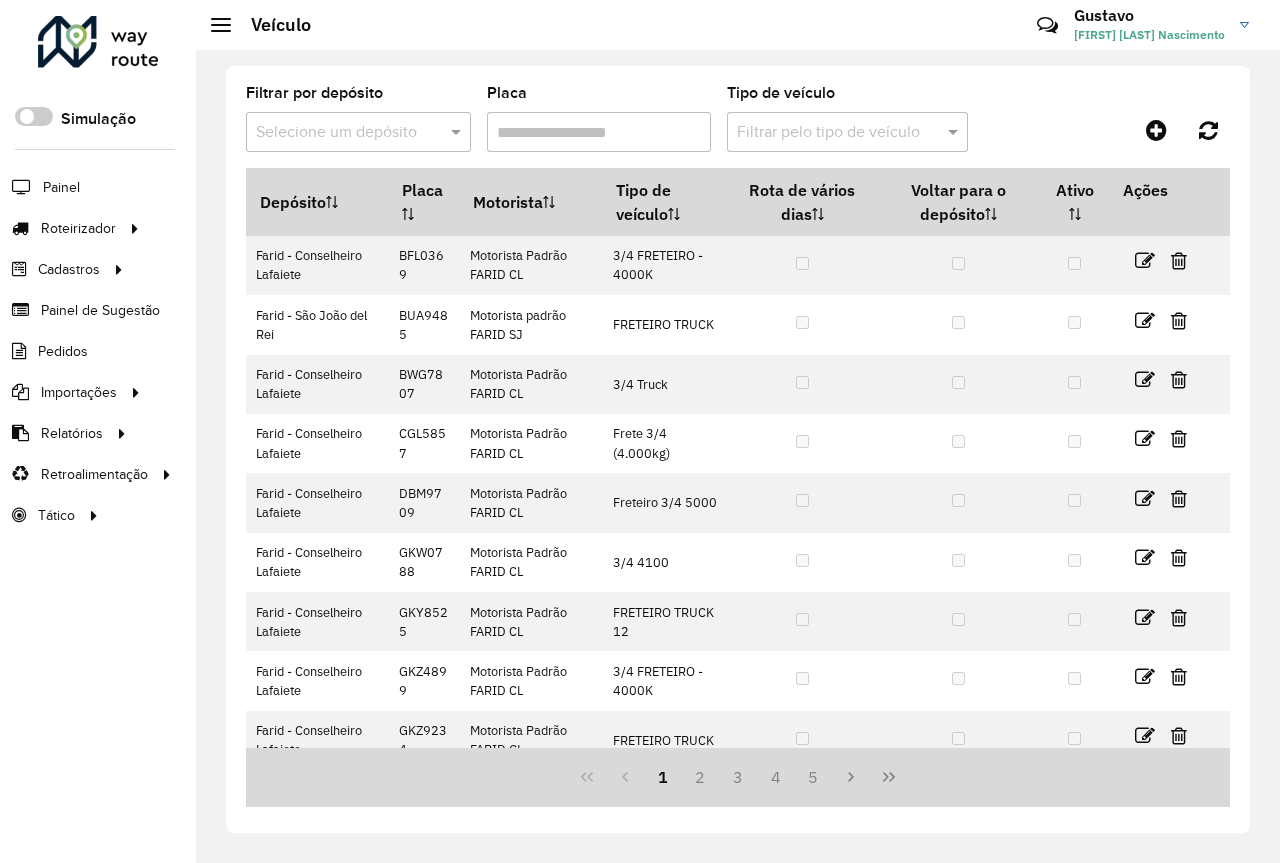 click on "Selecione um depósito" at bounding box center [358, 132] 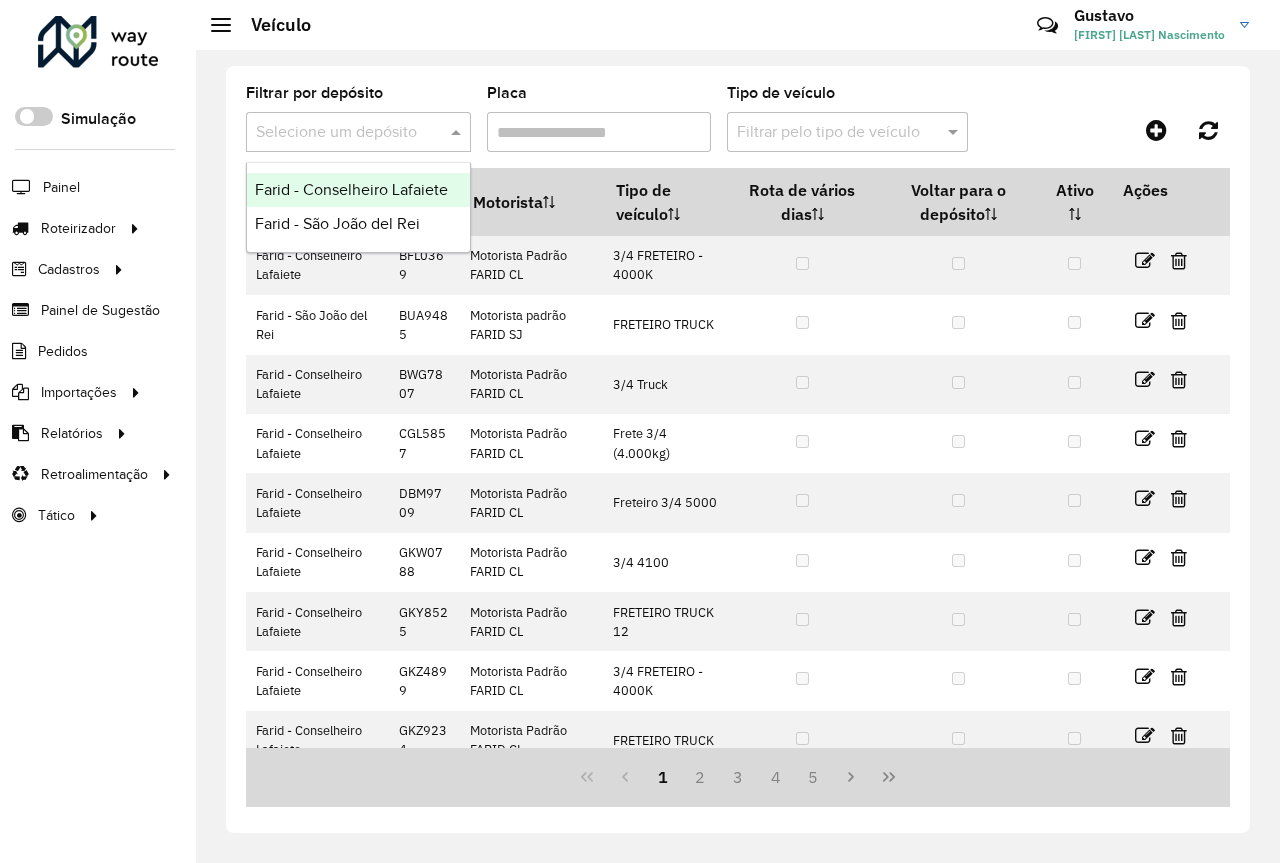 click on "Farid - São João del Rei" at bounding box center (358, 224) 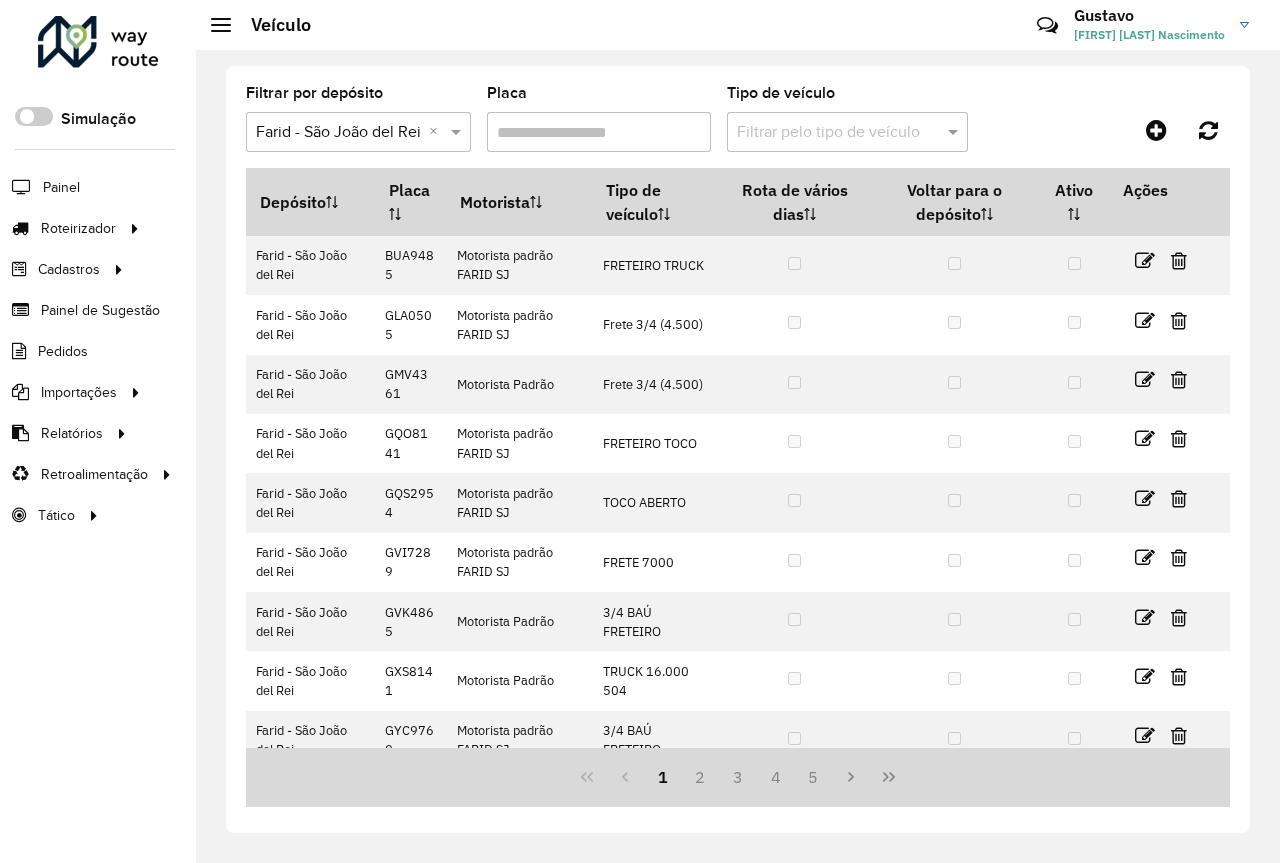 click on "Placa" at bounding box center (599, 132) 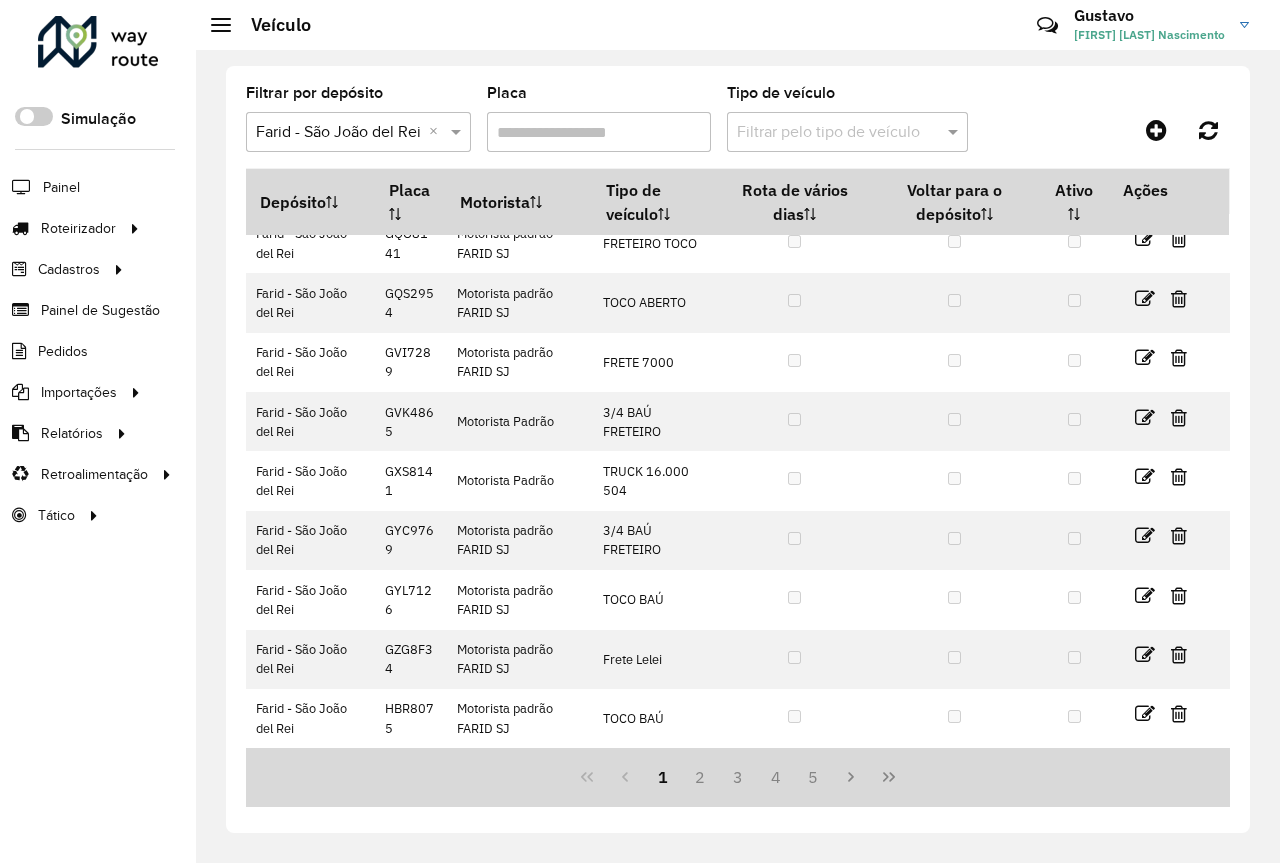 scroll, scrollTop: 201, scrollLeft: 0, axis: vertical 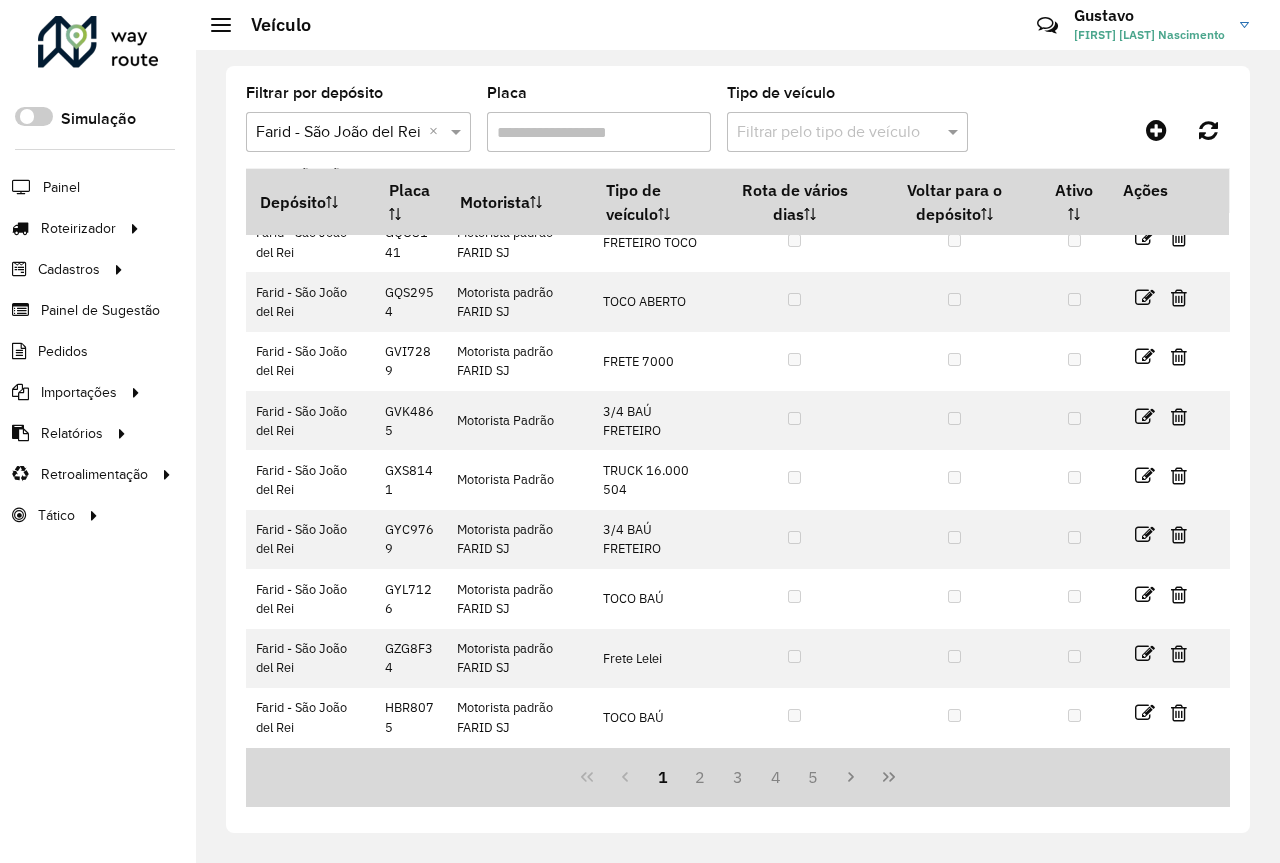 click on "Placa" at bounding box center (599, 132) 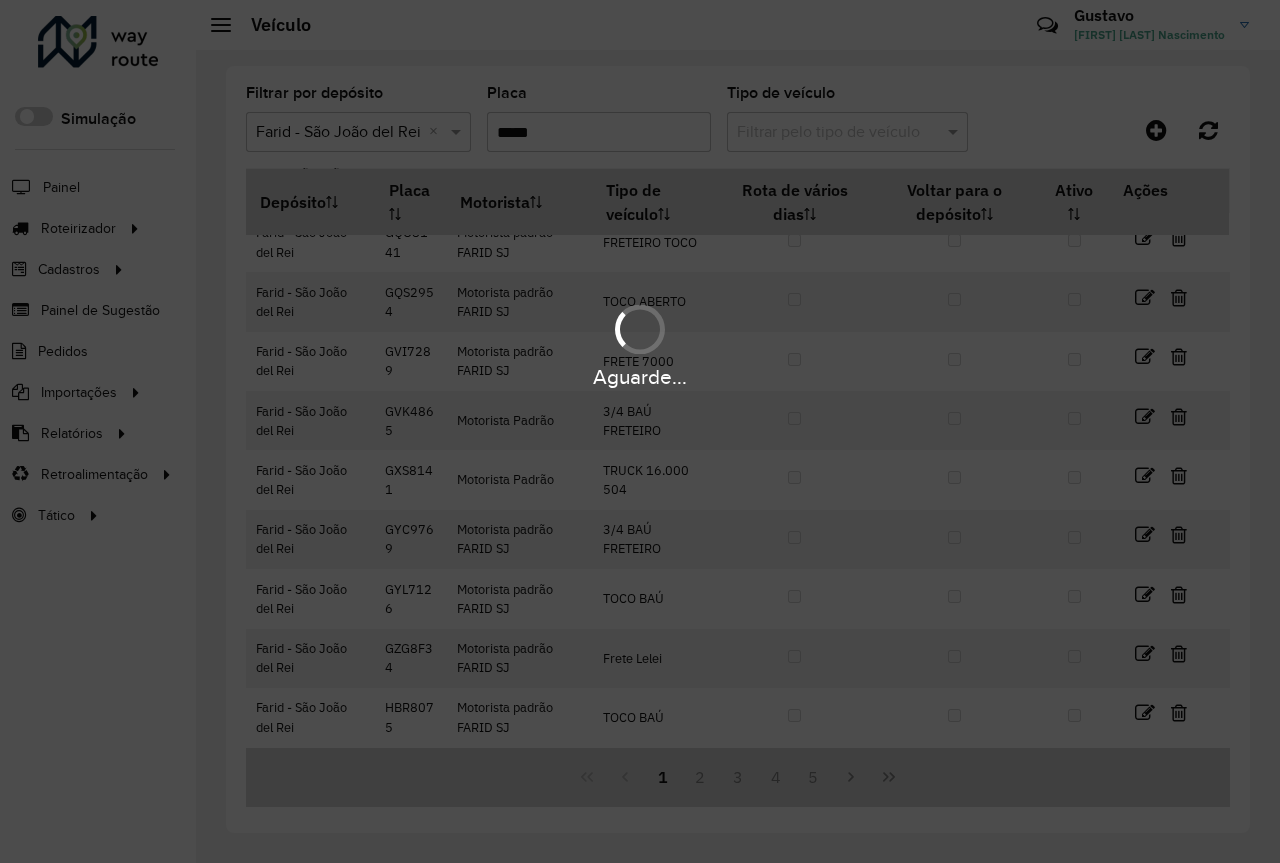 scroll, scrollTop: 0, scrollLeft: 0, axis: both 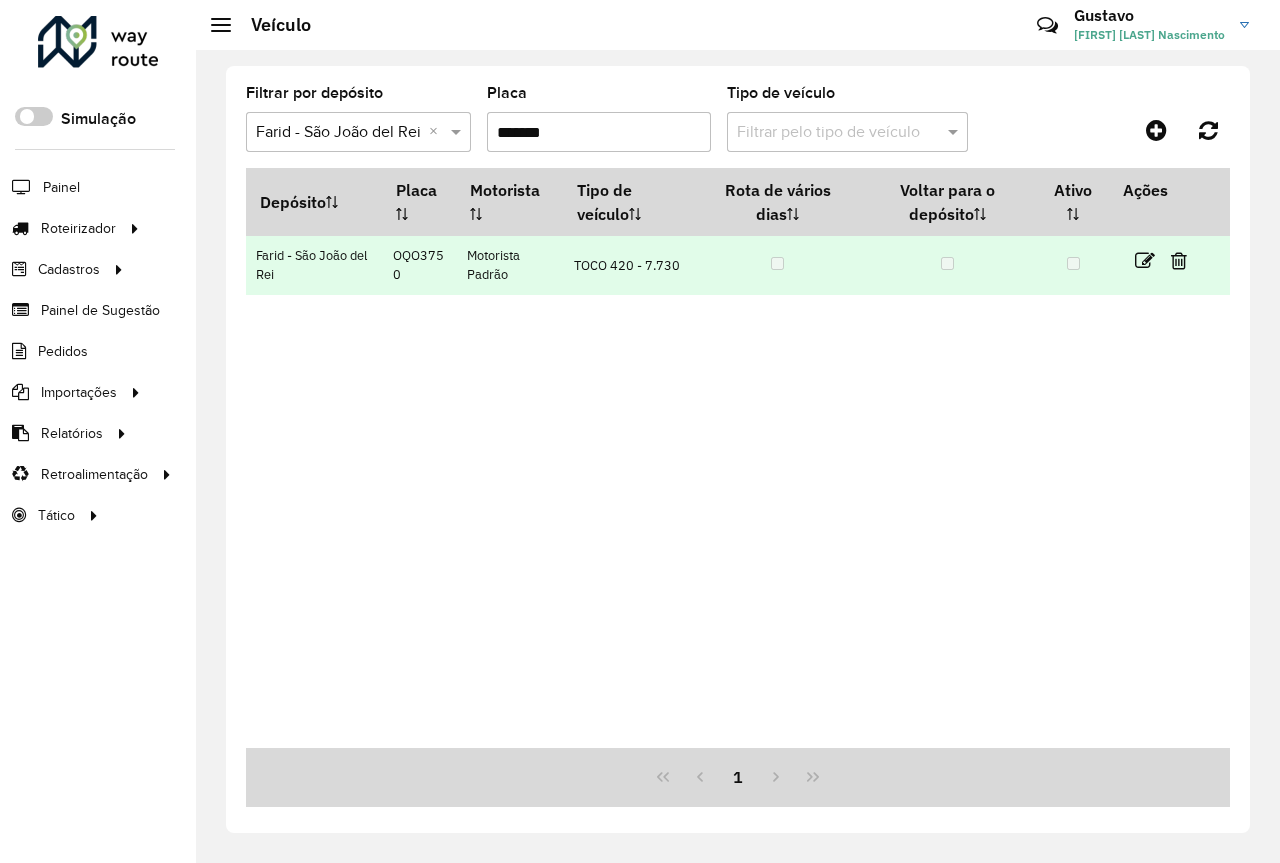 click at bounding box center (1169, 261) 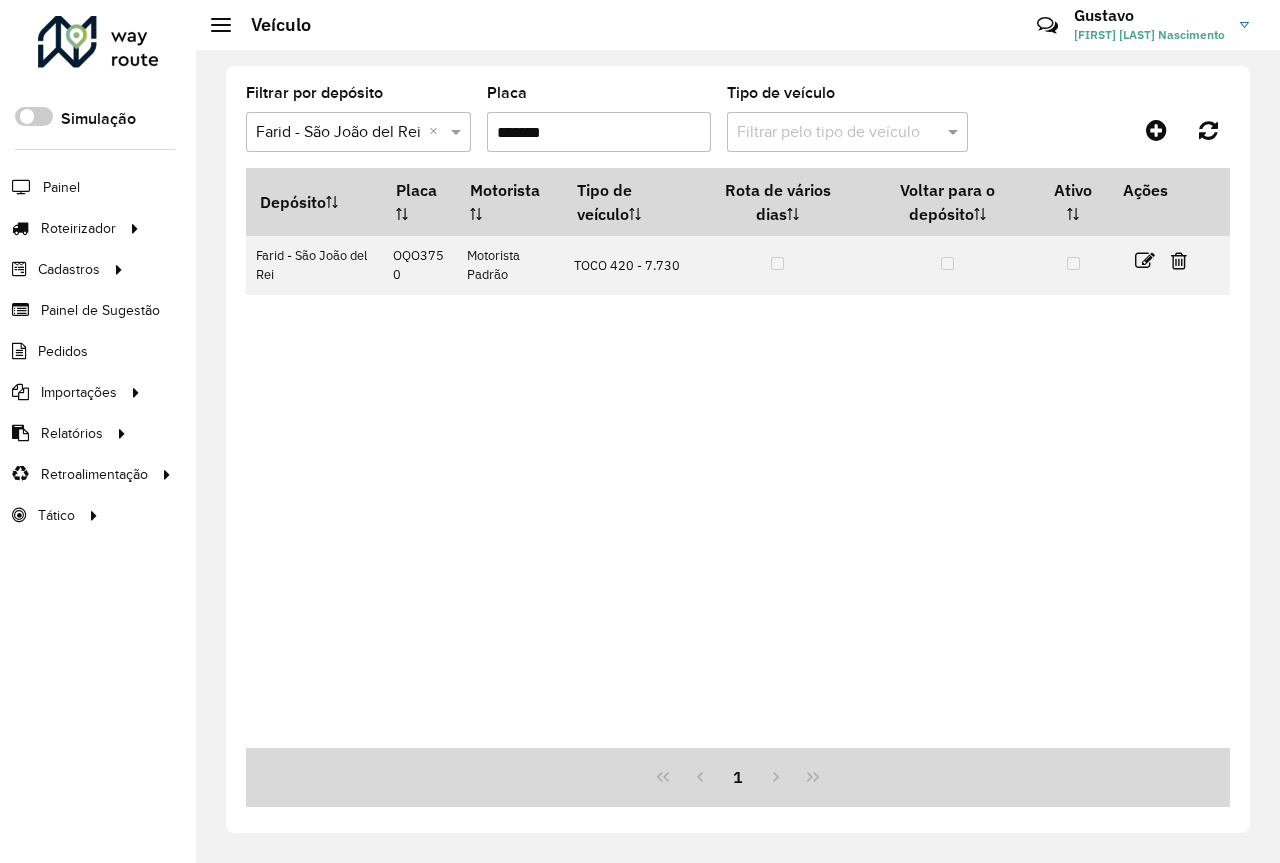 drag, startPoint x: 574, startPoint y: 140, endPoint x: 307, endPoint y: 153, distance: 267.31628 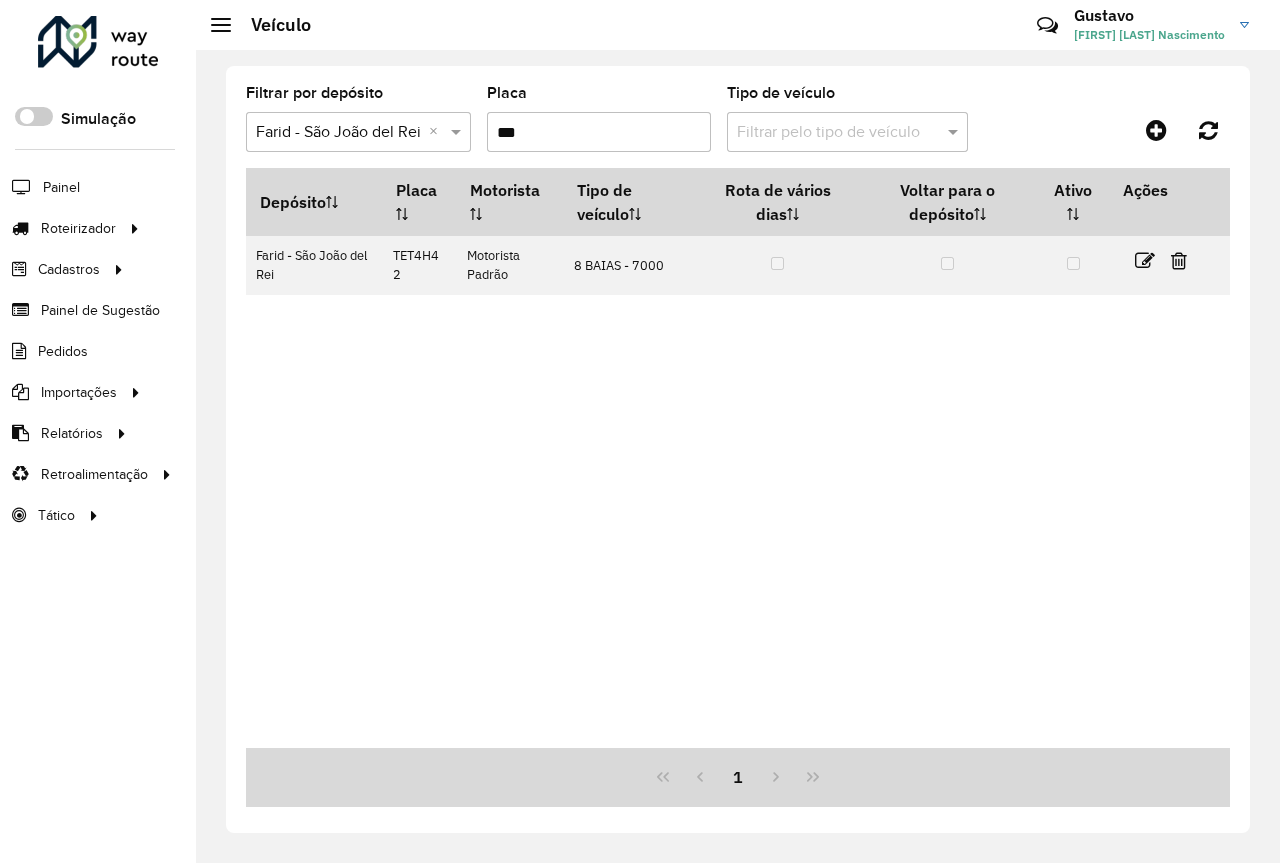 drag, startPoint x: 542, startPoint y: 128, endPoint x: 406, endPoint y: 142, distance: 136.71869 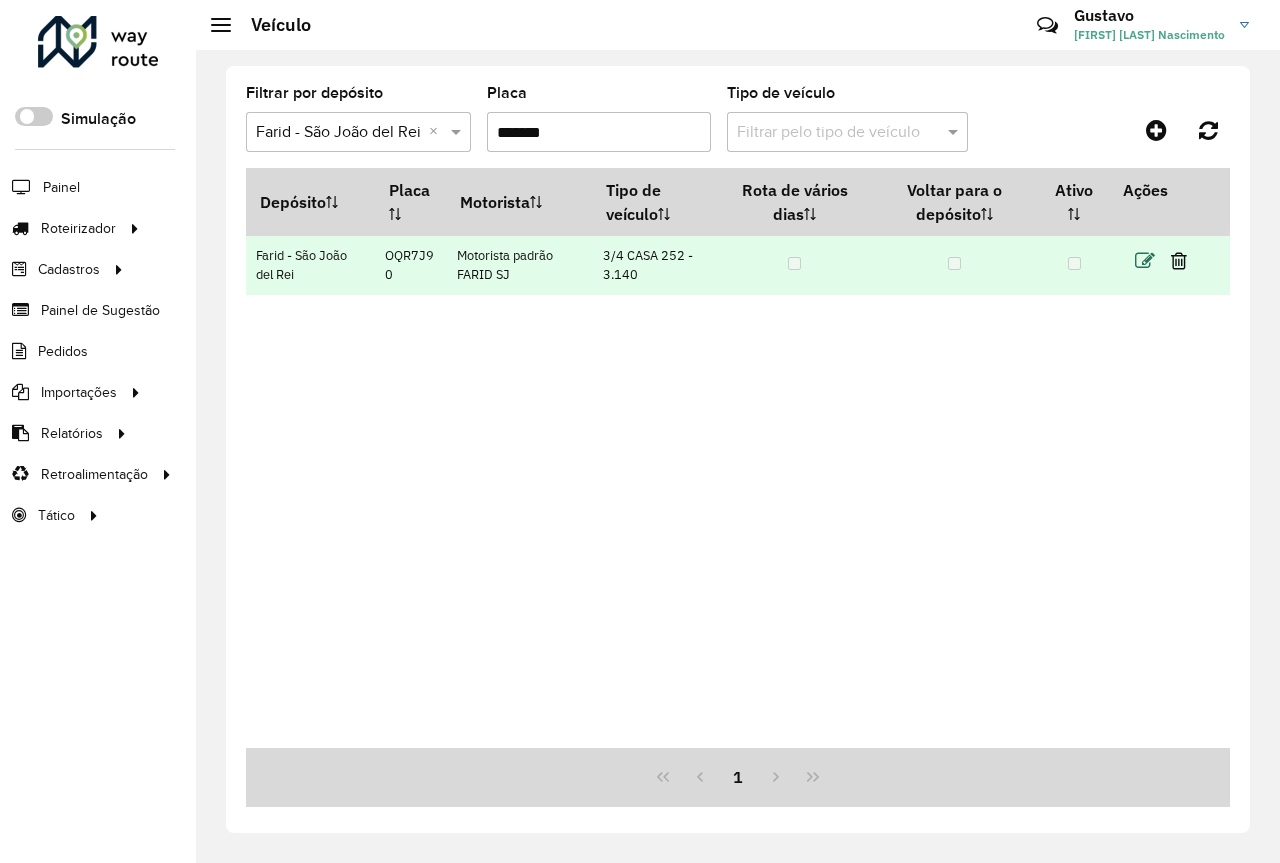 type on "*******" 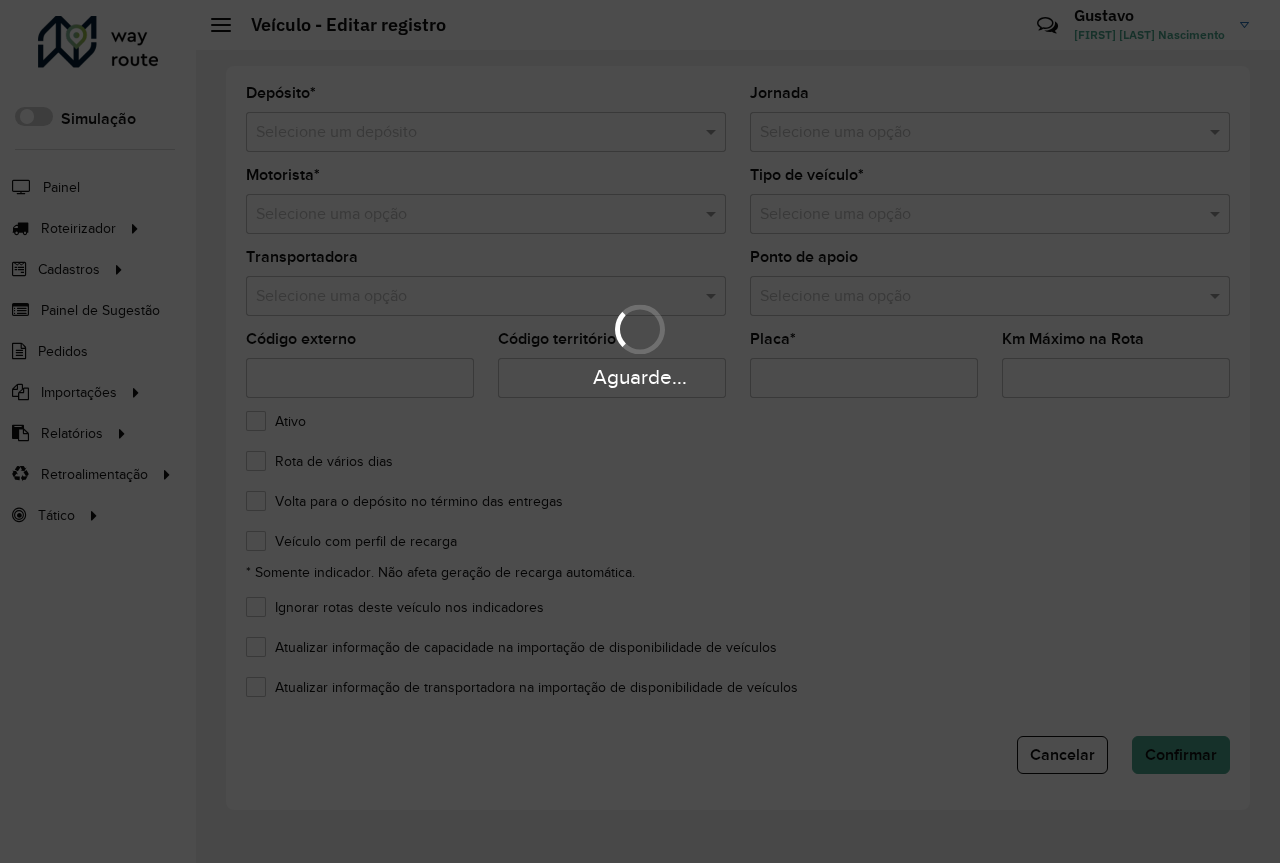 type on "*******" 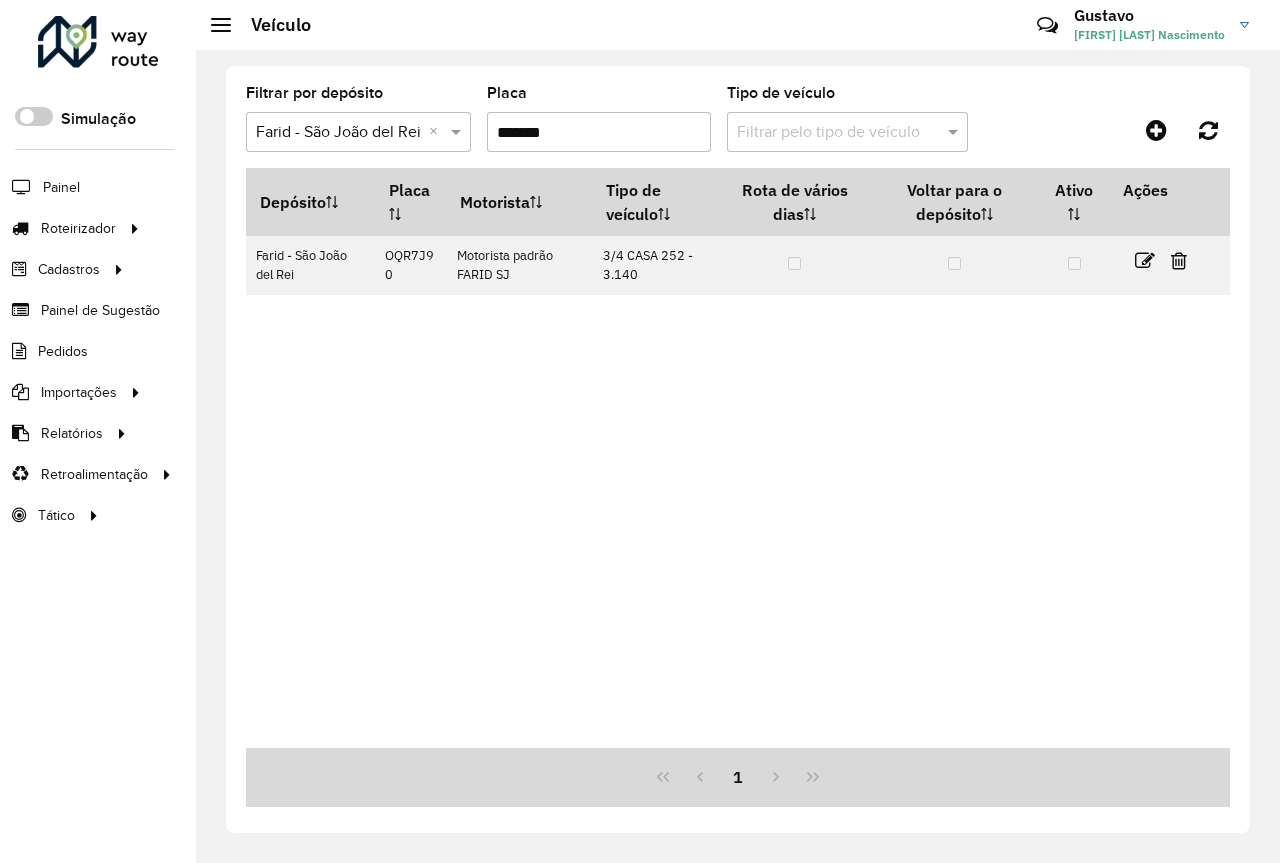 drag, startPoint x: 629, startPoint y: 132, endPoint x: 295, endPoint y: 94, distance: 336.15472 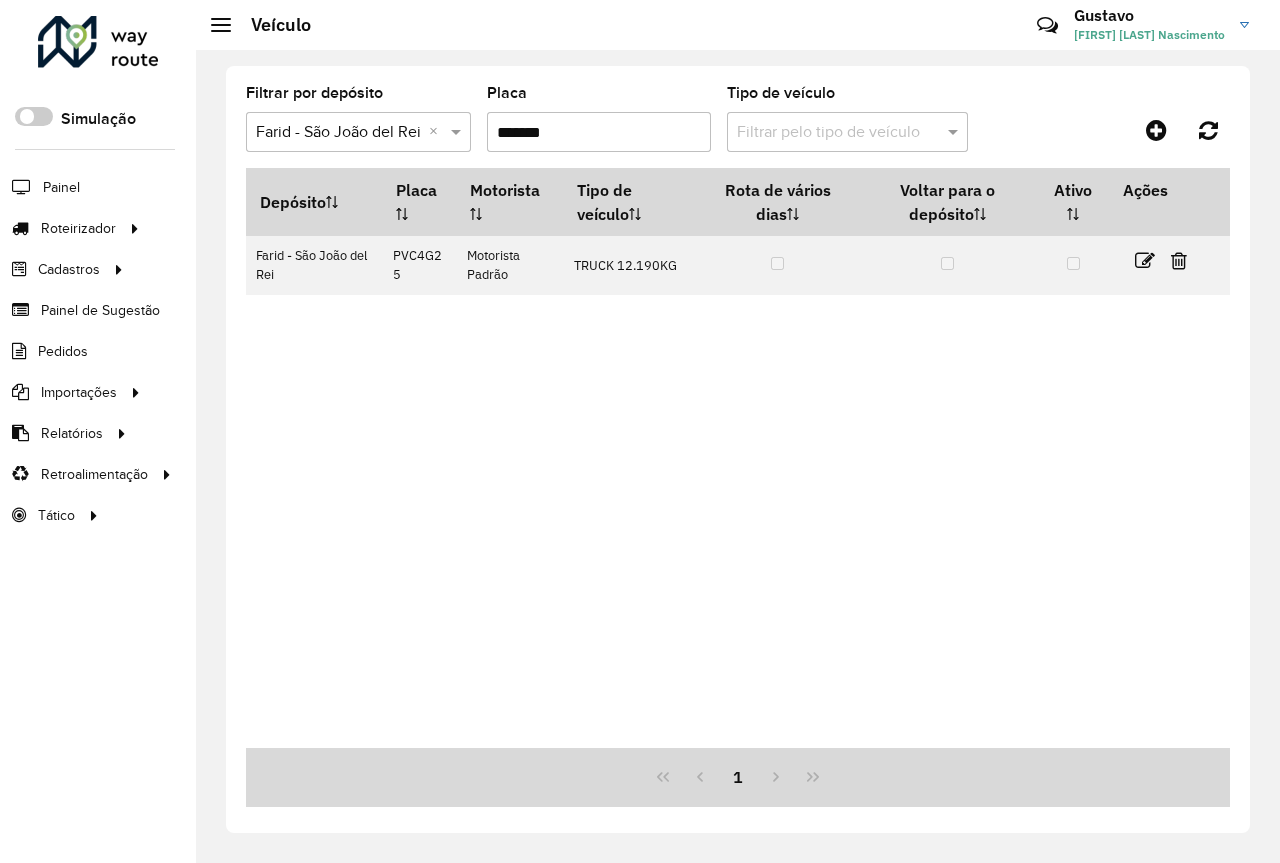 type on "*******" 